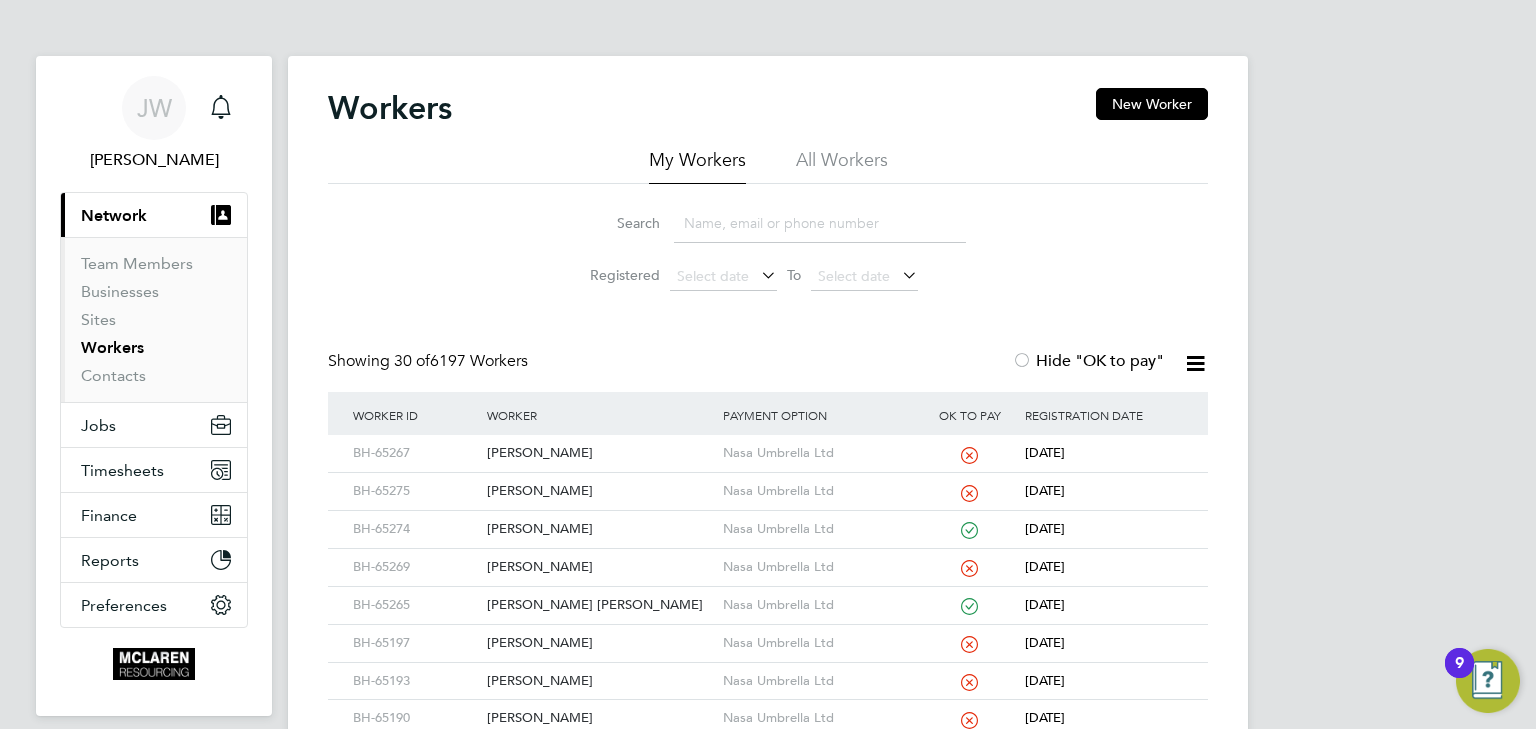 scroll, scrollTop: 0, scrollLeft: 0, axis: both 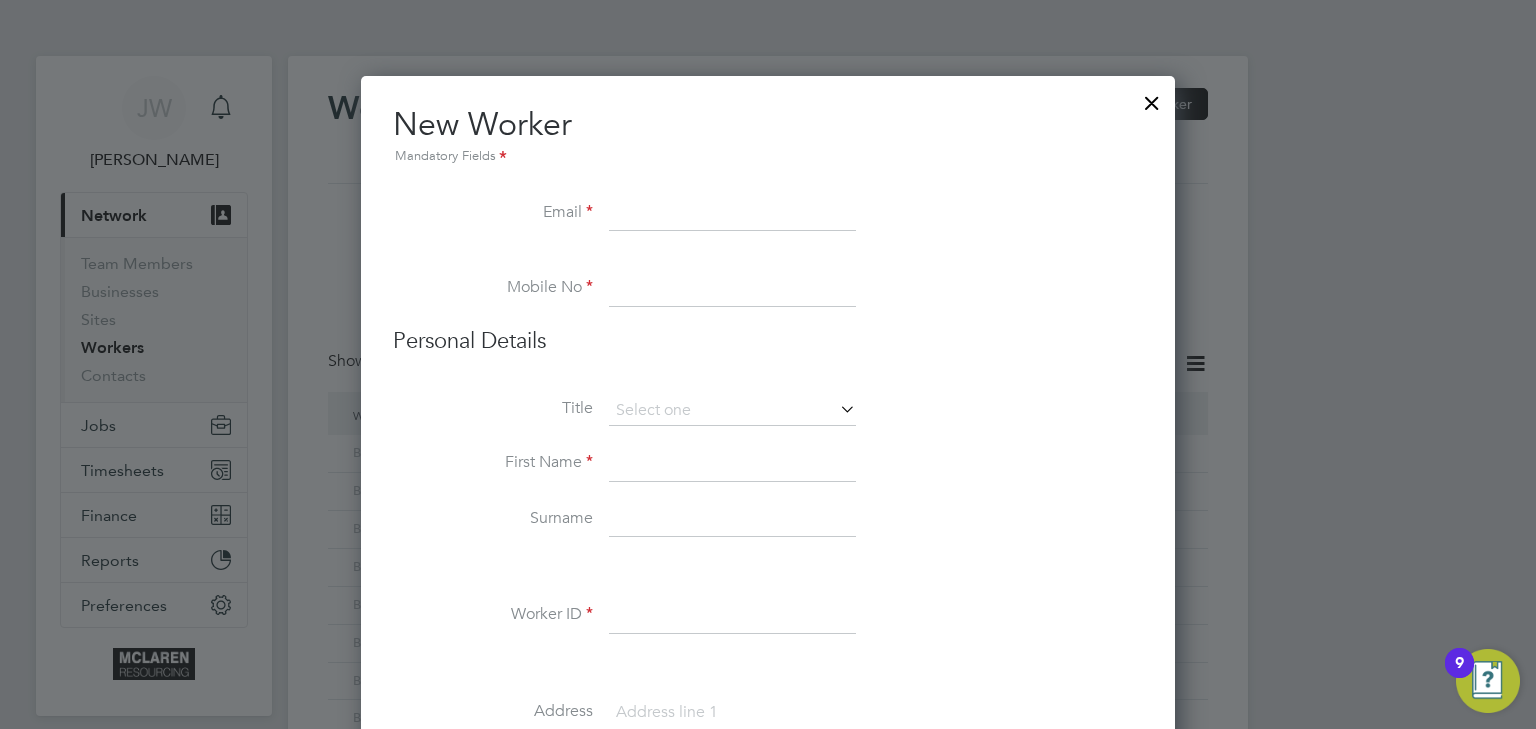 paste on "Alanggrant@hotmail.co.uk" 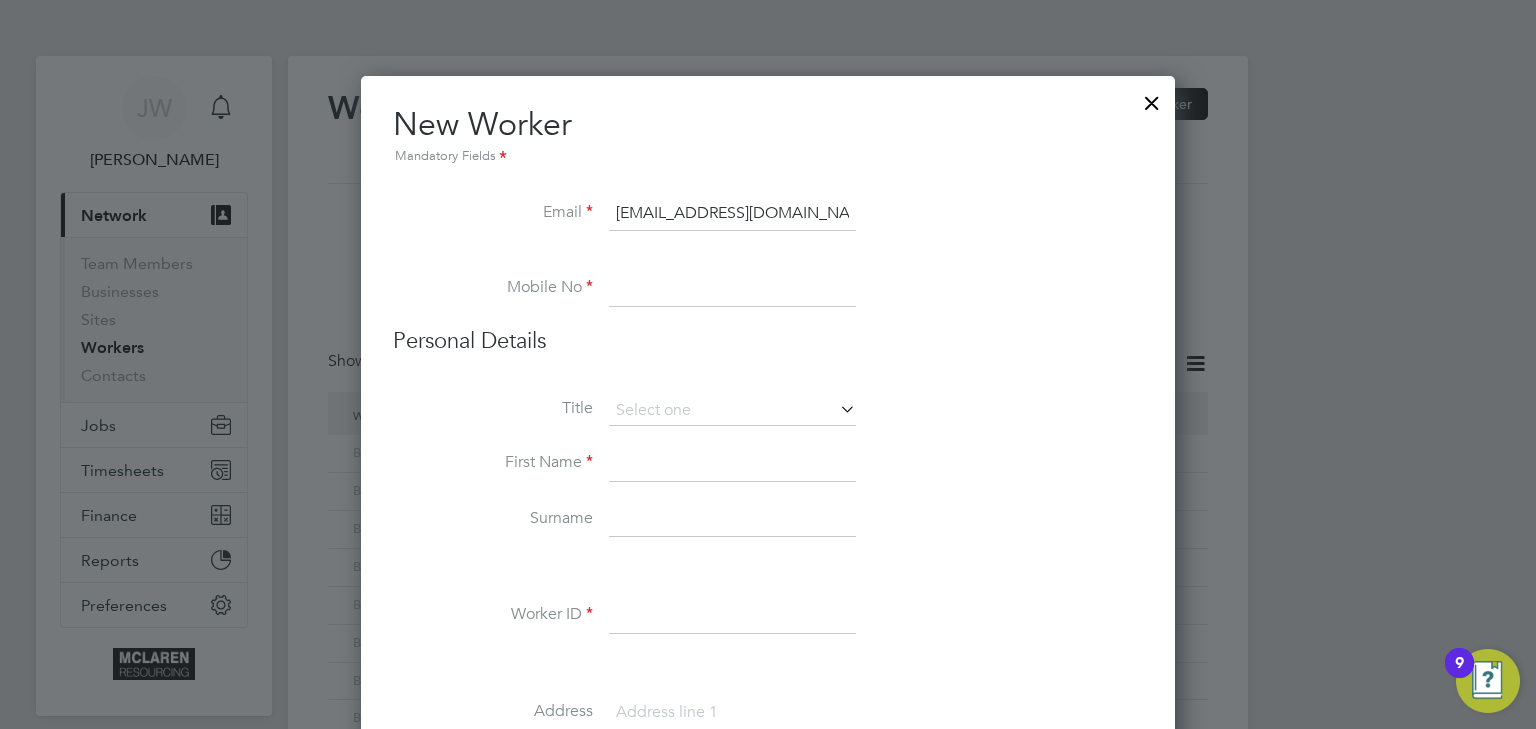 type on "Alanggrant@hotmail.co.uk" 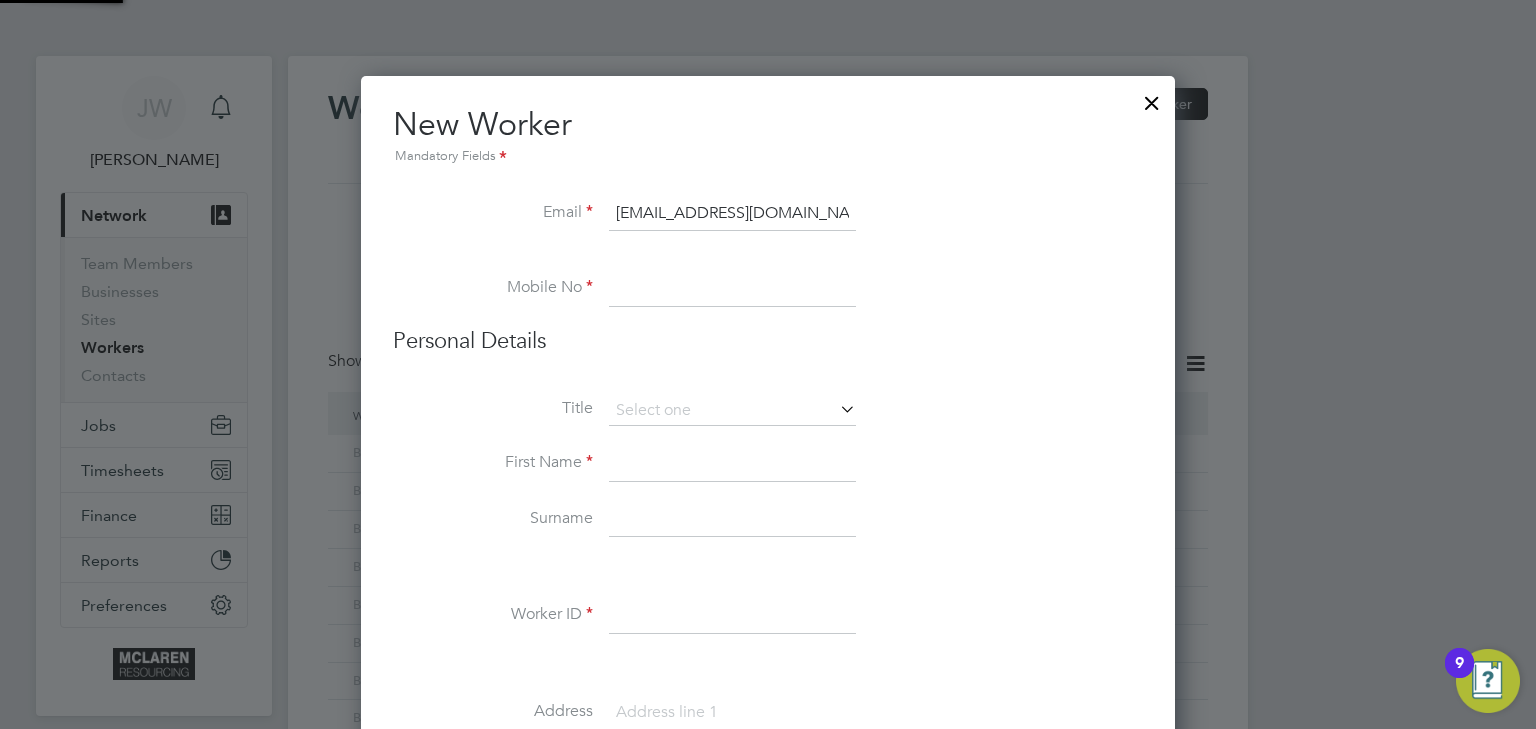 click at bounding box center (732, 464) 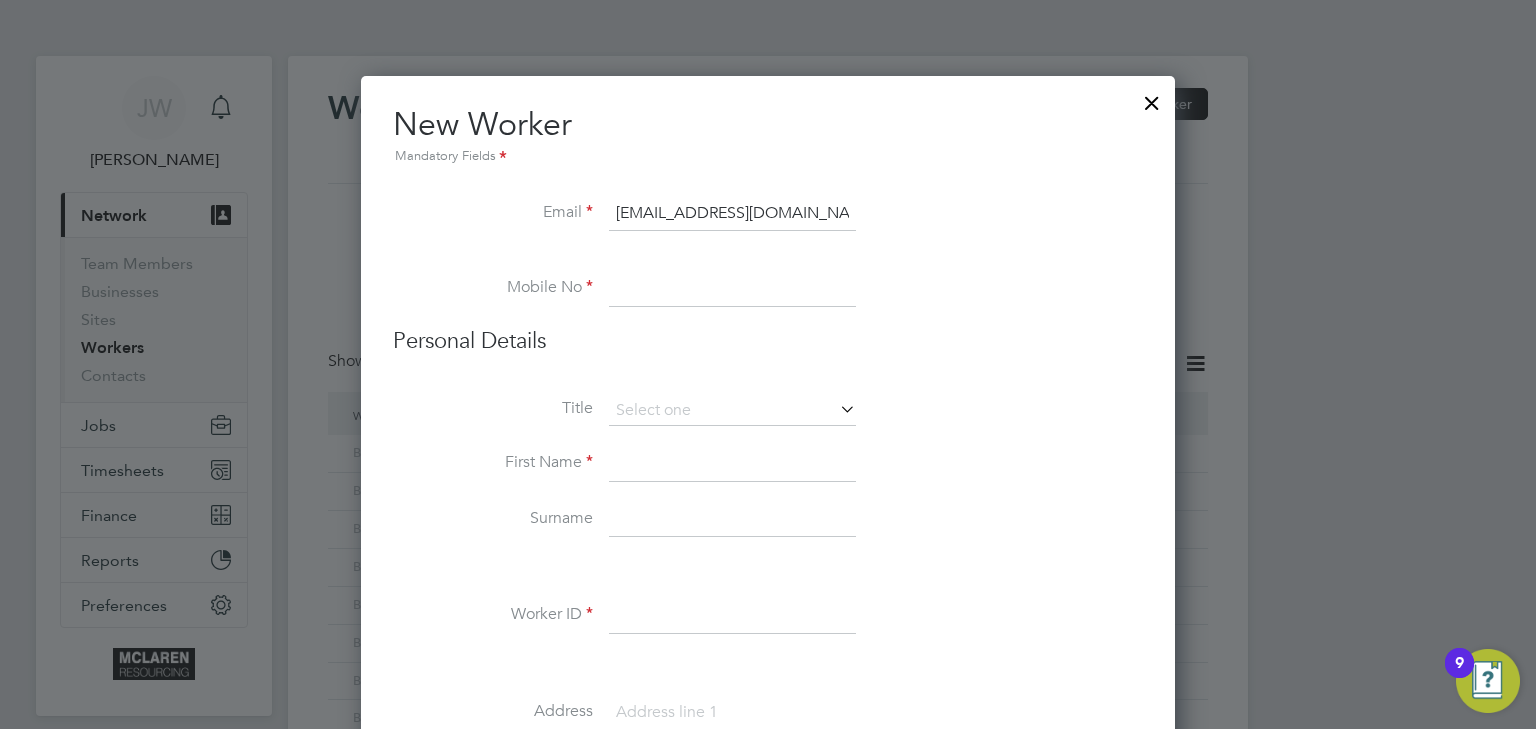 paste on "07943 401836" 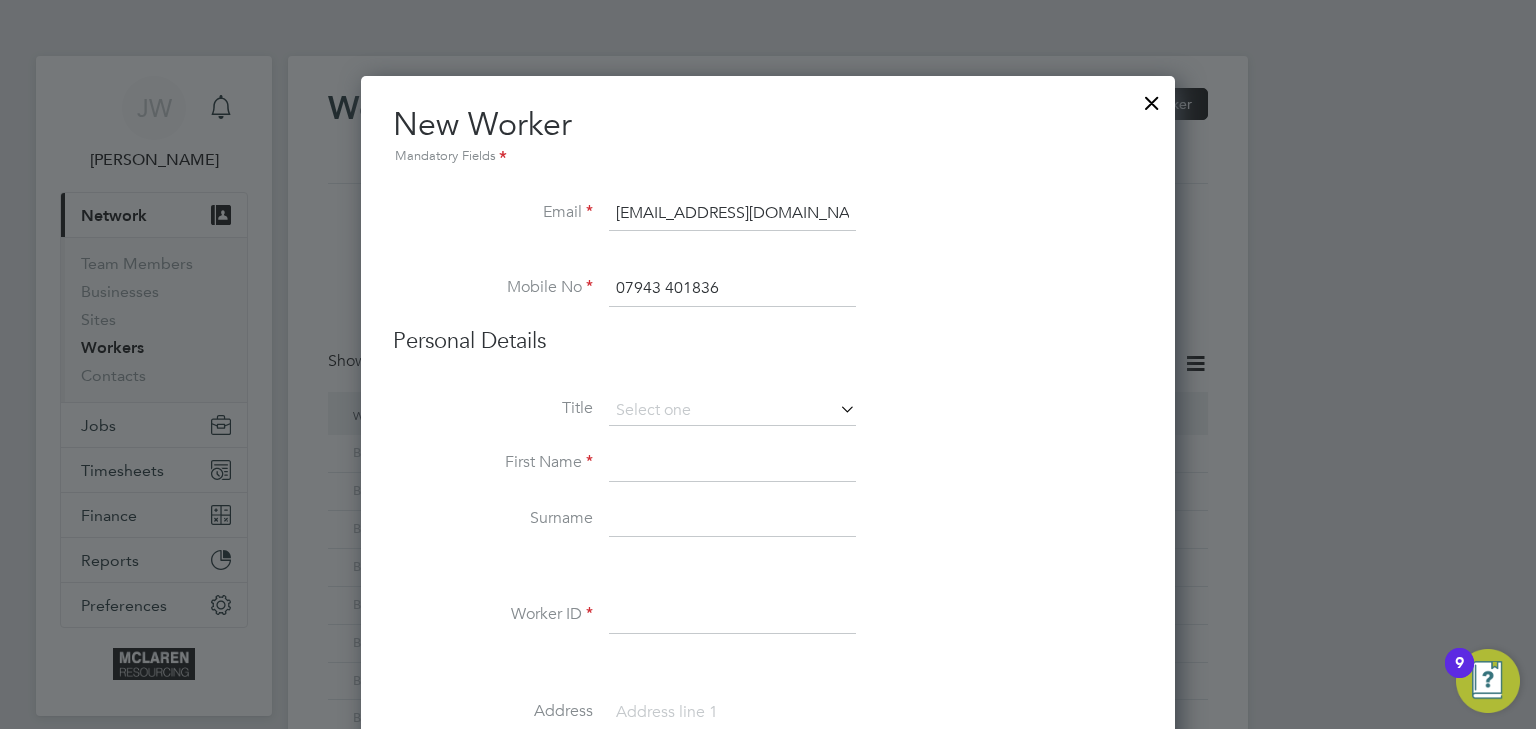 type on "07943 401836" 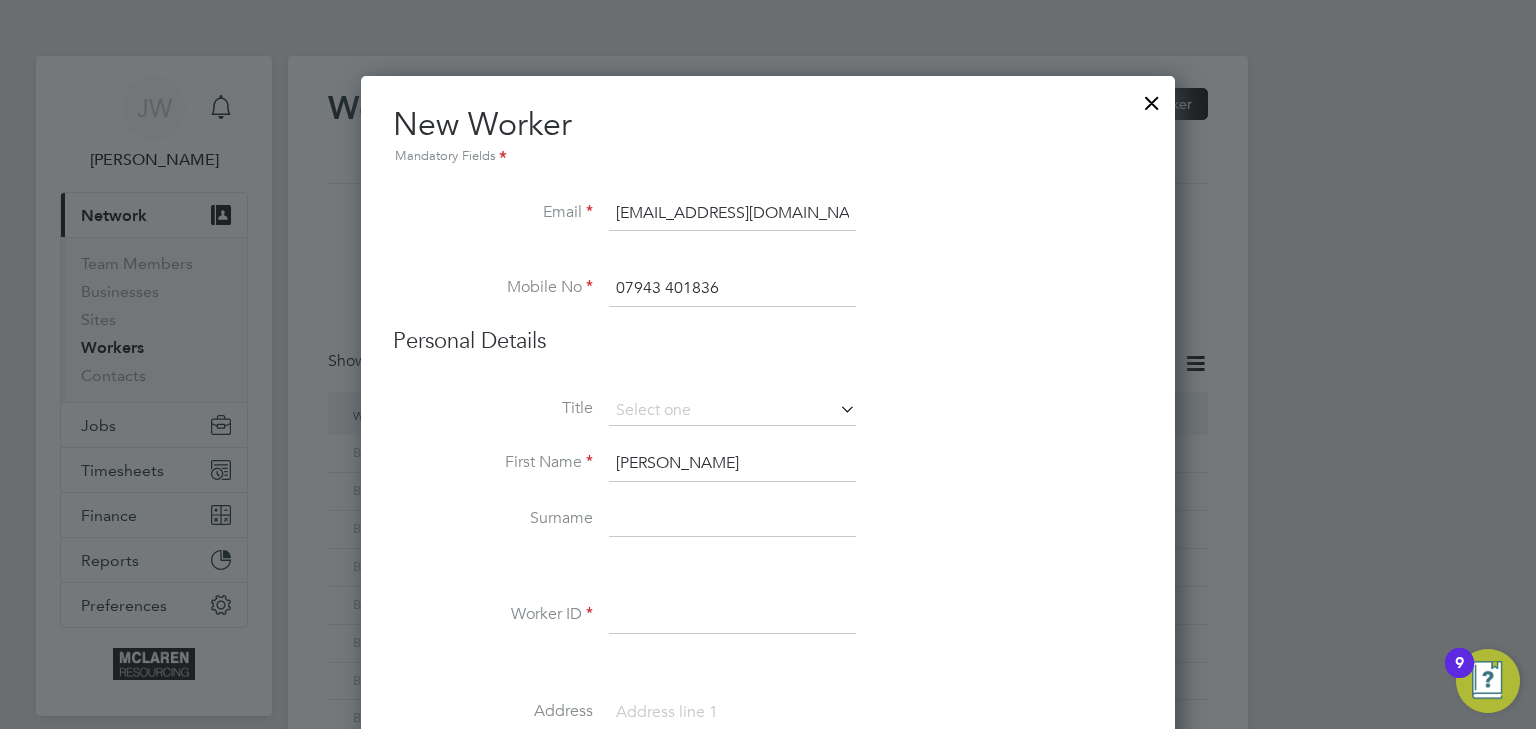 type on "Alan" 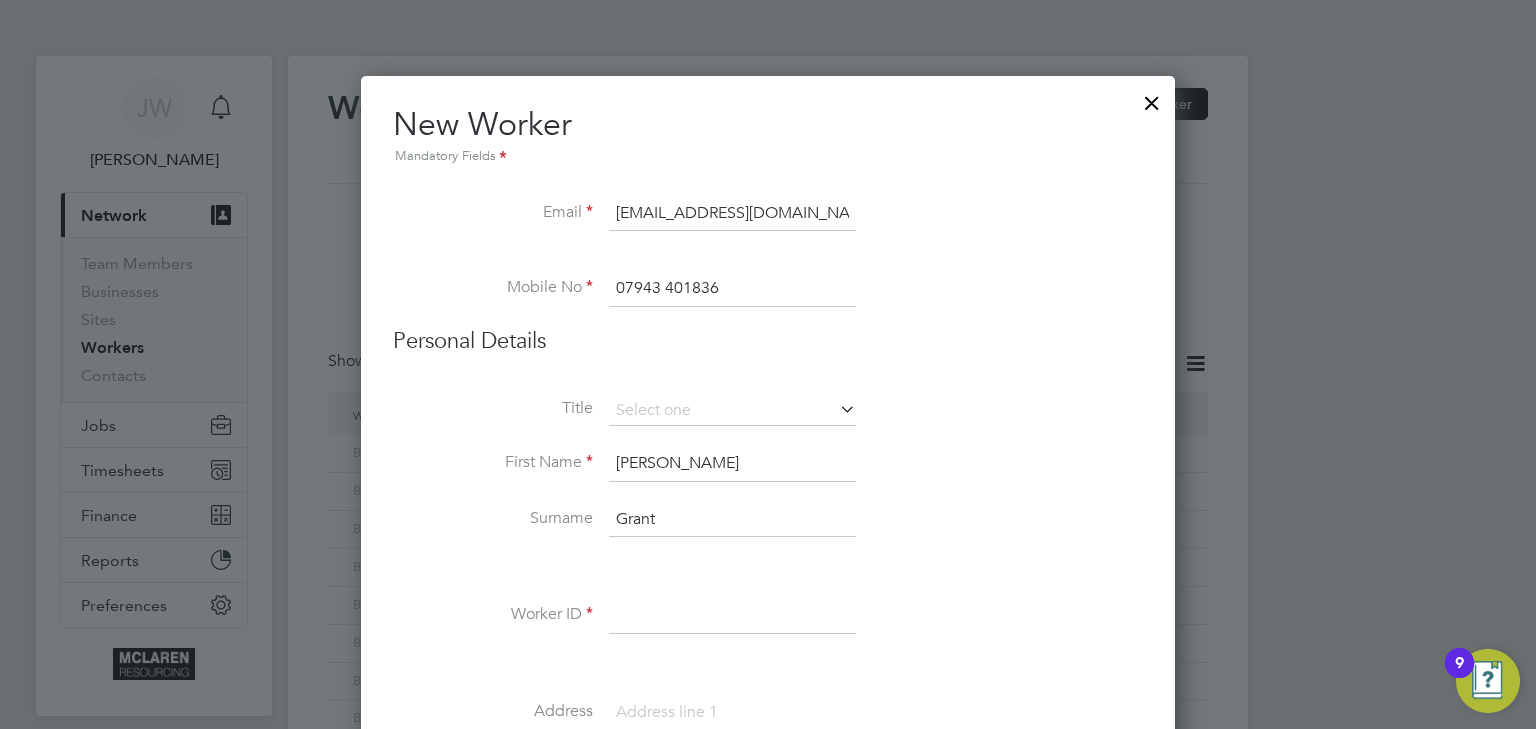 type on "Grant" 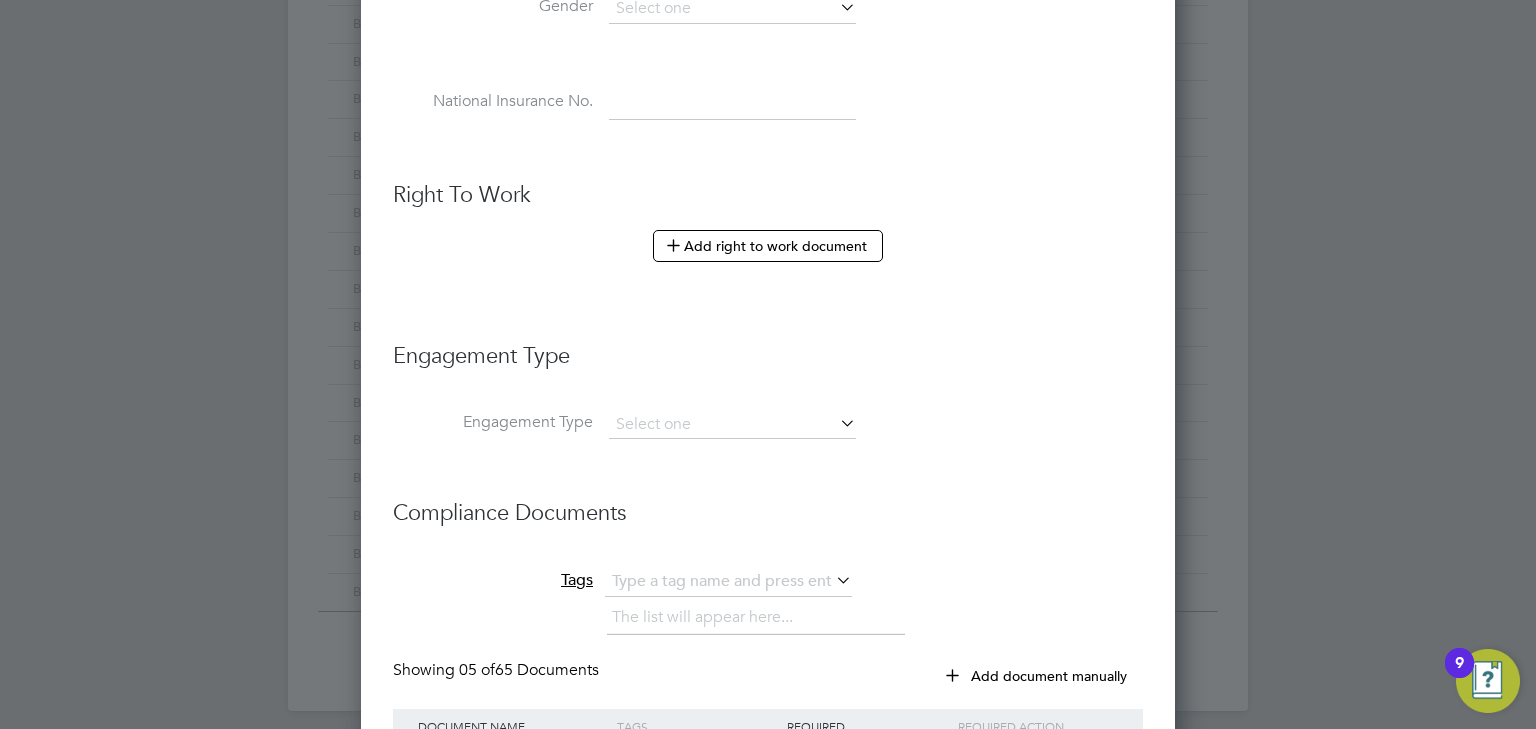 scroll, scrollTop: 1200, scrollLeft: 0, axis: vertical 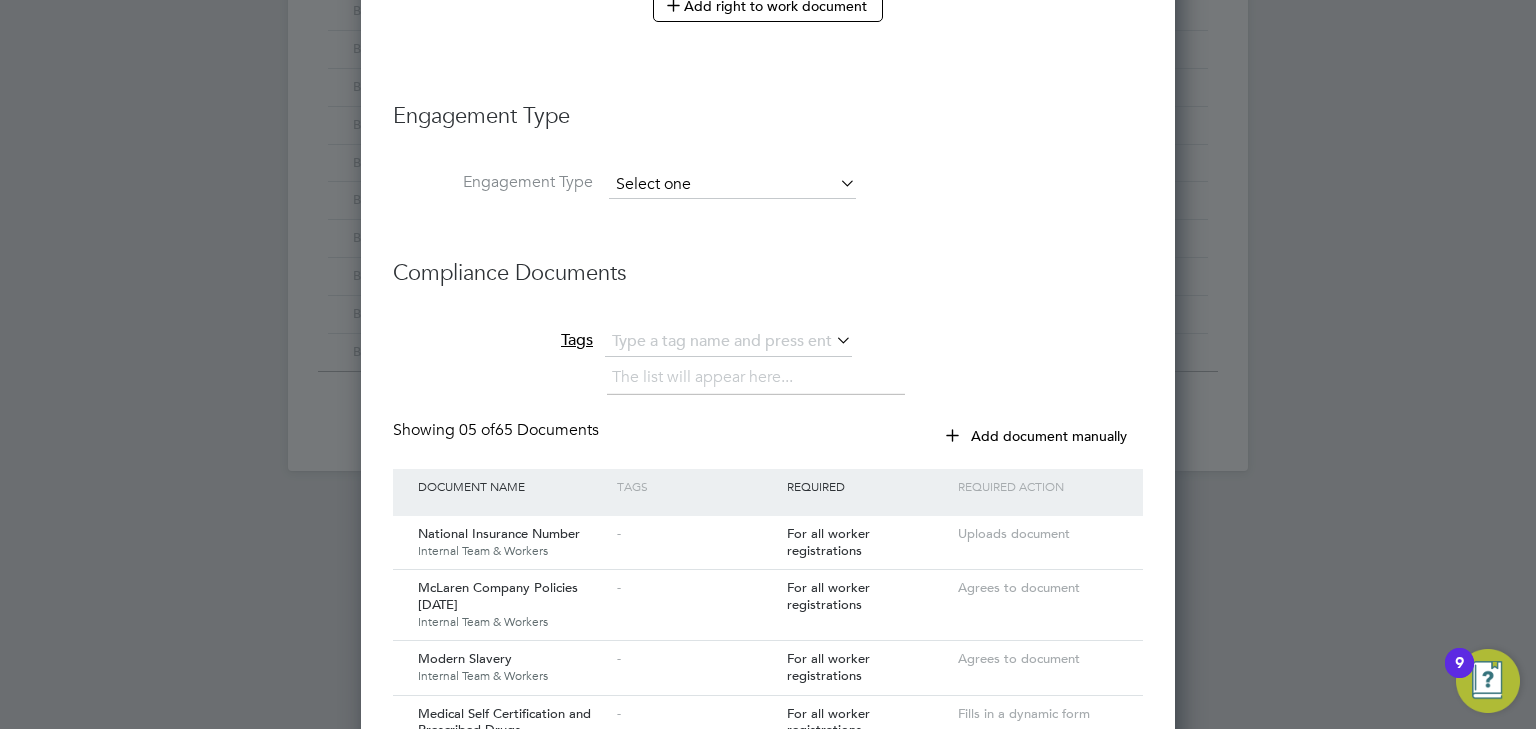 type on "BH-65330" 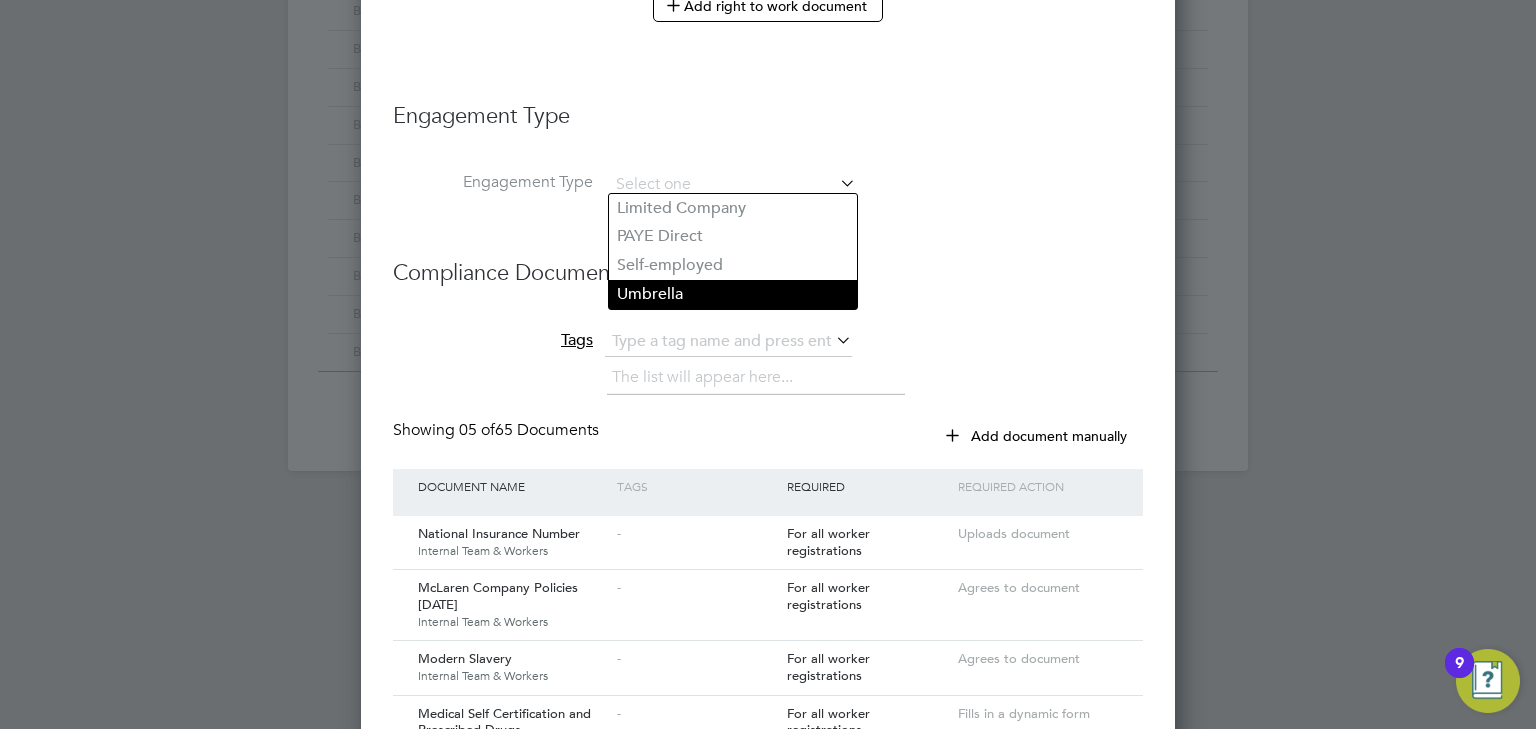 click on "Umbrella" 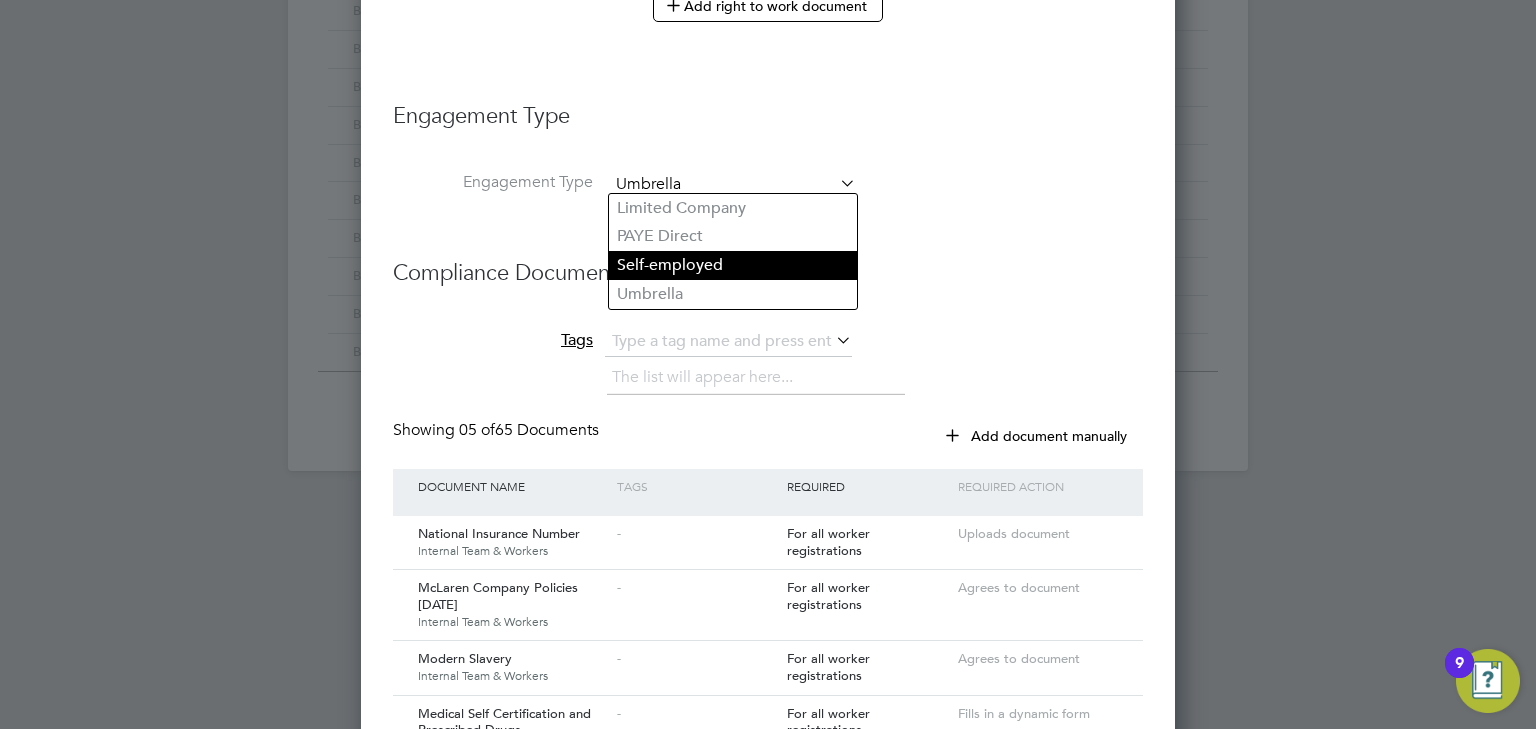 scroll, scrollTop: 10, scrollLeft: 9, axis: both 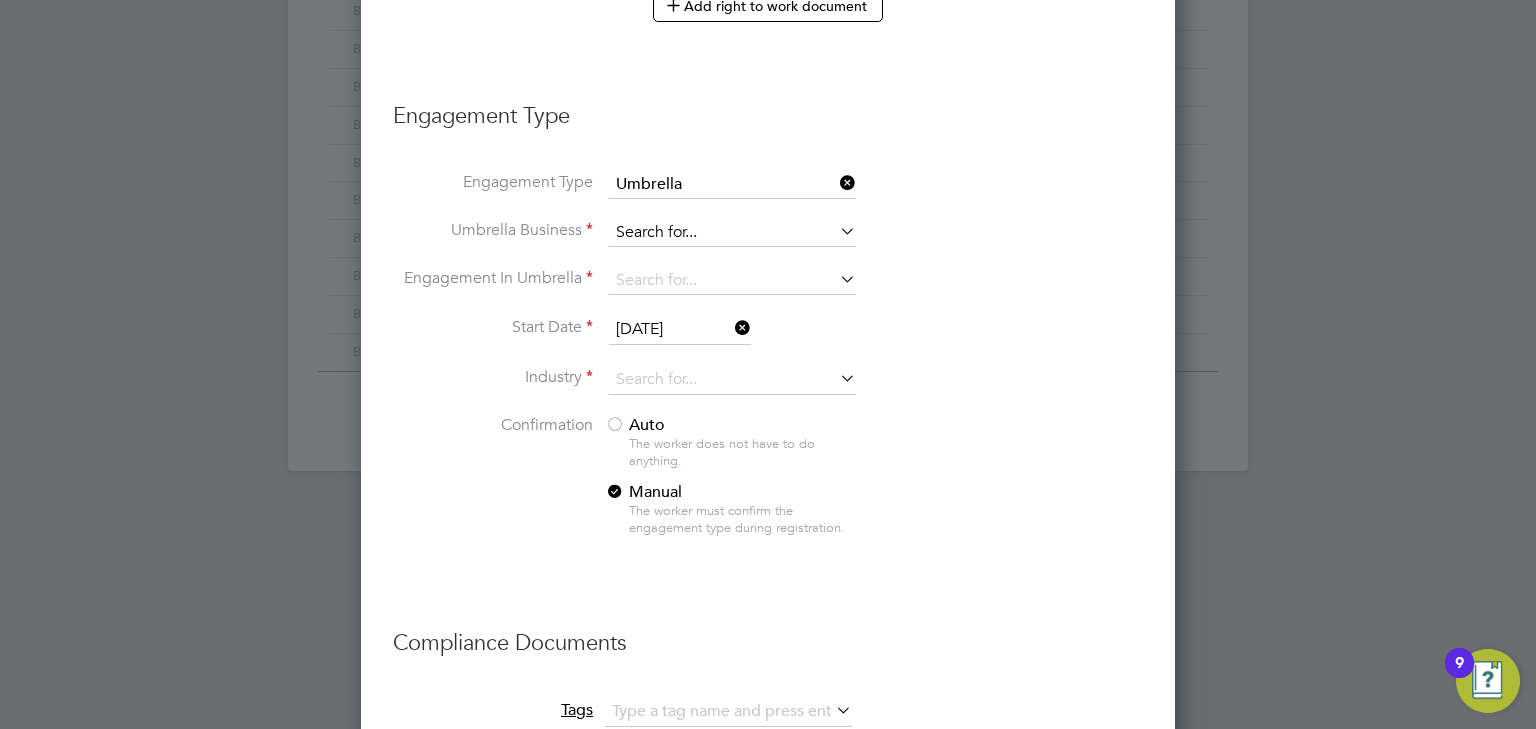 click at bounding box center (732, 233) 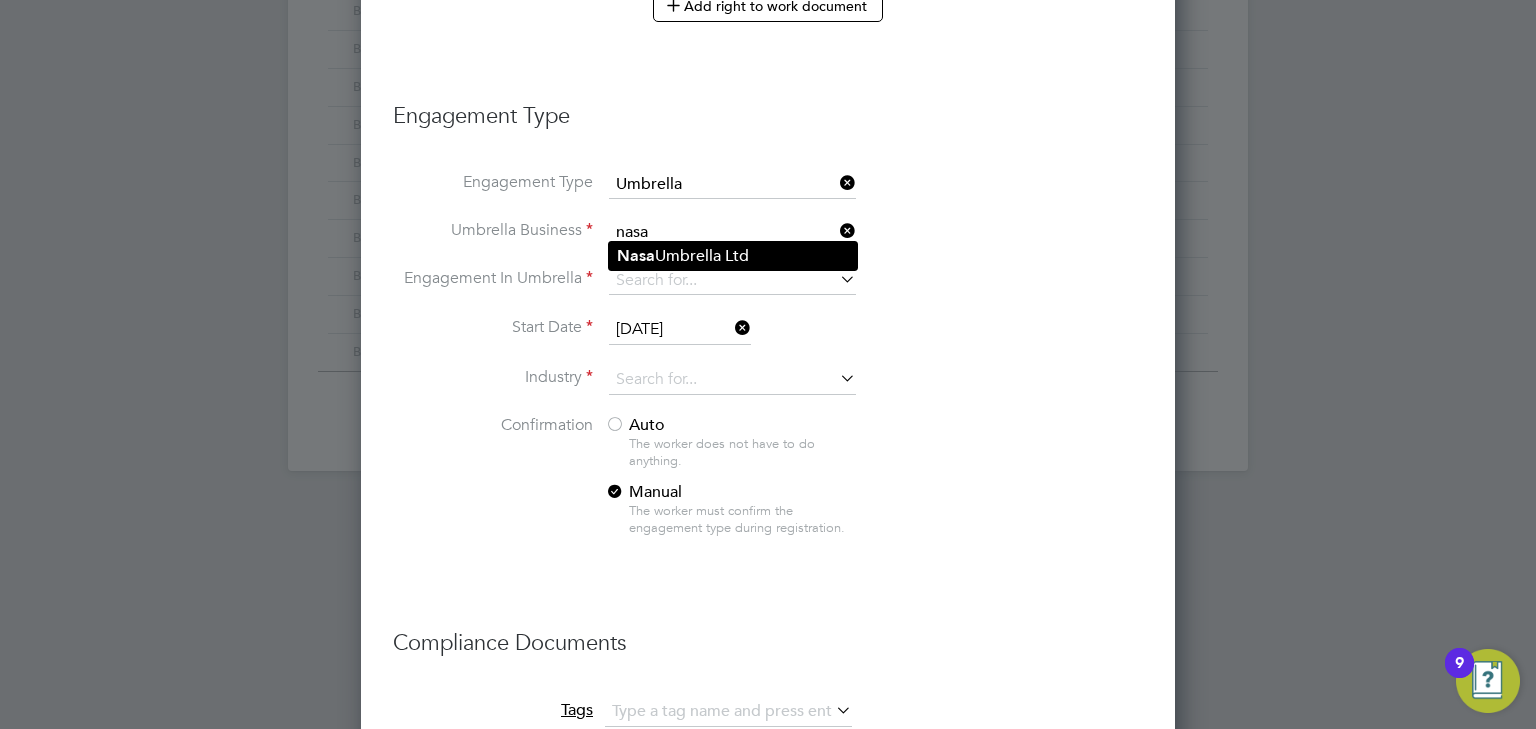click on "Nasa  Umbrella Ltd" 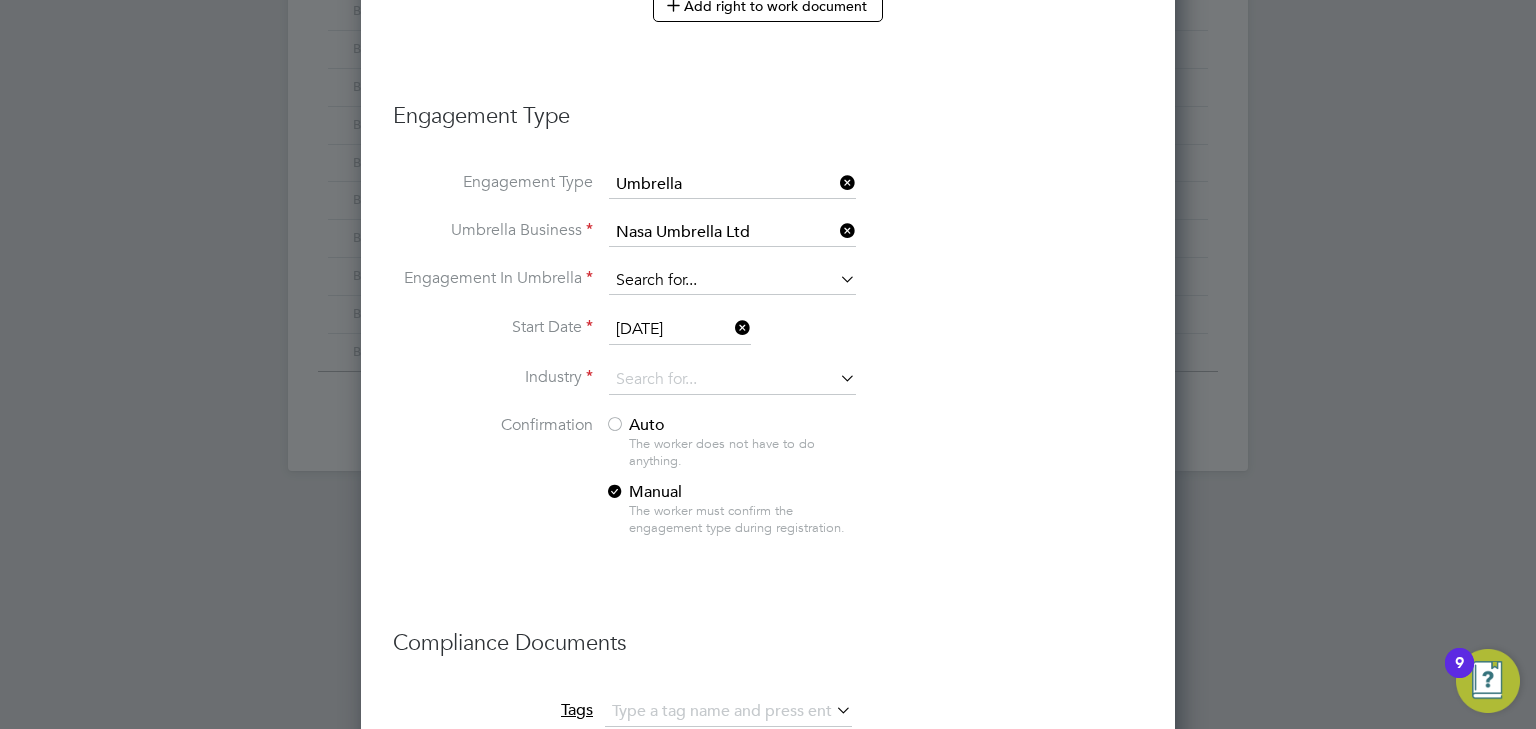 click at bounding box center [732, 281] 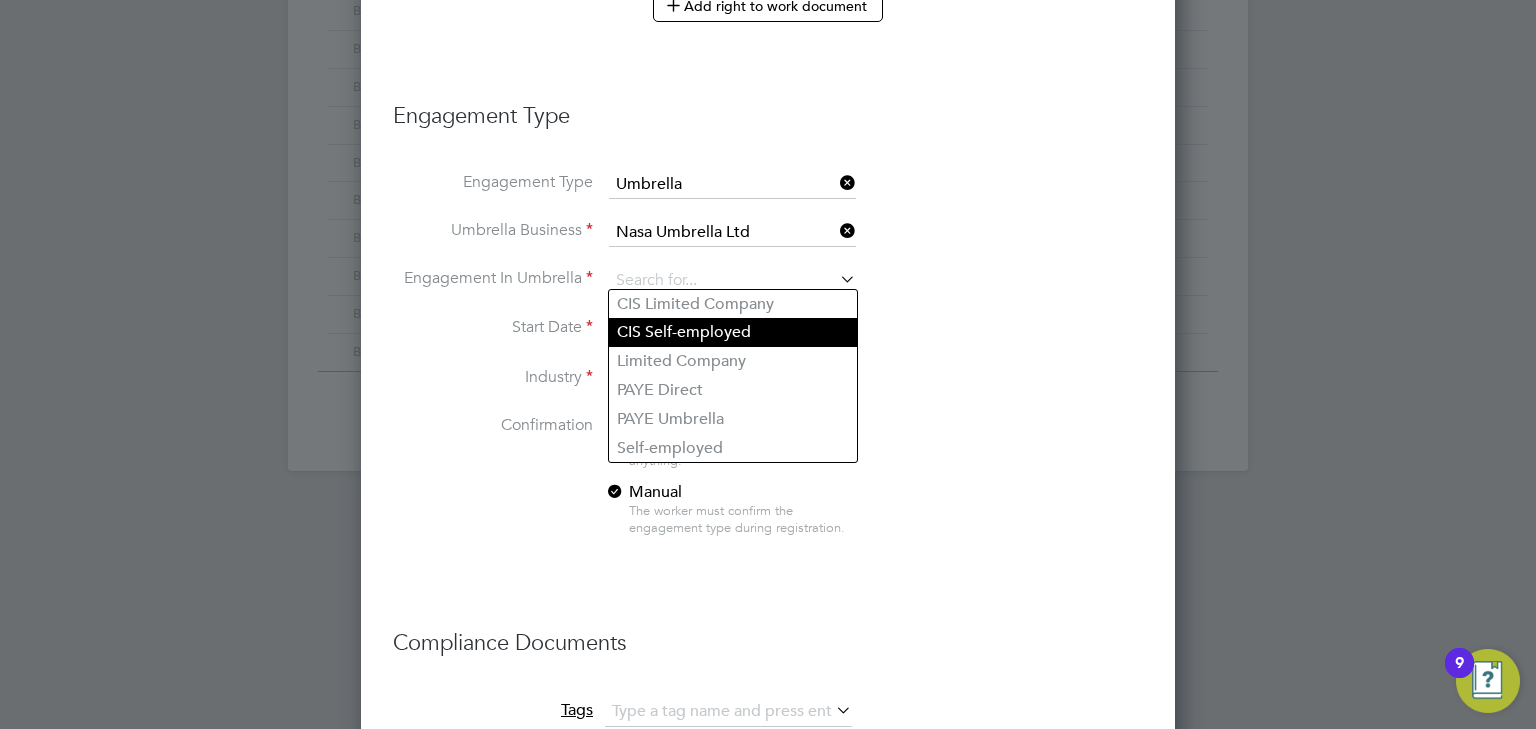 click on "CIS Self-employed" 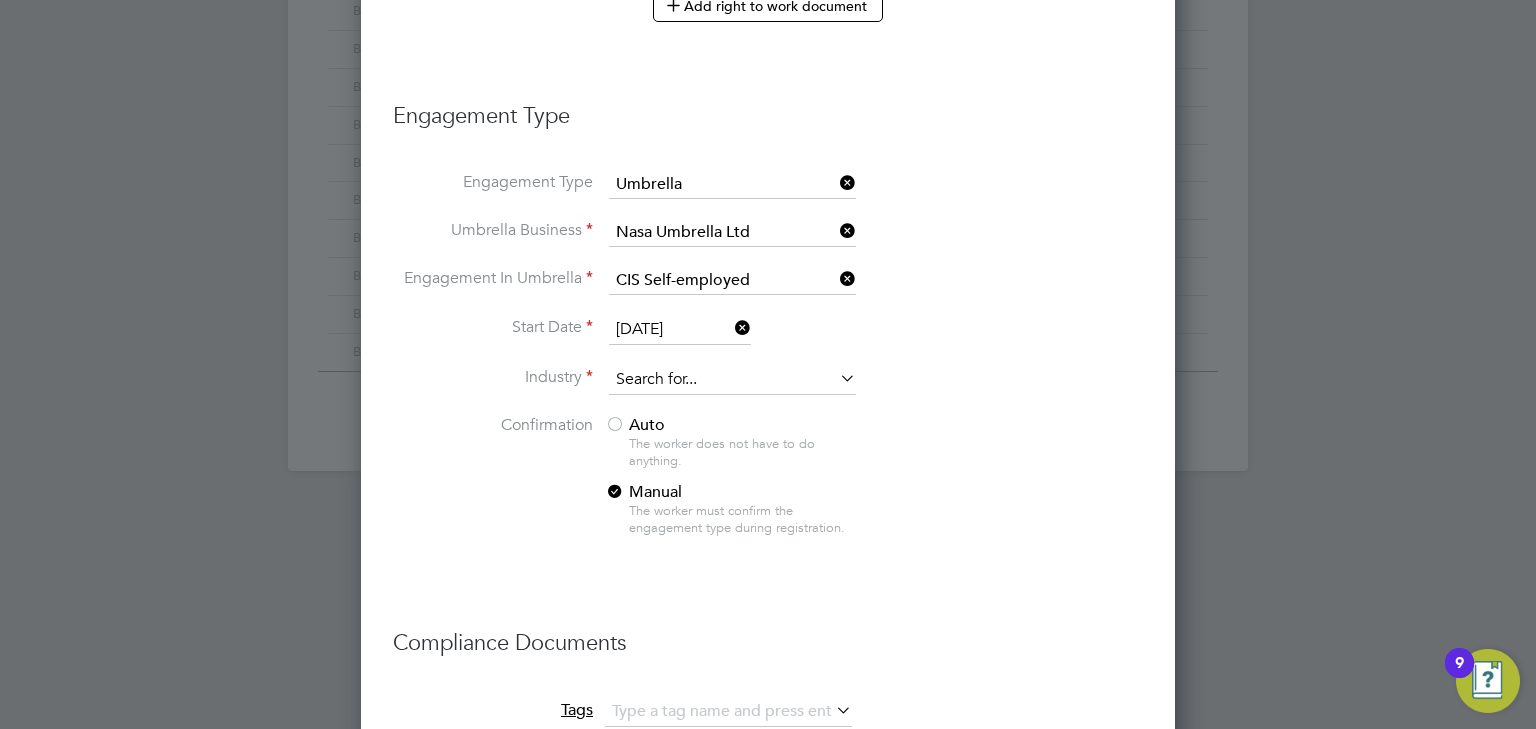 click at bounding box center [732, 380] 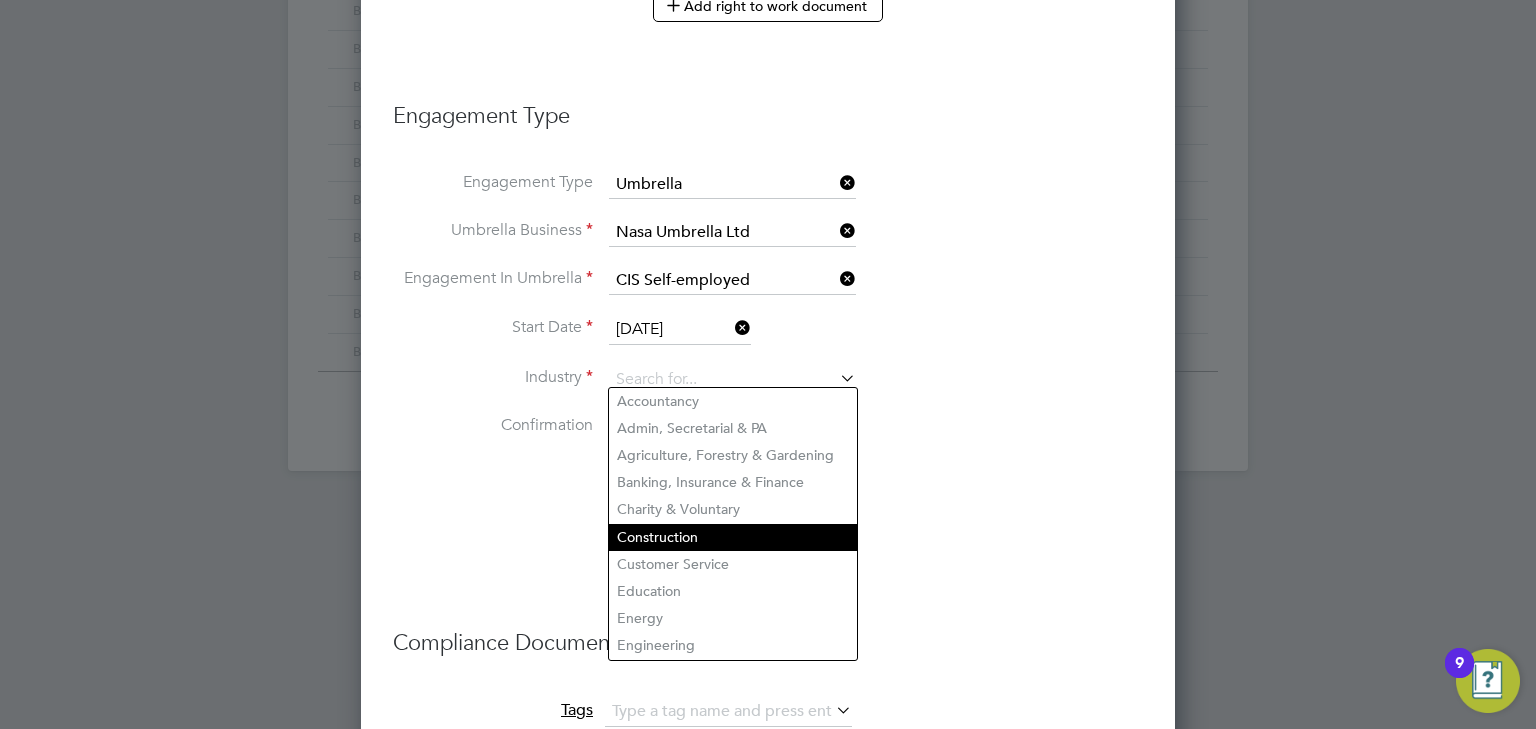 click on "Construction" 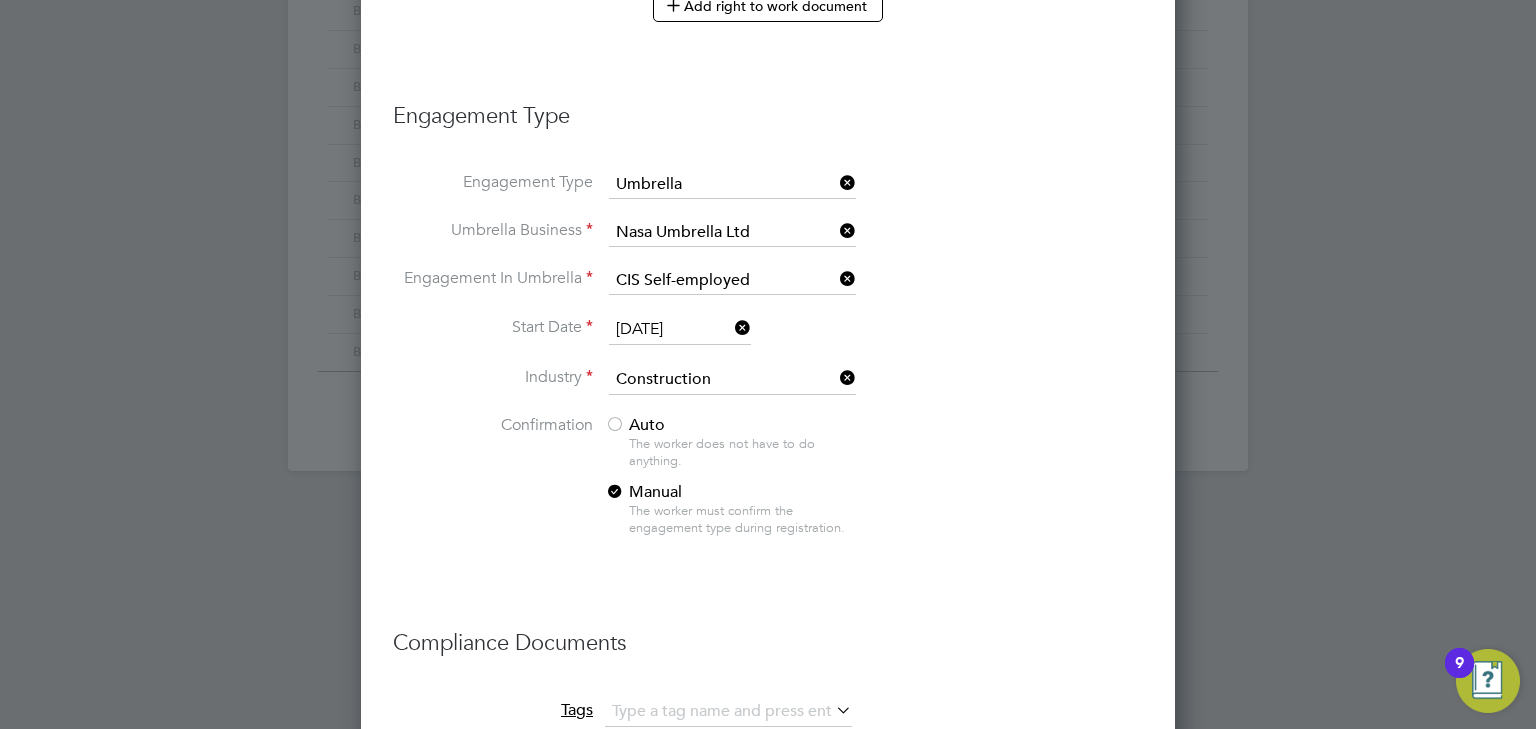 click at bounding box center [615, 426] 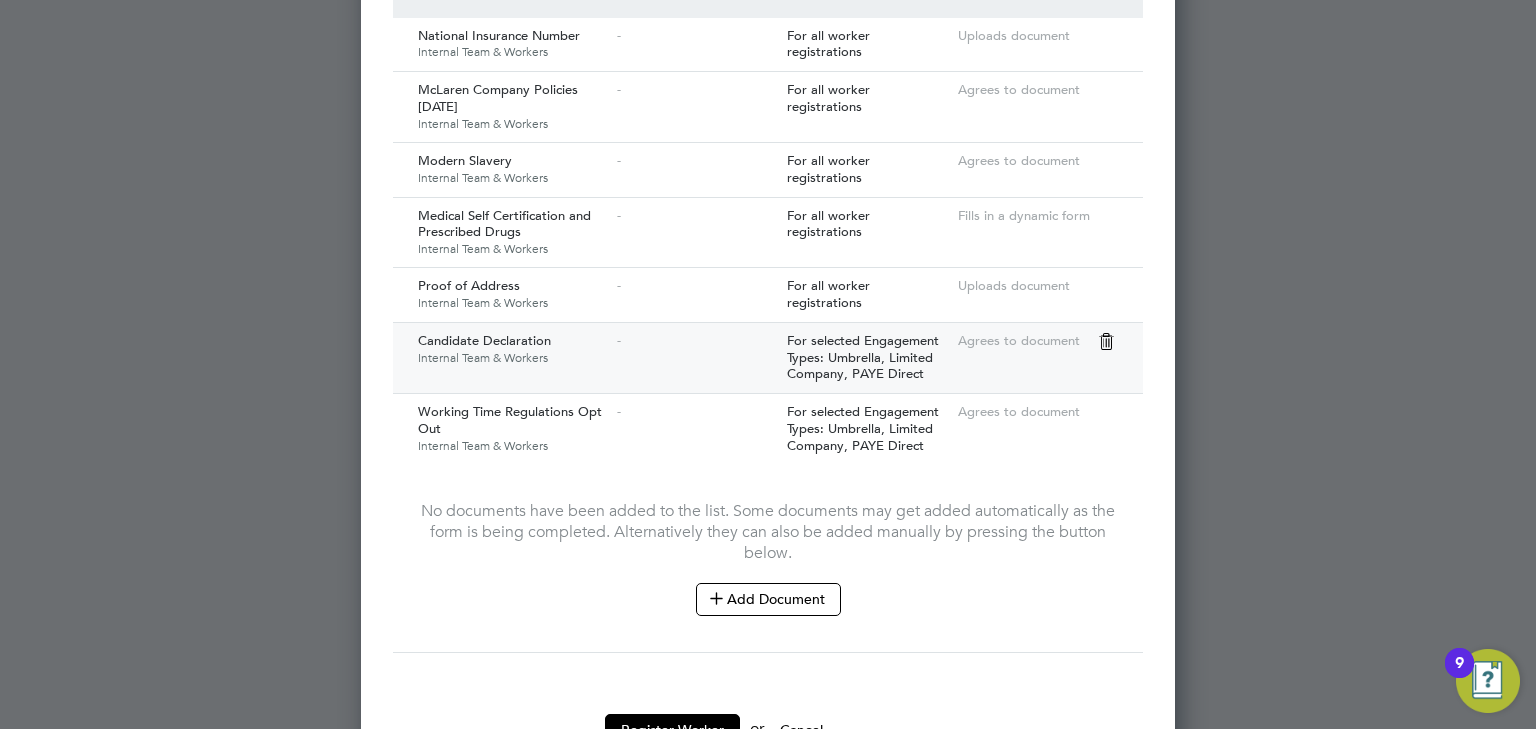scroll, scrollTop: 2131, scrollLeft: 0, axis: vertical 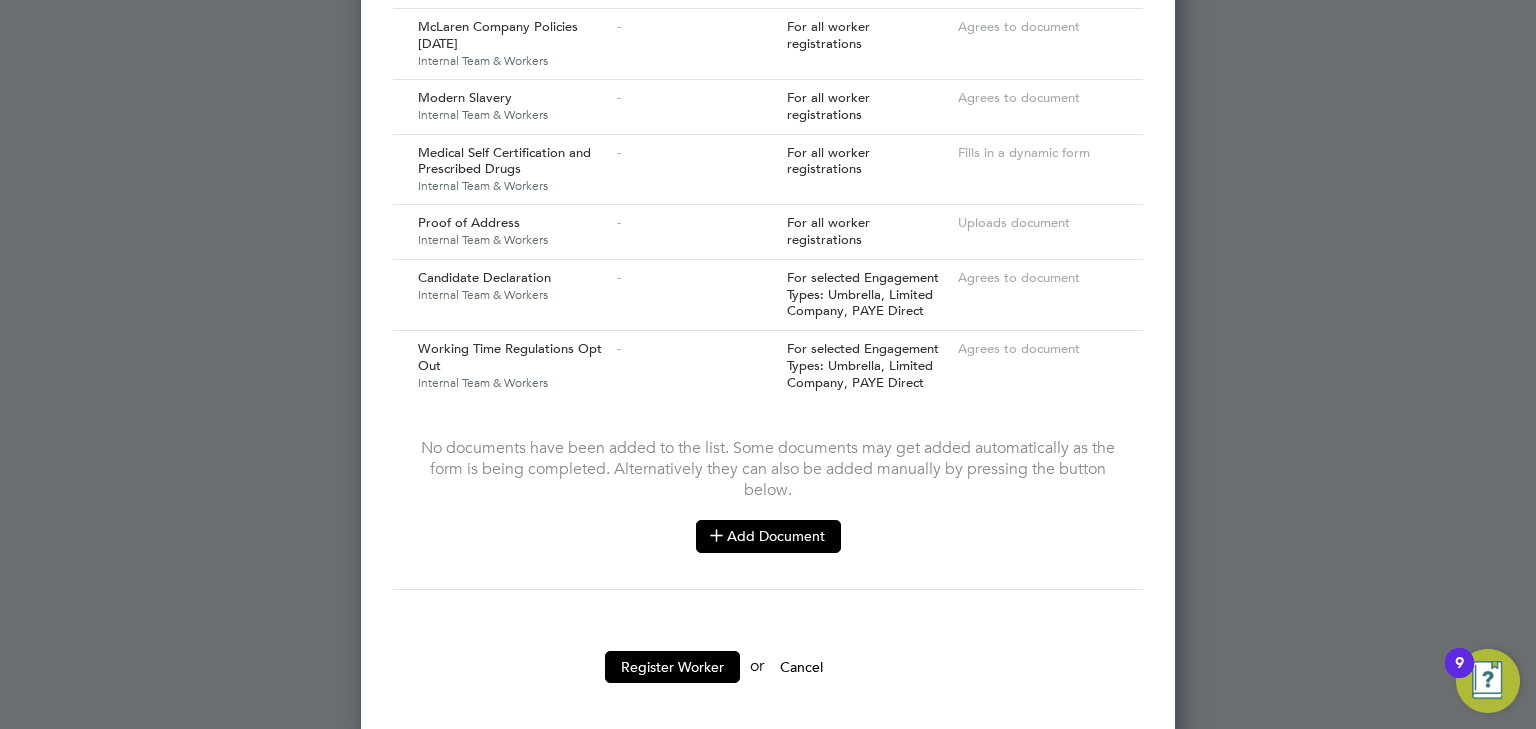 click on "Add Document" at bounding box center [768, 536] 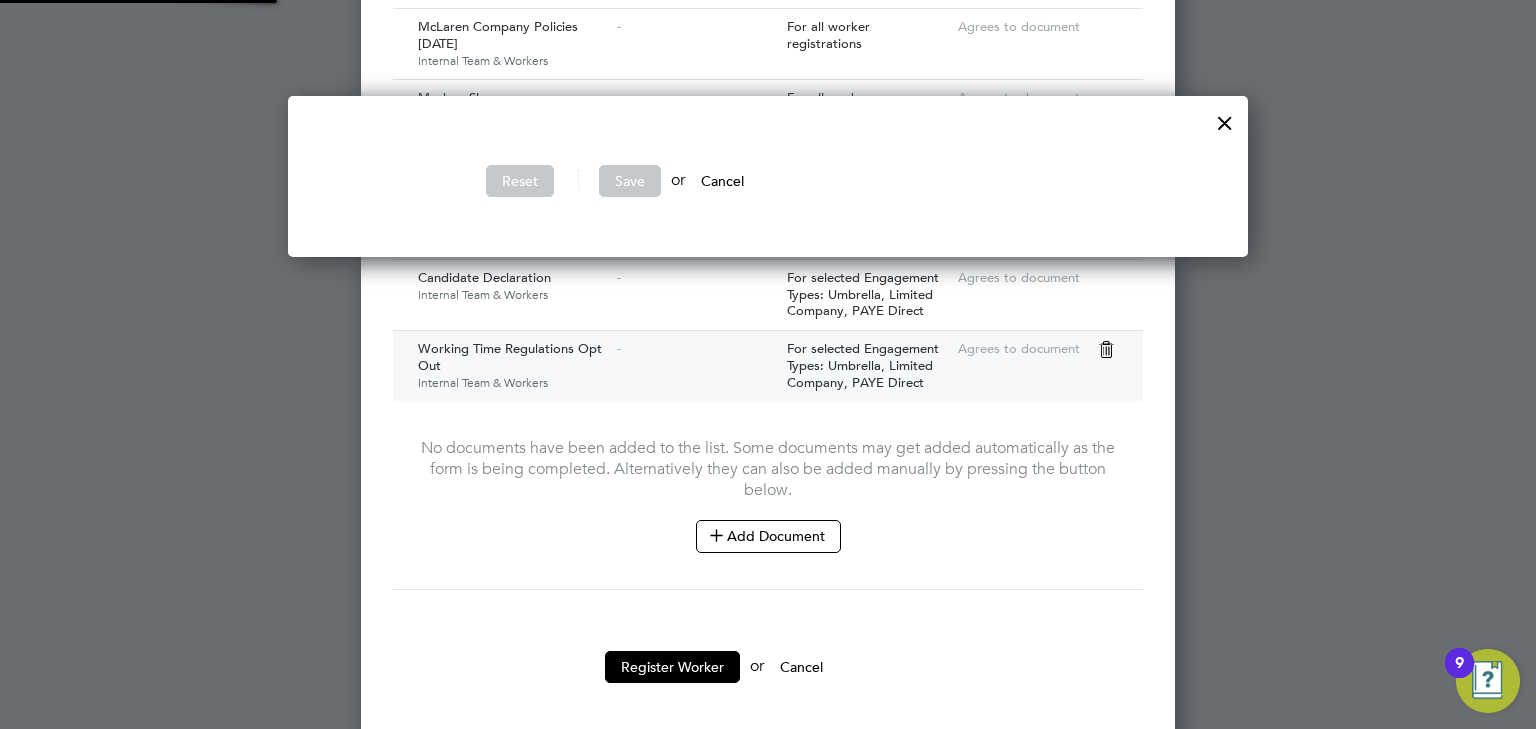 scroll, scrollTop: 10, scrollLeft: 10, axis: both 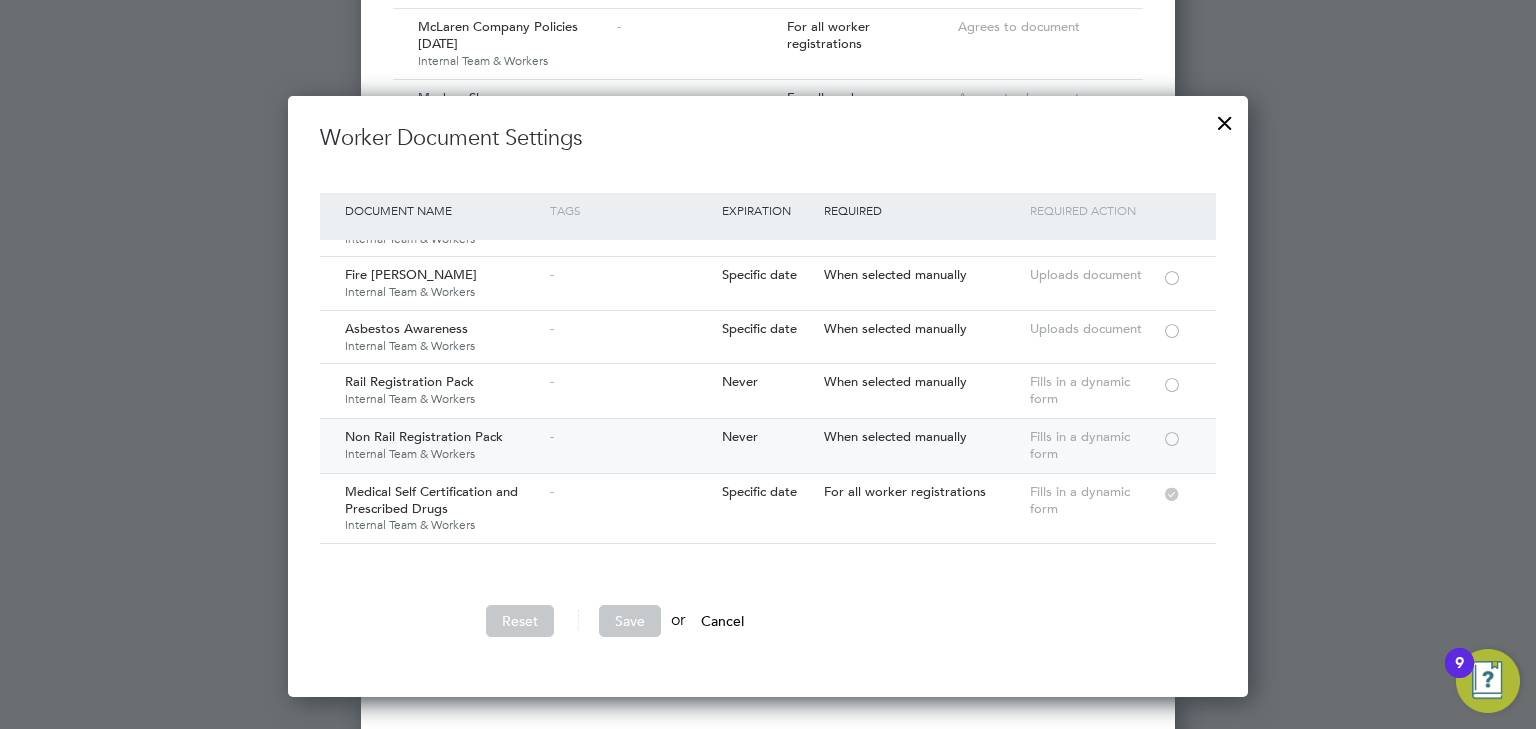 click at bounding box center [1179, 436] 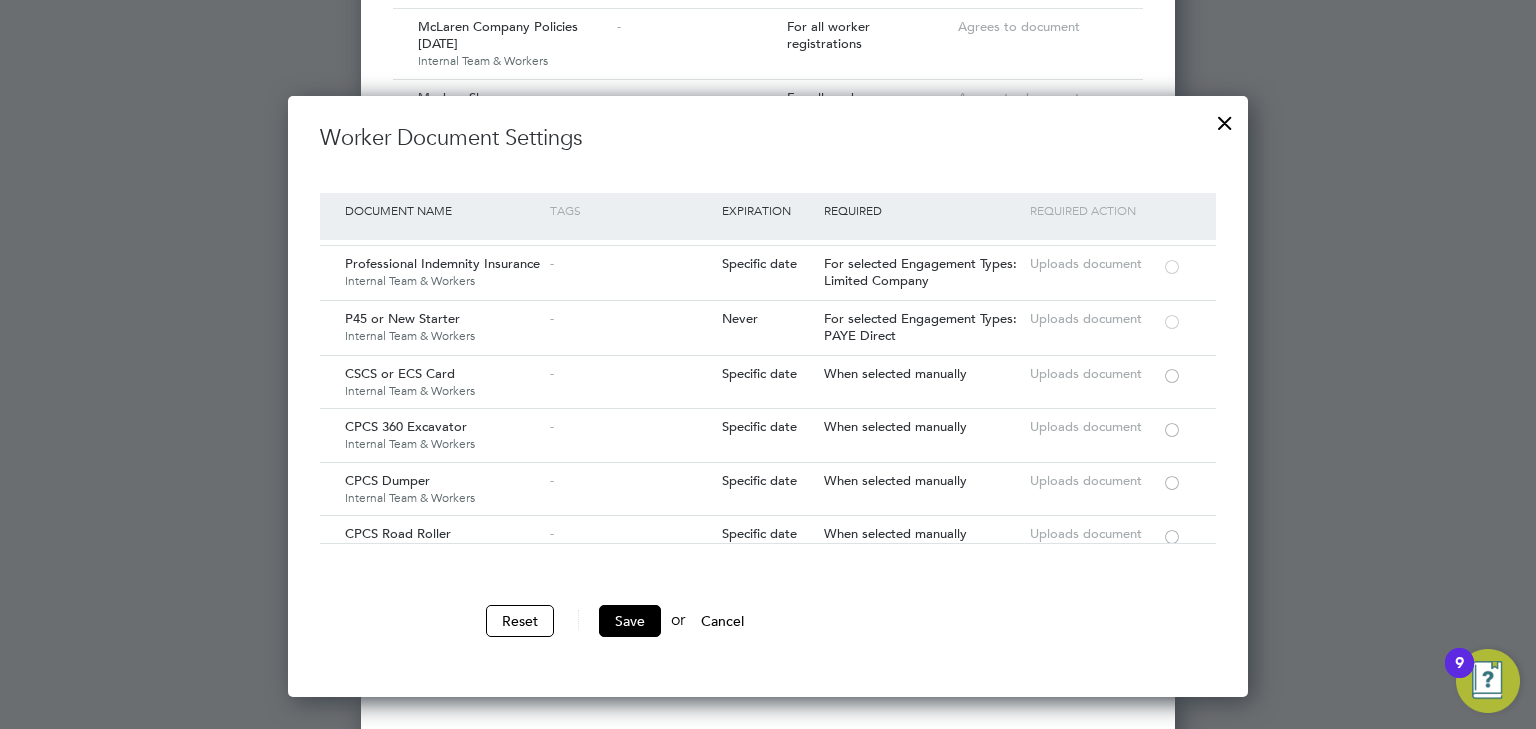 scroll, scrollTop: 2000, scrollLeft: 0, axis: vertical 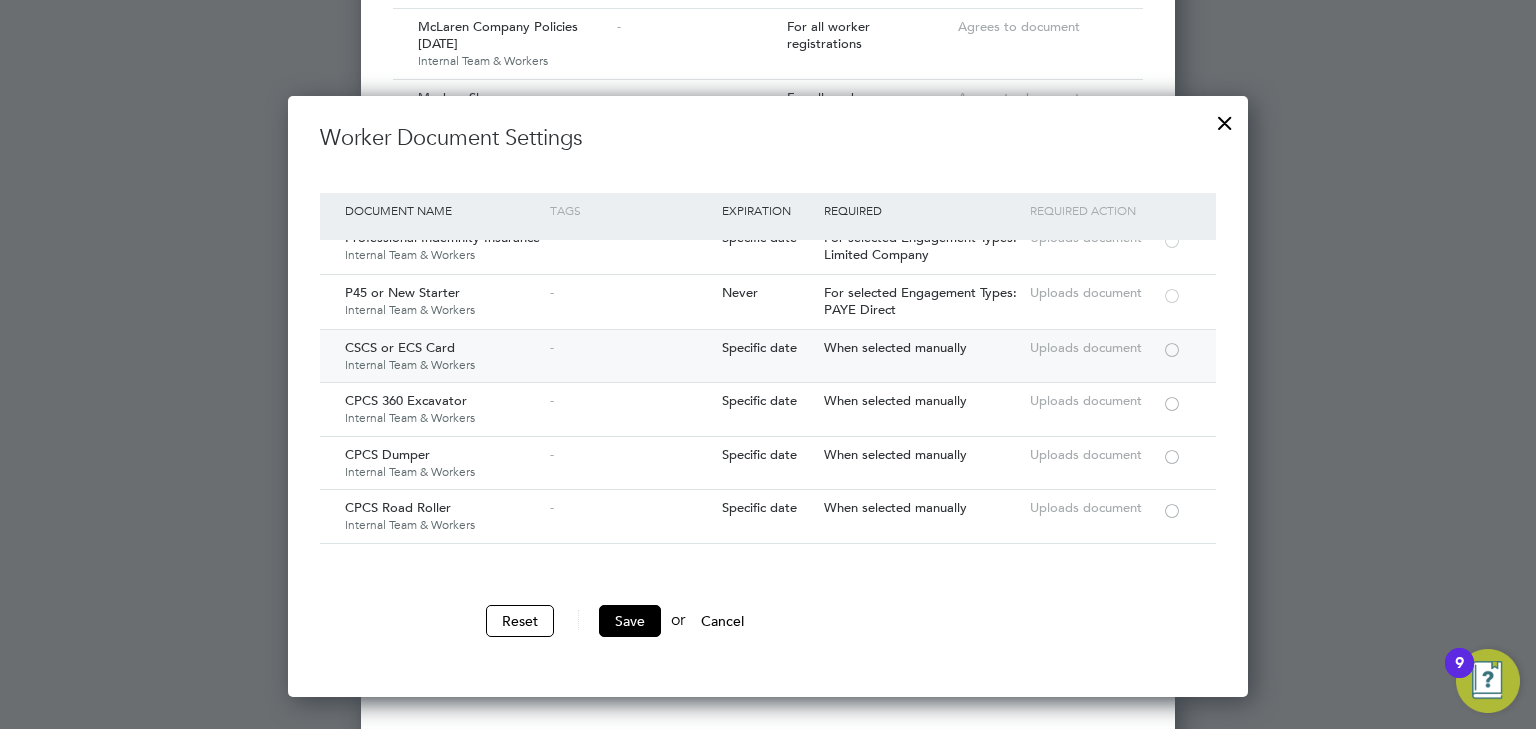 click at bounding box center (1172, 348) 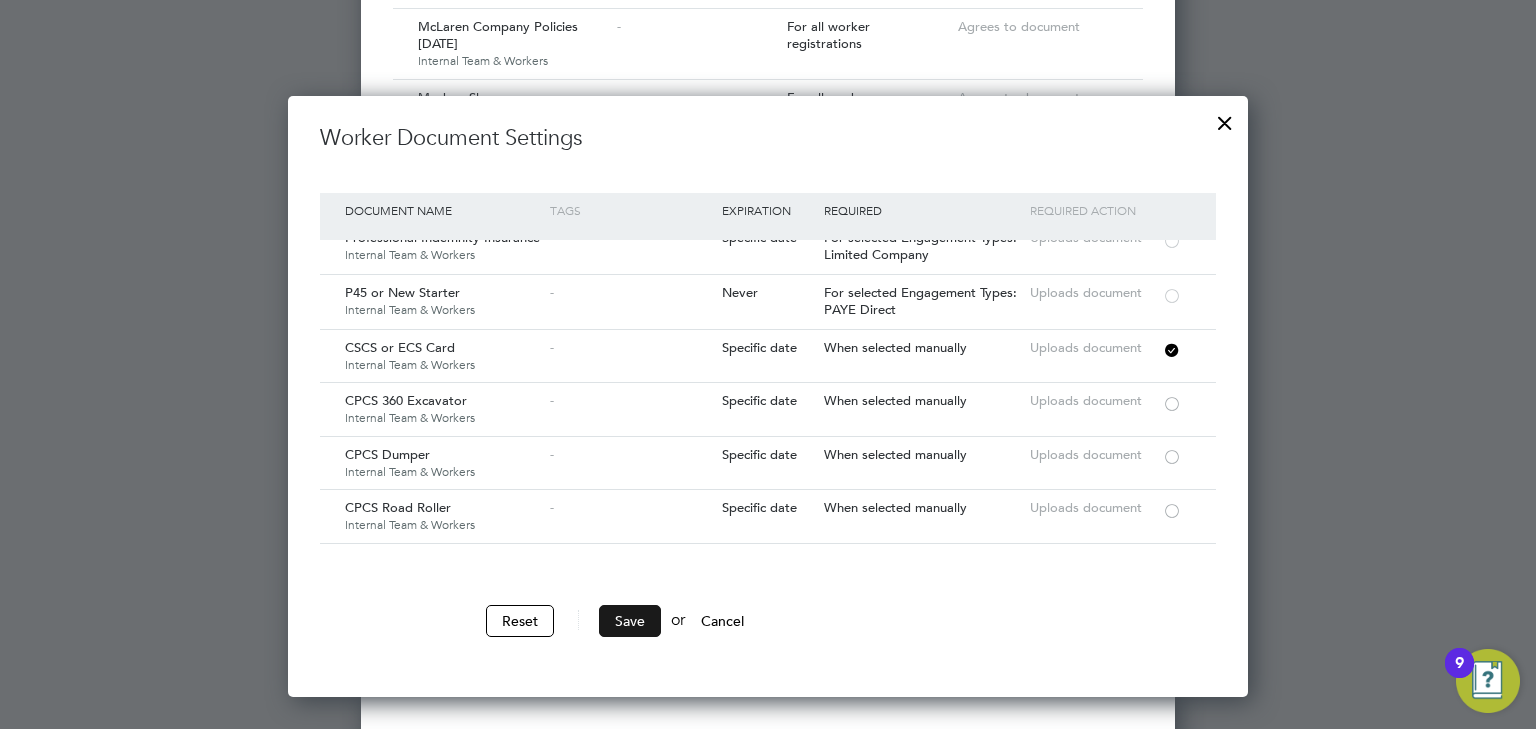 click on "Save" at bounding box center (630, 621) 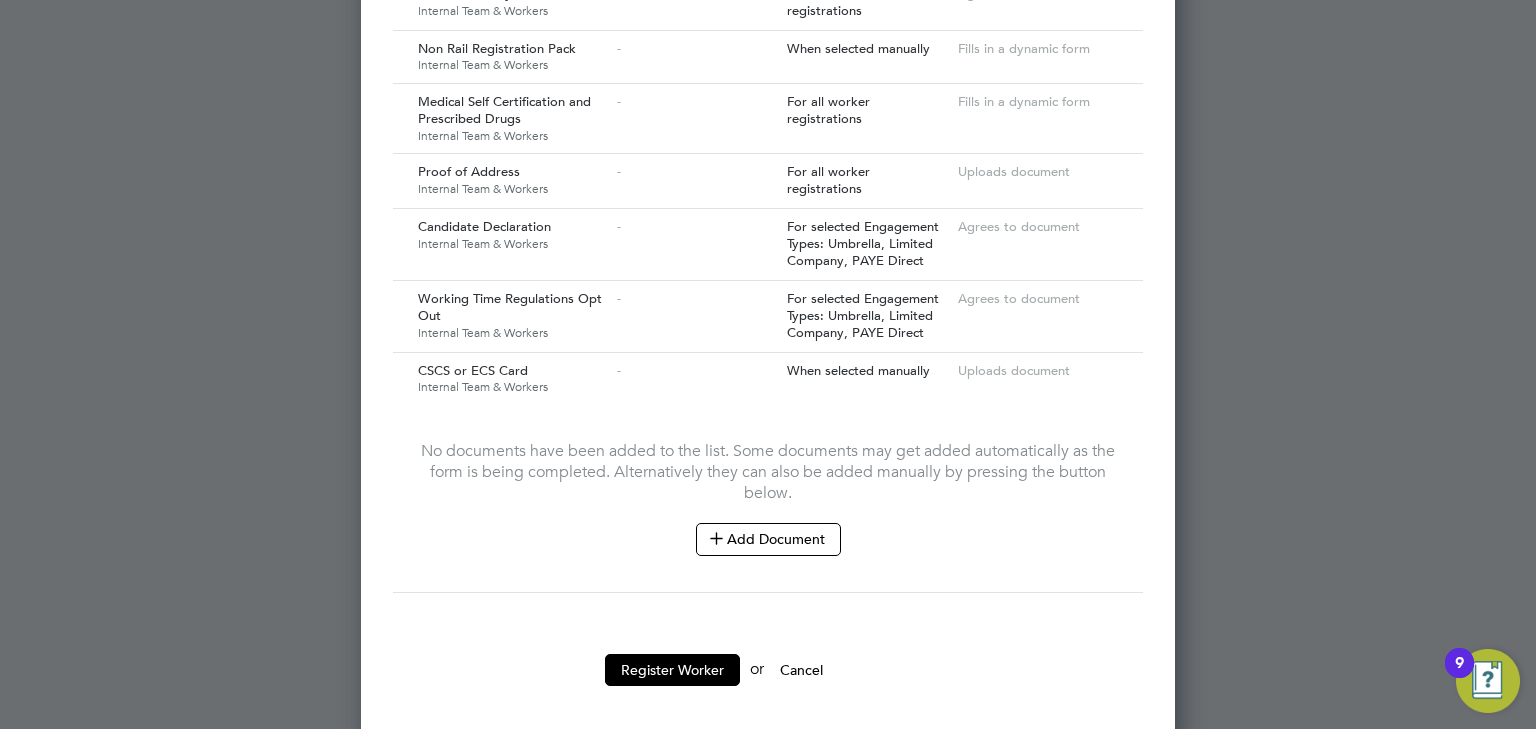 scroll, scrollTop: 2237, scrollLeft: 0, axis: vertical 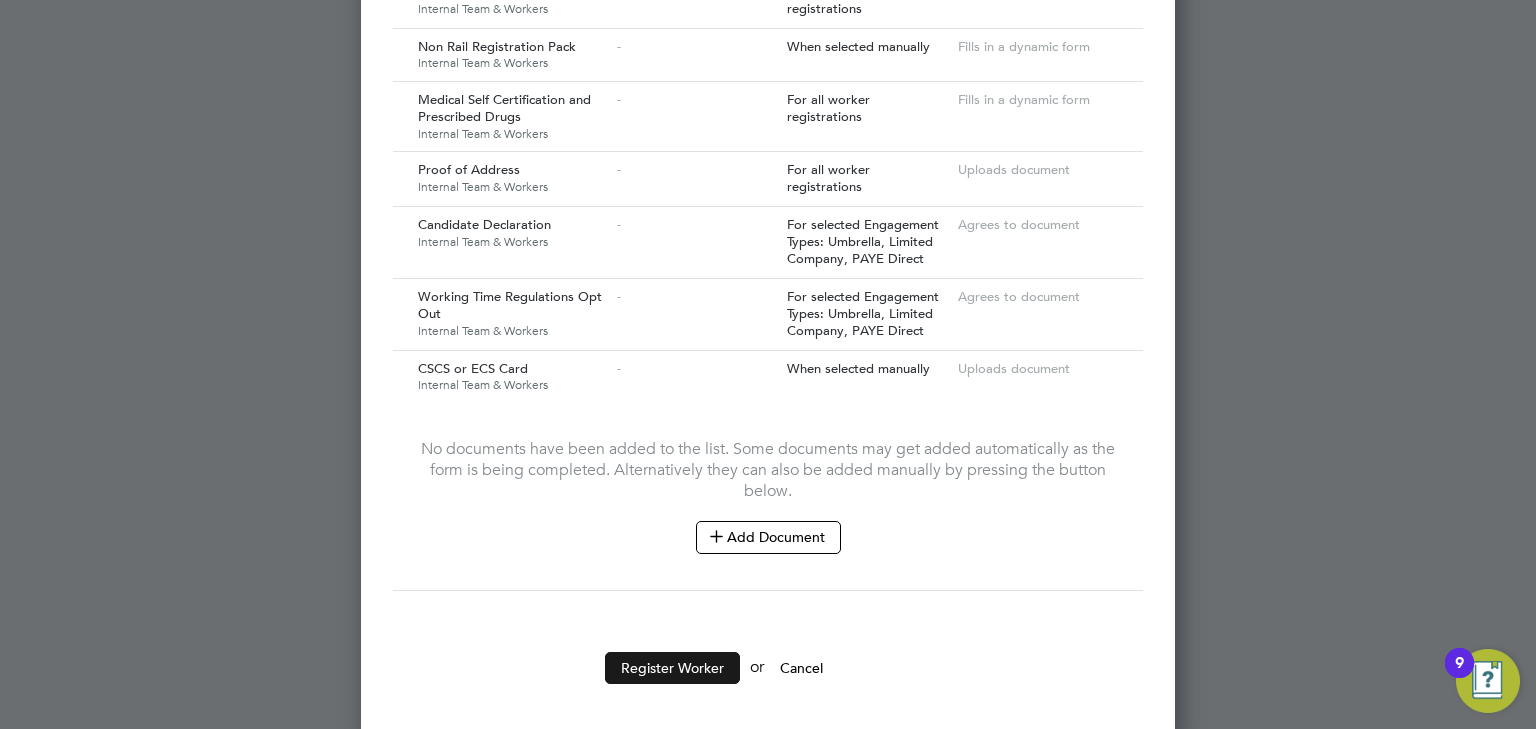 click on "Register Worker" at bounding box center (672, 668) 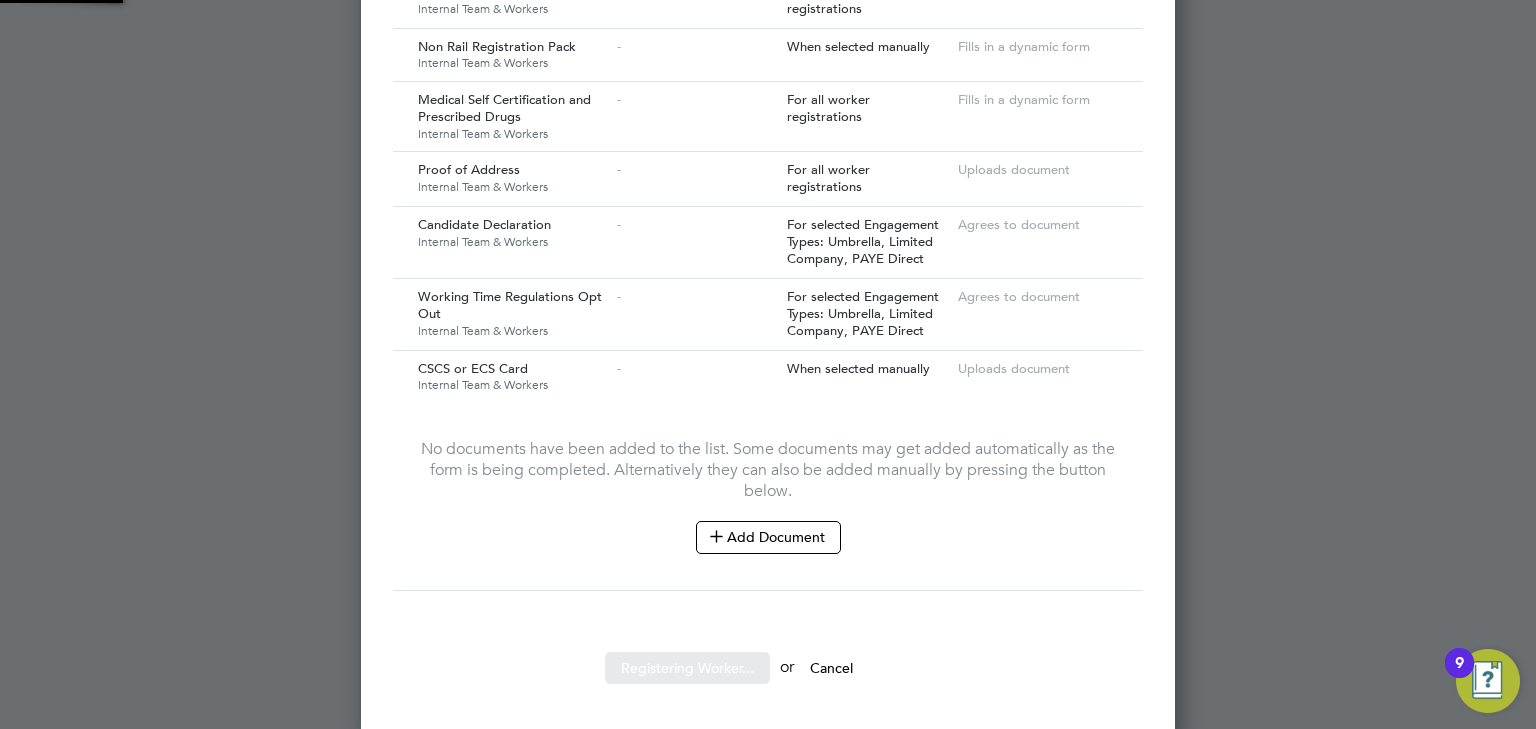 scroll, scrollTop: 0, scrollLeft: 0, axis: both 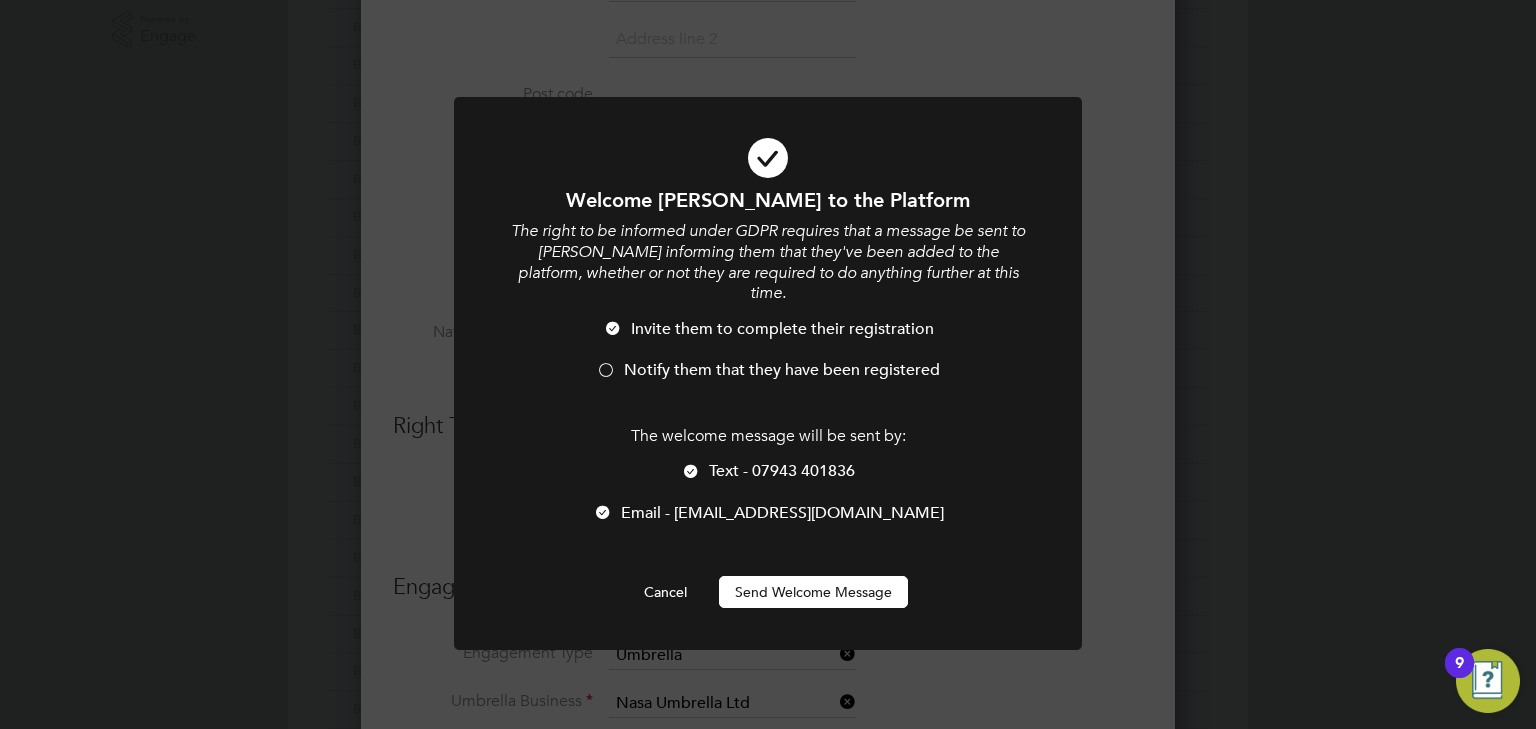 click on "Send Welcome Message" at bounding box center [813, 592] 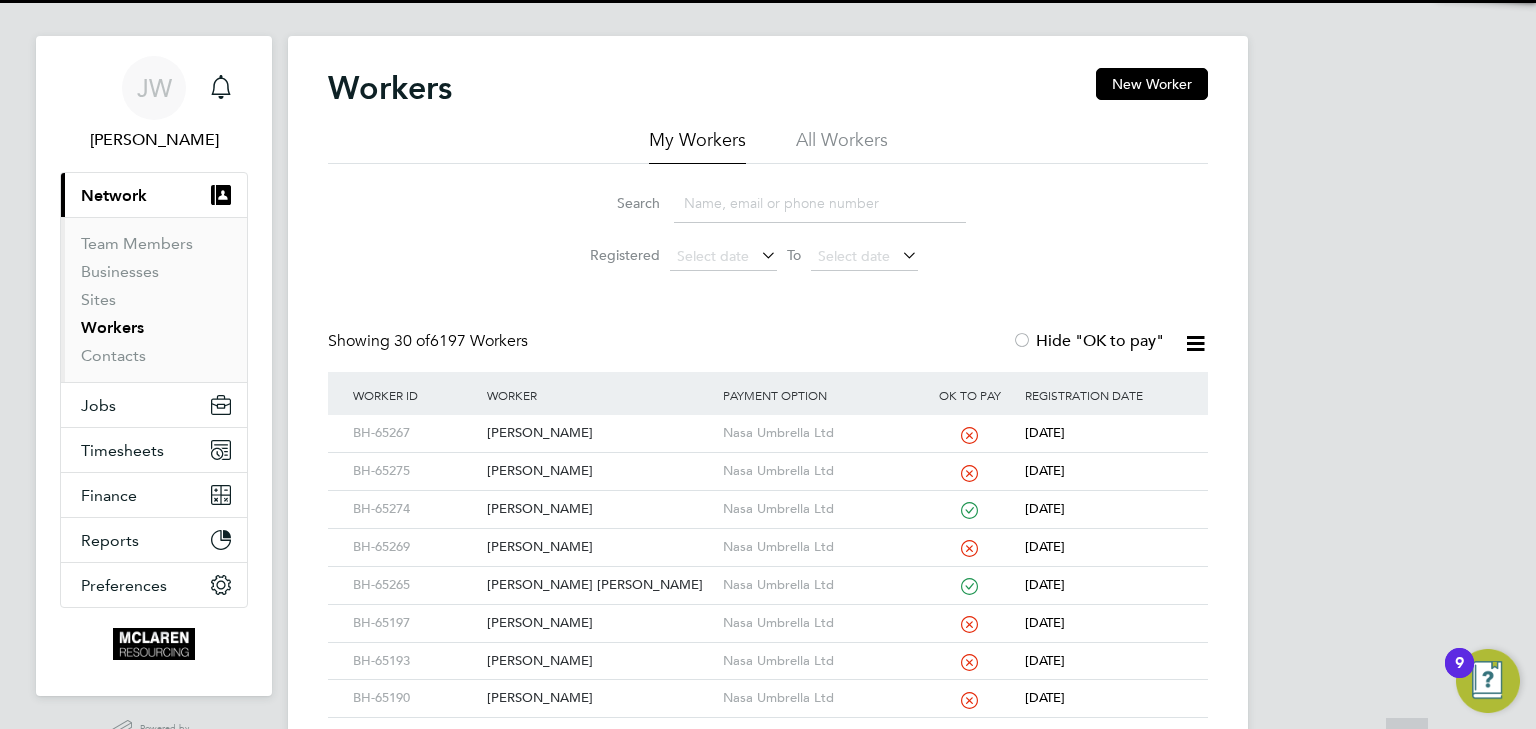 scroll, scrollTop: 0, scrollLeft: 0, axis: both 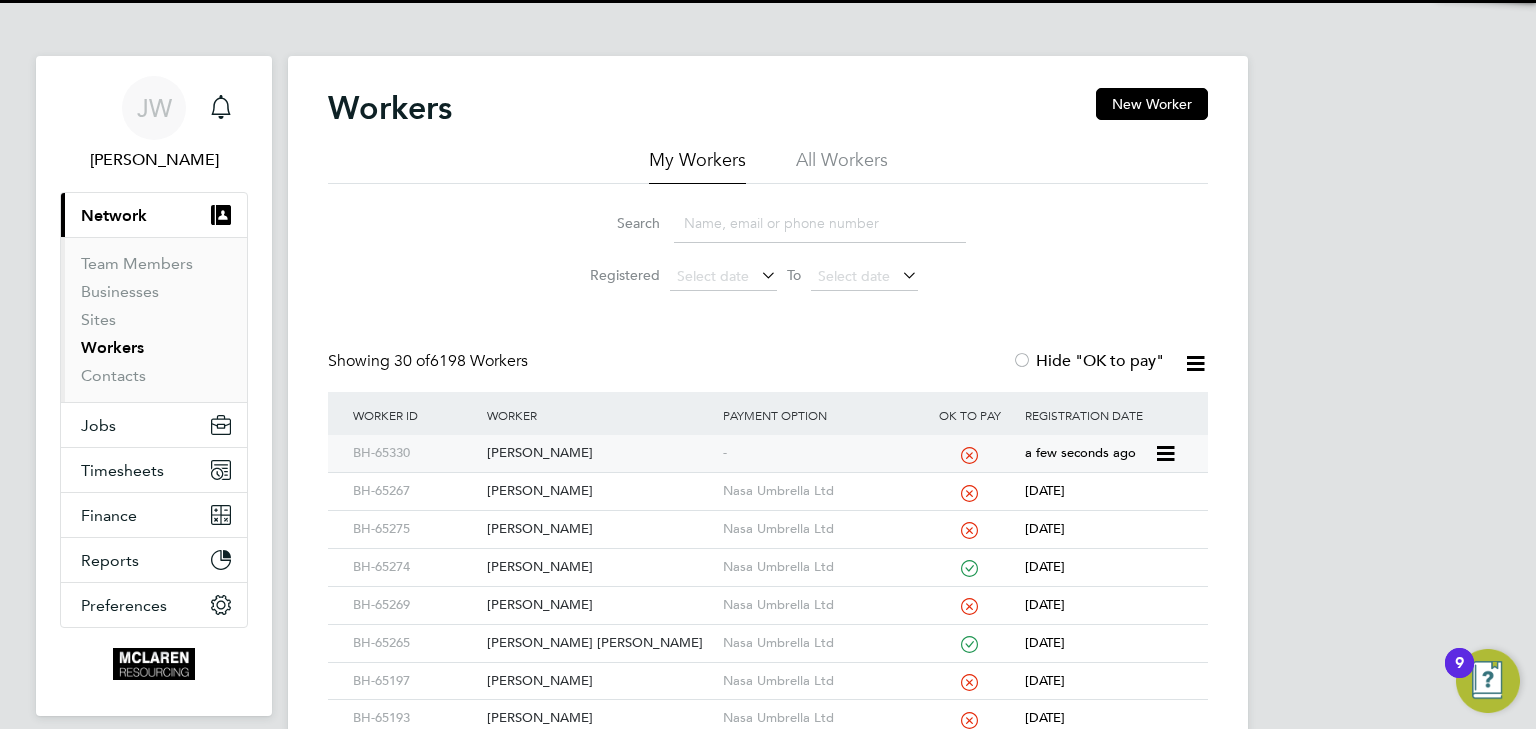 click on "[PERSON_NAME]" 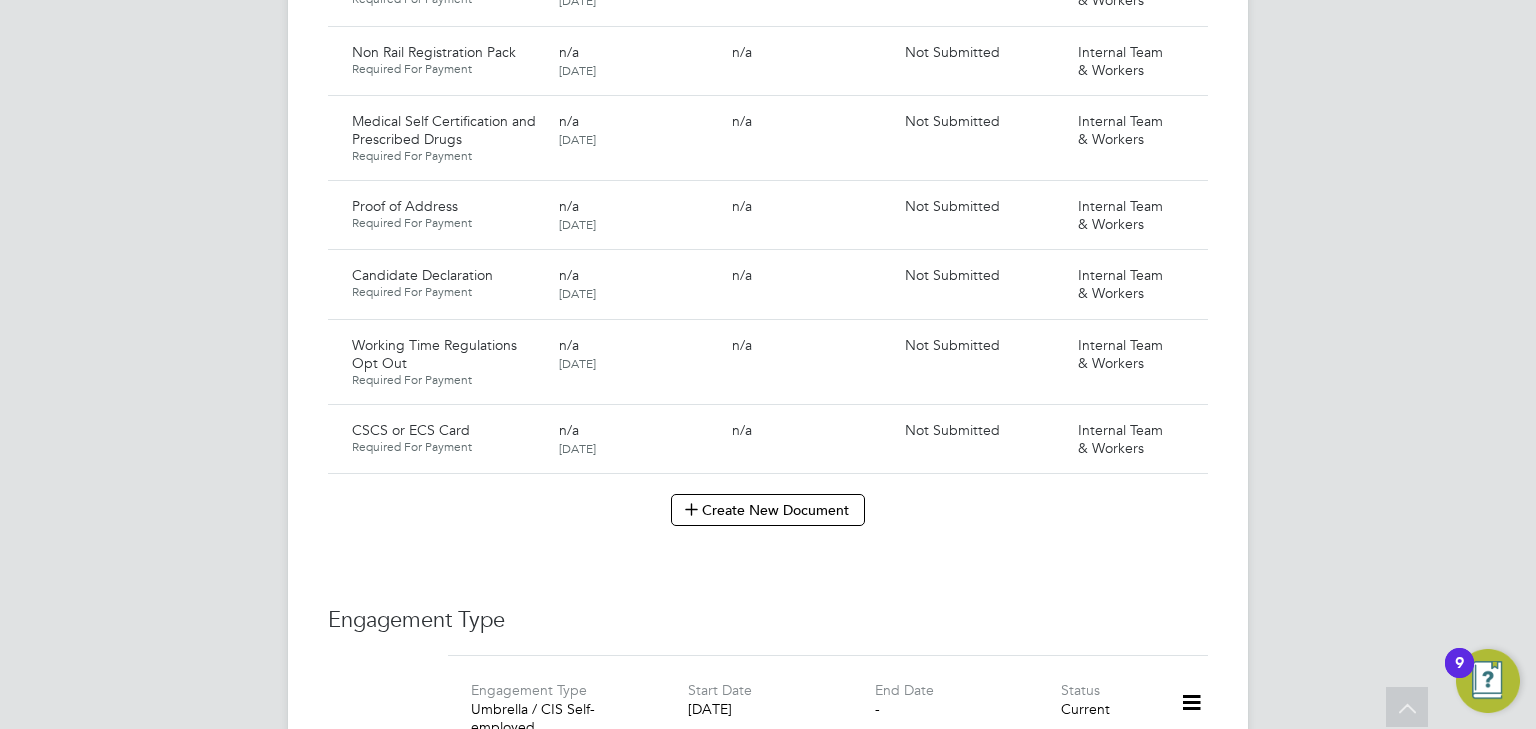 scroll, scrollTop: 1600, scrollLeft: 0, axis: vertical 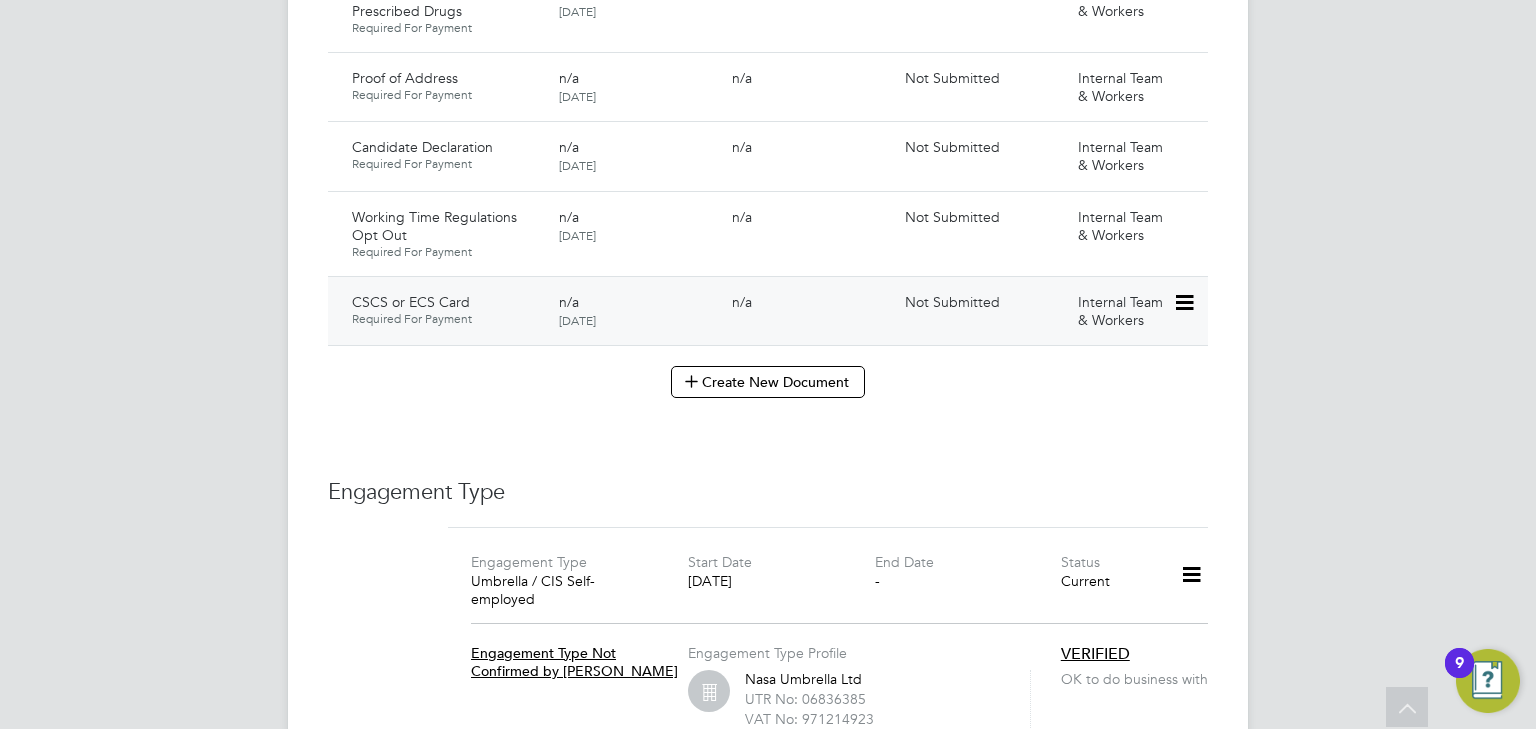 click 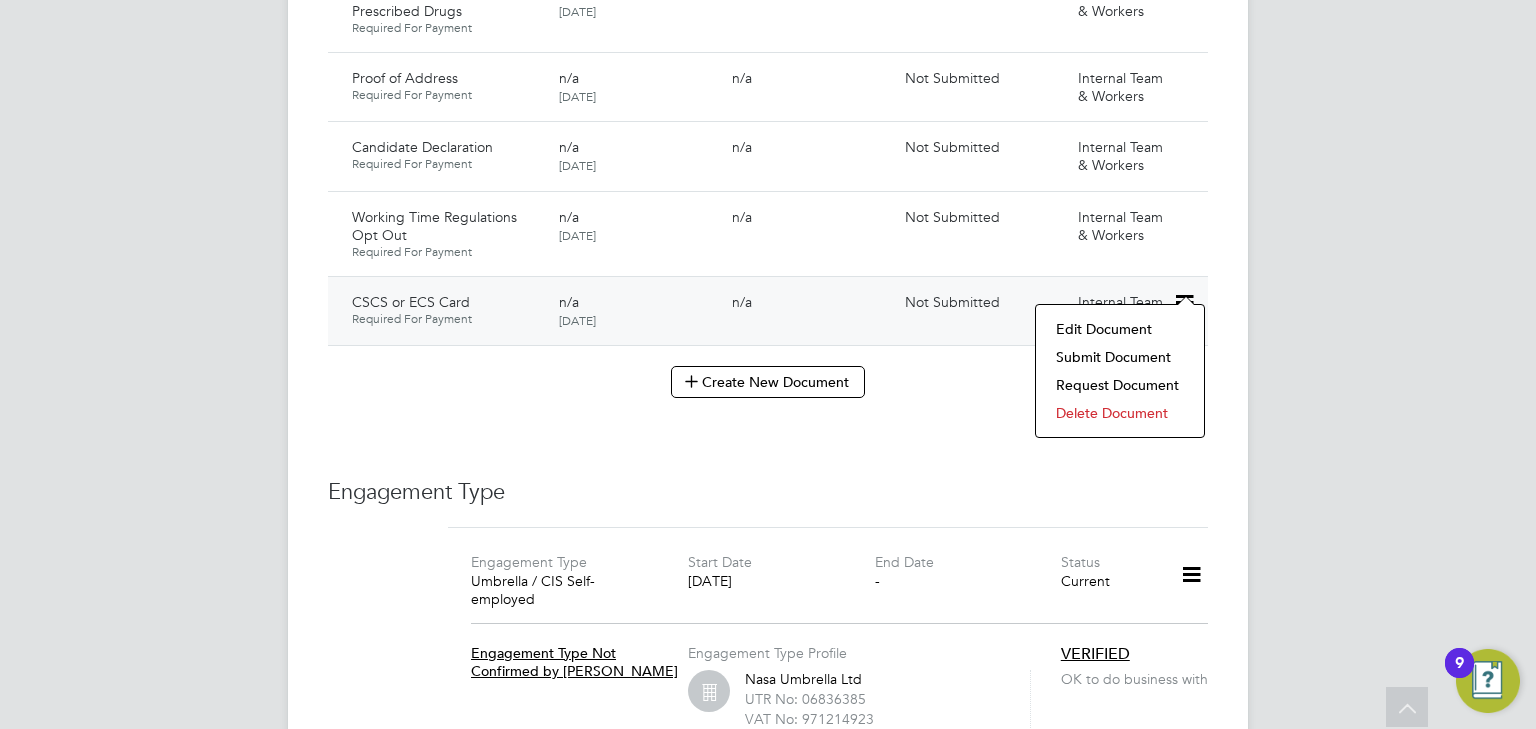 scroll, scrollTop: 1760, scrollLeft: 0, axis: vertical 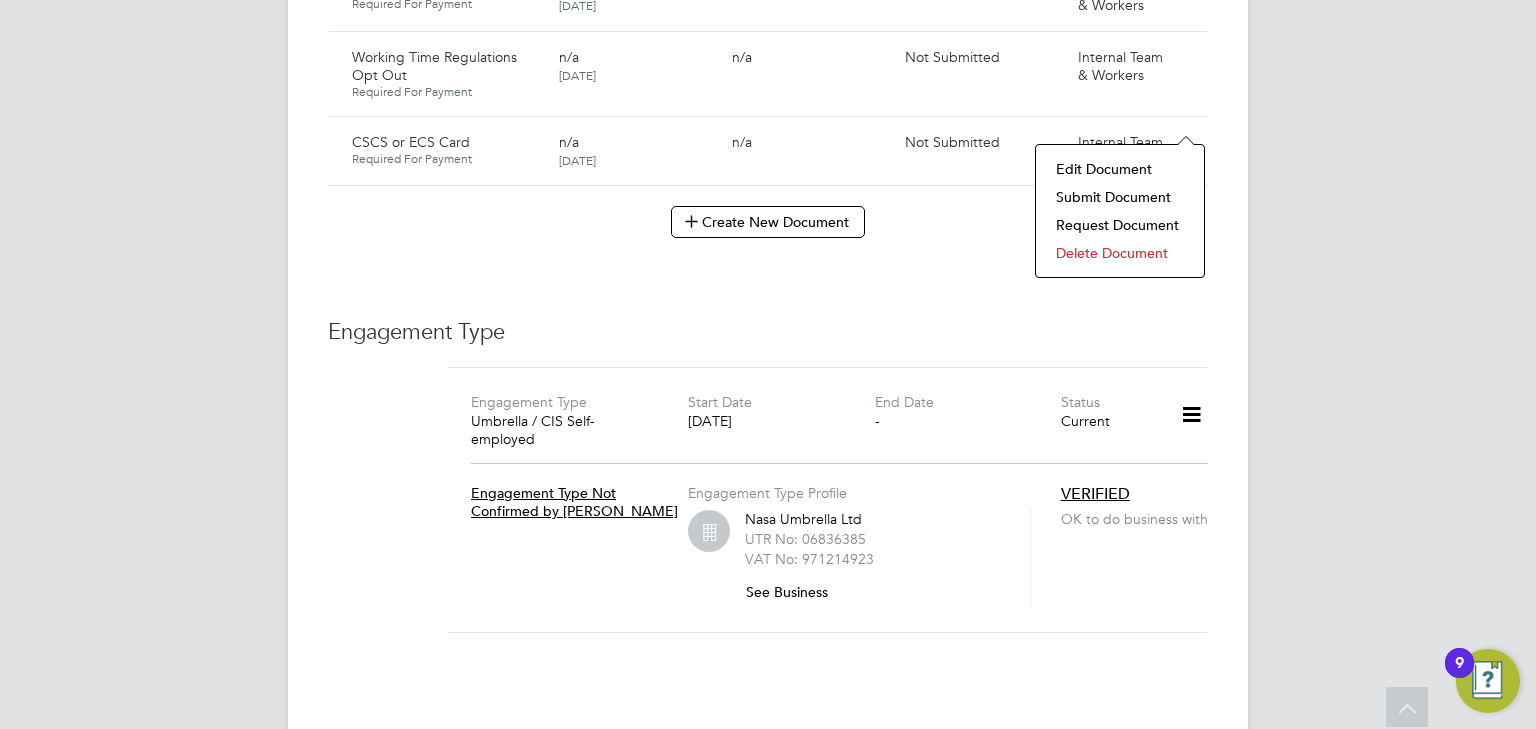 click on "Submit Document" 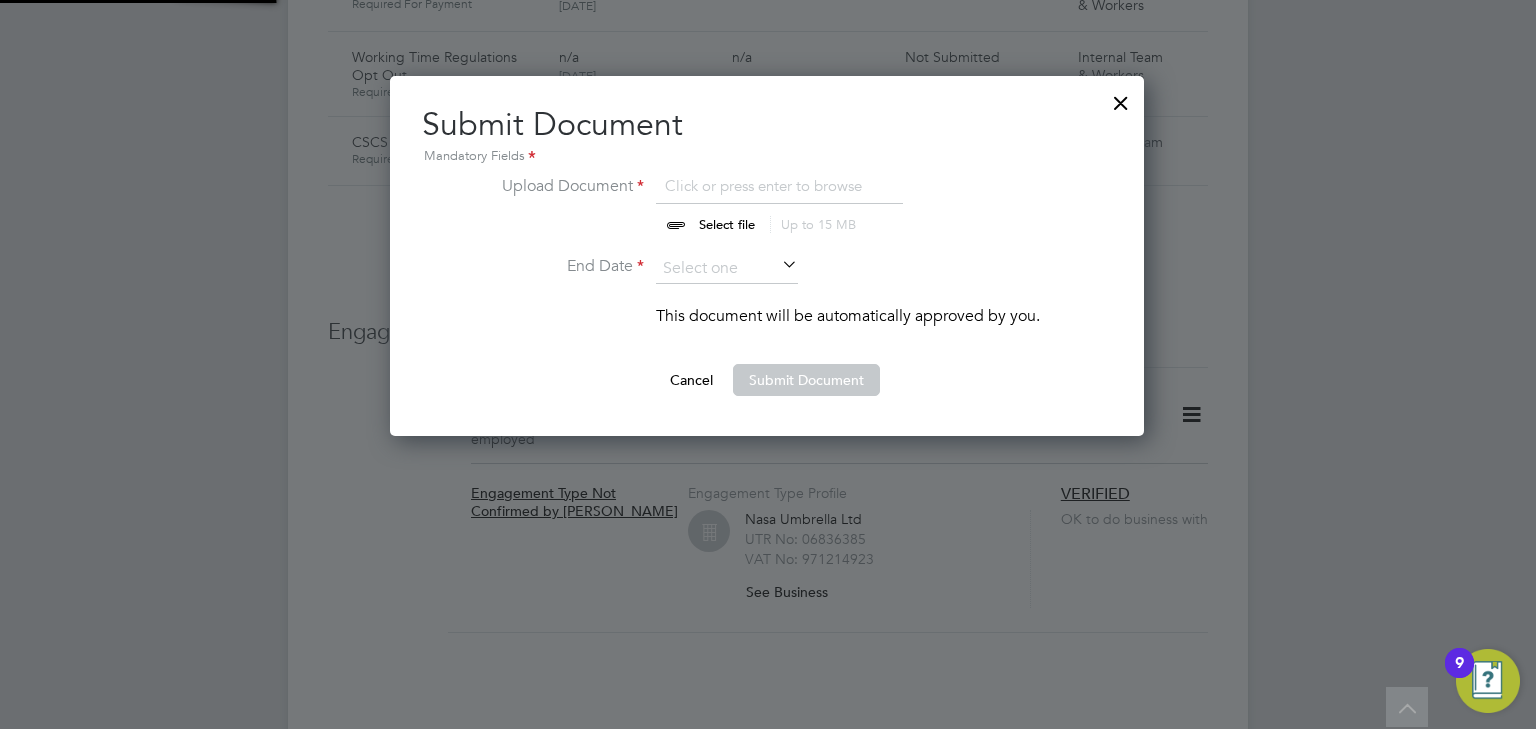 scroll, scrollTop: 11, scrollLeft: 10, axis: both 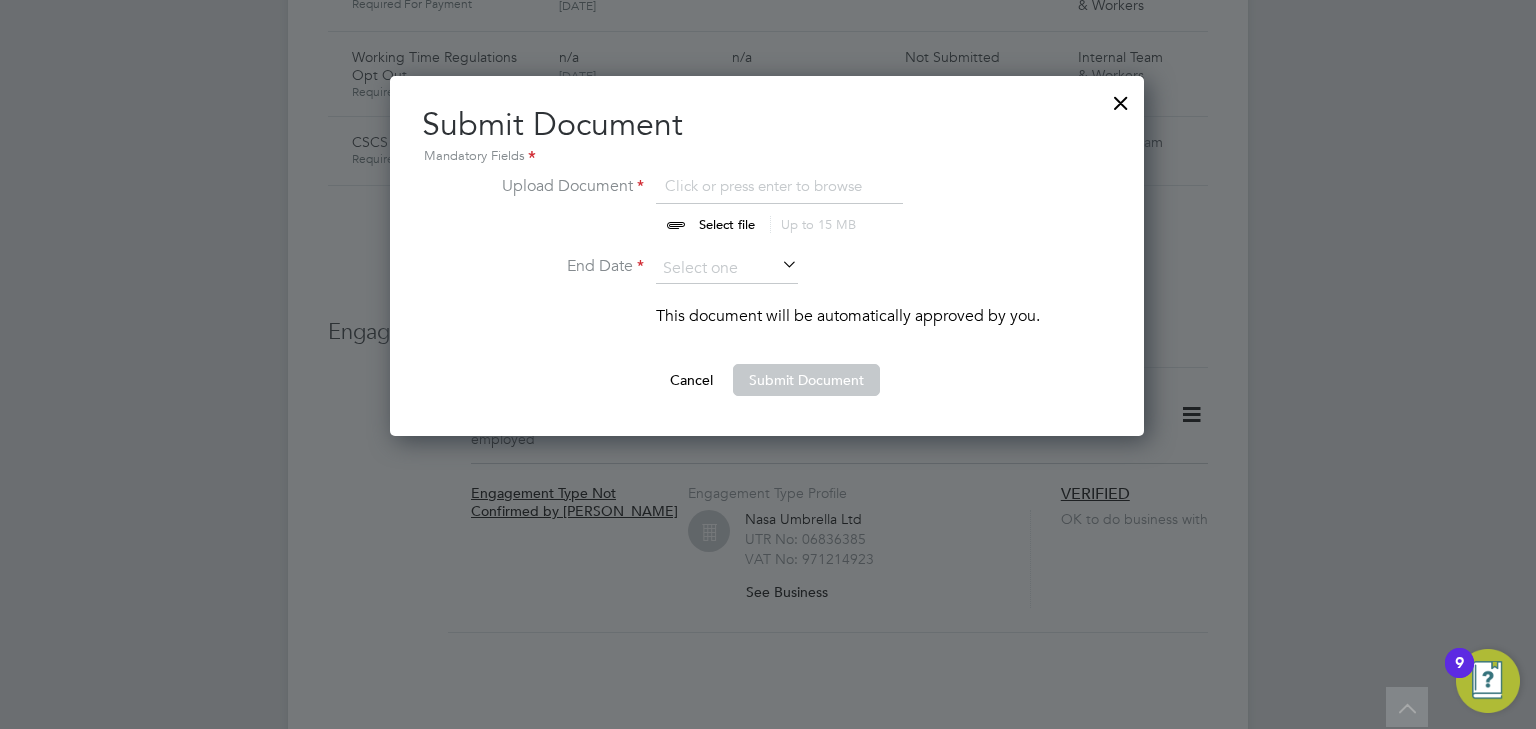 click at bounding box center [746, 204] 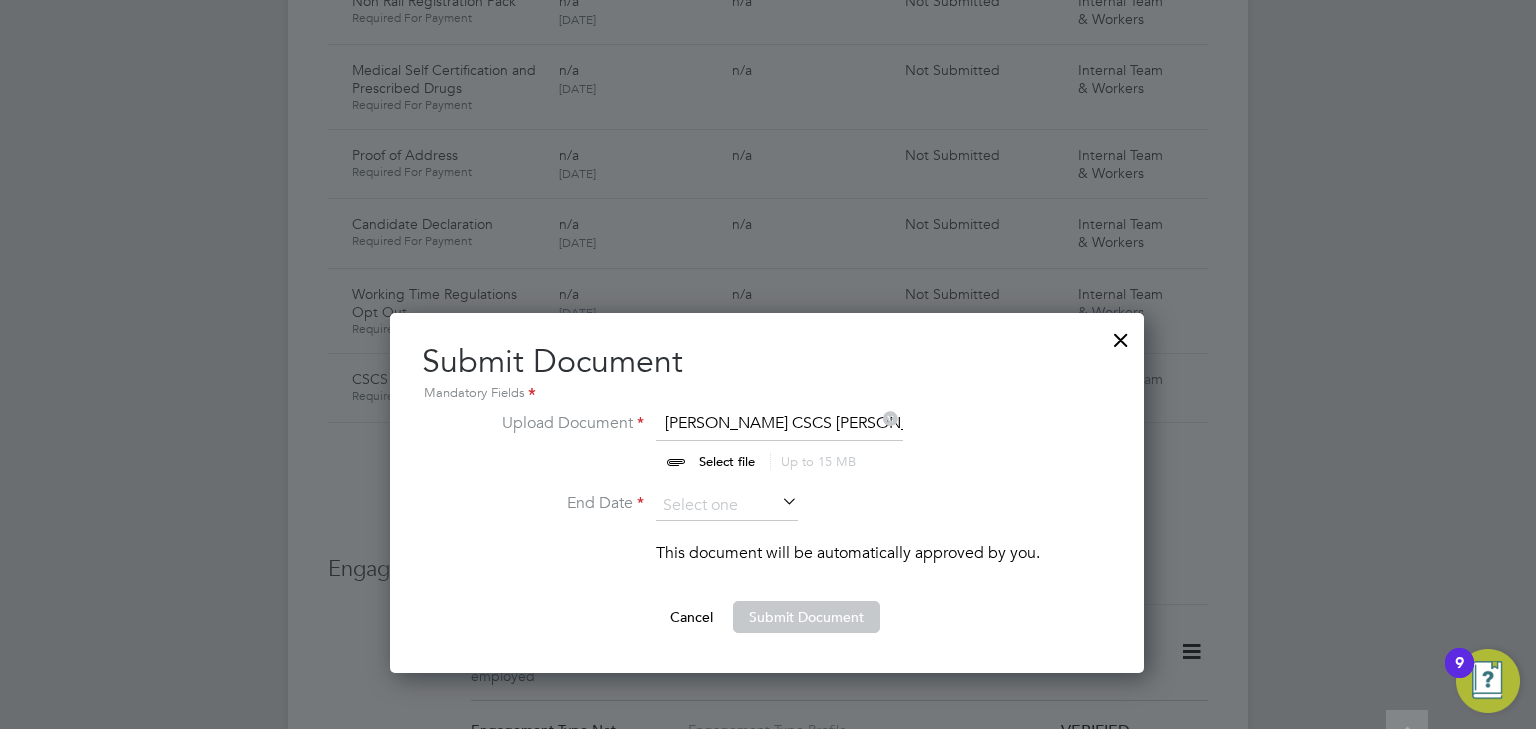 scroll, scrollTop: 1520, scrollLeft: 0, axis: vertical 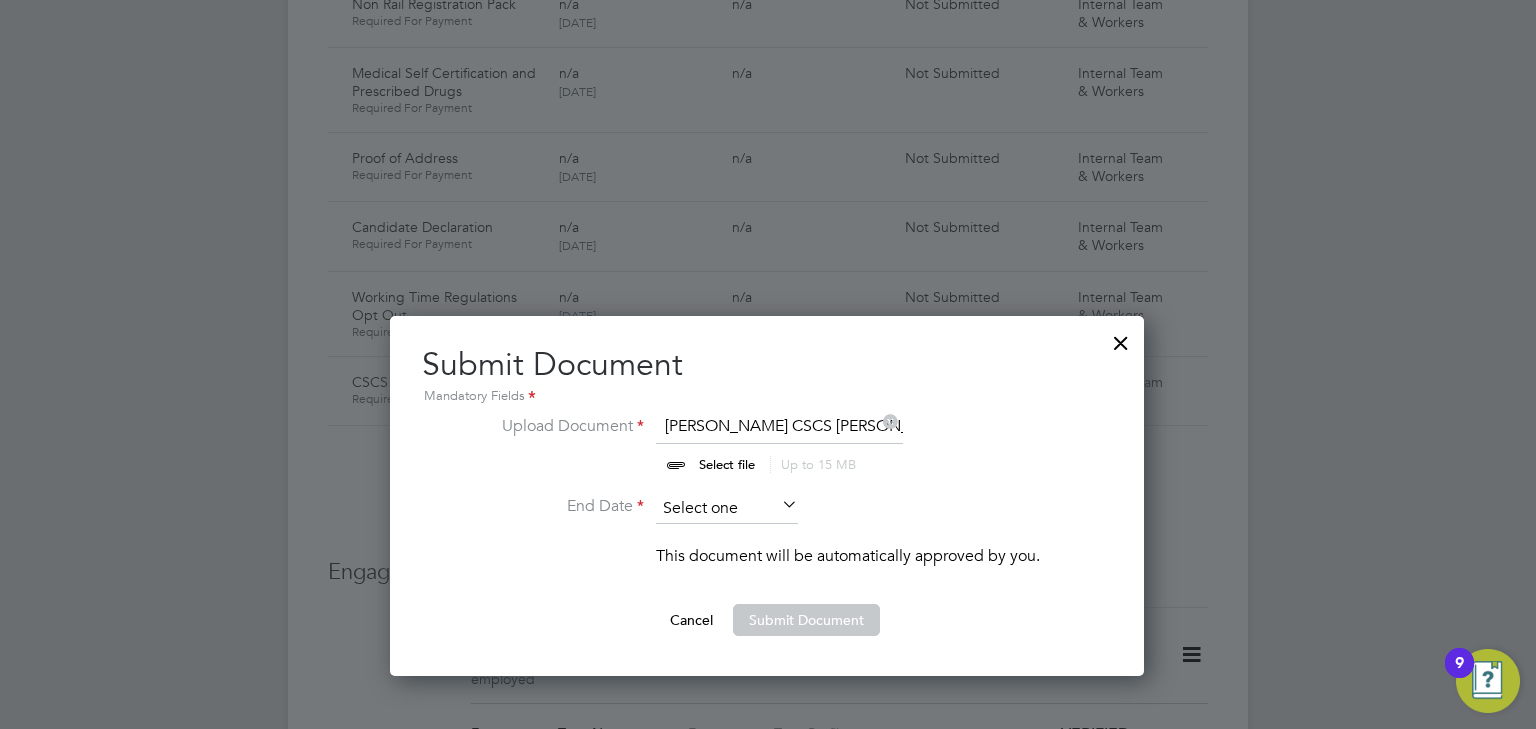 click at bounding box center (727, 509) 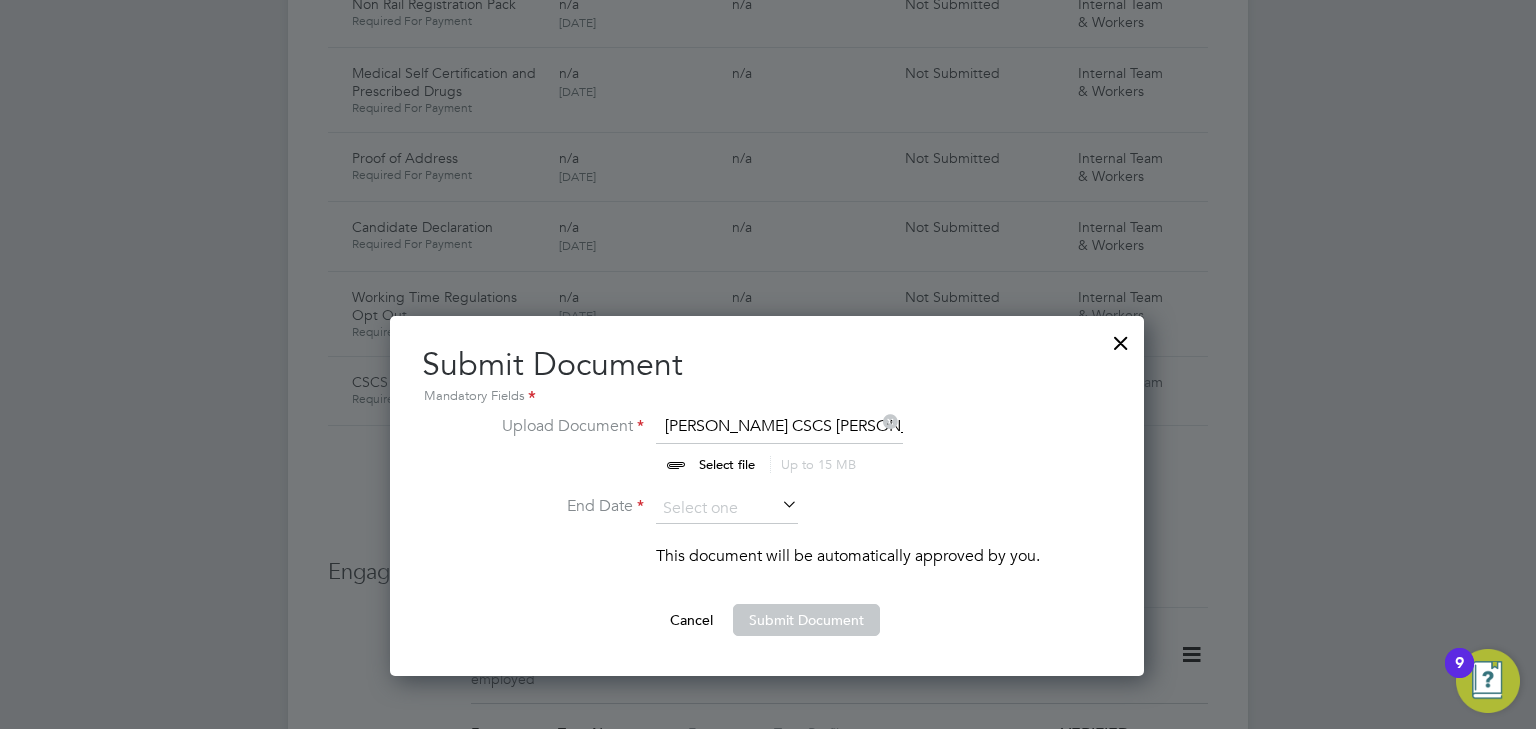 scroll, scrollTop: 783, scrollLeft: 0, axis: vertical 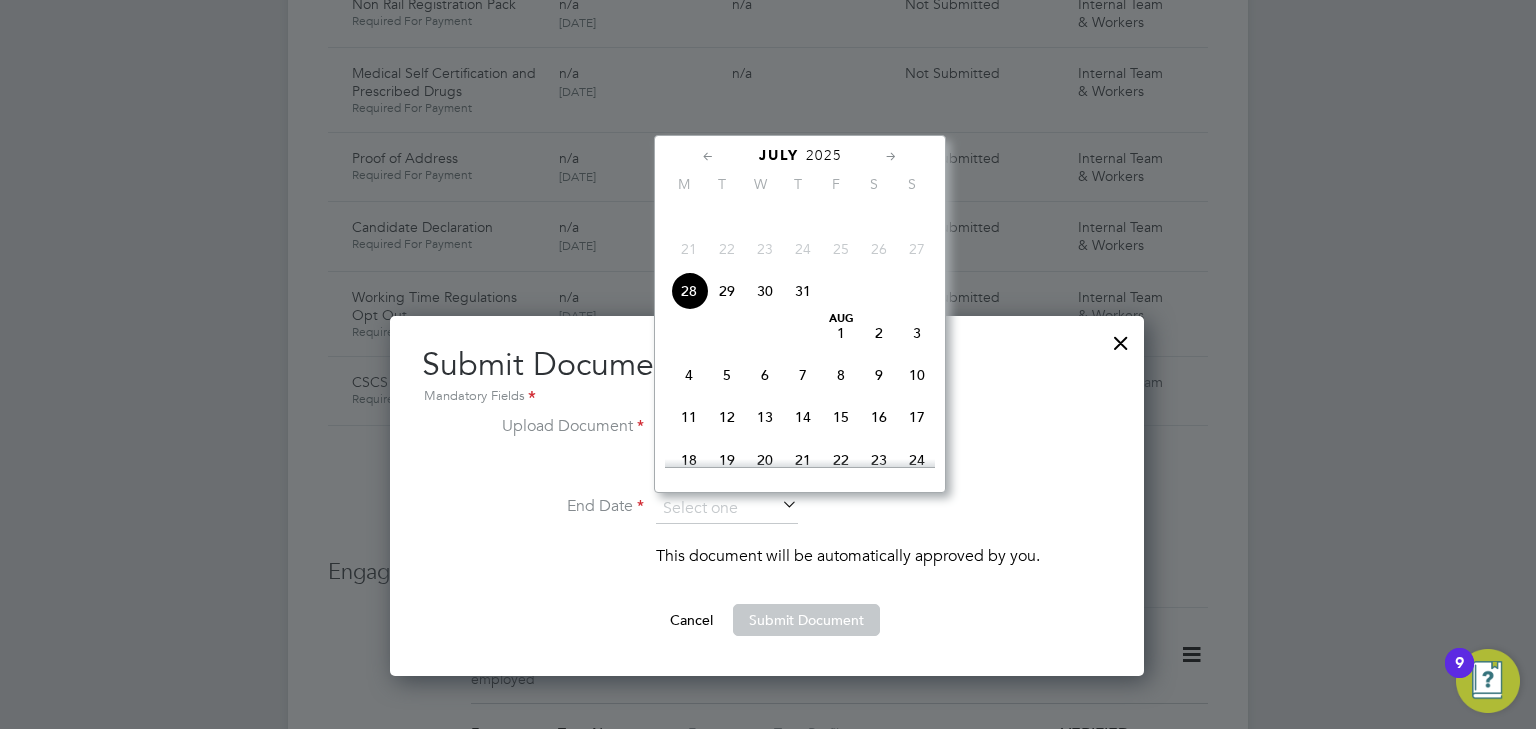 click on "July 2025 M T W T F S S   Apr 1 2 3 4 5 6 7 8 9 10 11 12 13 14 15 16 17 18 19 20 21 22 23 24 25 26 27 28 29 30               May 1 2 3 4 5 6 7 8 9 10 11 12 13 14 15 16 17 18 19 20 21 22 23 24 25 26 27 28 29 30 31               Jun 1 2 3 4 5 6 7 8 9 10 11 12 13 14 15 16 17 18 19 20 21 22 23 24 25 26 27 28 29 30               Jul 1 2 3 4 5 6 7 8 9 10 11 12 13 14 15 16 17 18 19 20 21 22 23 24 25 26 27 28 29 30 31               Aug 1 2 3 4 5 6 7 8 9 10 11 12 13 14 15 16 17 18 19 20 21 22 23 24 25 26 27 28 29 30 31 Sep 1 2 3 4 5 6 7 8 9 10 11 12 13 14 15 16 17 18 19 20 21 22 23 24 25 26 27 28 29 30     Oct 1 2 3 4 5 6 7 8 9 10 11 12 13 14 15 16 17 18 19 20 21 22 23 24 25 26 27 28 29 30 31" 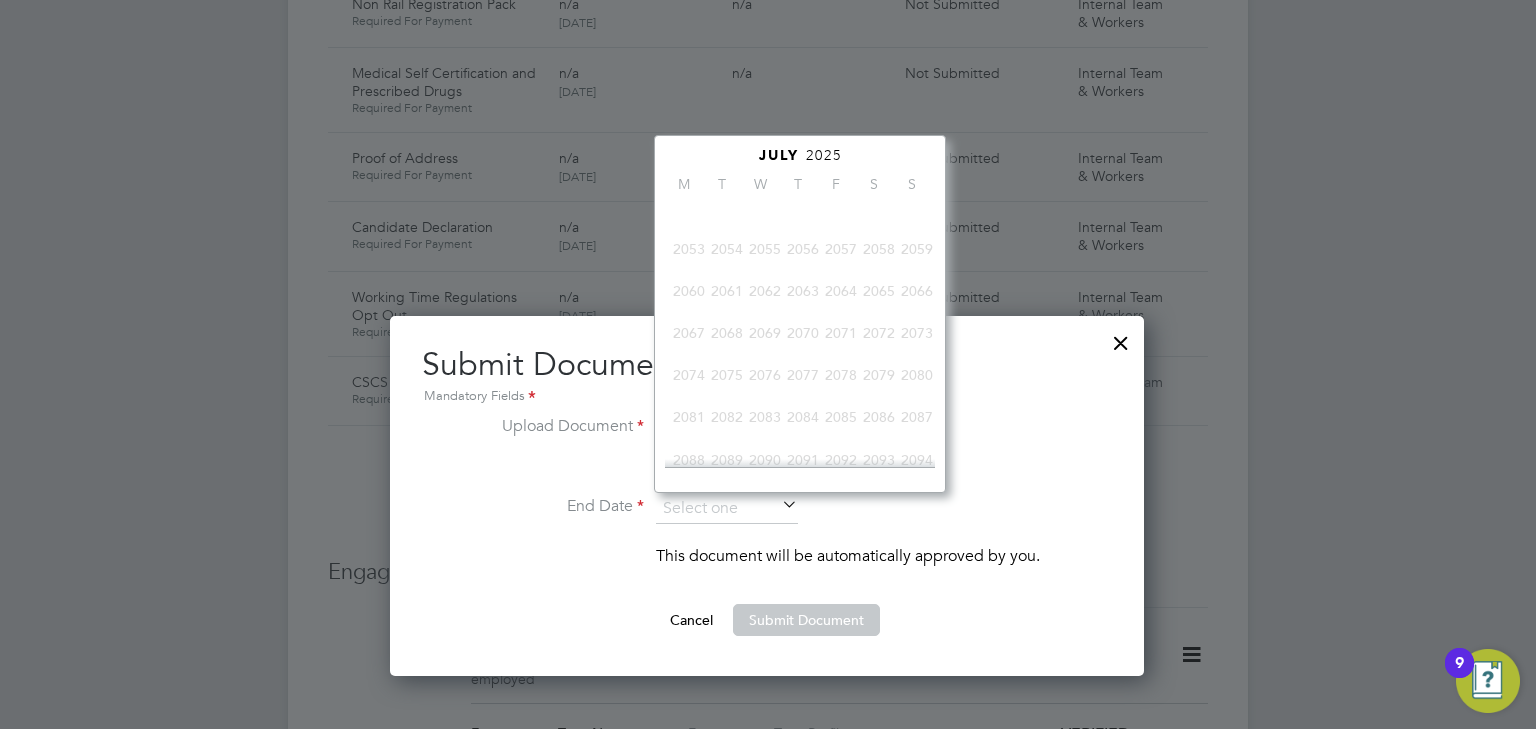 scroll, scrollTop: 535, scrollLeft: 0, axis: vertical 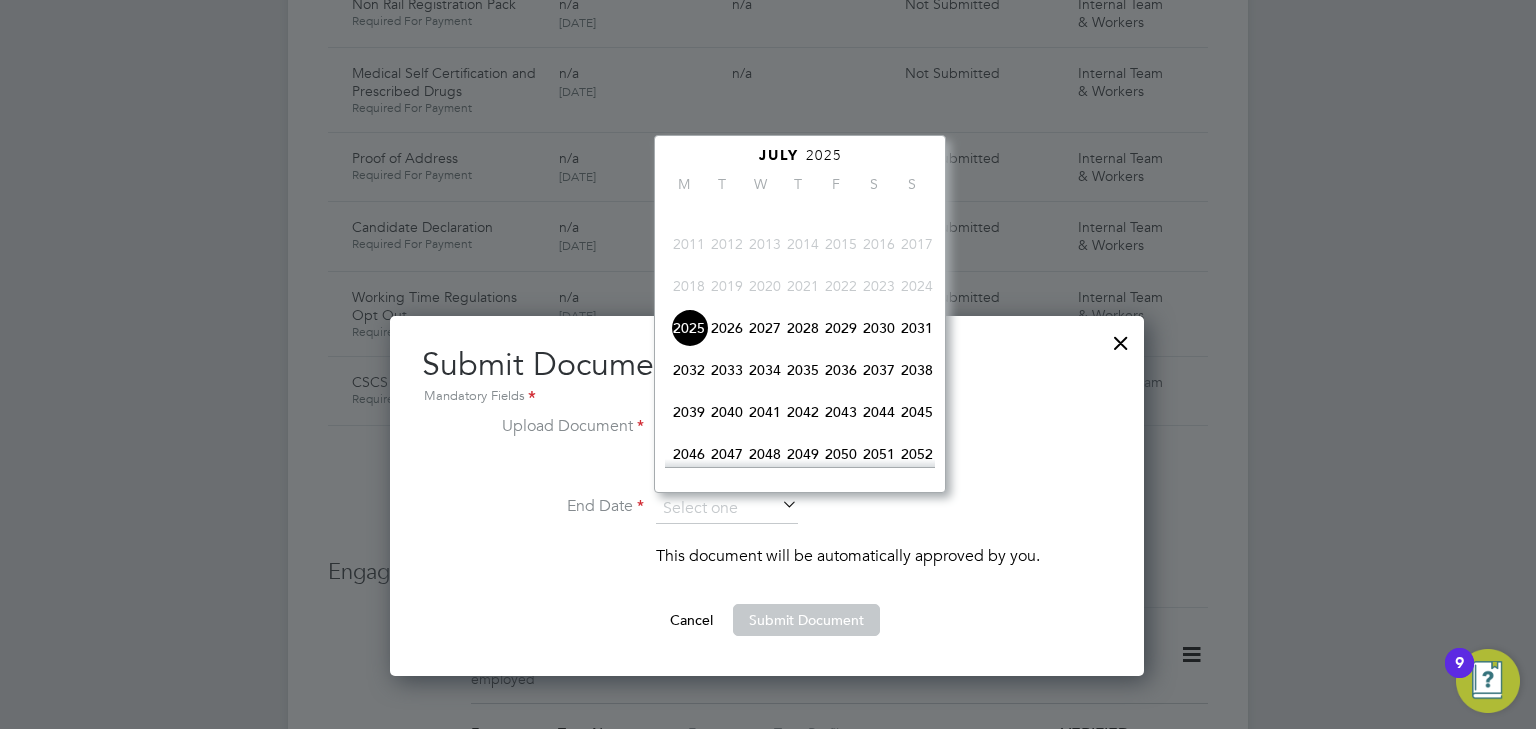 click on "2026" 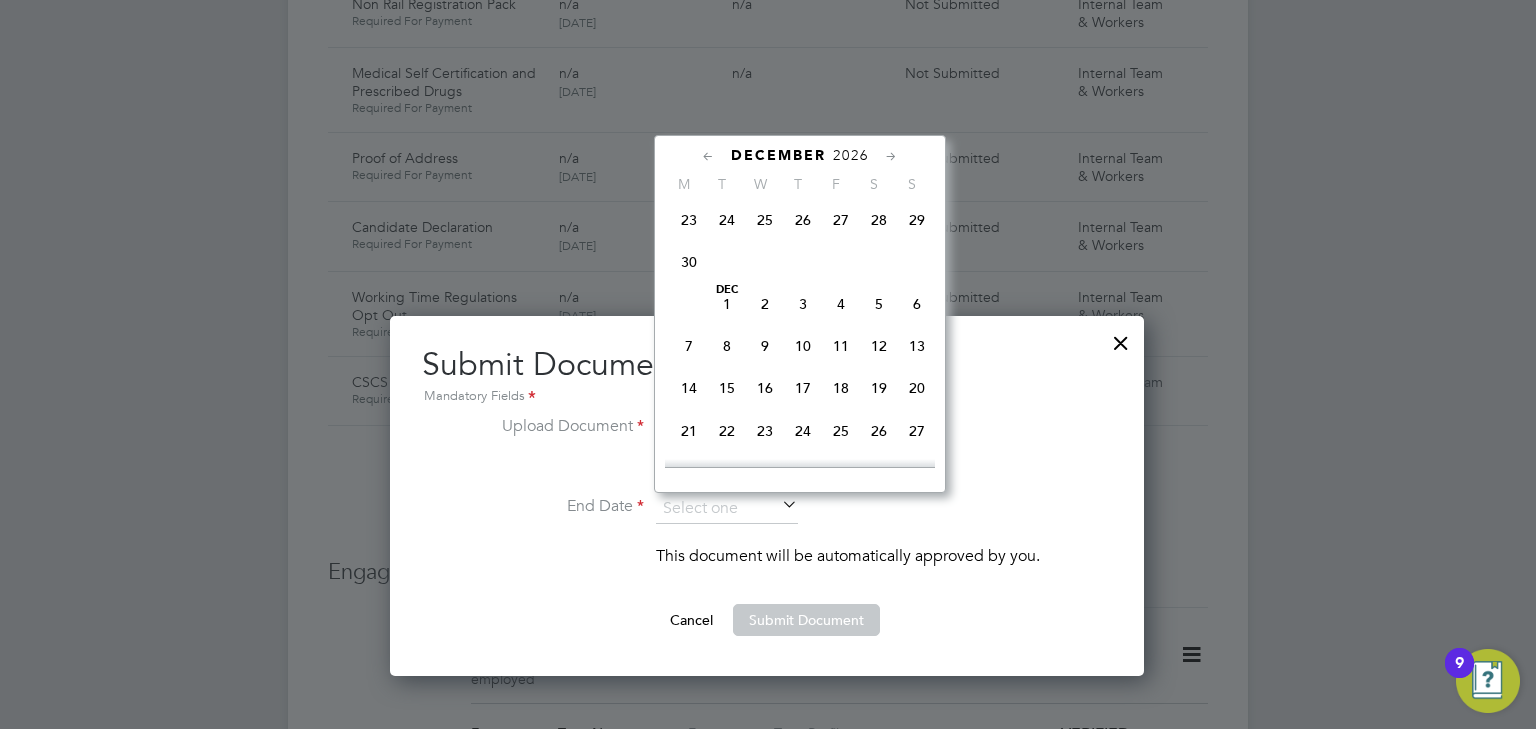 scroll, scrollTop: 1943, scrollLeft: 0, axis: vertical 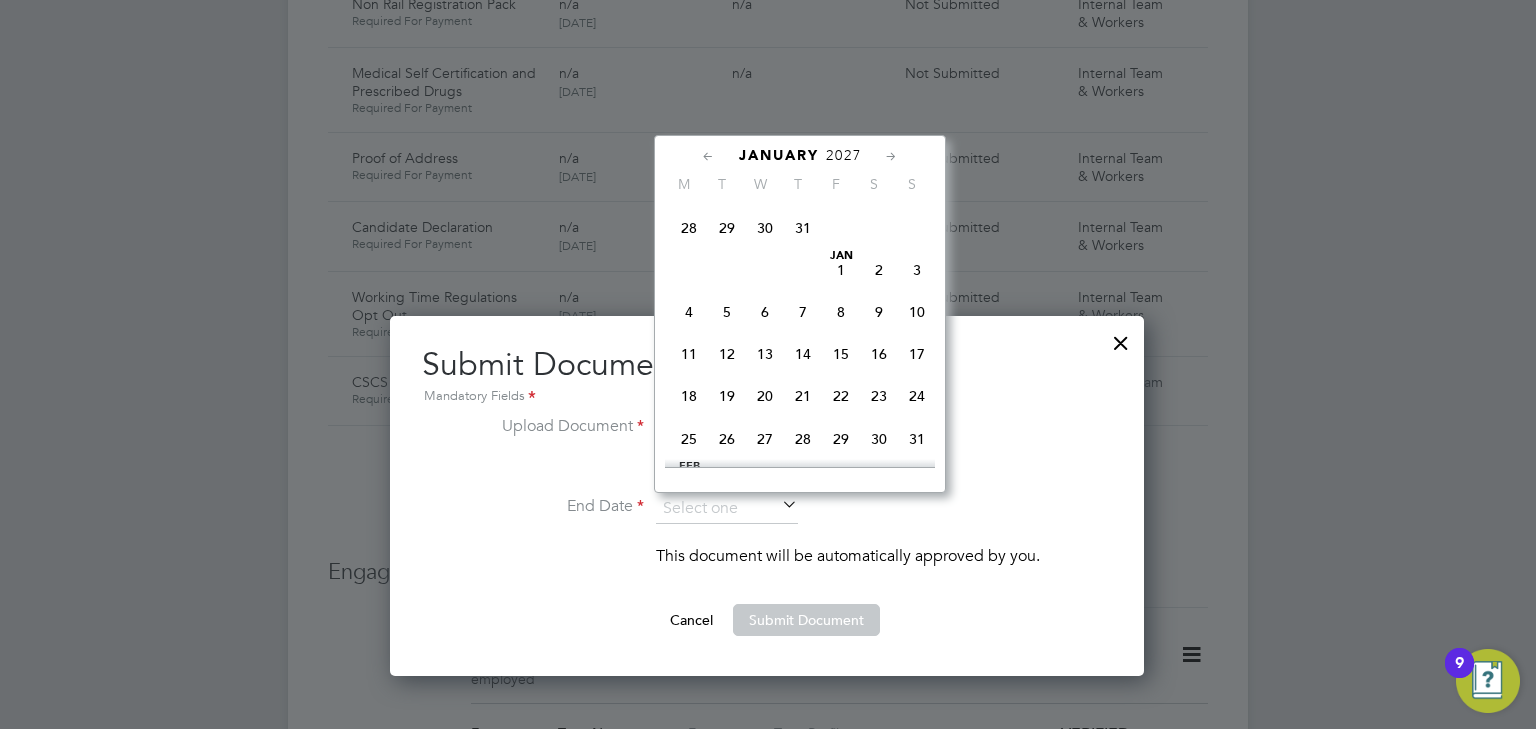 click on "31" 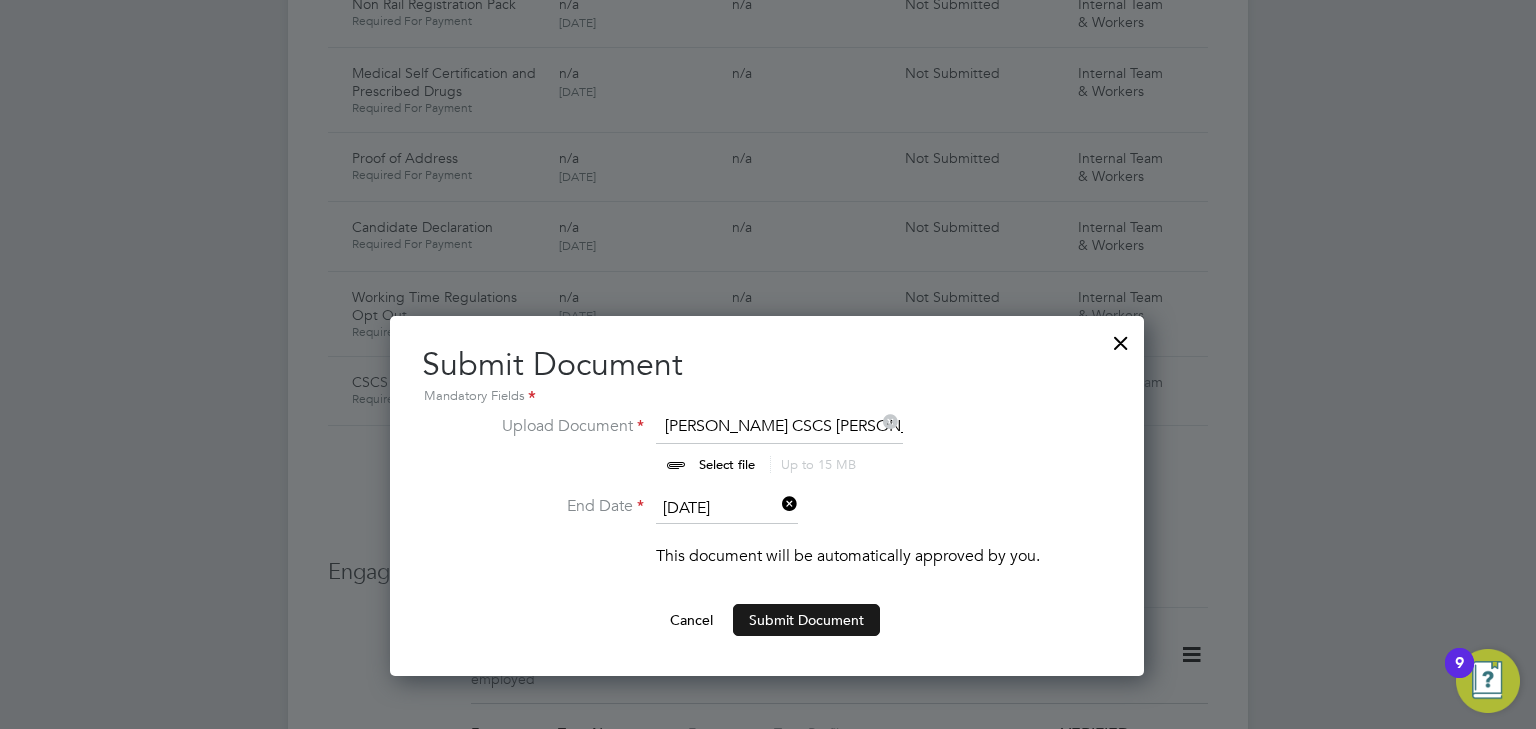 click on "Submit Document" at bounding box center [806, 620] 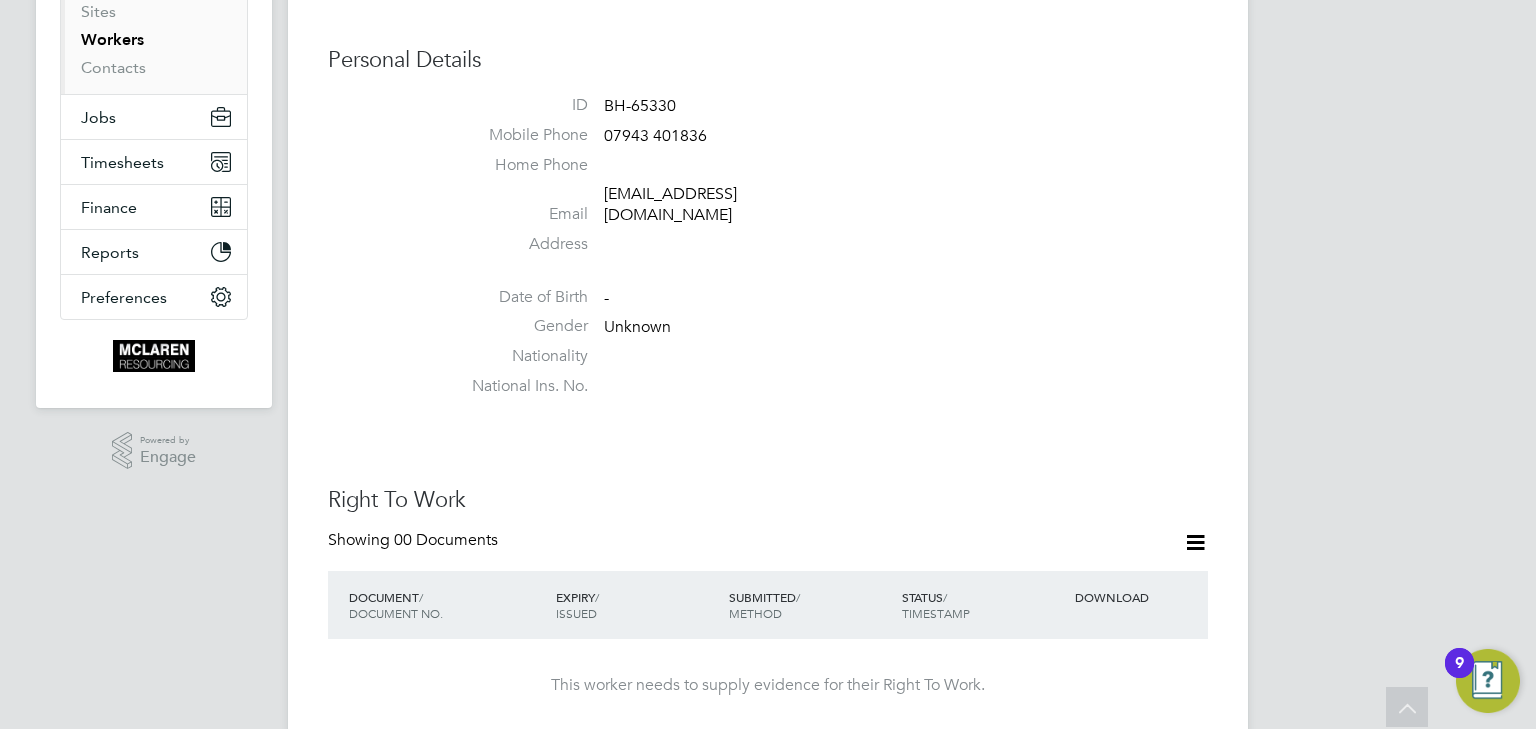 scroll, scrollTop: 160, scrollLeft: 0, axis: vertical 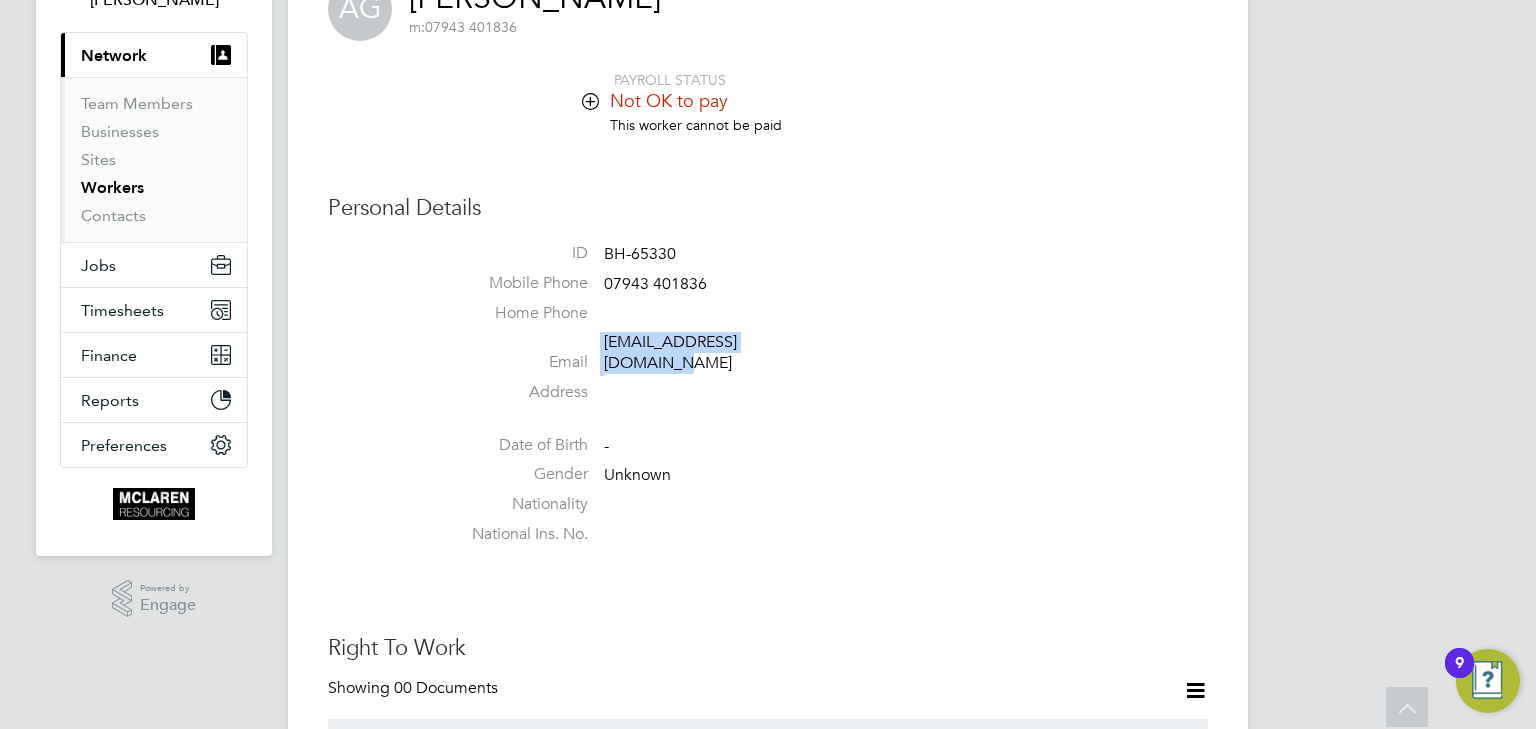 drag, startPoint x: 612, startPoint y: 337, endPoint x: 798, endPoint y: 340, distance: 186.02419 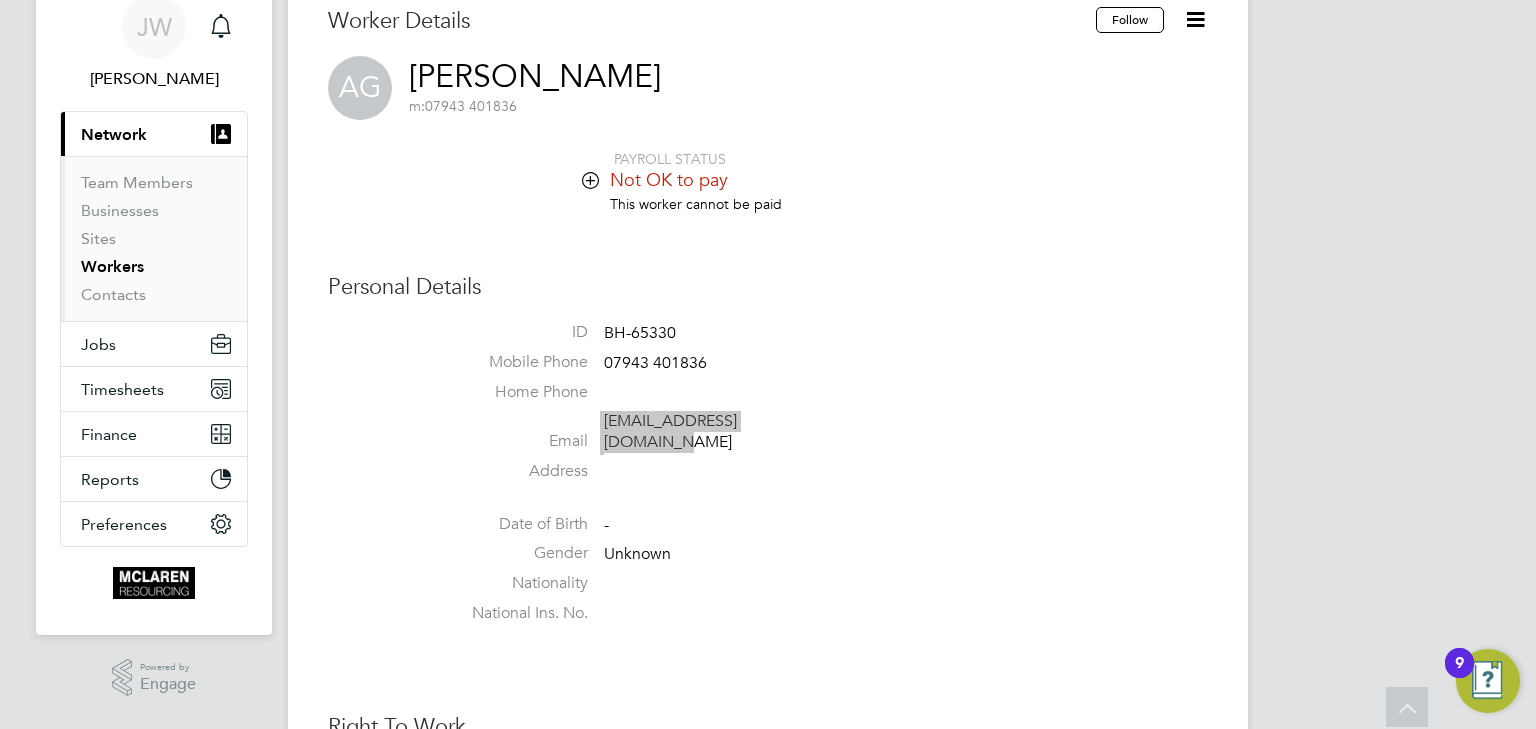 scroll, scrollTop: 0, scrollLeft: 0, axis: both 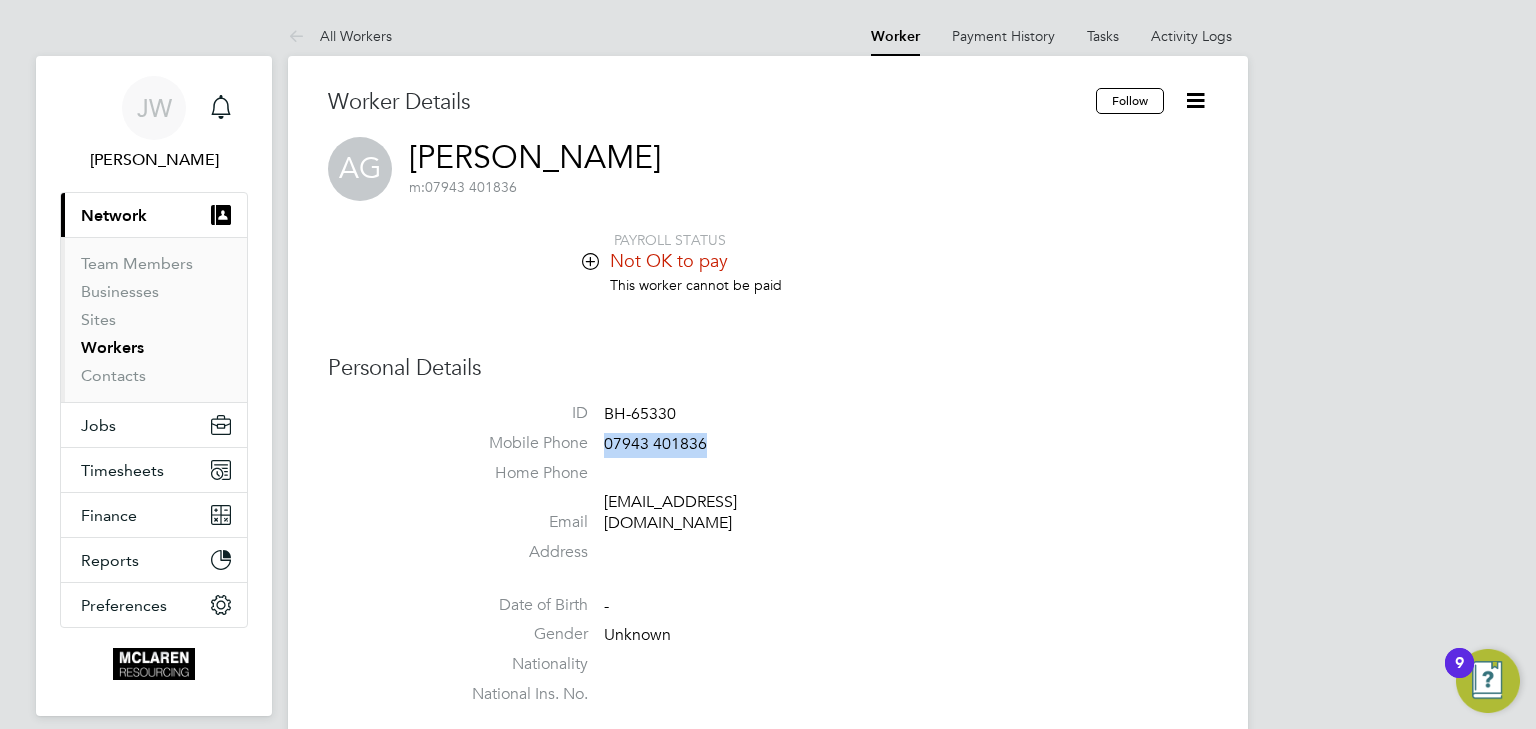drag, startPoint x: 602, startPoint y: 449, endPoint x: 742, endPoint y: 449, distance: 140 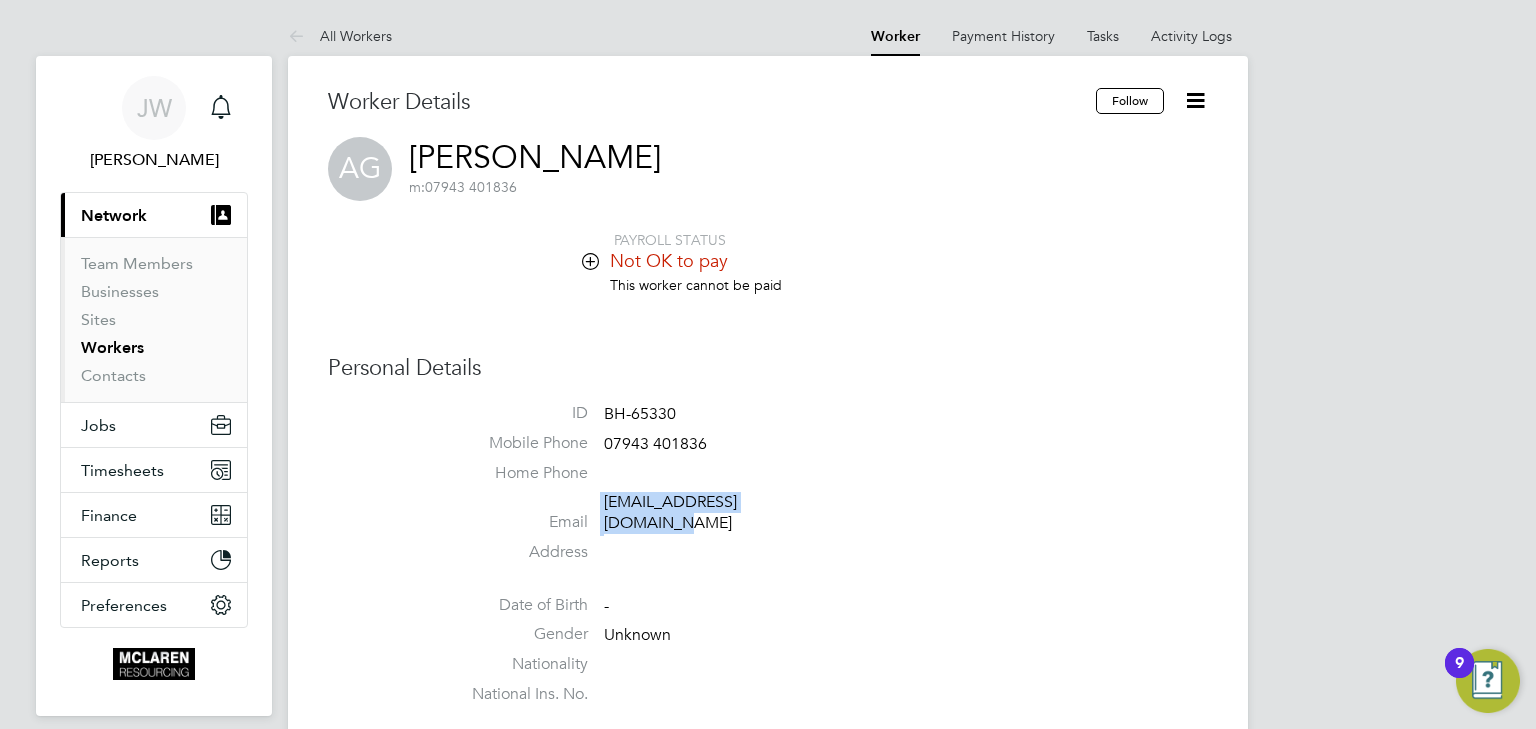 drag, startPoint x: 600, startPoint y: 510, endPoint x: 835, endPoint y: 507, distance: 235.01915 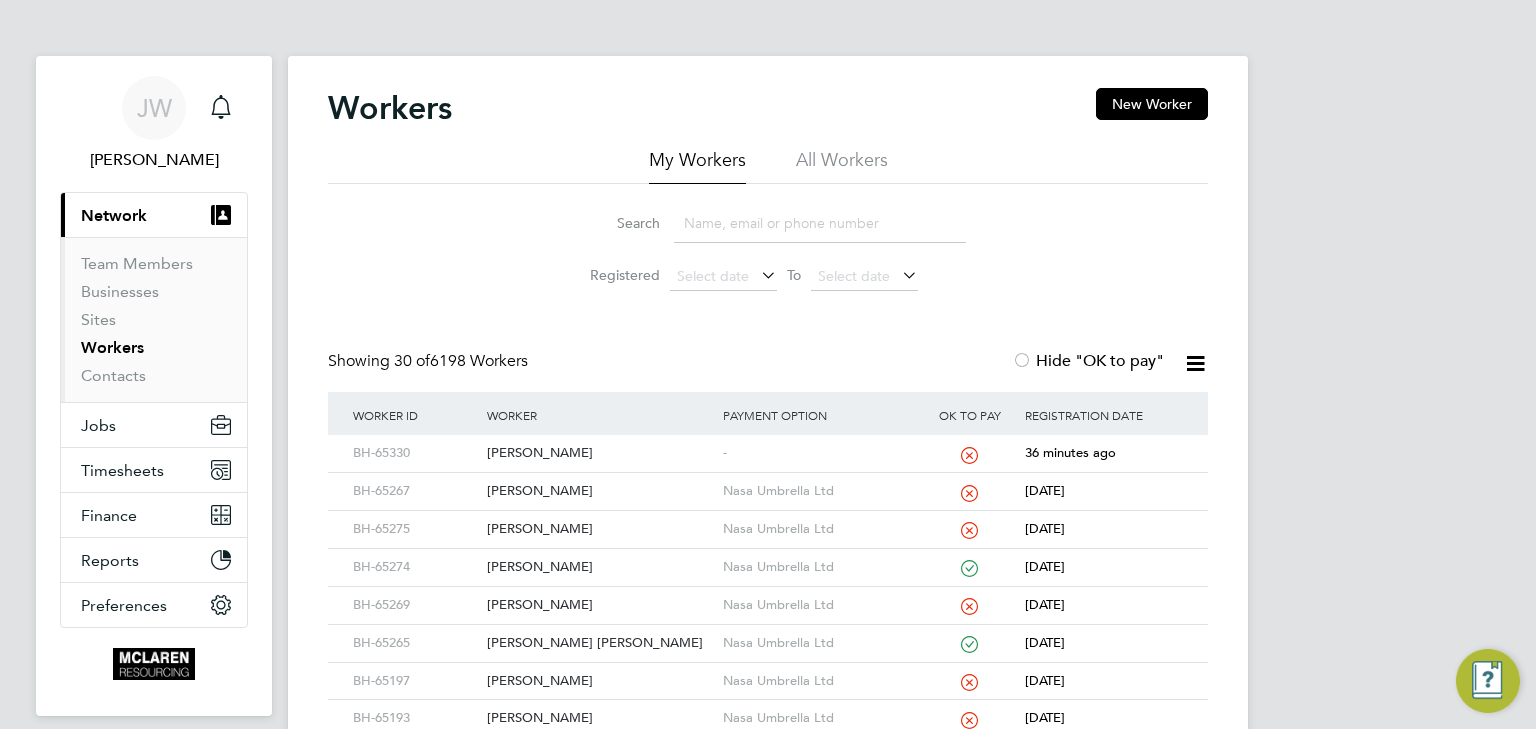 scroll, scrollTop: 0, scrollLeft: 0, axis: both 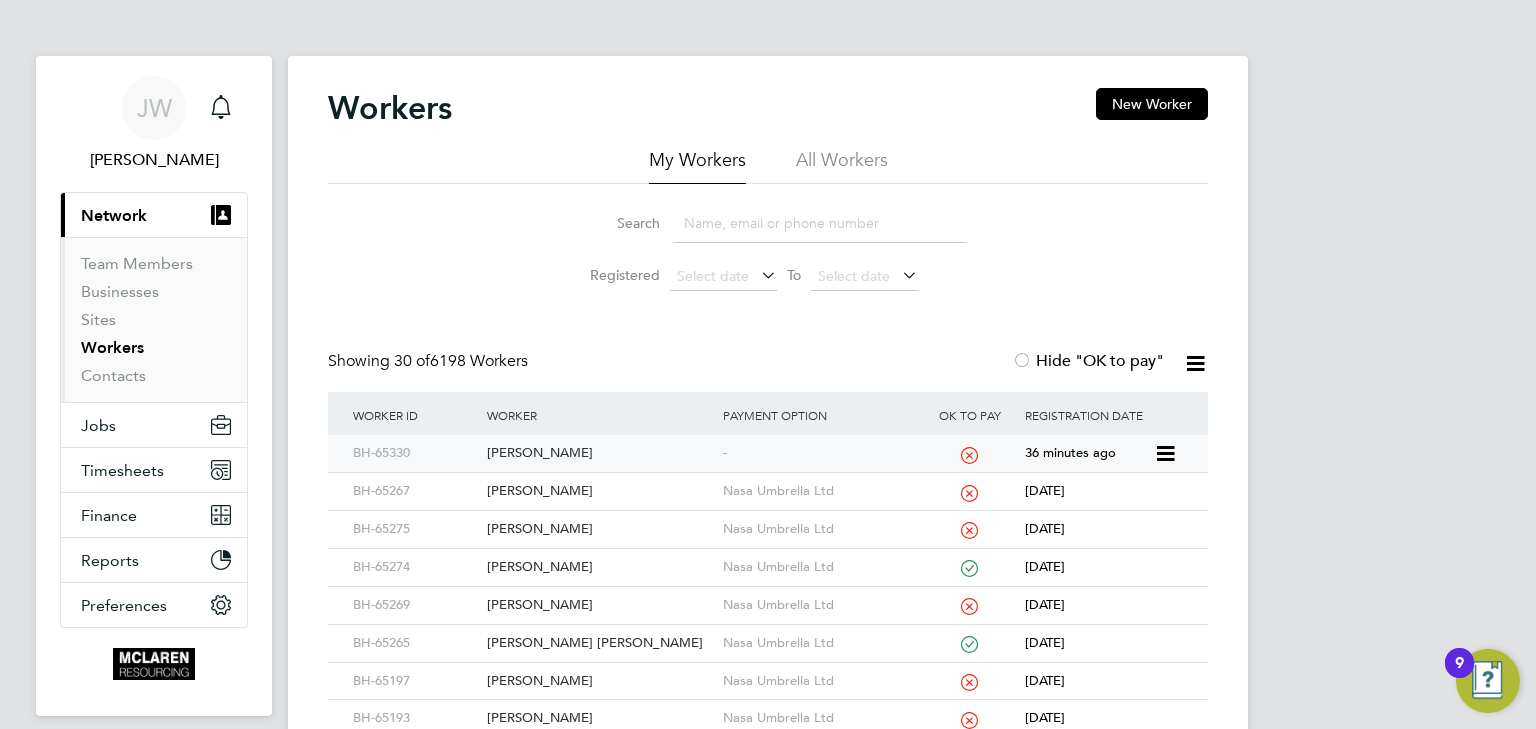 click on "[PERSON_NAME]" 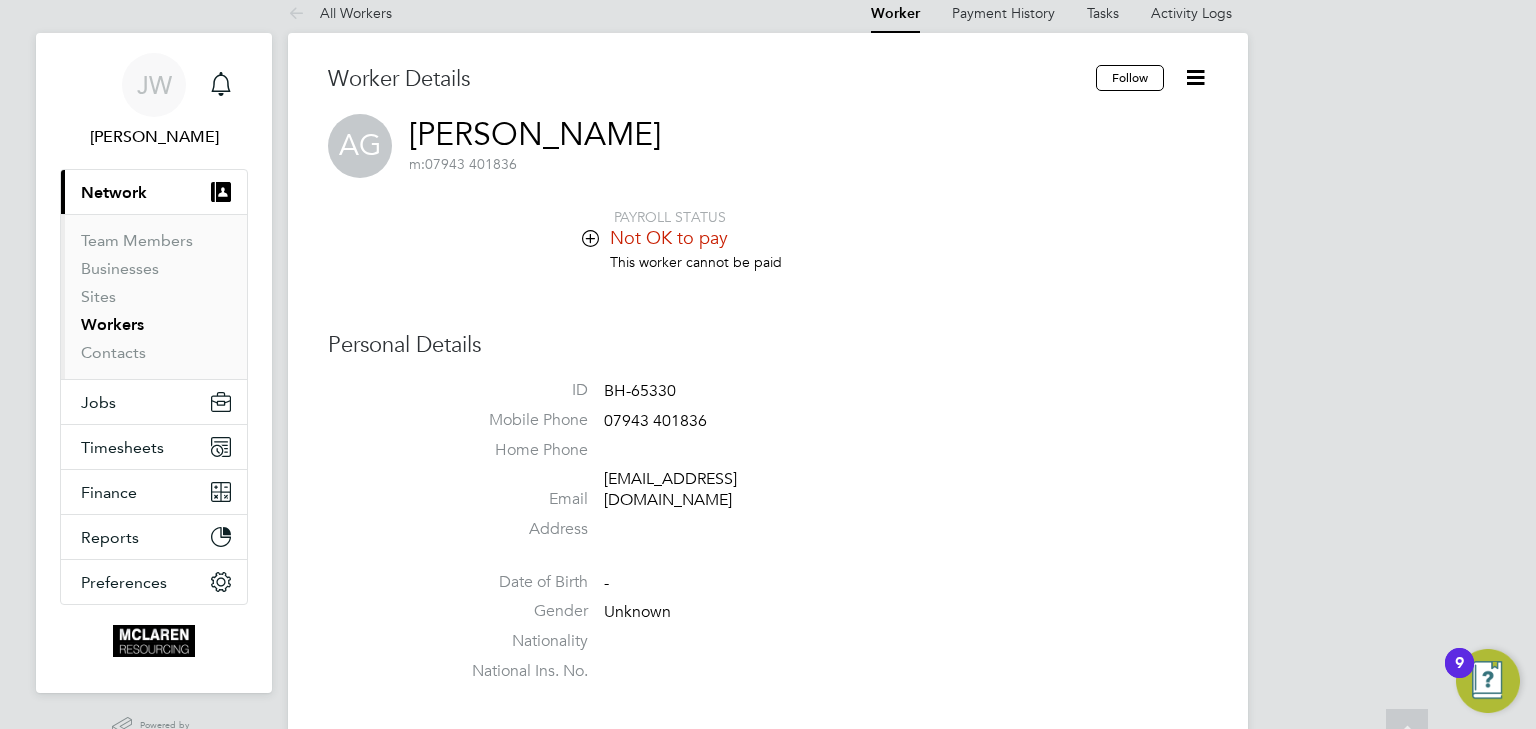 scroll, scrollTop: 0, scrollLeft: 0, axis: both 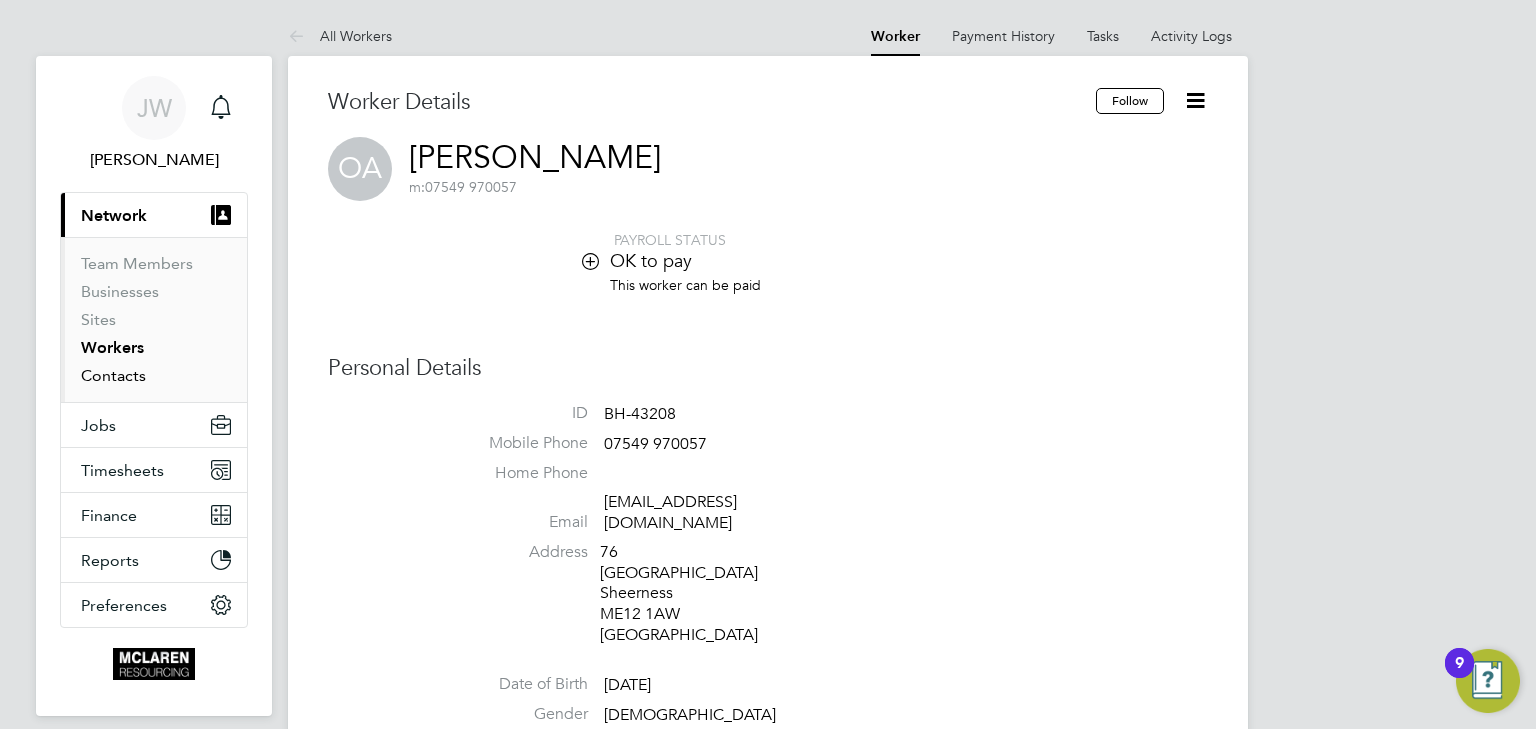 click on "Contacts" at bounding box center (113, 375) 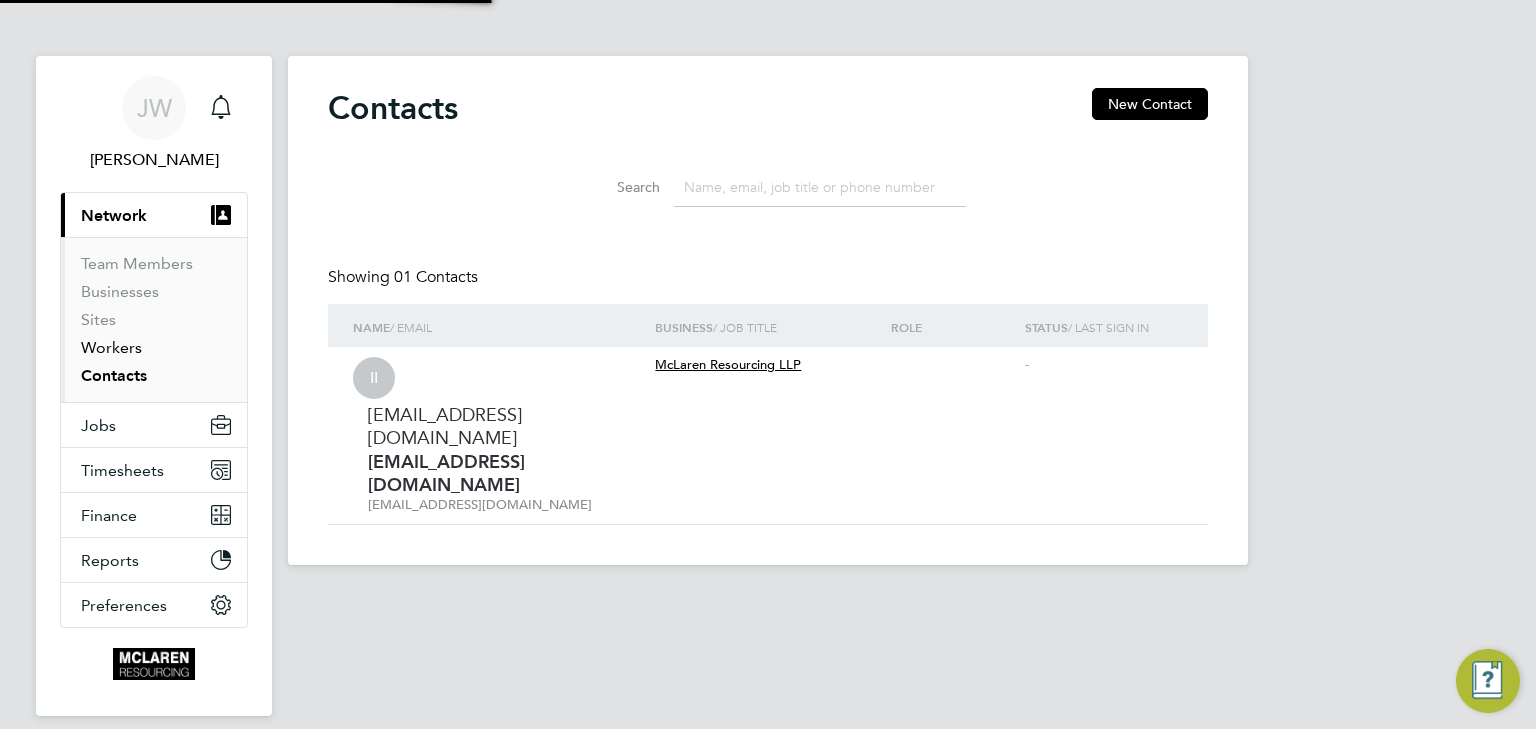 click on "Workers" at bounding box center [111, 347] 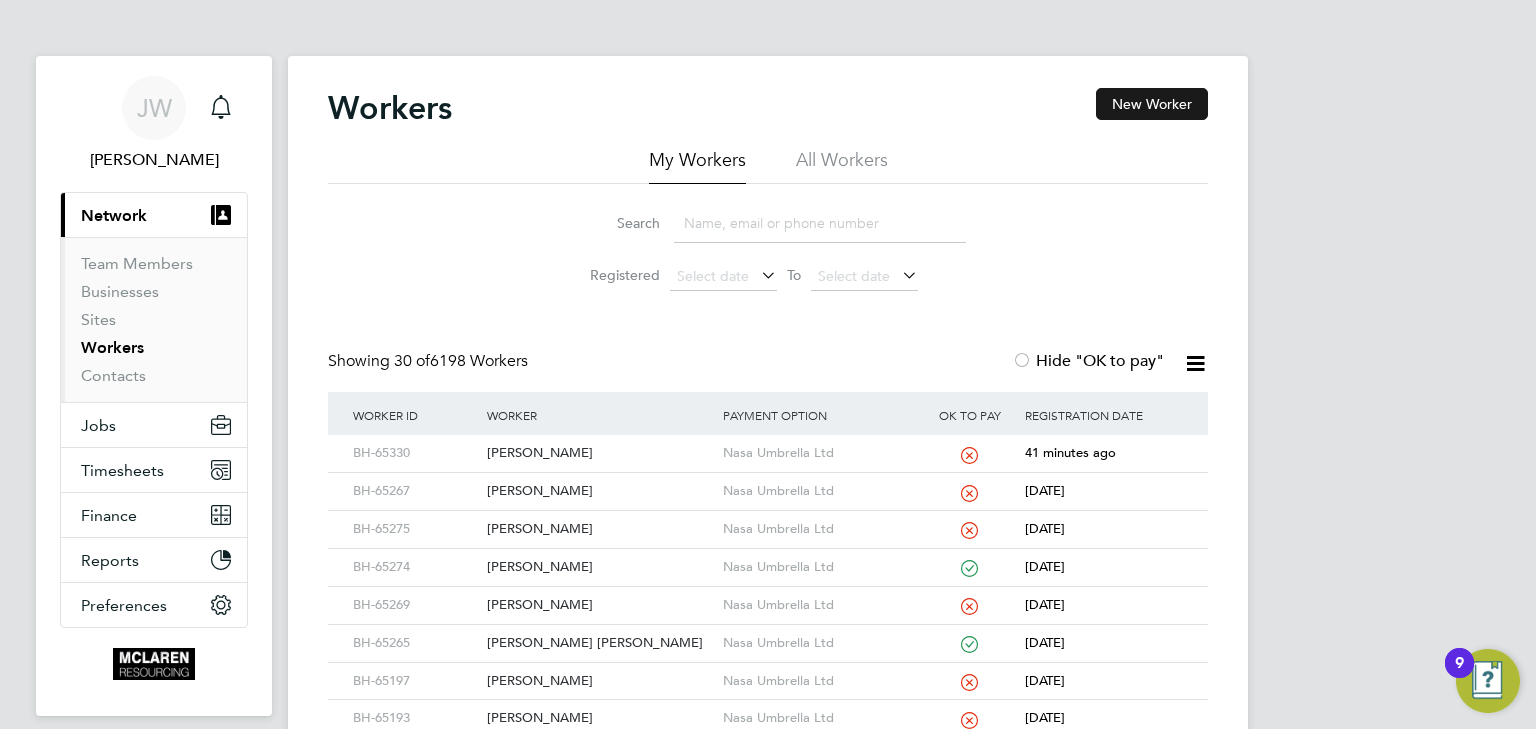 click on "New Worker" 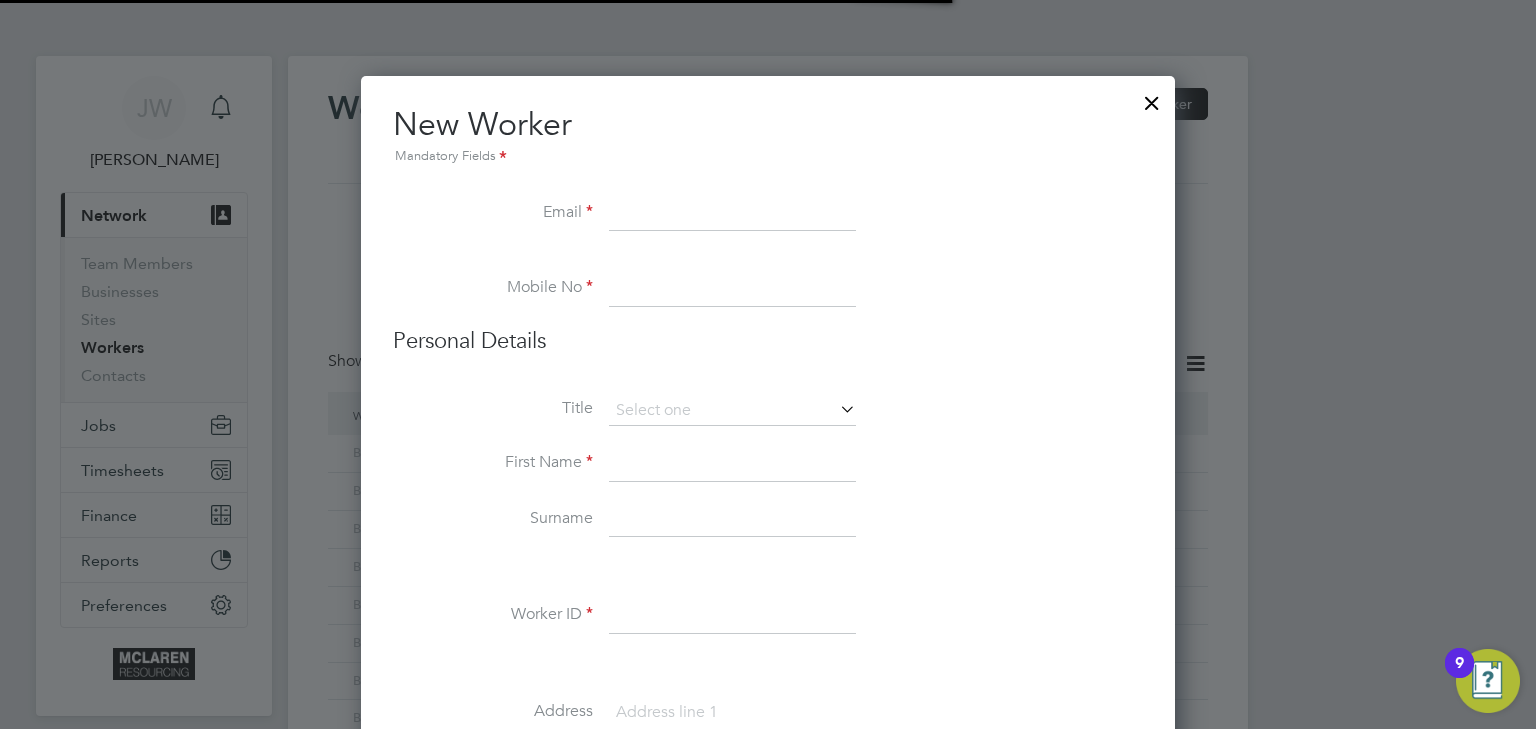 scroll, scrollTop: 9, scrollLeft: 9, axis: both 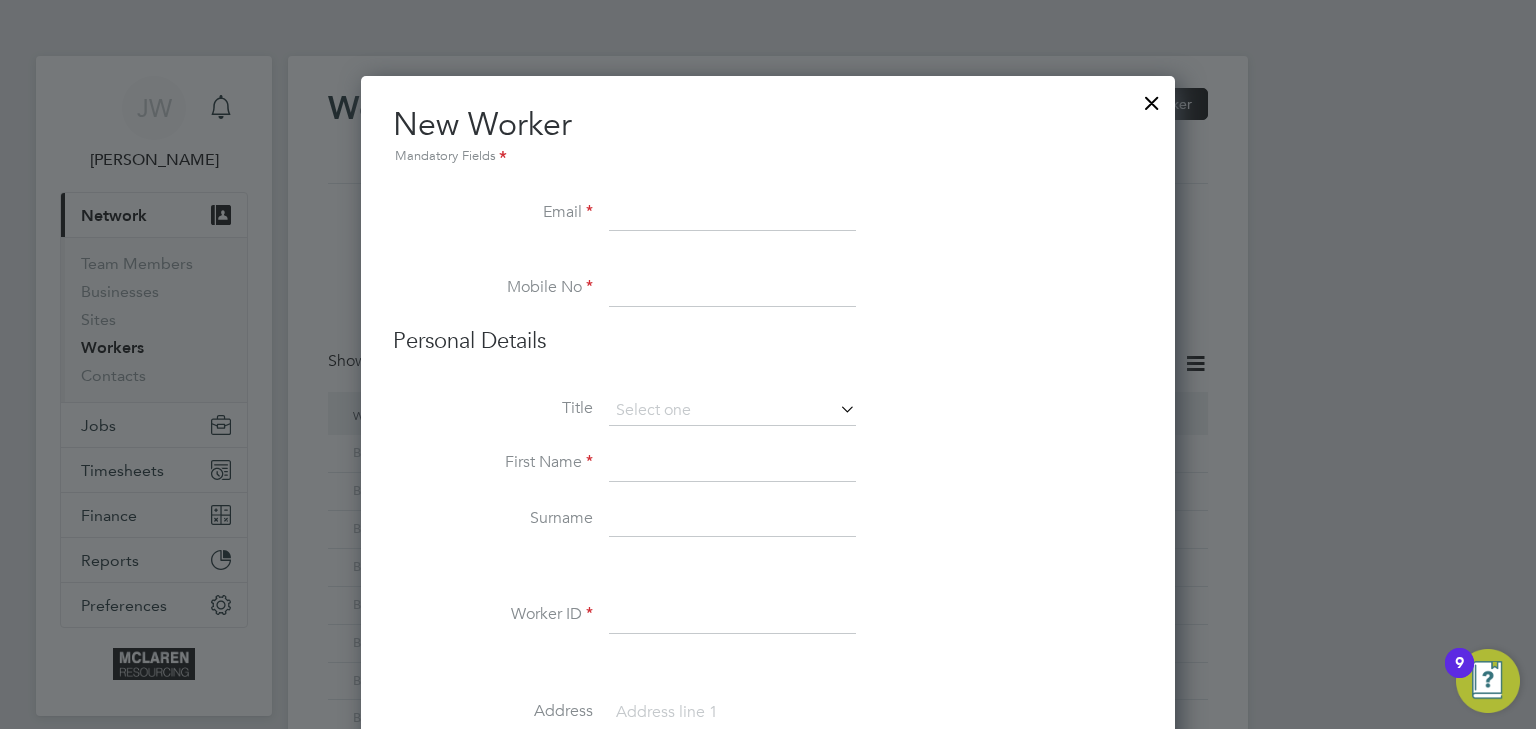 paste on "[EMAIL_ADDRESS][DOMAIN_NAME]" 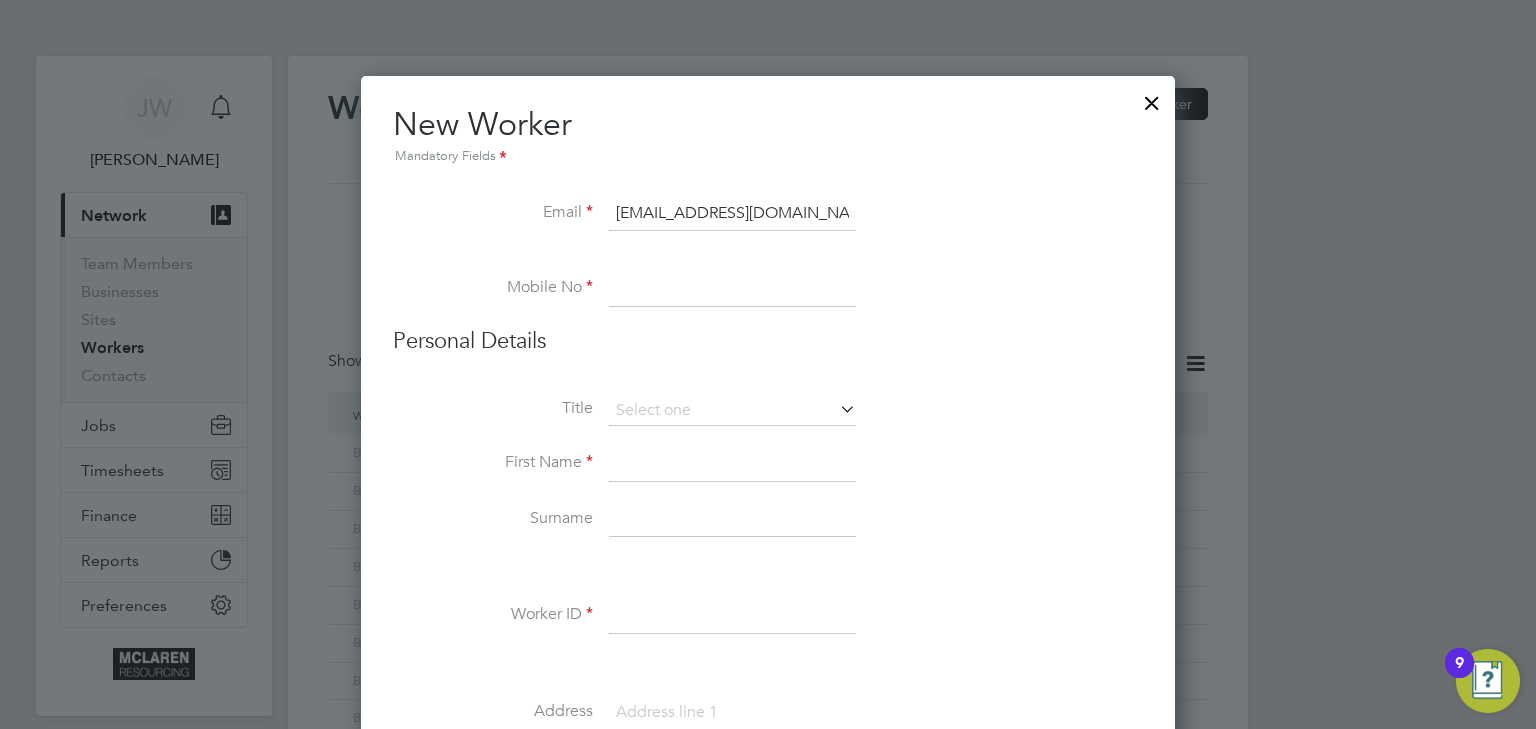 type on "[EMAIL_ADDRESS][DOMAIN_NAME]" 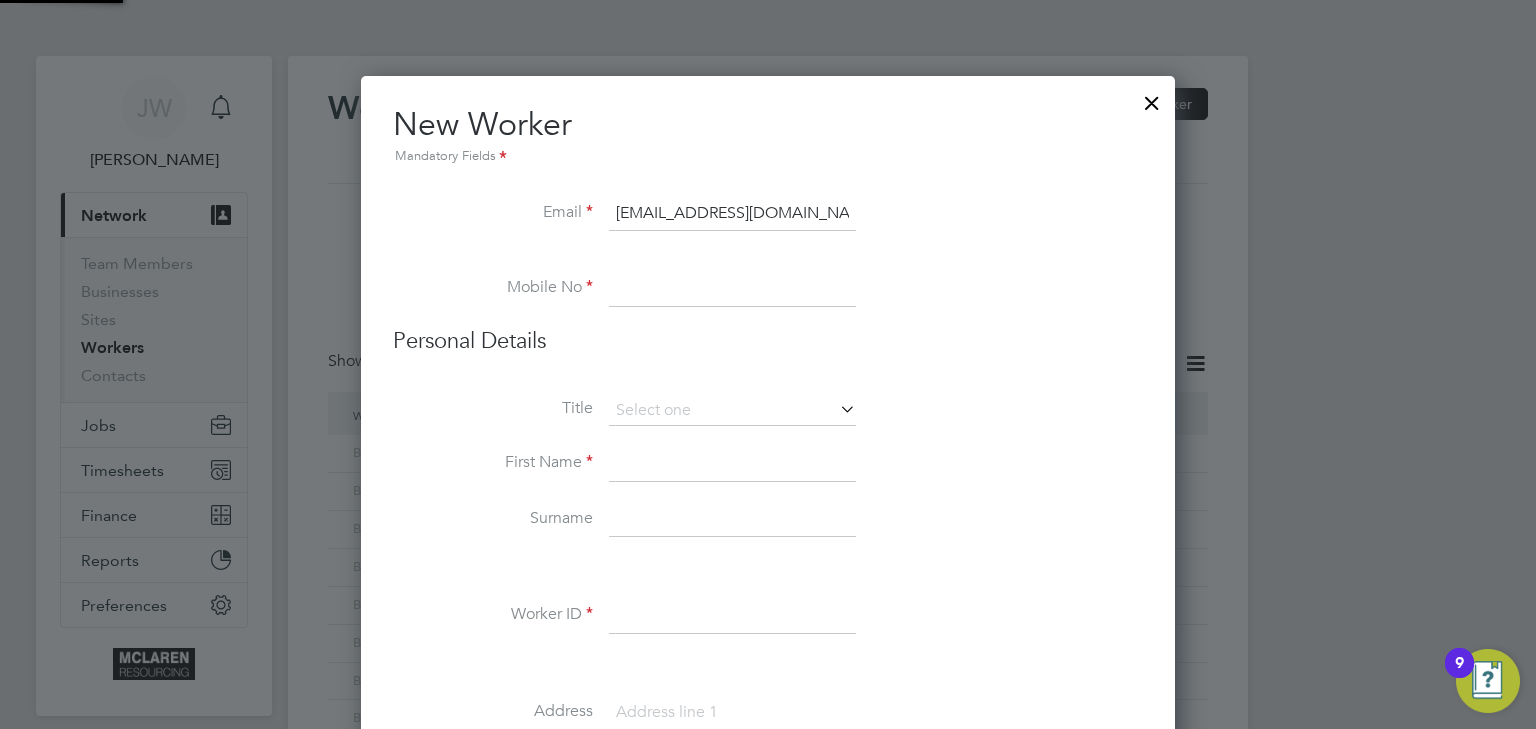 scroll, scrollTop: 0, scrollLeft: 0, axis: both 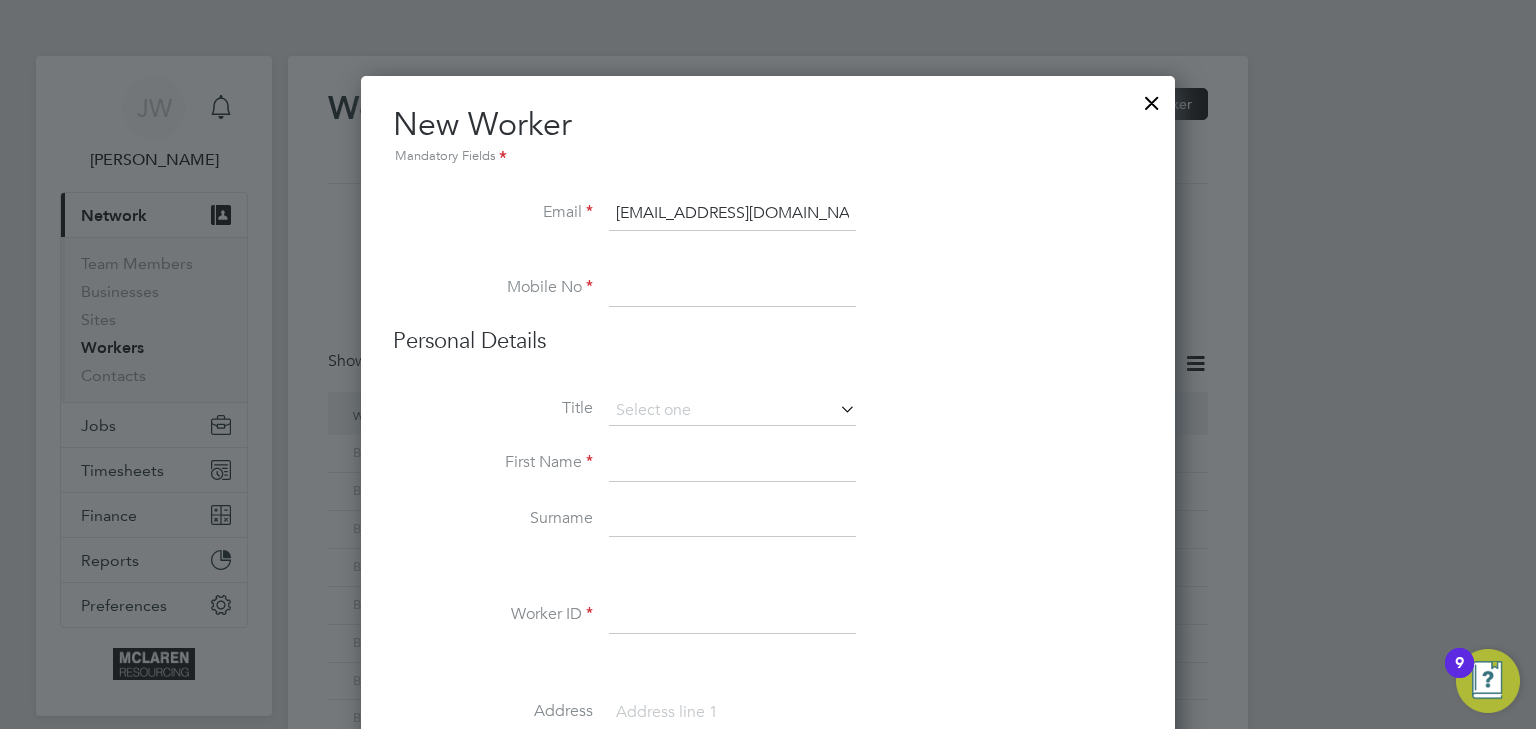 paste on "07895 279759" 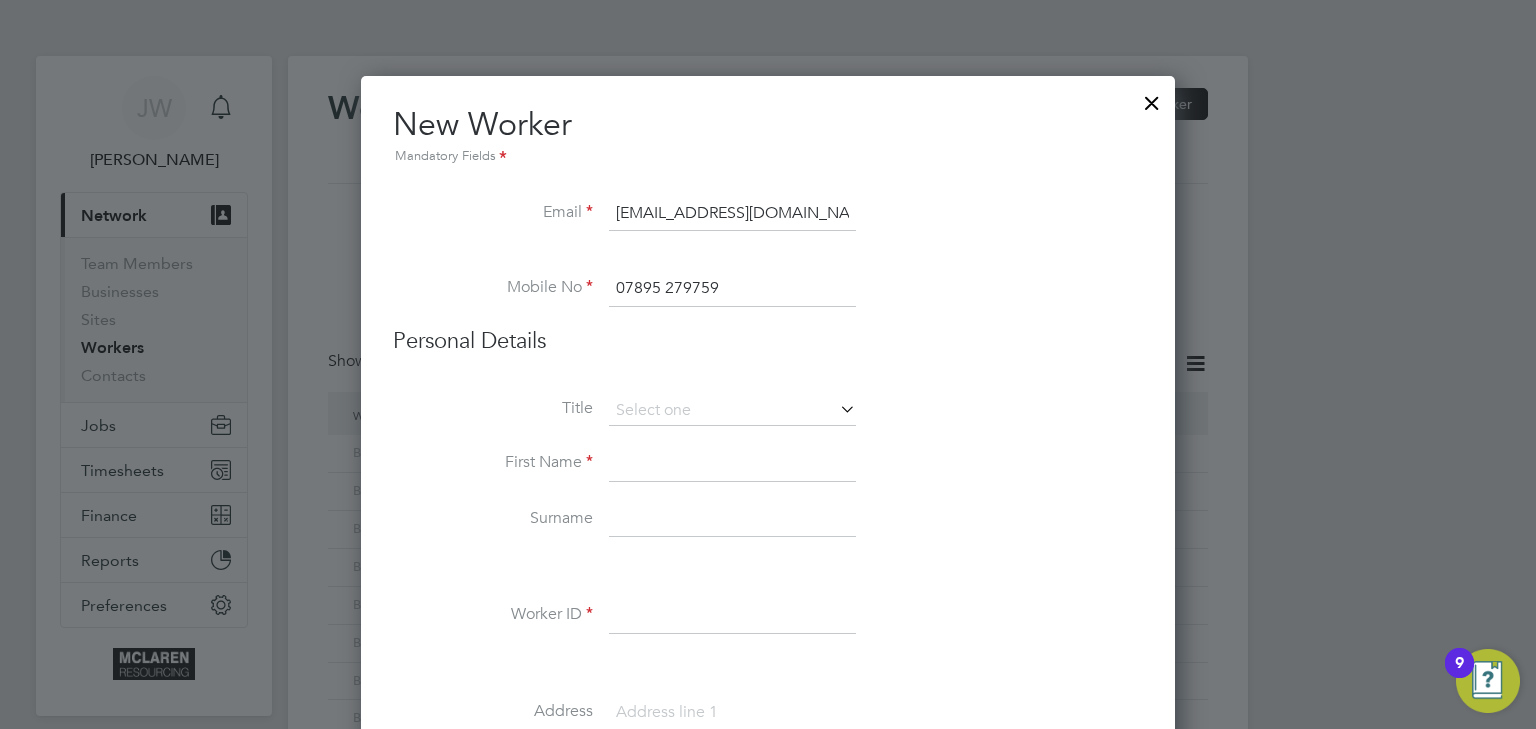 type on "07895 279759" 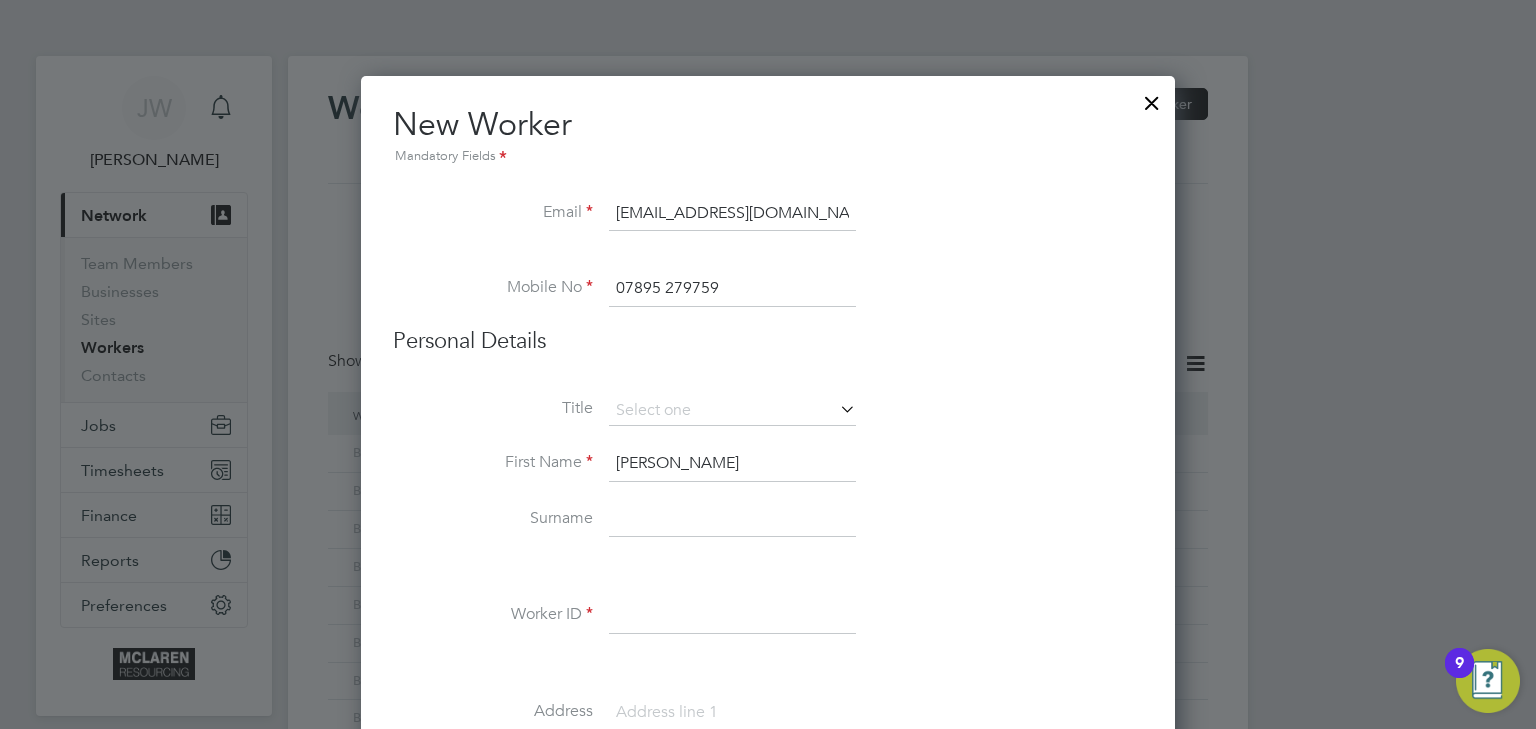 type on "Robin" 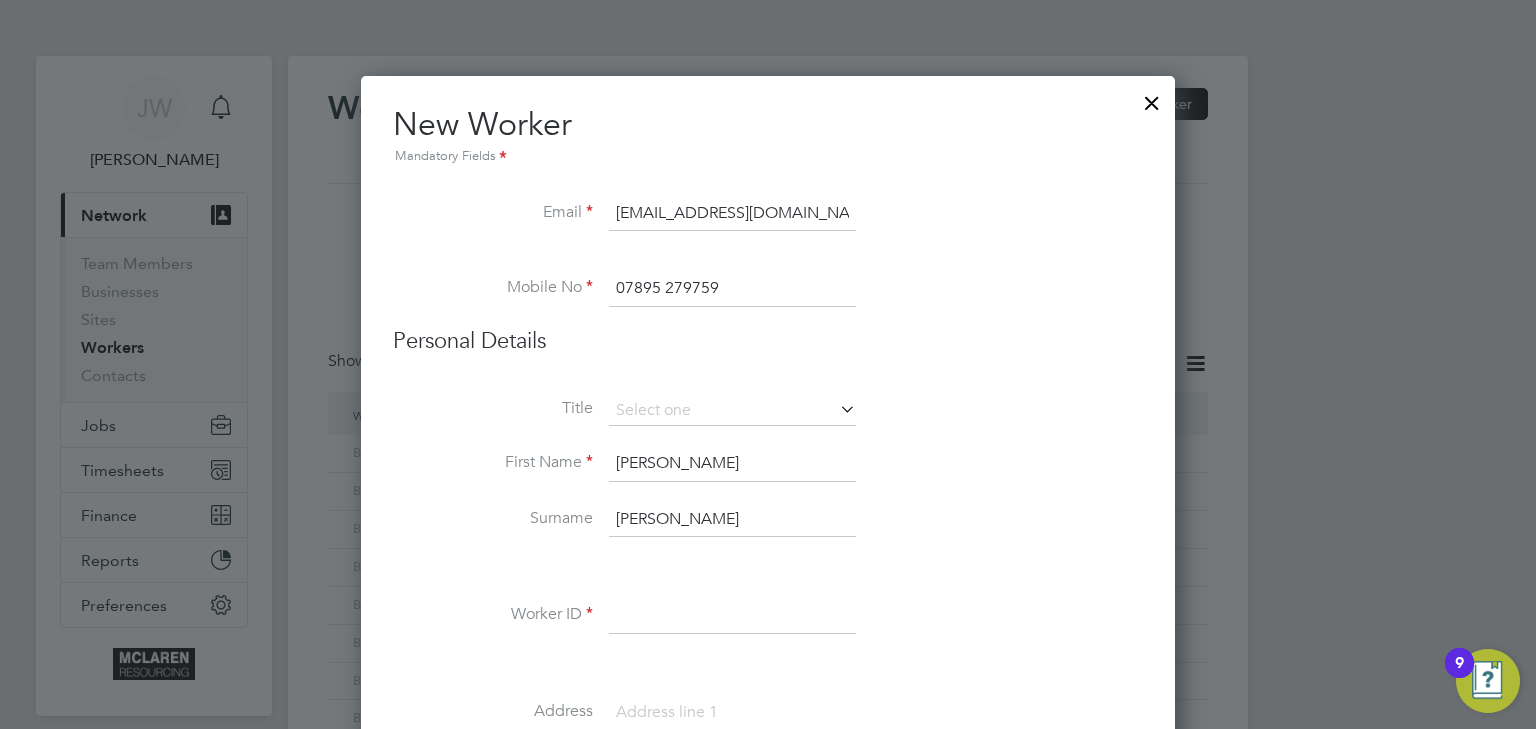 drag, startPoint x: 640, startPoint y: 503, endPoint x: 637, endPoint y: 514, distance: 11.401754 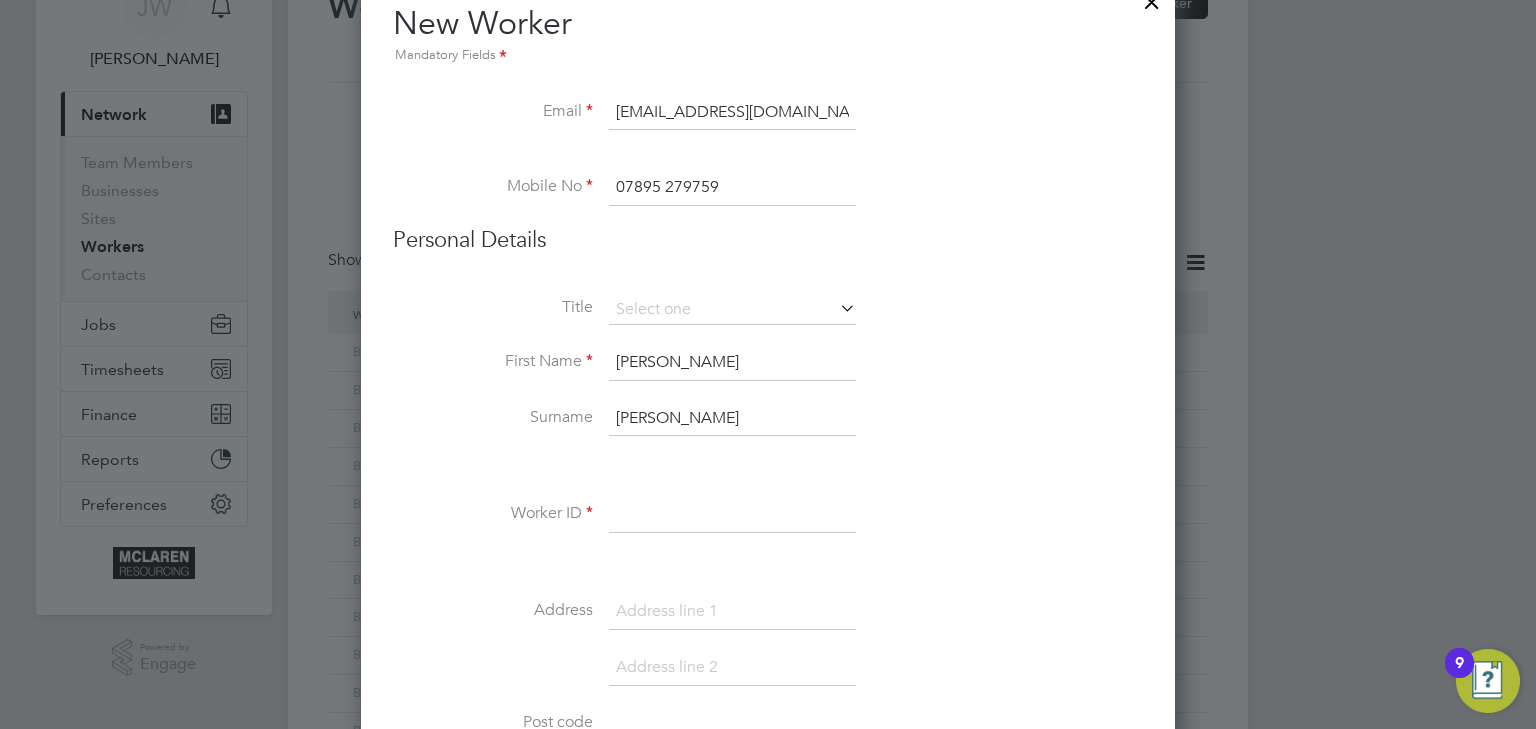 scroll, scrollTop: 240, scrollLeft: 0, axis: vertical 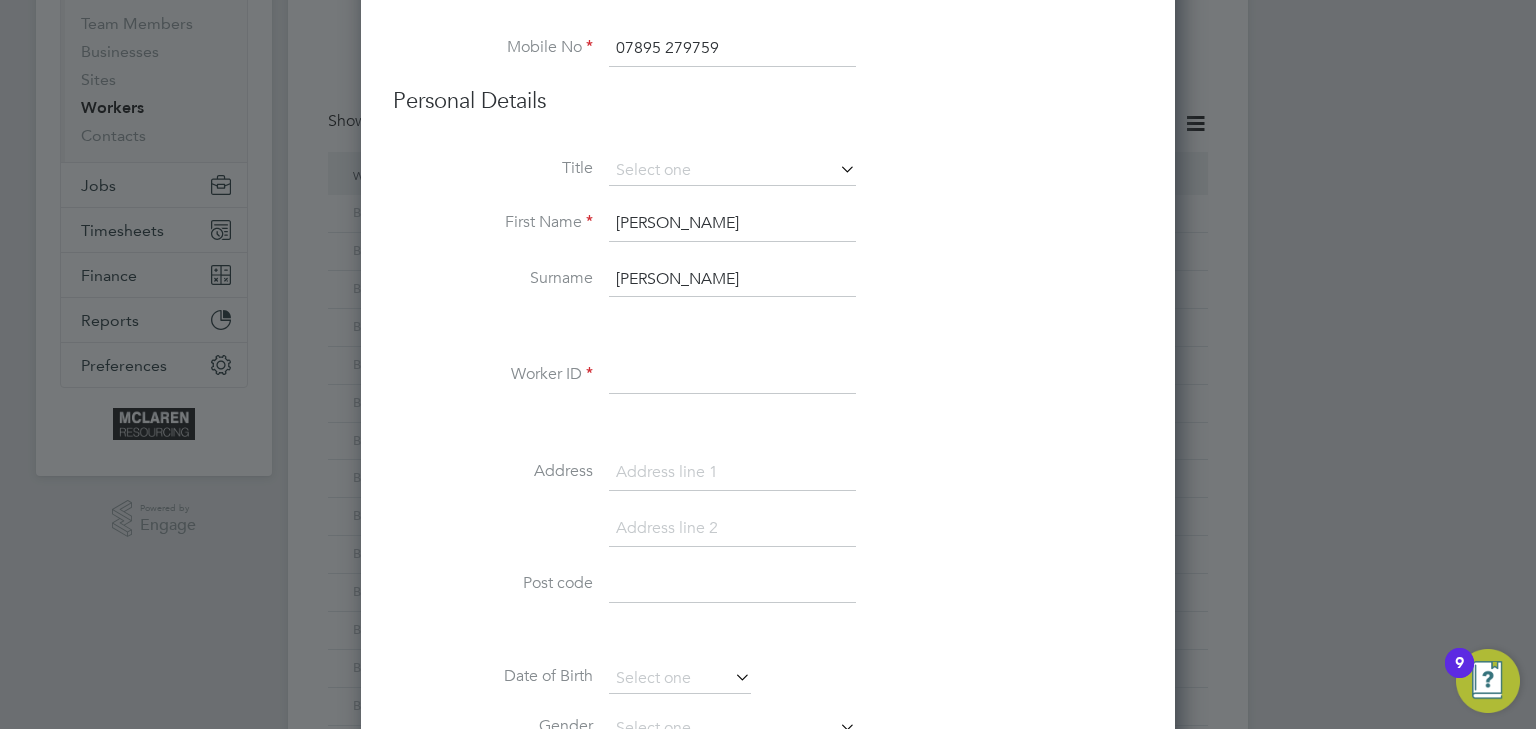 type on "Vaughan" 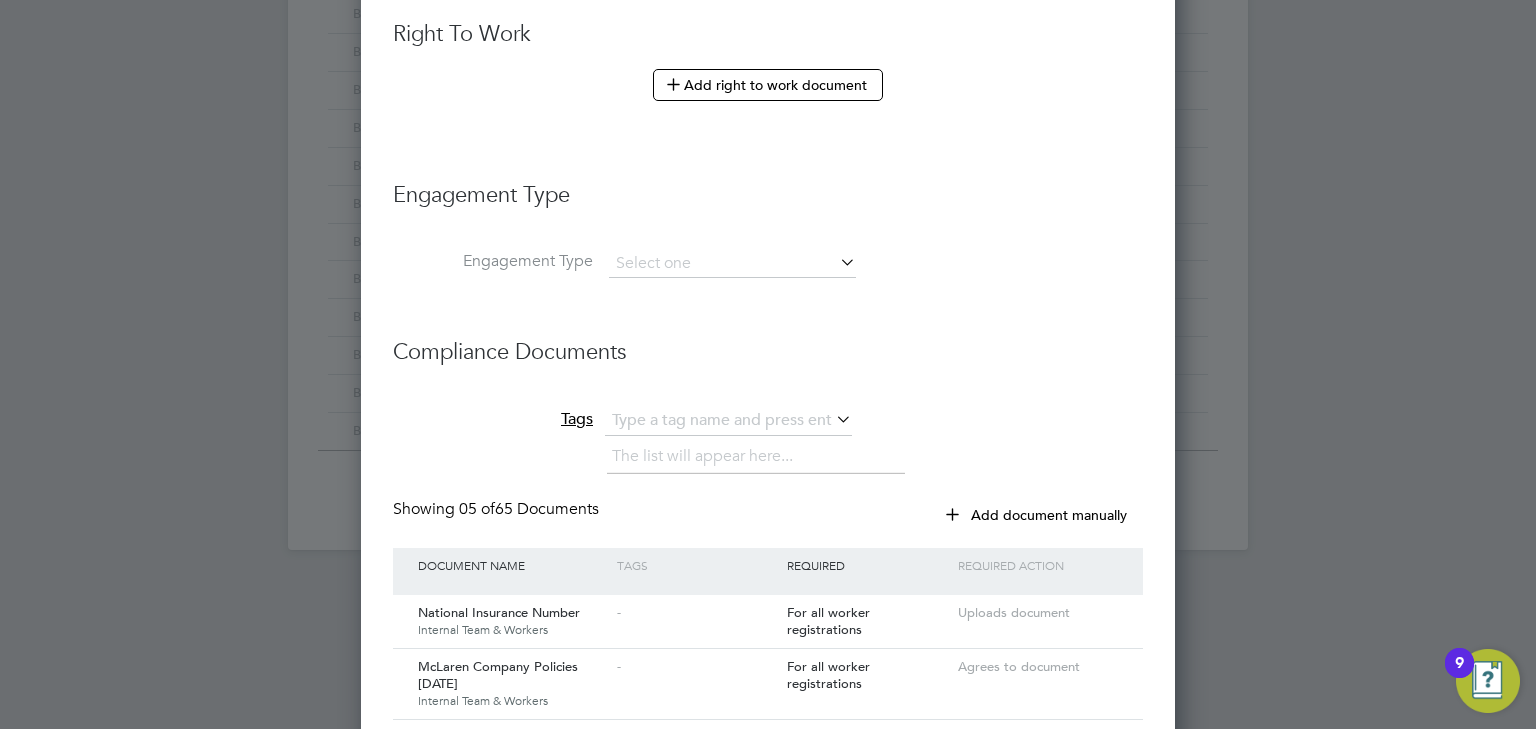 scroll, scrollTop: 1120, scrollLeft: 0, axis: vertical 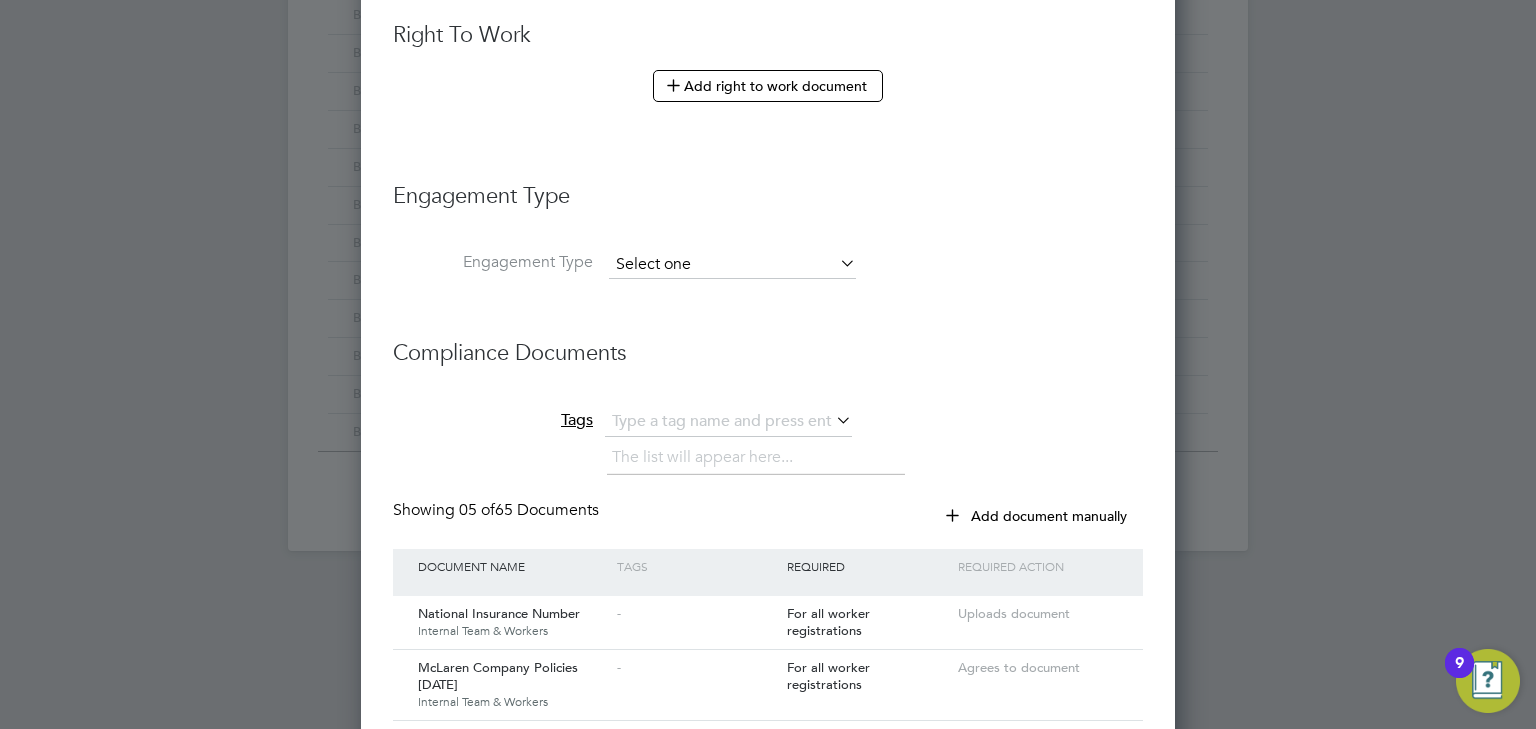 type on "BH-65333" 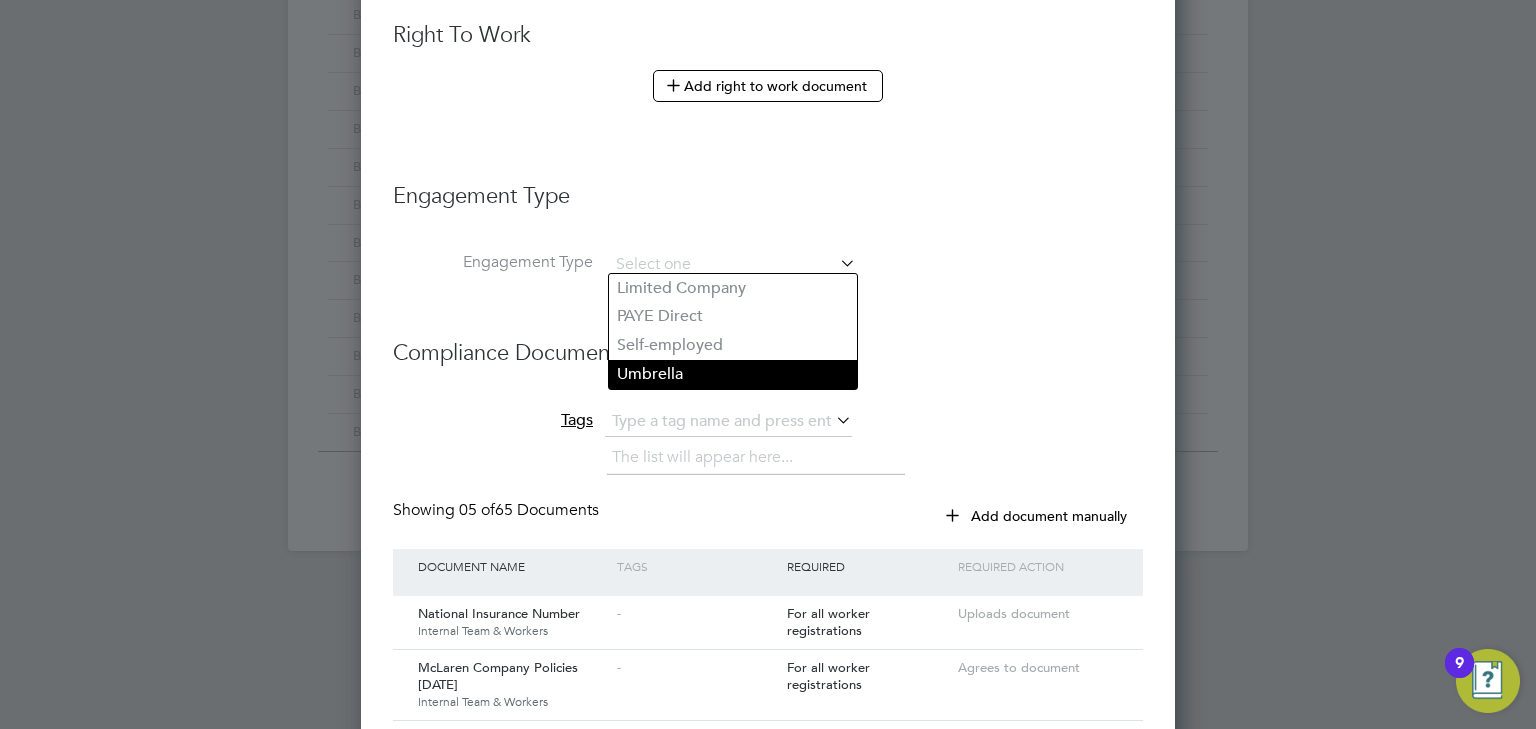 click on "Umbrella" 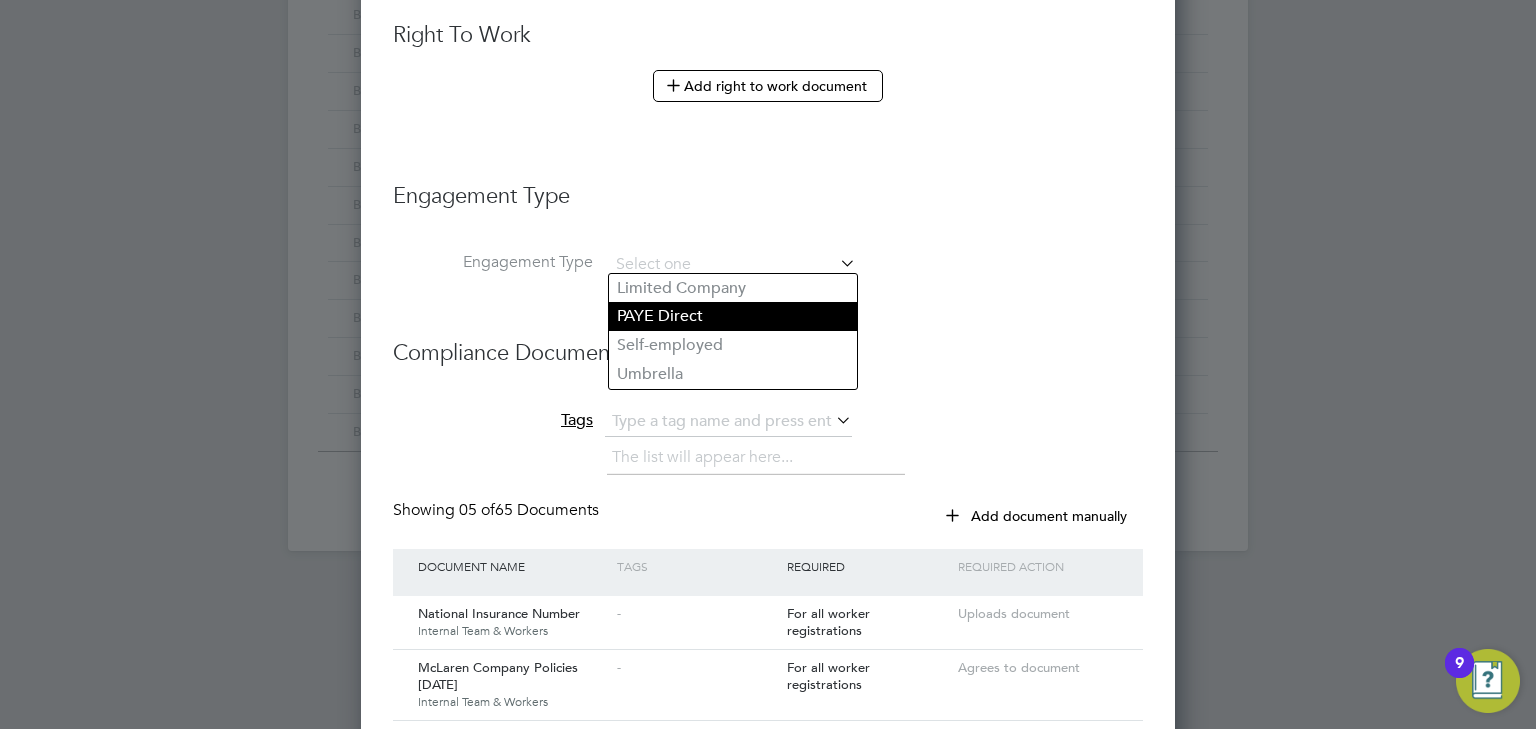 type on "Umbrella" 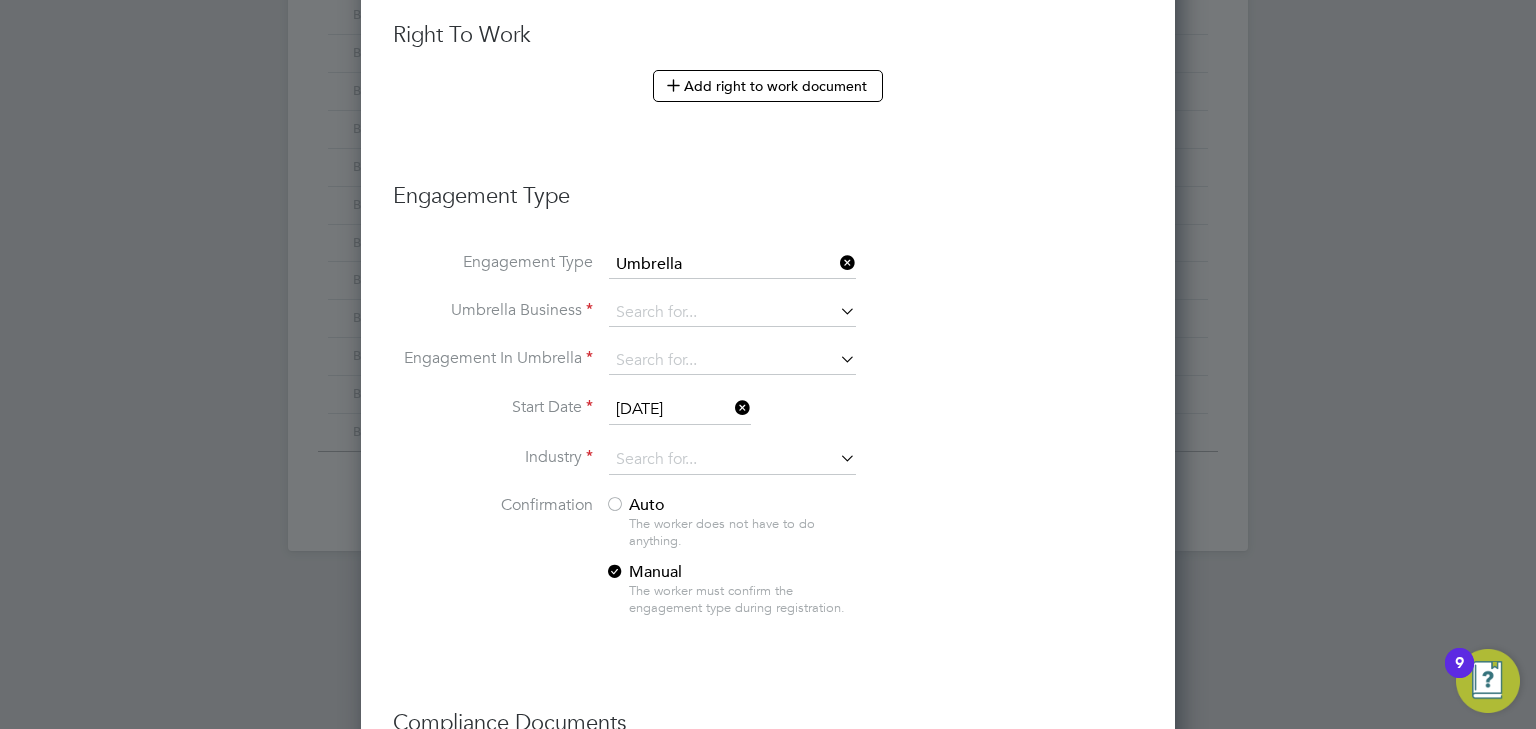 scroll, scrollTop: 10, scrollLeft: 9, axis: both 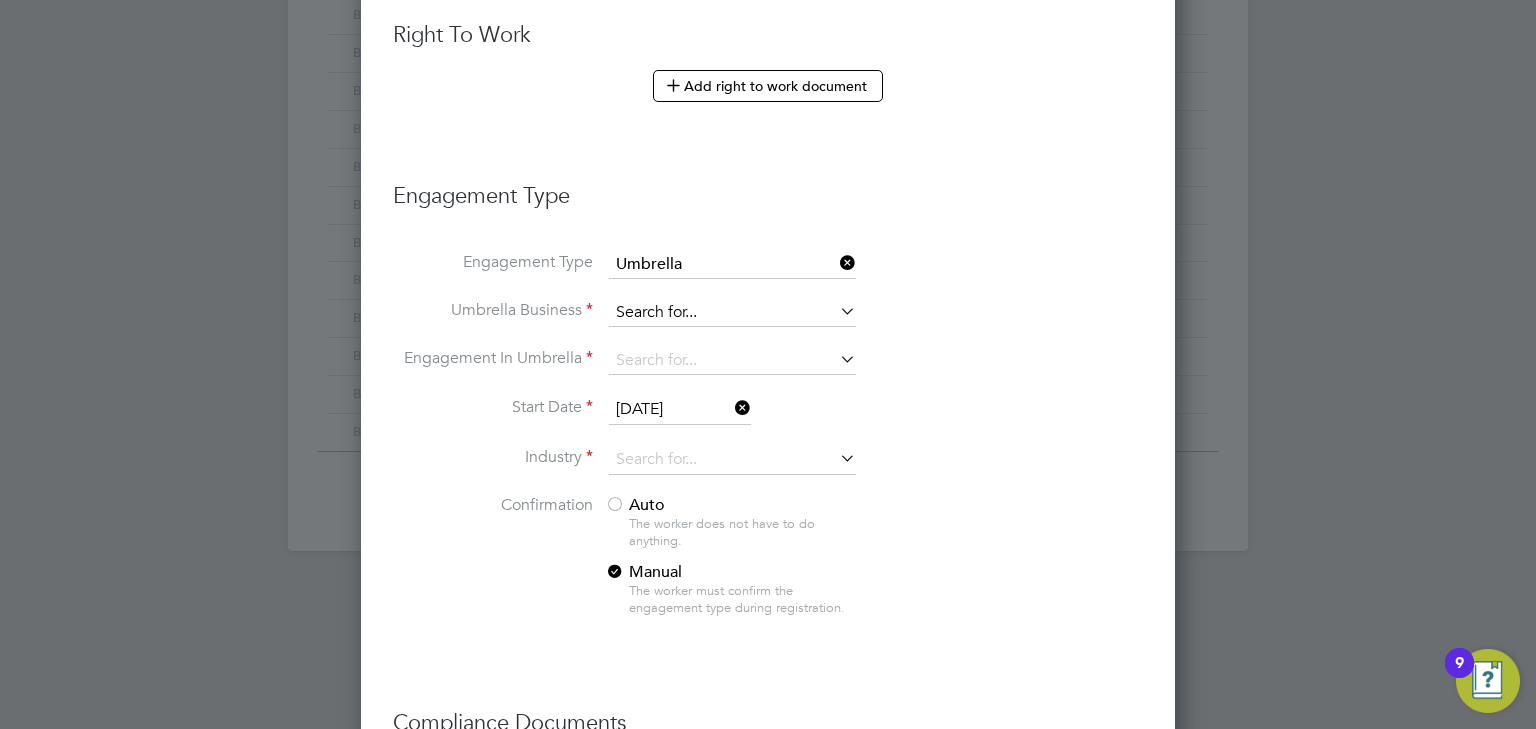 click at bounding box center (732, 313) 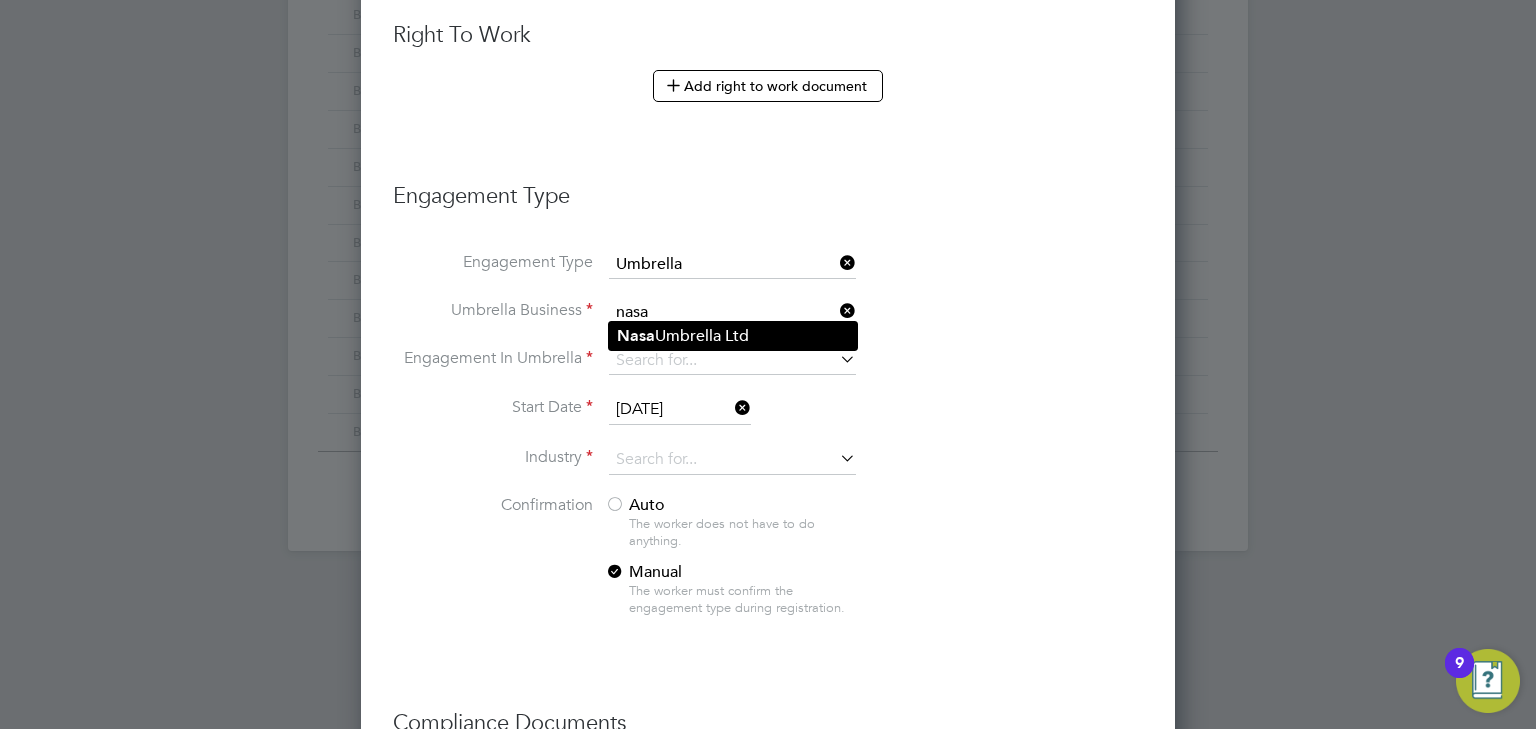 click on "Nasa  Umbrella Ltd" 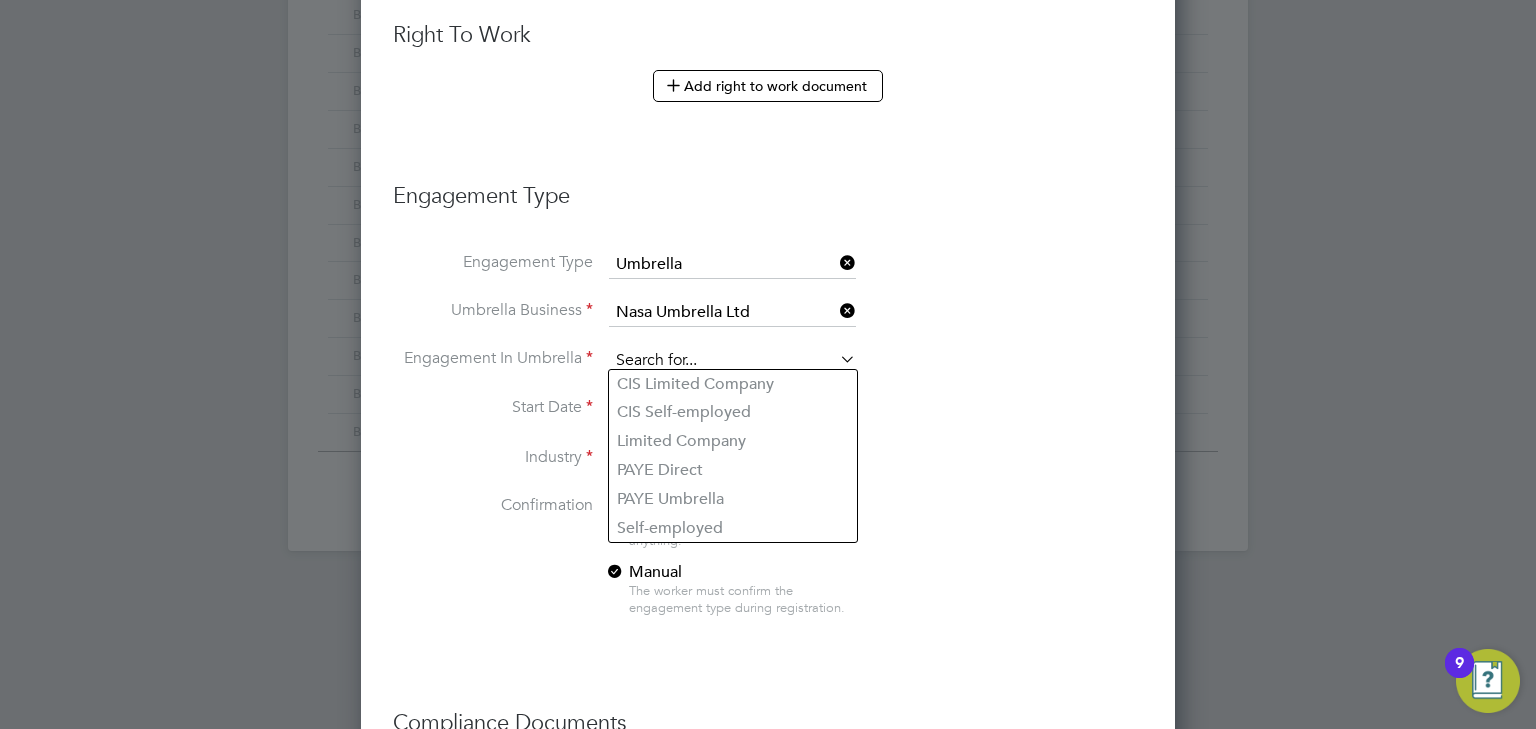 click at bounding box center [732, 361] 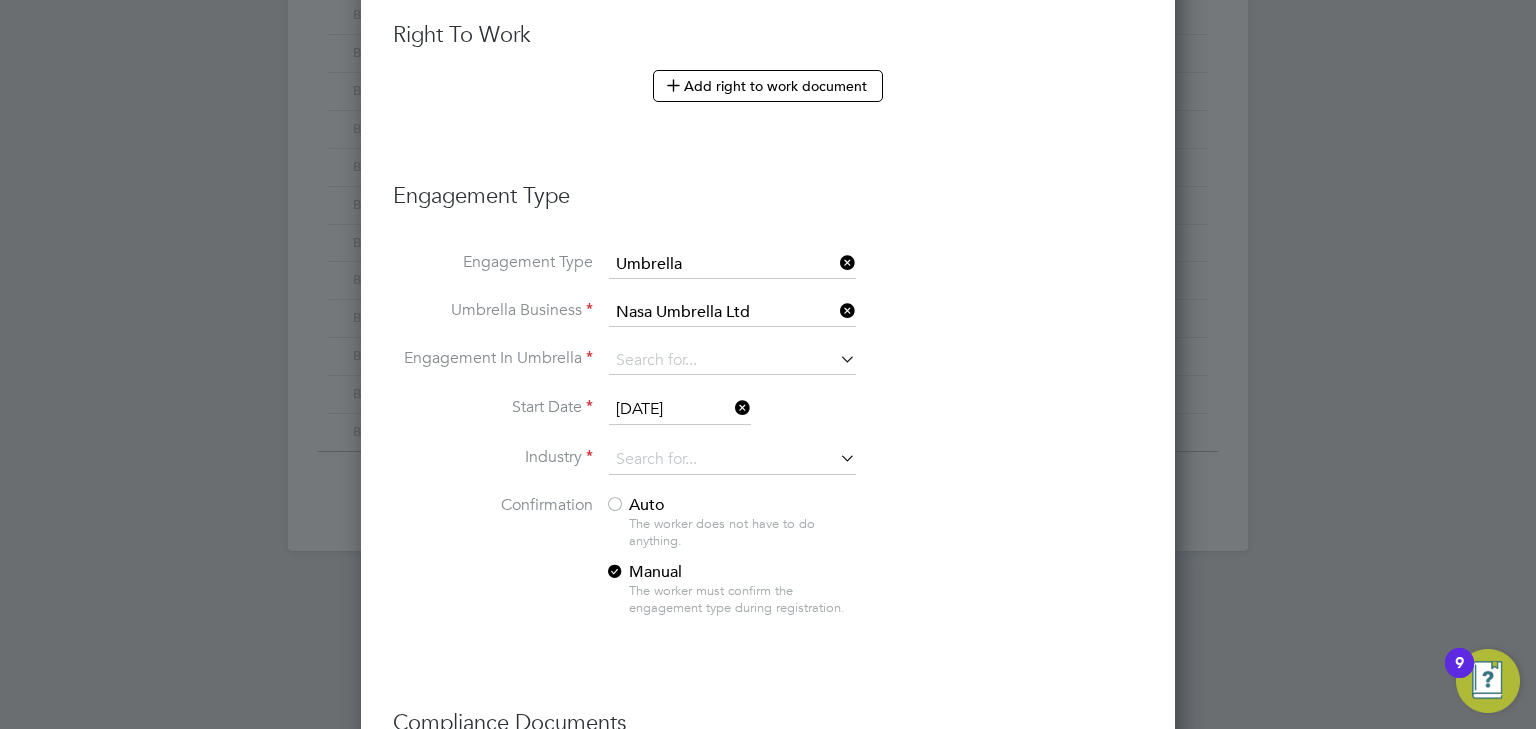 click on "CIS Self-employed" 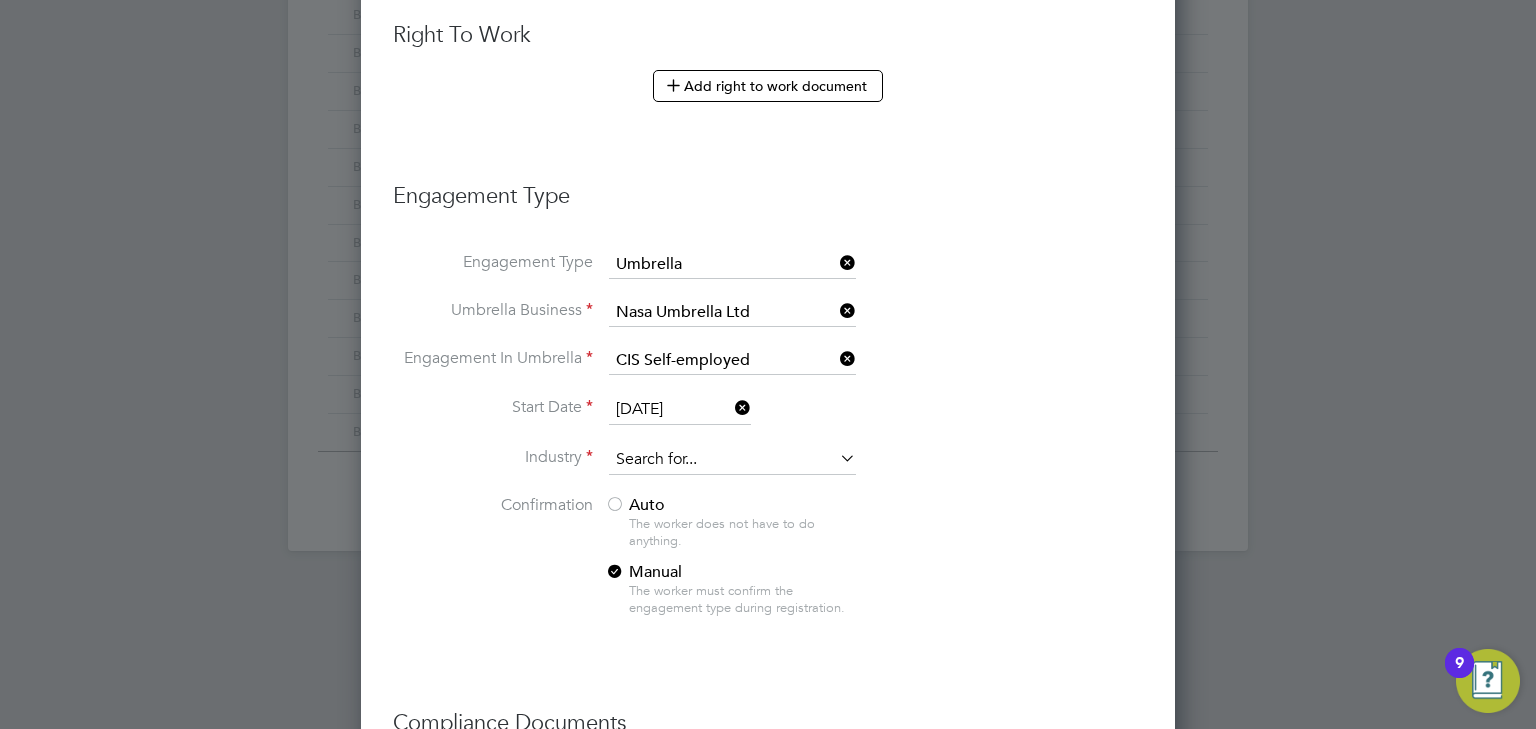 click at bounding box center (732, 460) 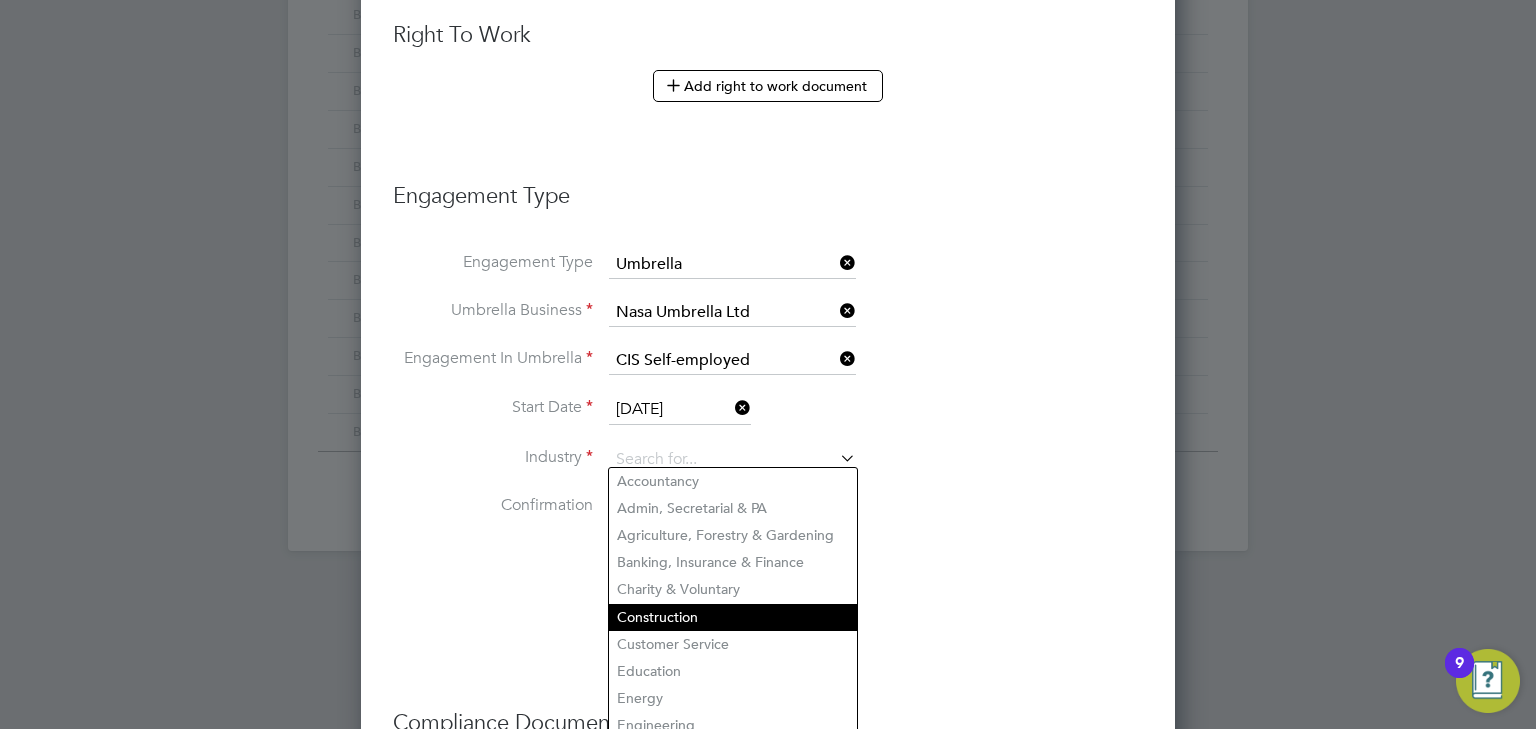 click on "Construction" 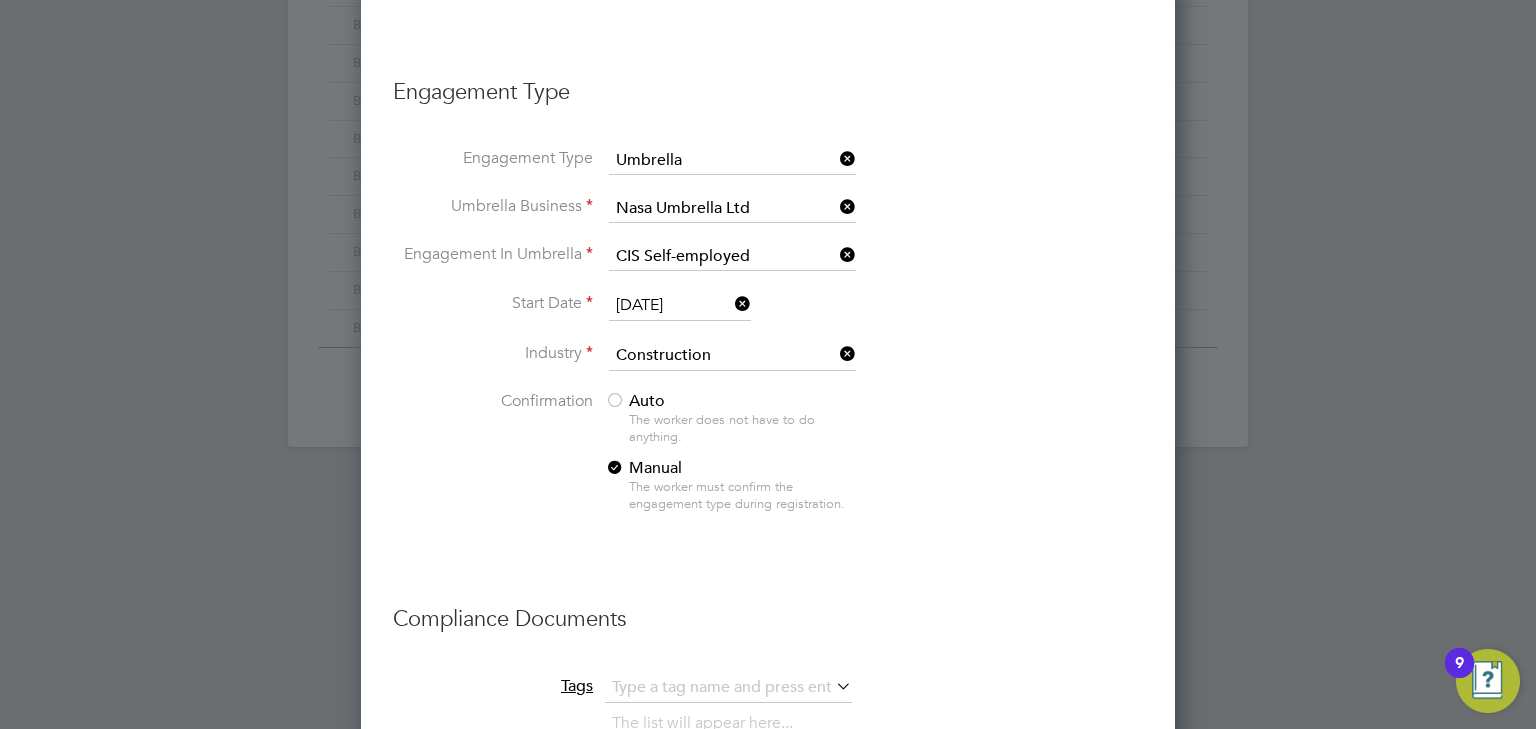 scroll, scrollTop: 1360, scrollLeft: 0, axis: vertical 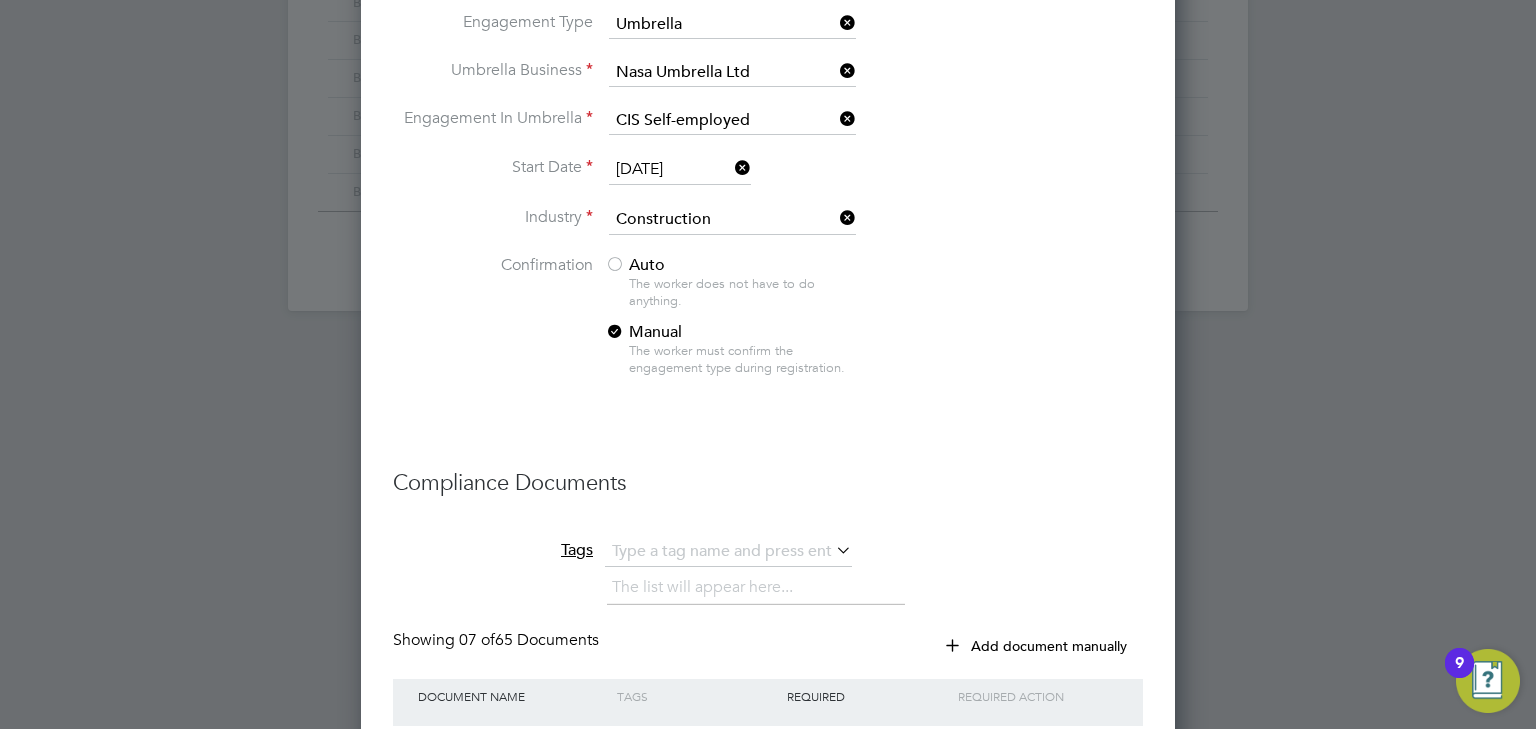 click on "Auto" at bounding box center (635, 265) 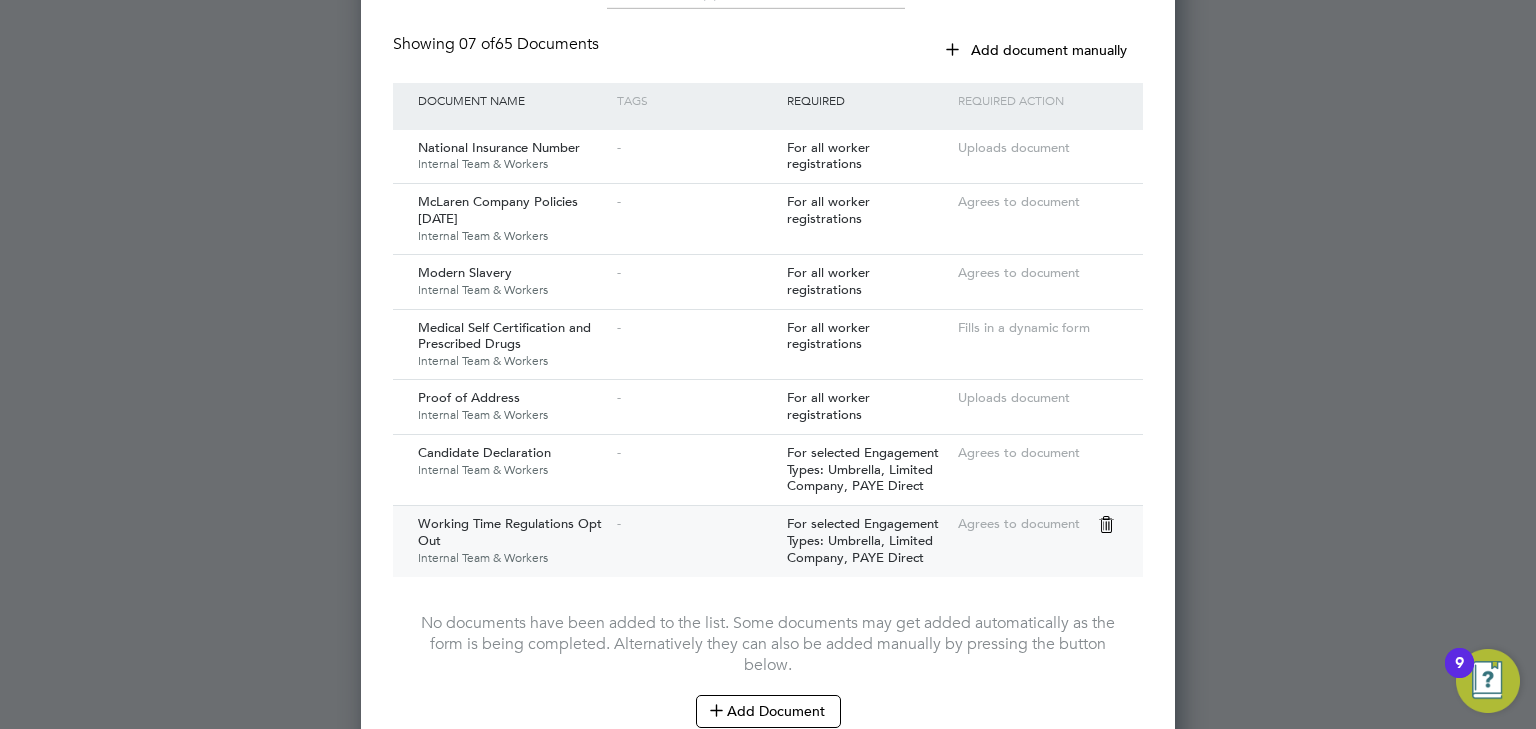 scroll, scrollTop: 2131, scrollLeft: 0, axis: vertical 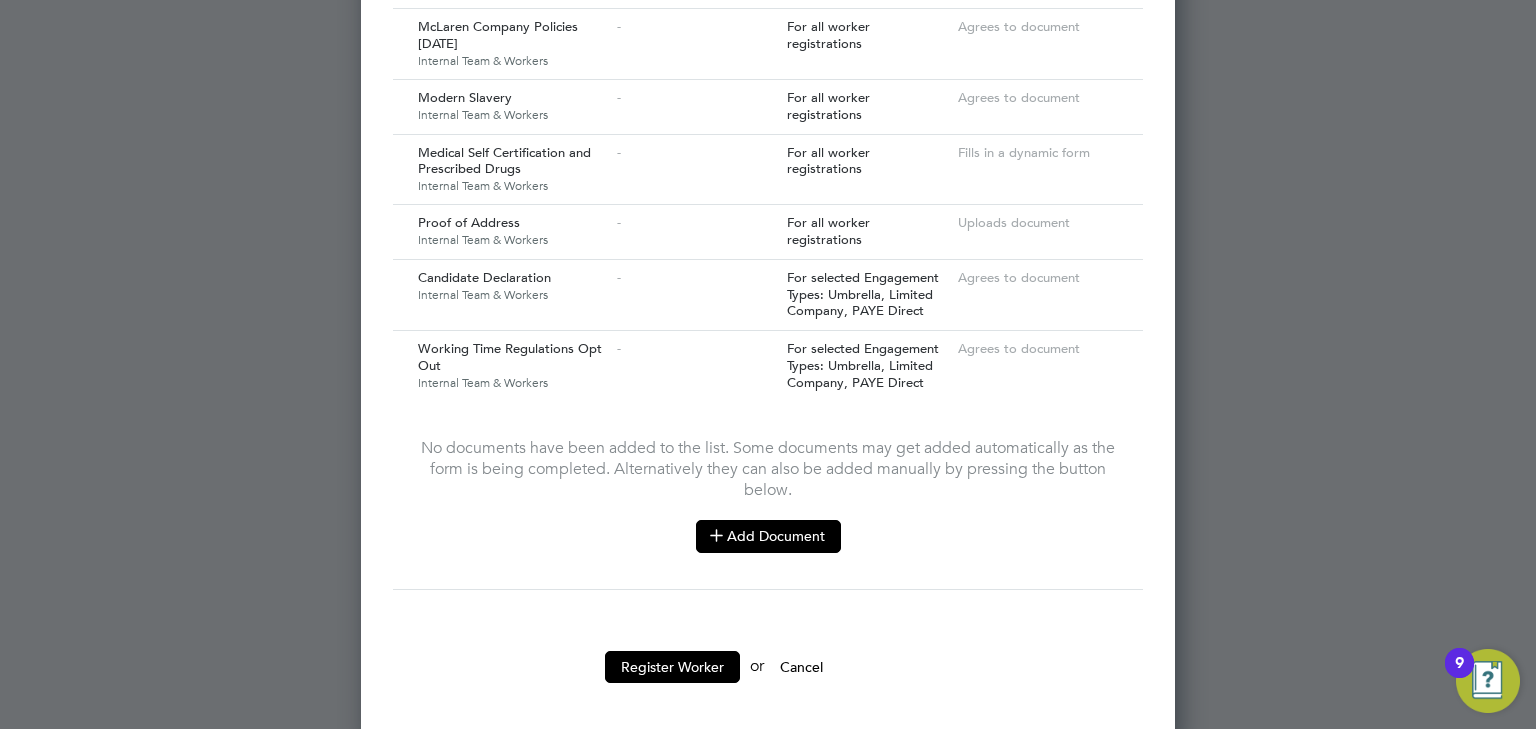 click on "Add Document" at bounding box center (768, 536) 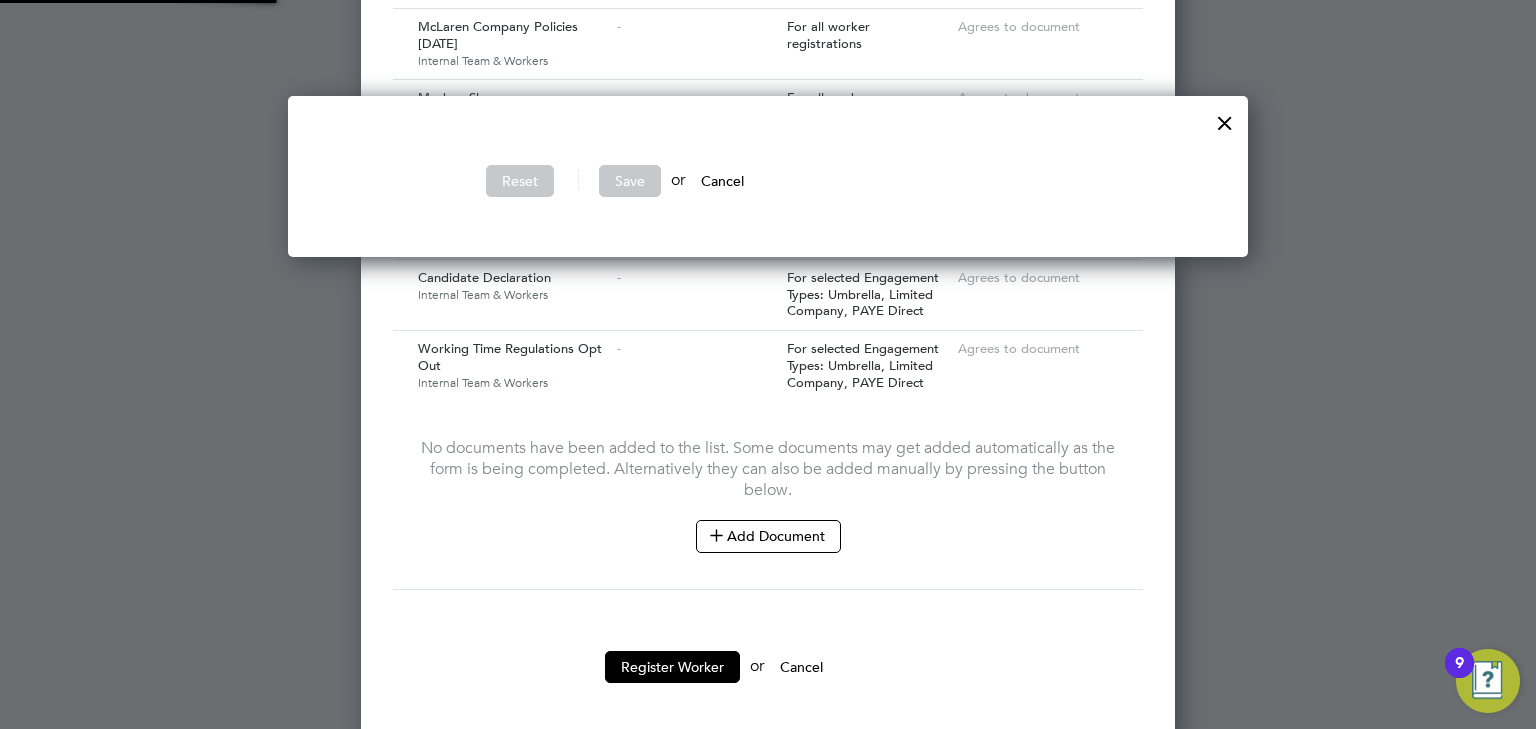 scroll, scrollTop: 10, scrollLeft: 10, axis: both 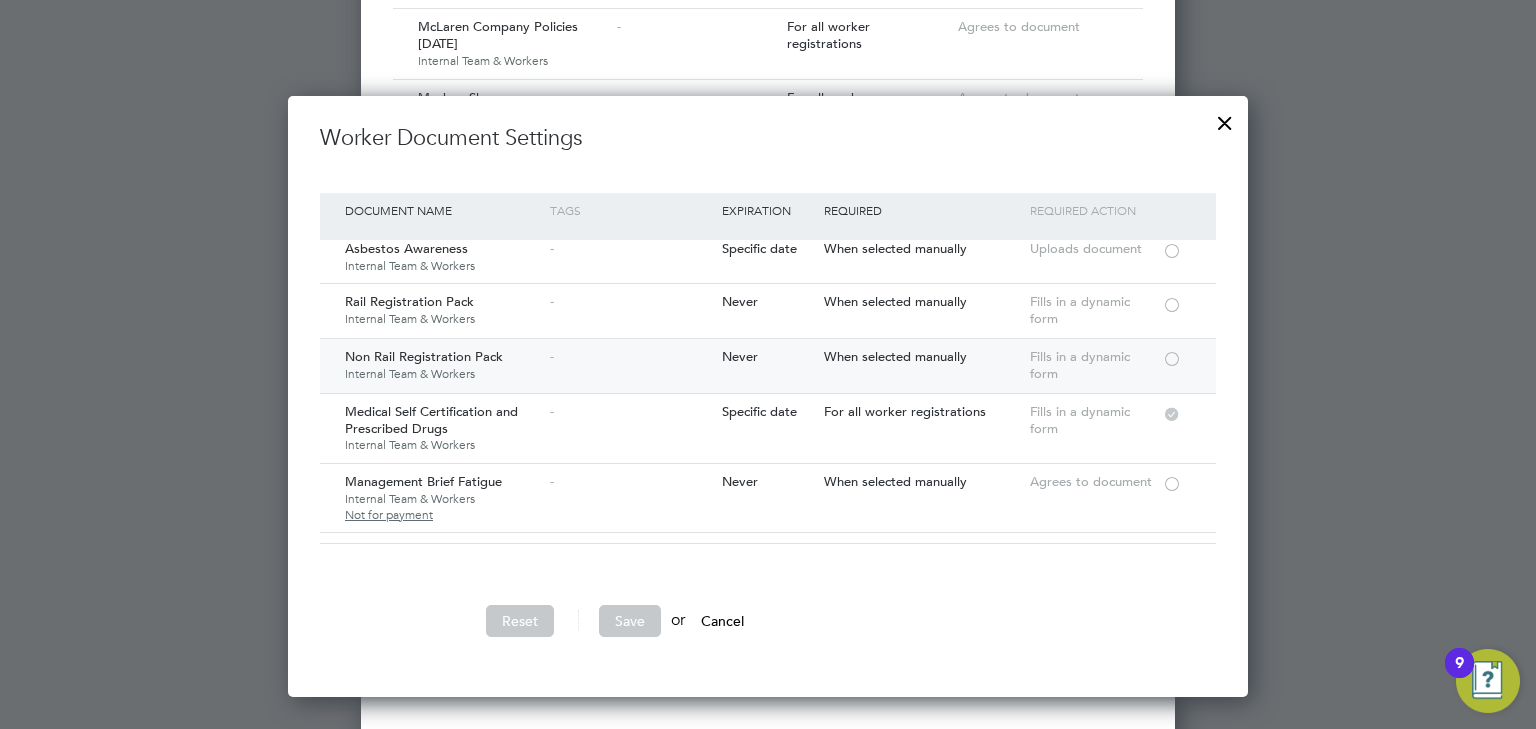 click at bounding box center [1179, 356] 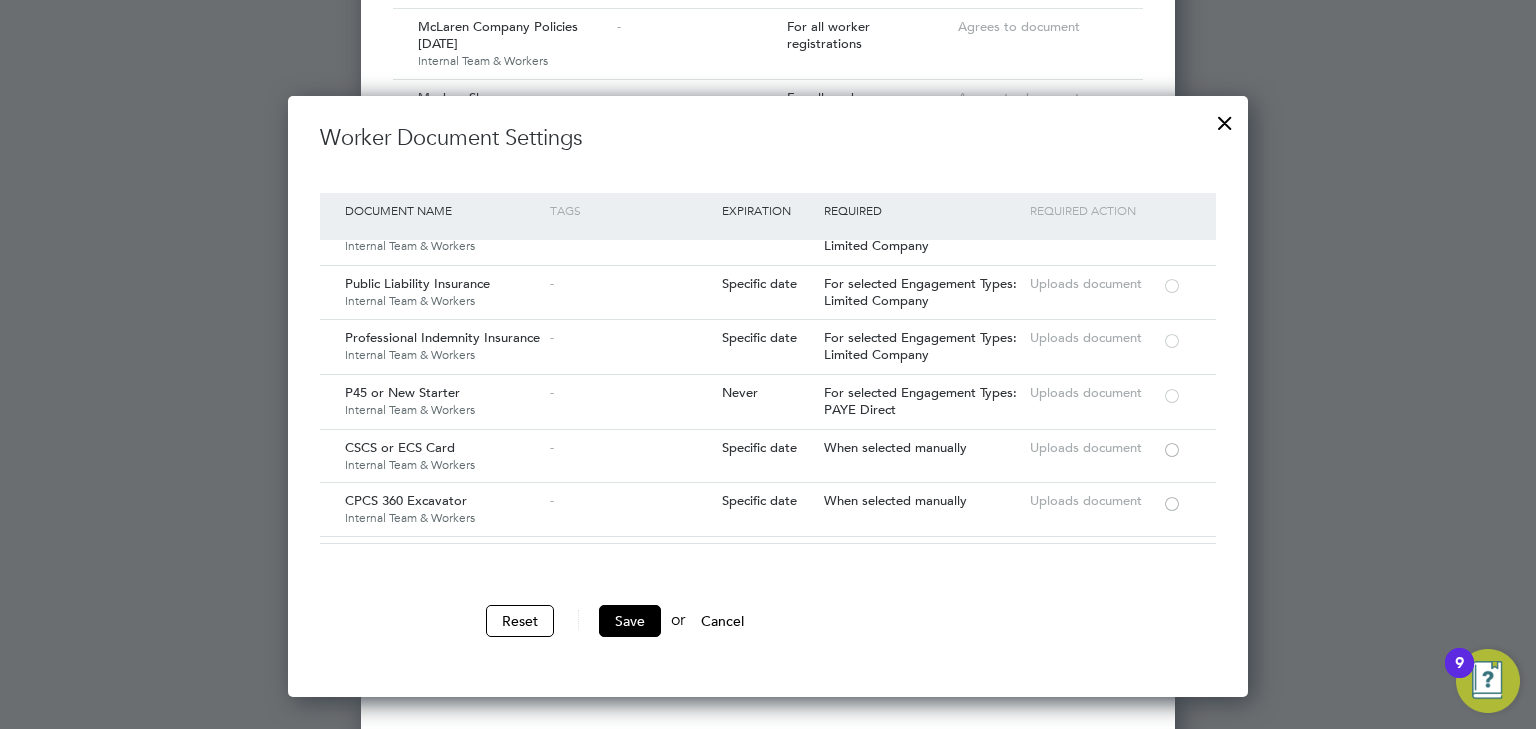 scroll, scrollTop: 2080, scrollLeft: 0, axis: vertical 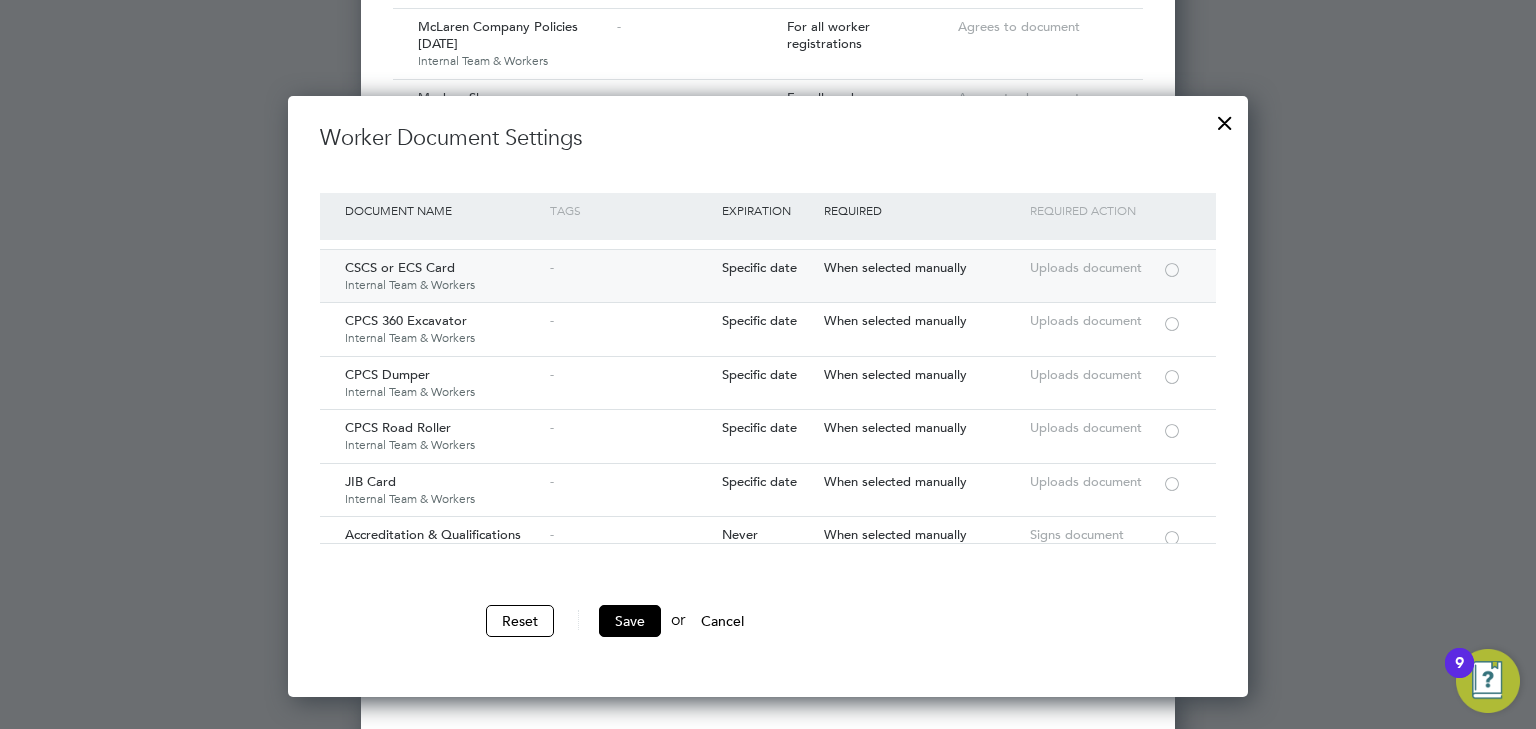 click at bounding box center [1172, 268] 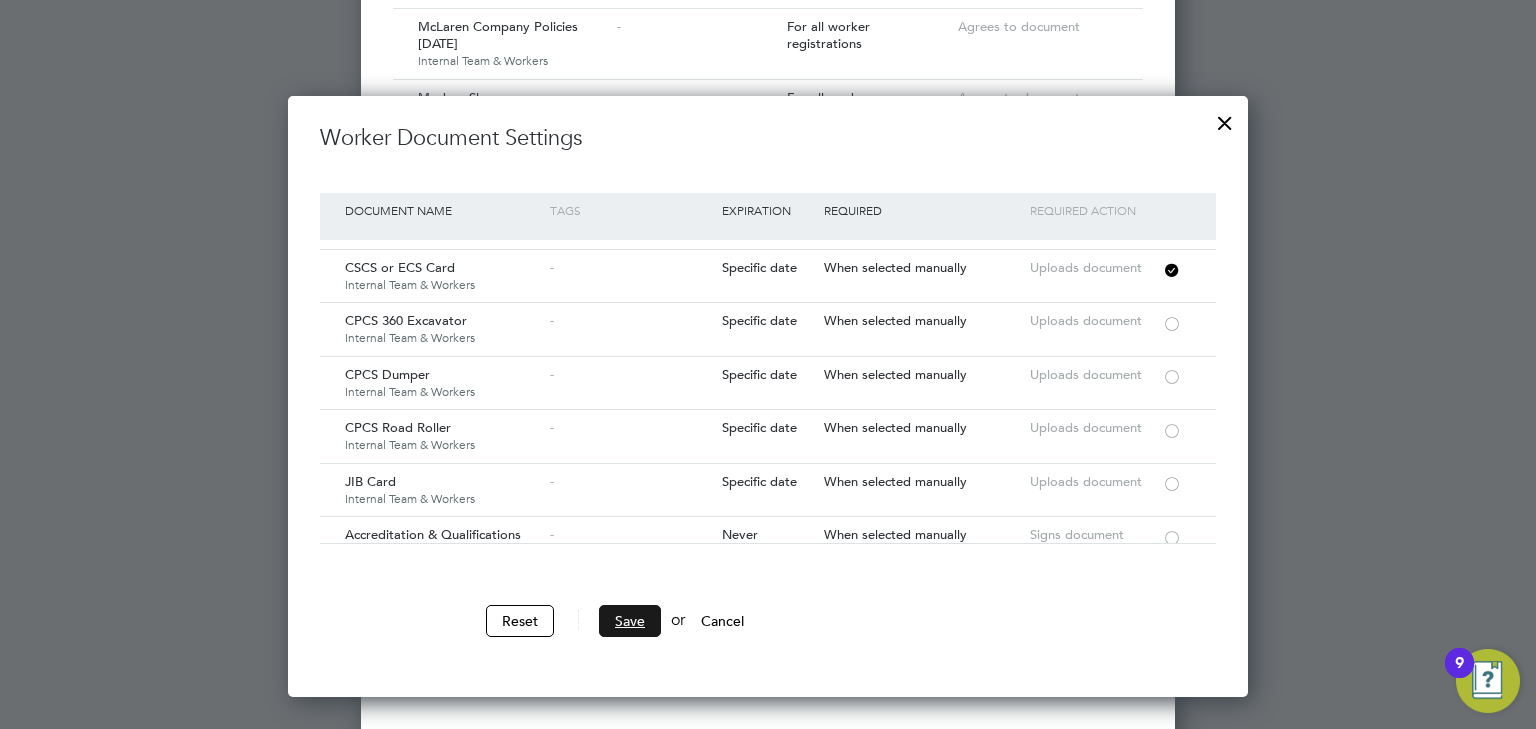 click on "Save" at bounding box center [630, 621] 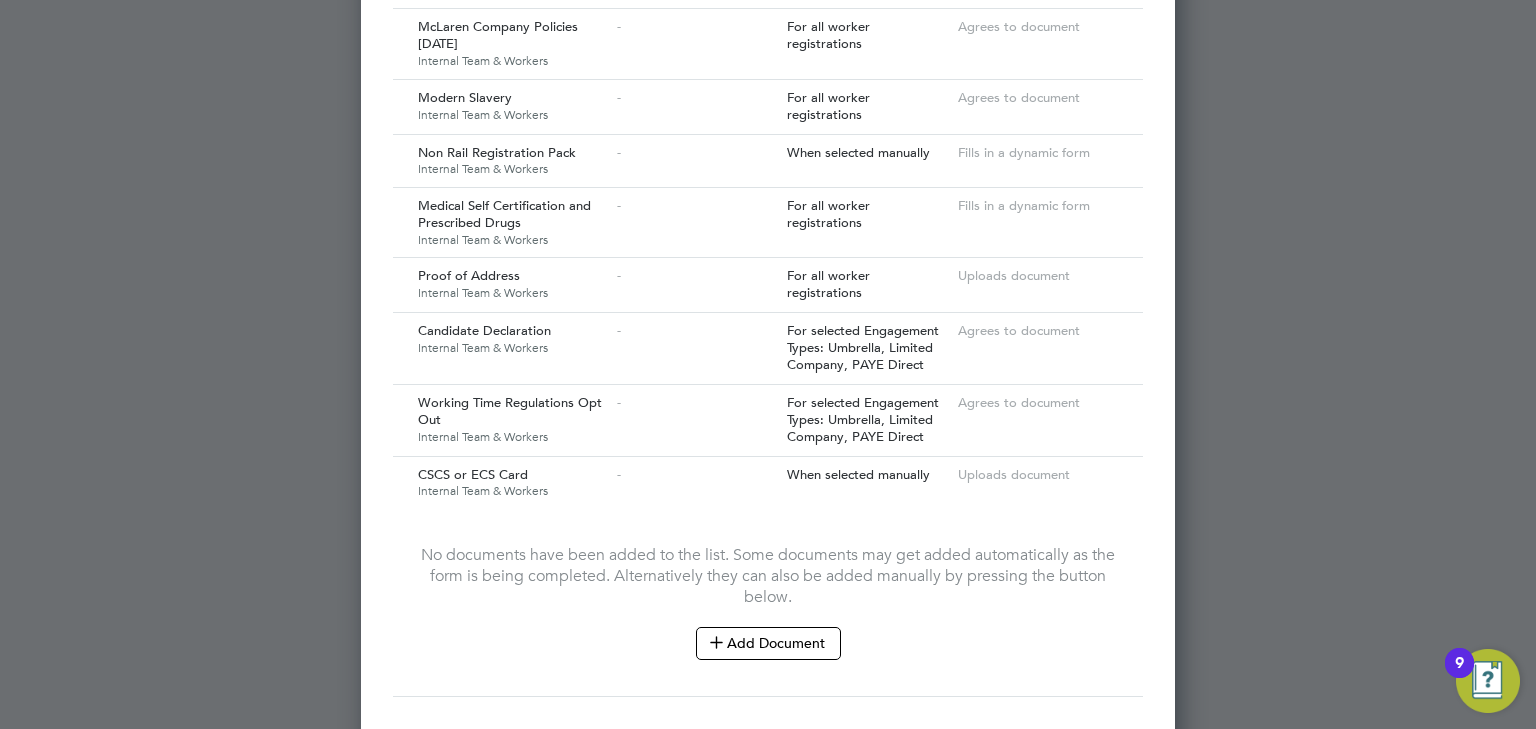 click 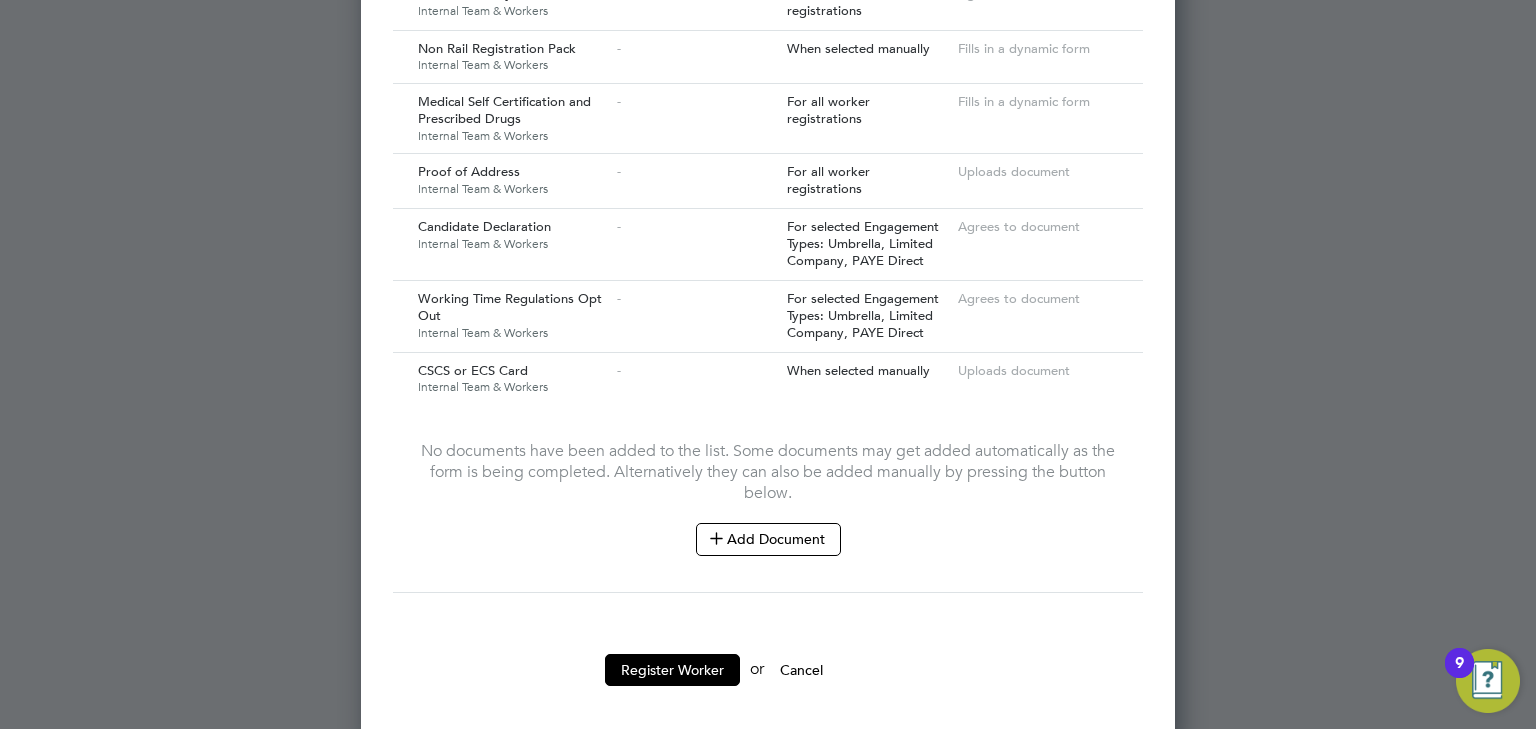 scroll, scrollTop: 2237, scrollLeft: 0, axis: vertical 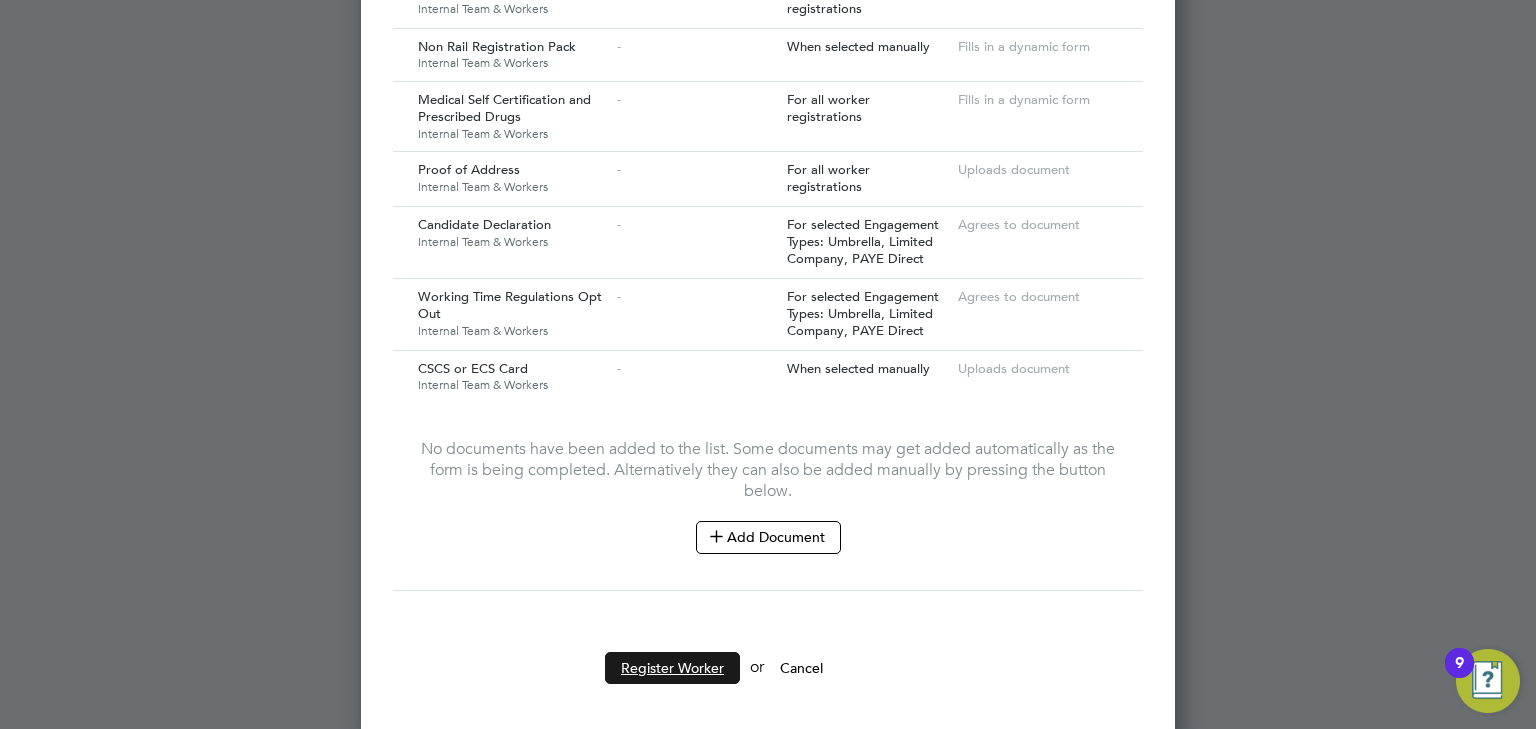click on "Register Worker" at bounding box center [672, 668] 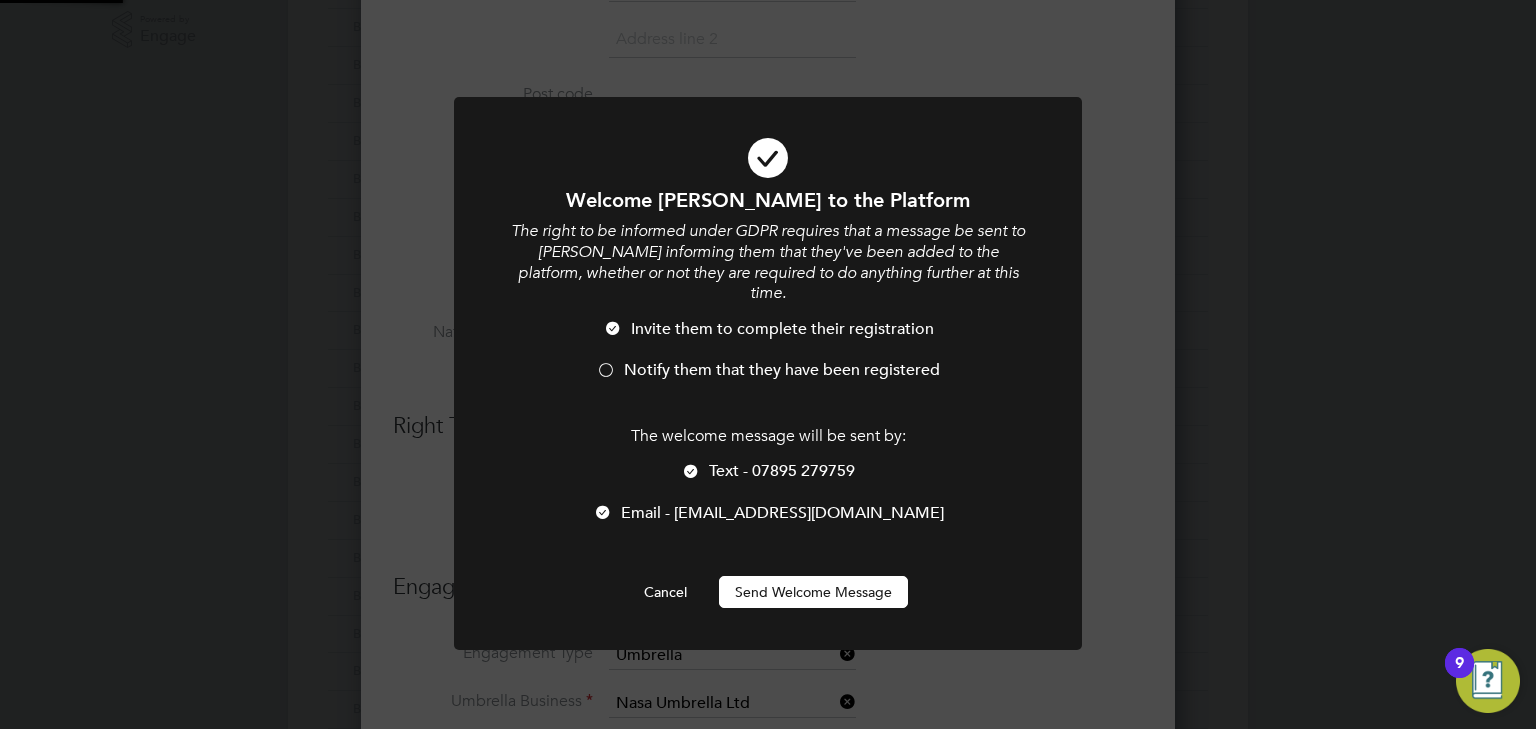 scroll, scrollTop: 0, scrollLeft: 0, axis: both 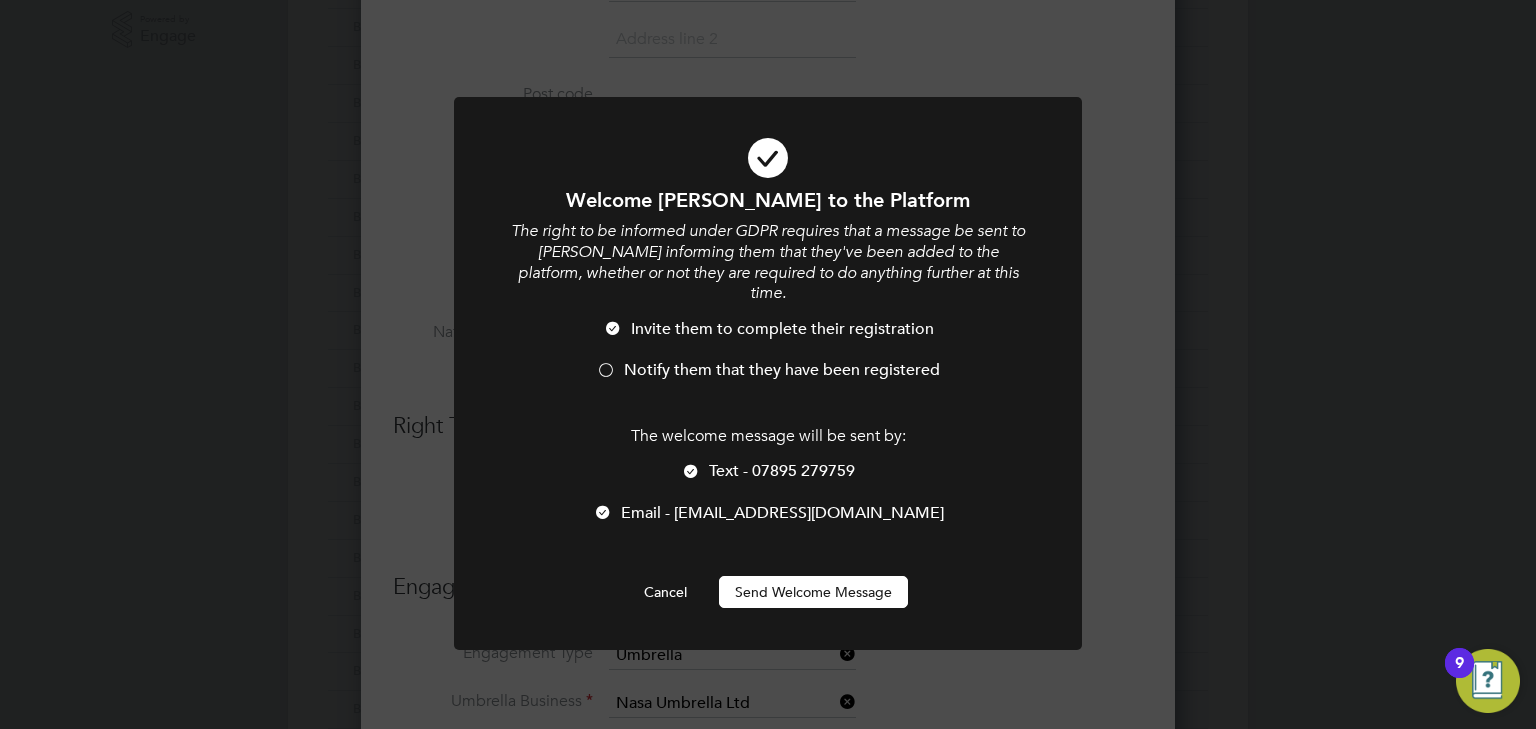 click on "Send Welcome Message" at bounding box center [813, 592] 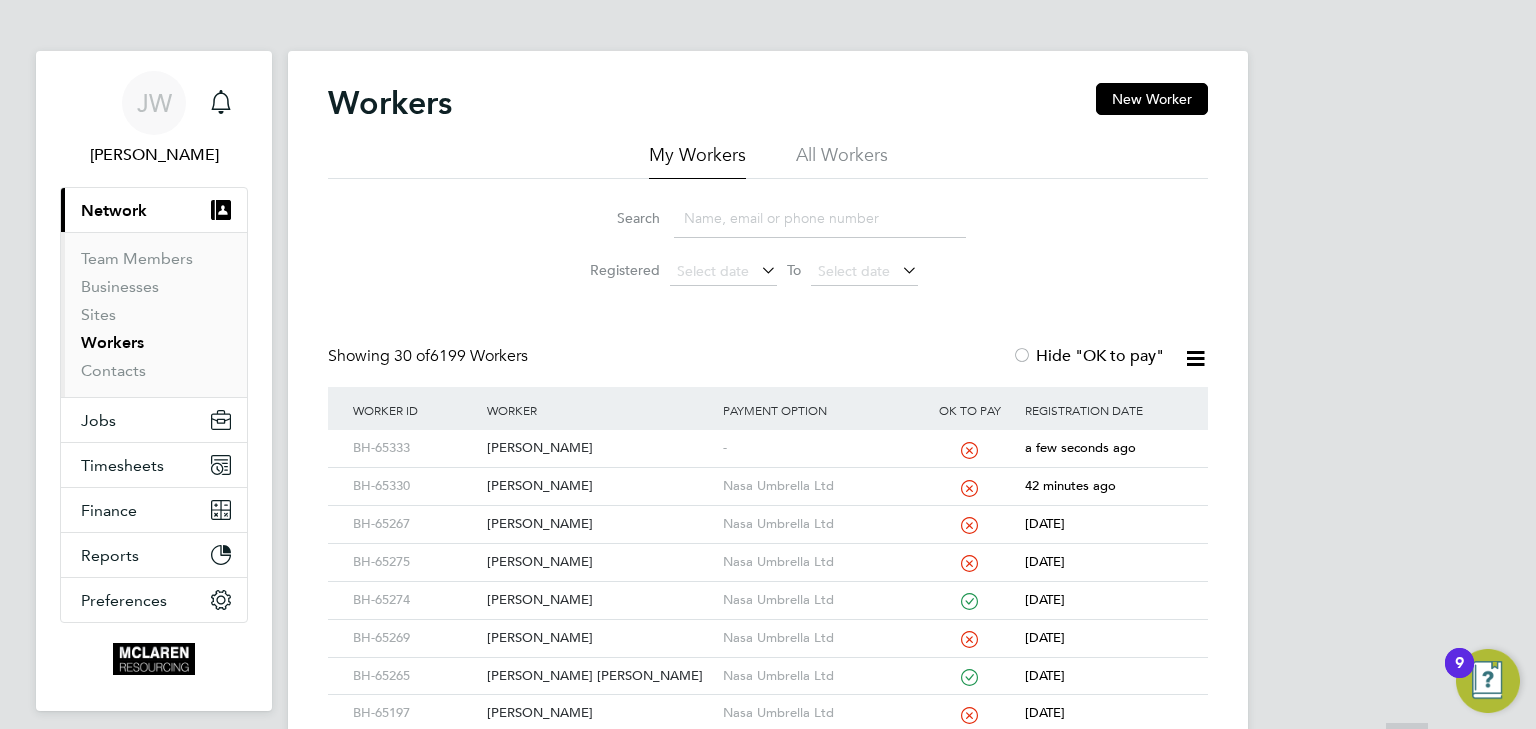 scroll, scrollTop: 0, scrollLeft: 0, axis: both 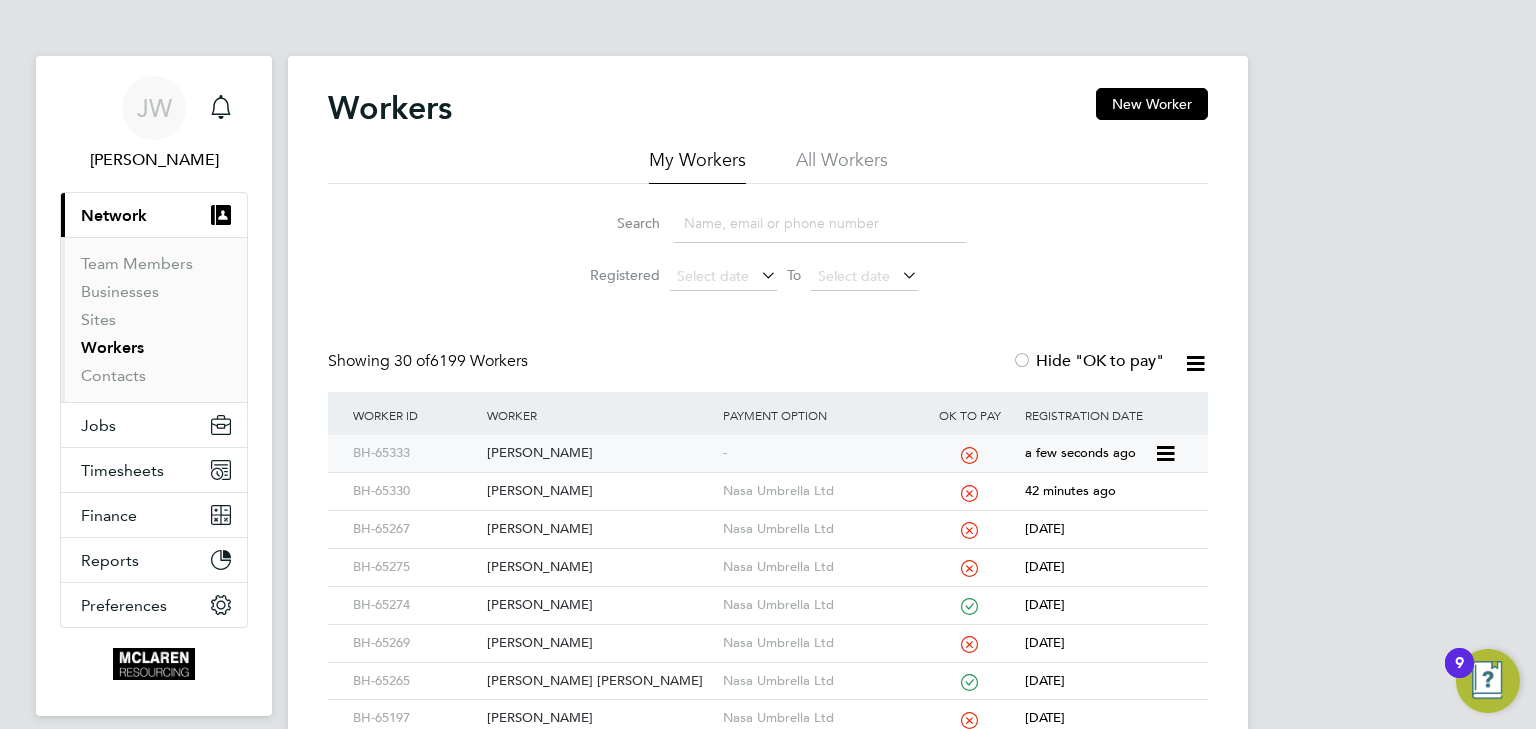 click on "Robin Vaughan" 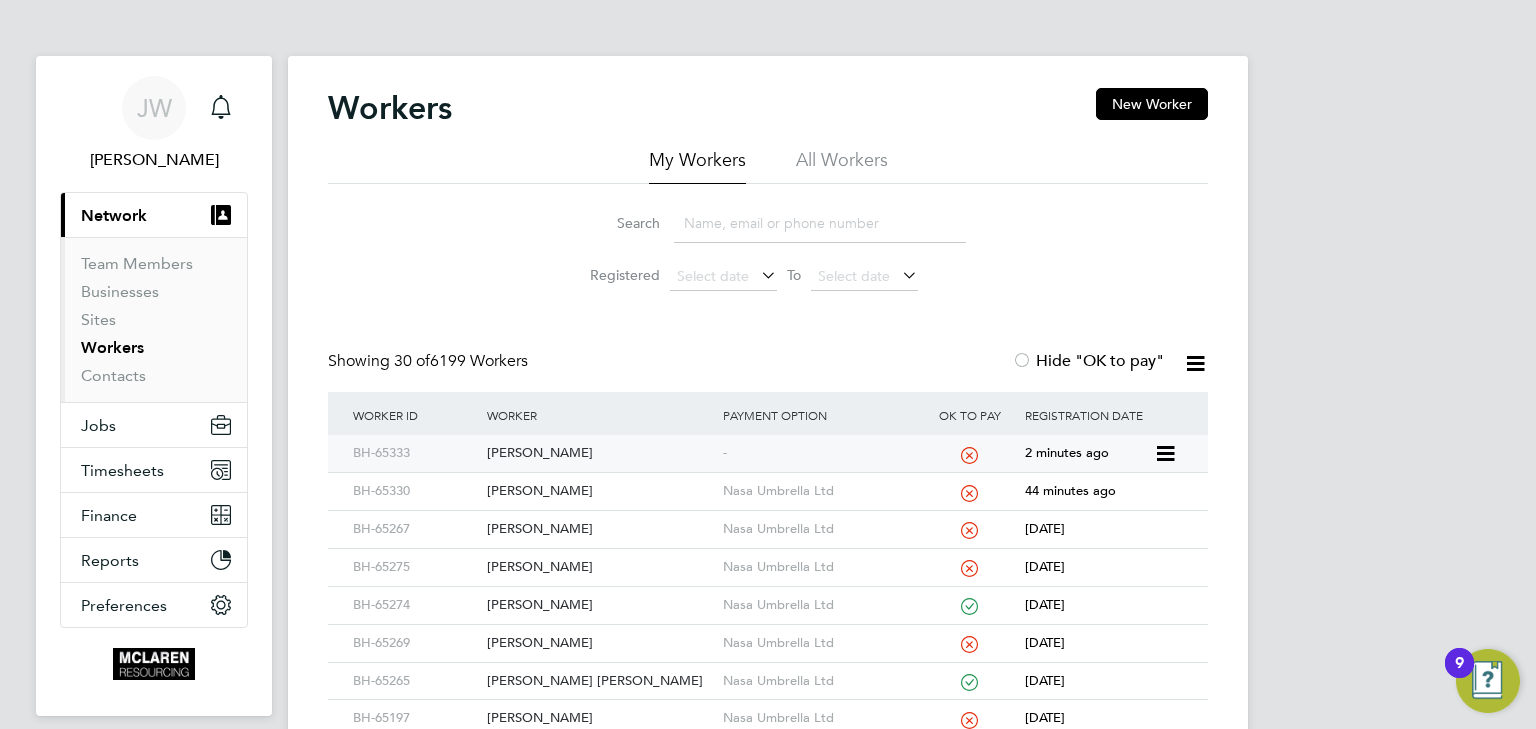 click on "Robin Vaughan" 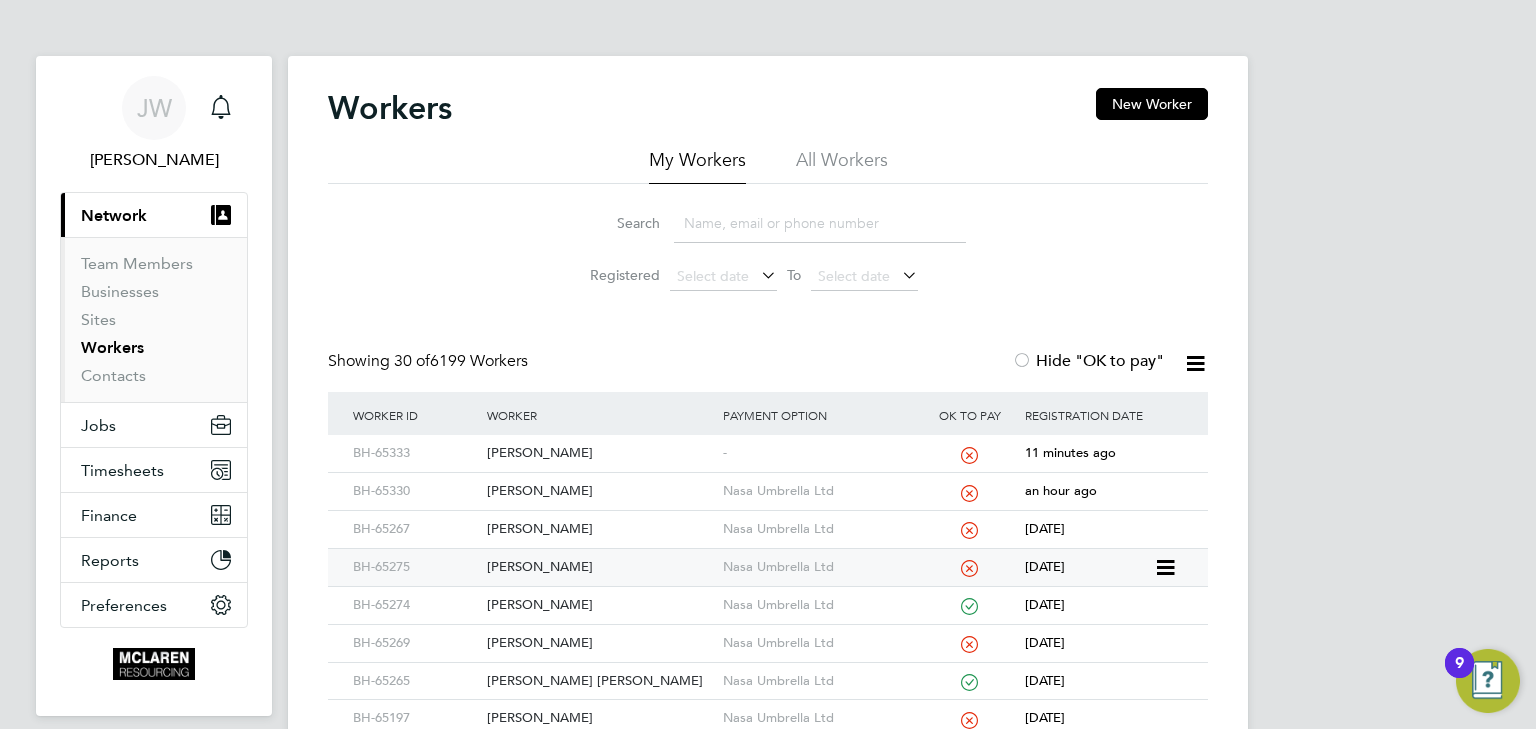 click on "Danny Parkinson" 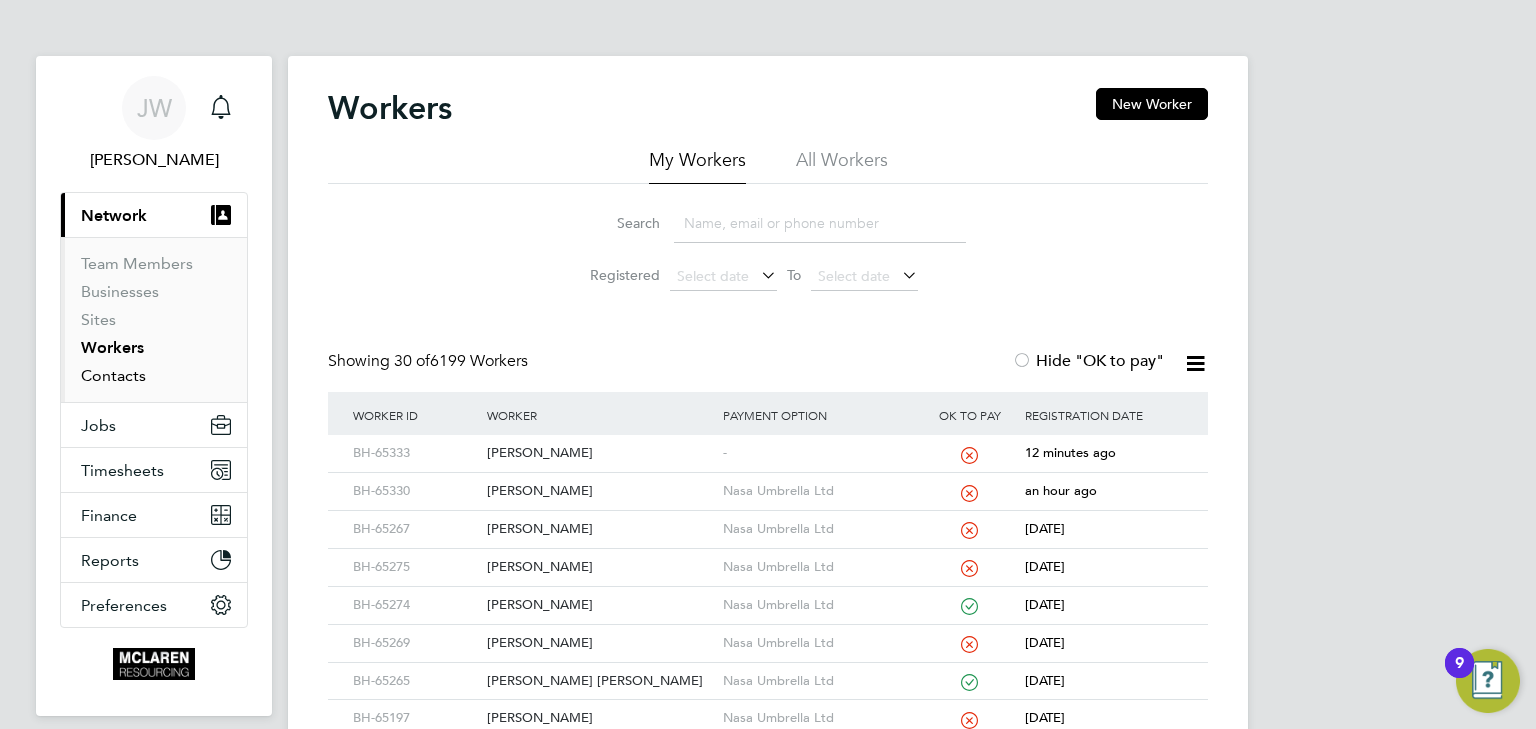 click on "Contacts" at bounding box center [113, 375] 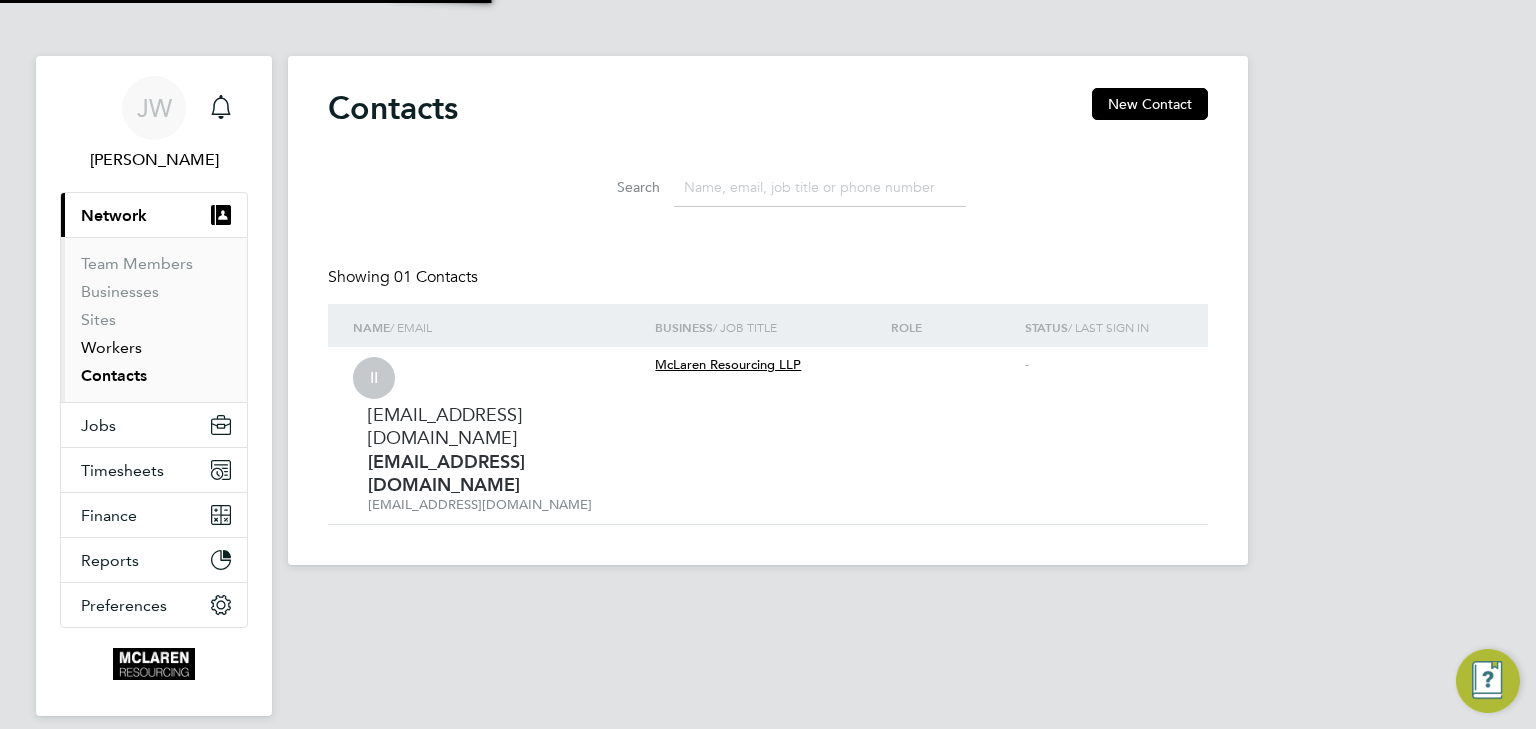 click on "Workers" at bounding box center [111, 347] 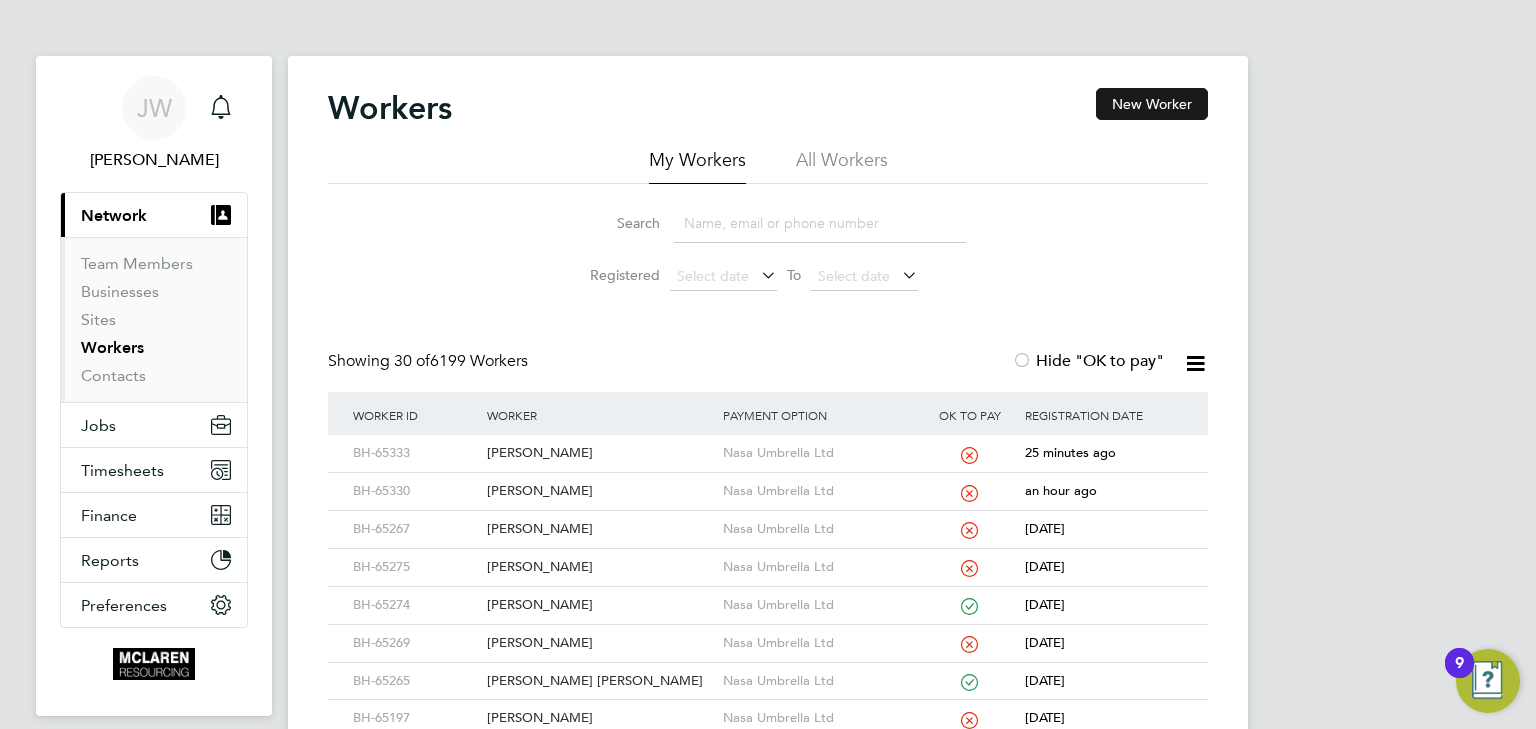 click on "New Worker" 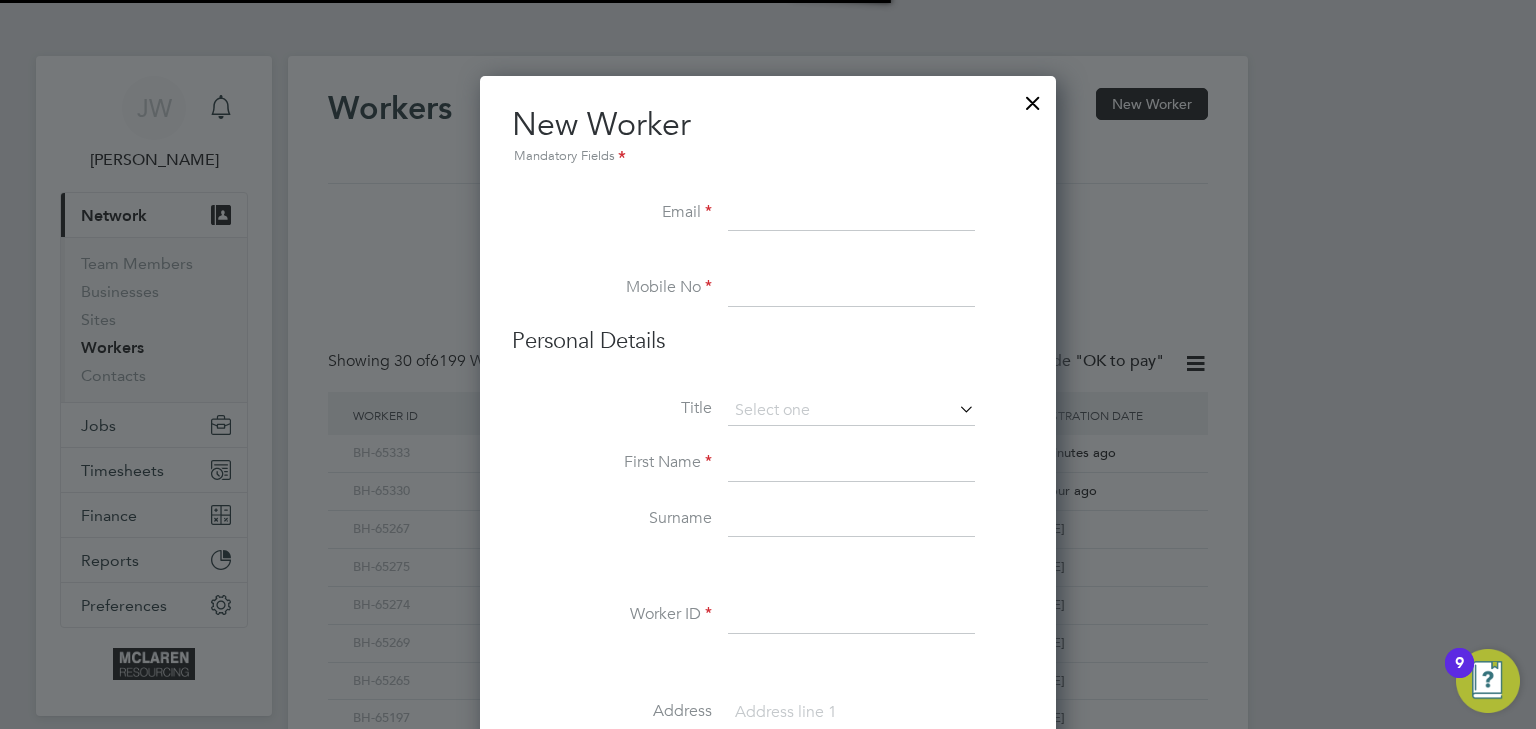 scroll, scrollTop: 2273, scrollLeft: 815, axis: both 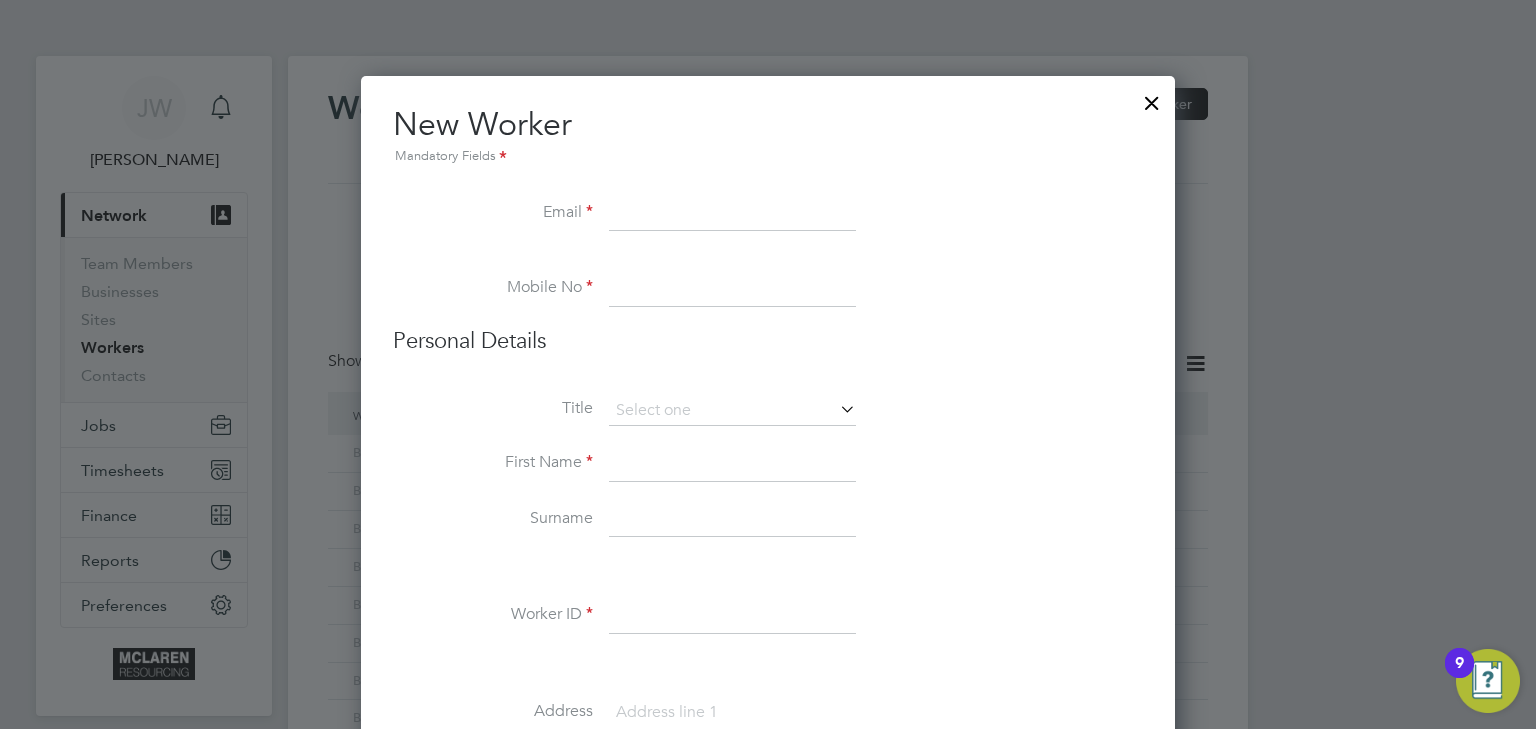 paste on "Matthewdewar27@gmail.com" 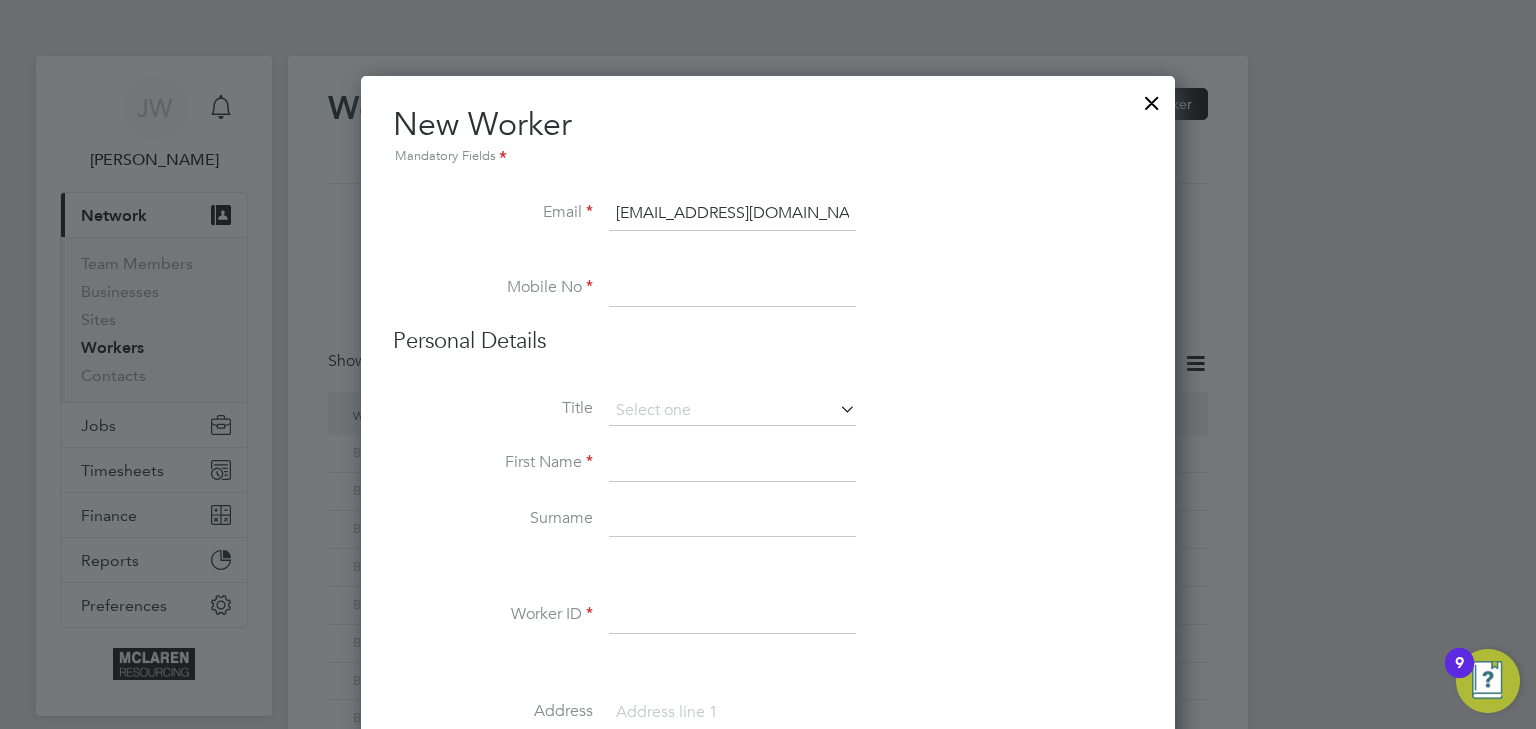 type on "Matthewdewar27@gmail.com" 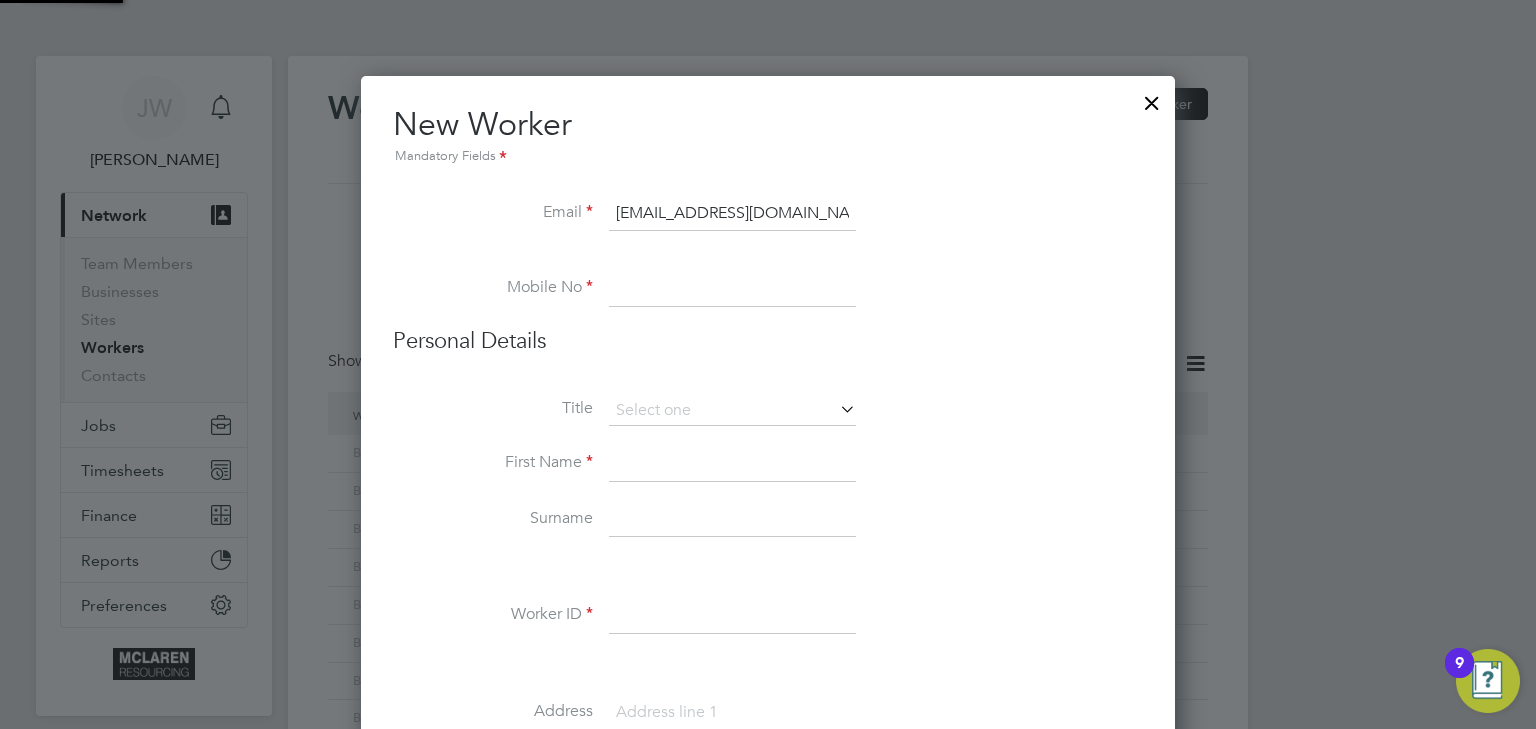 click at bounding box center [732, 464] 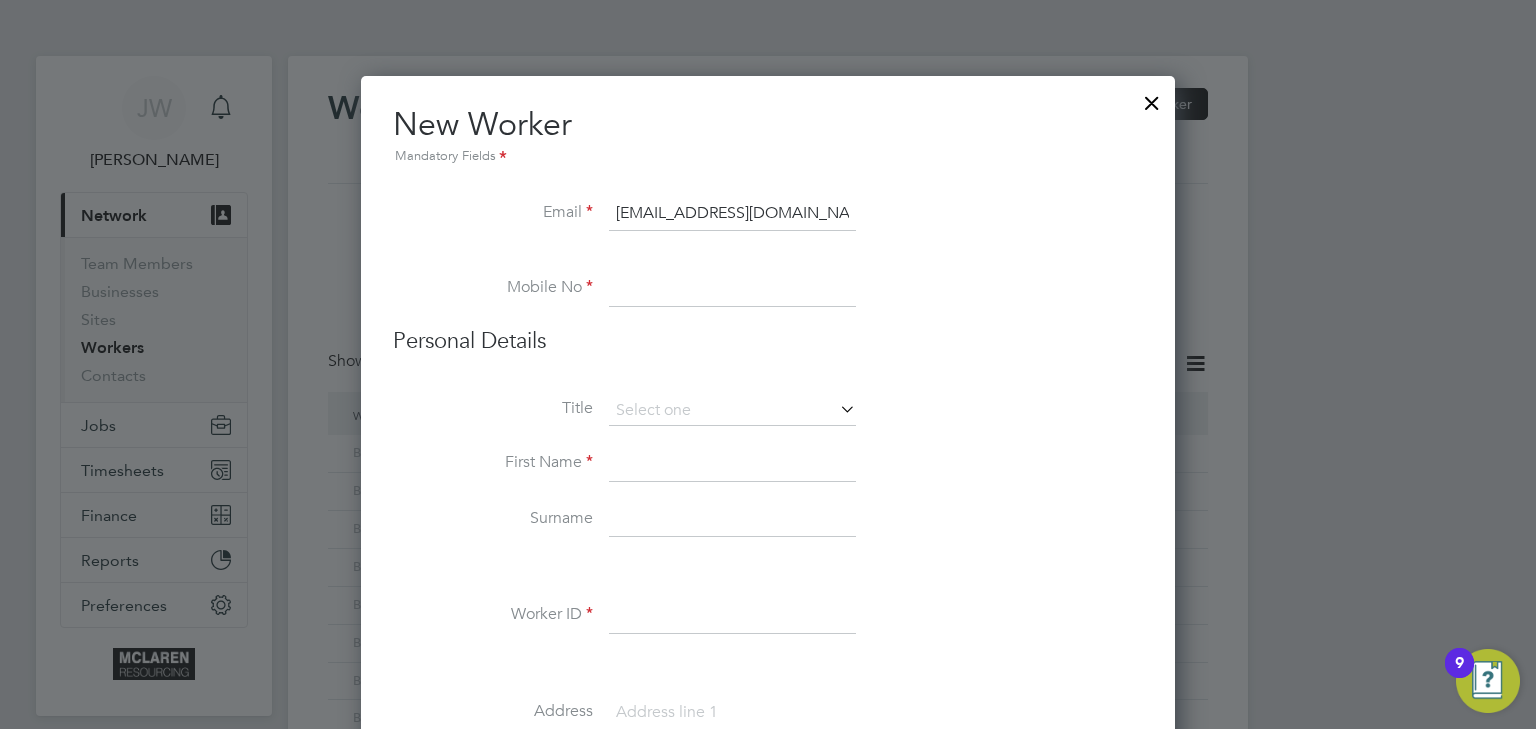 paste on "07311 207983" 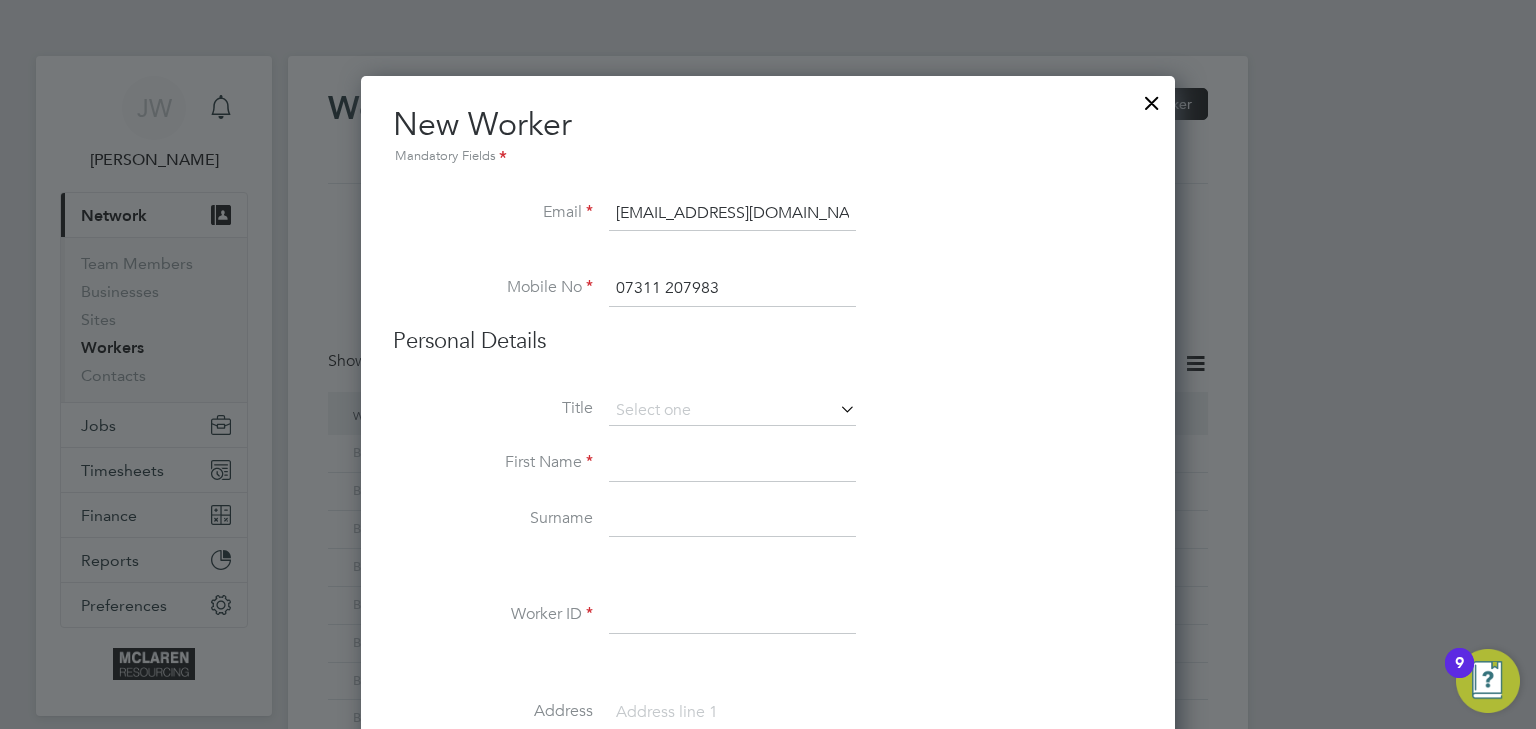 type on "07311 207983" 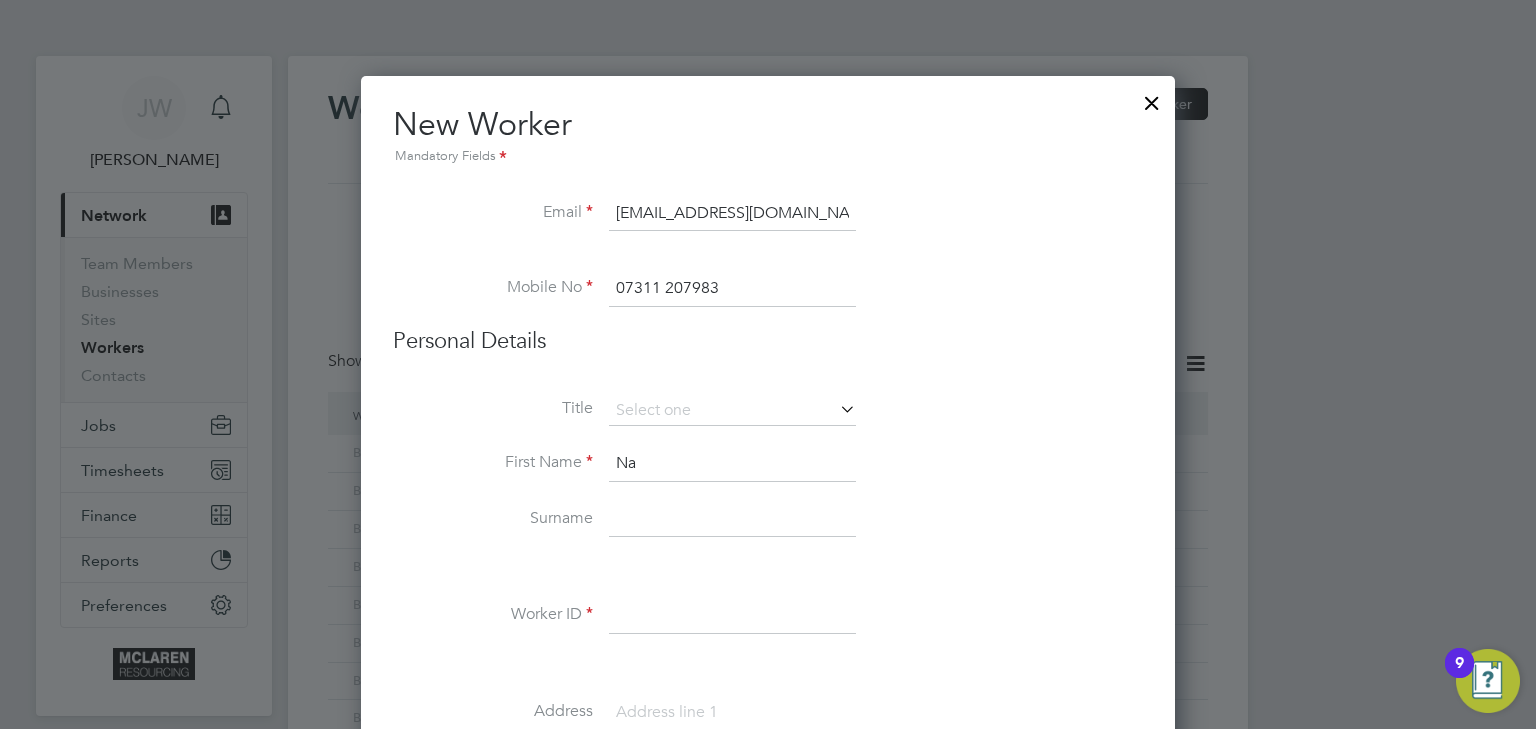type on "N" 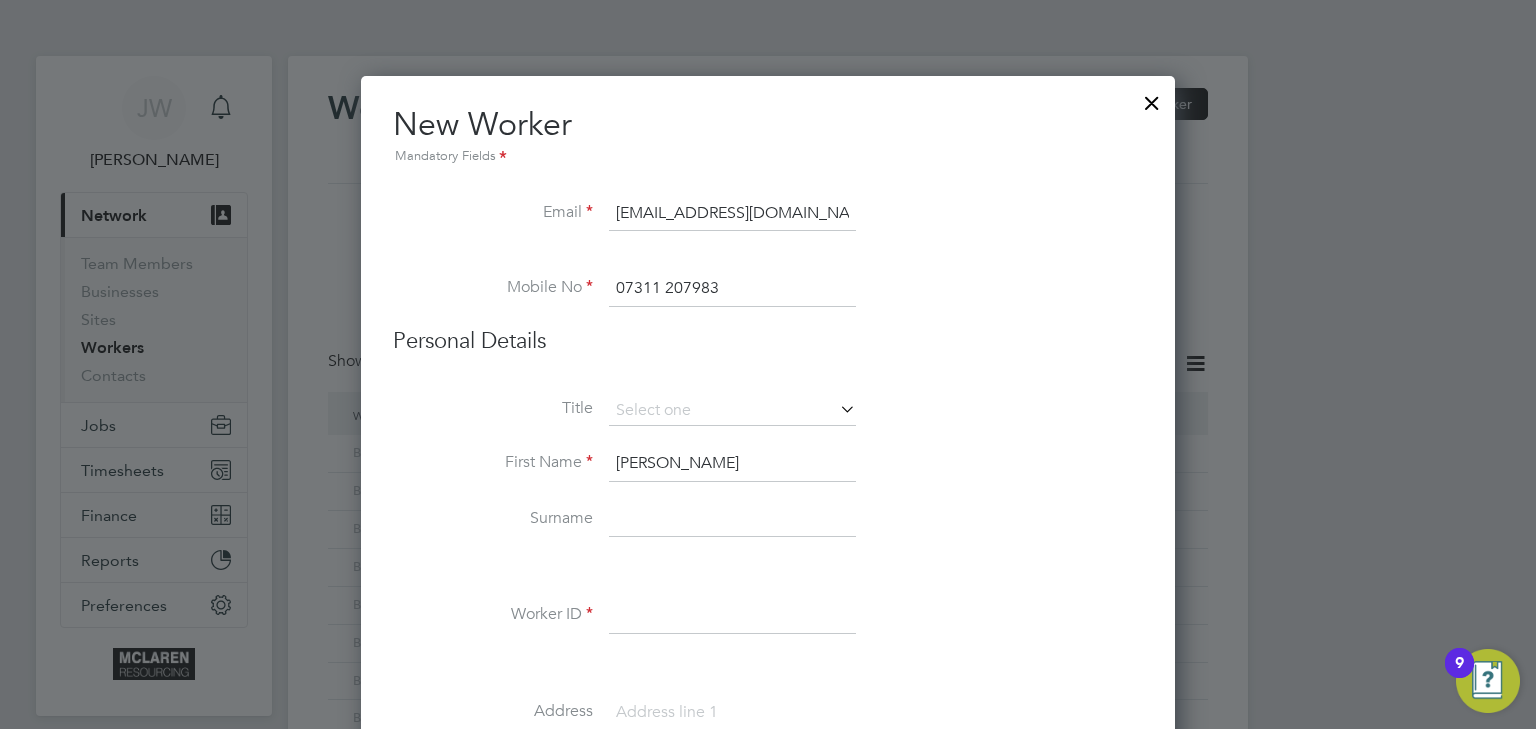 type on "Matthew" 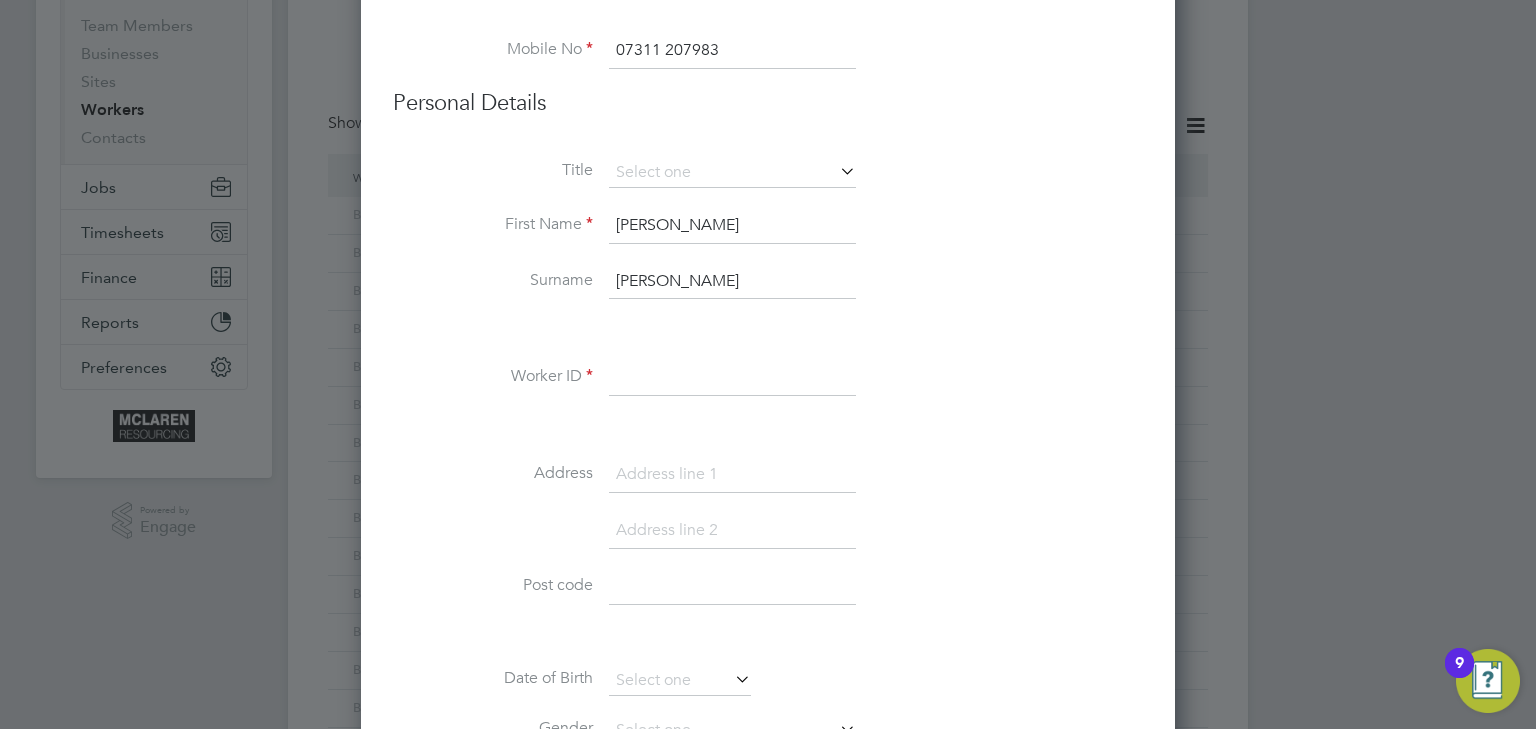 scroll, scrollTop: 320, scrollLeft: 0, axis: vertical 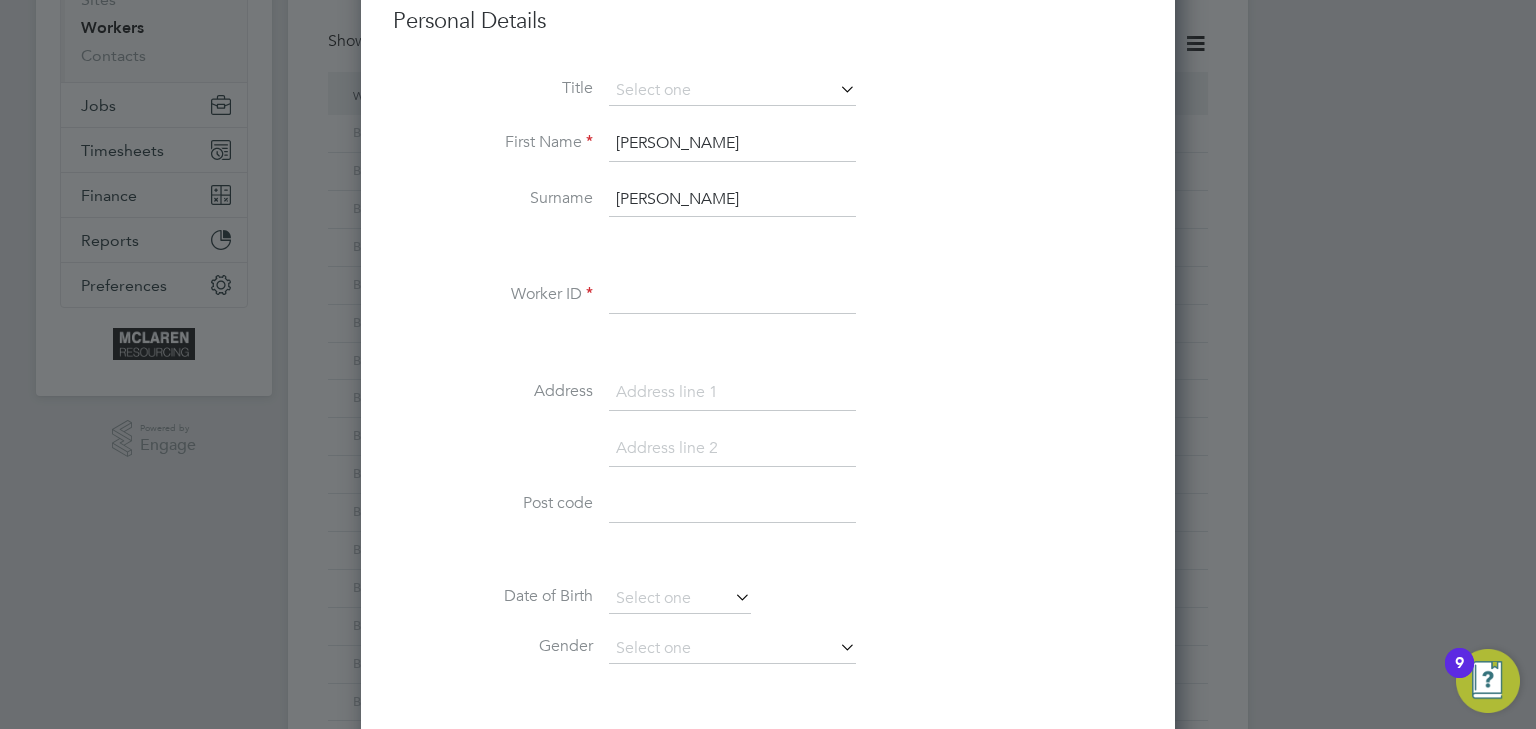 type on "Dewar" 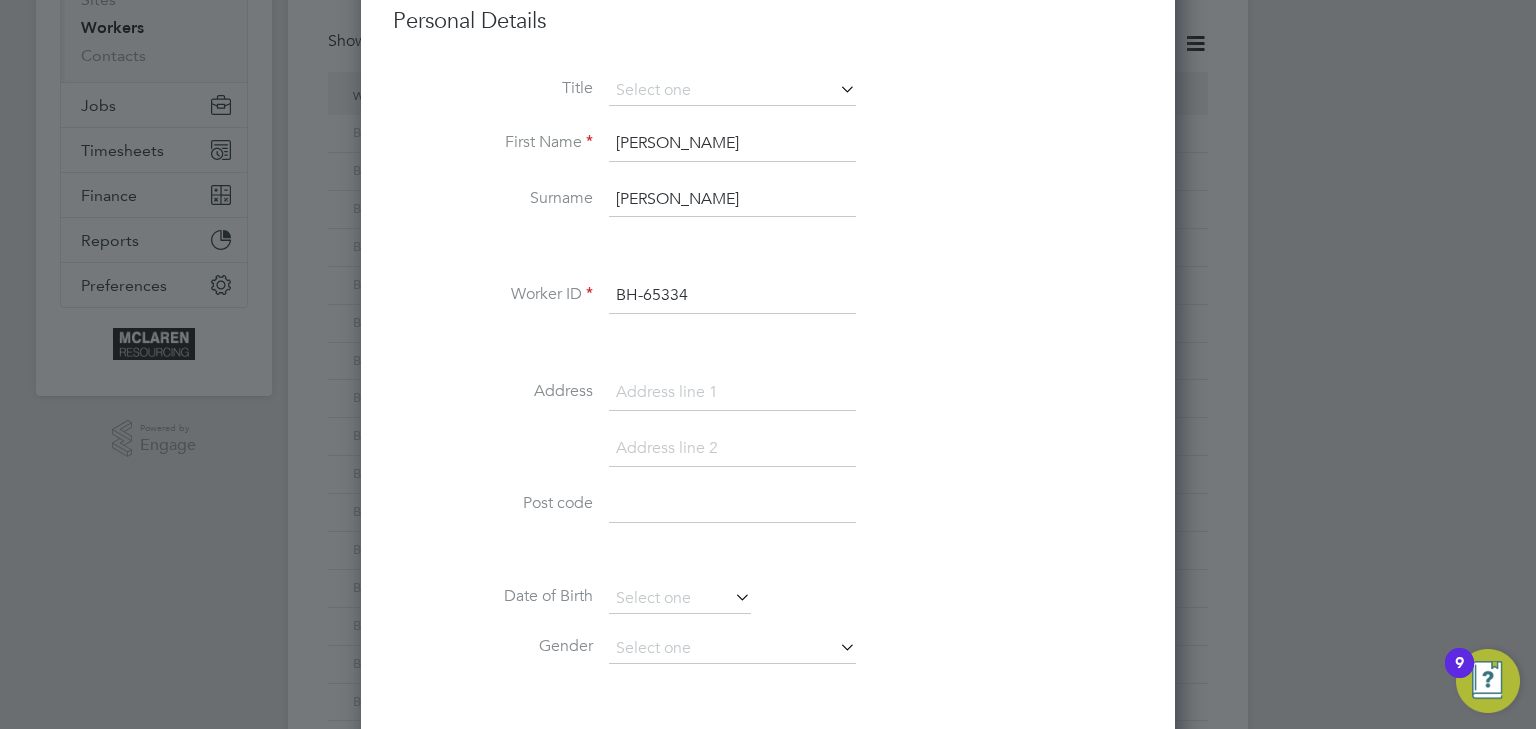 type on "BH-65334" 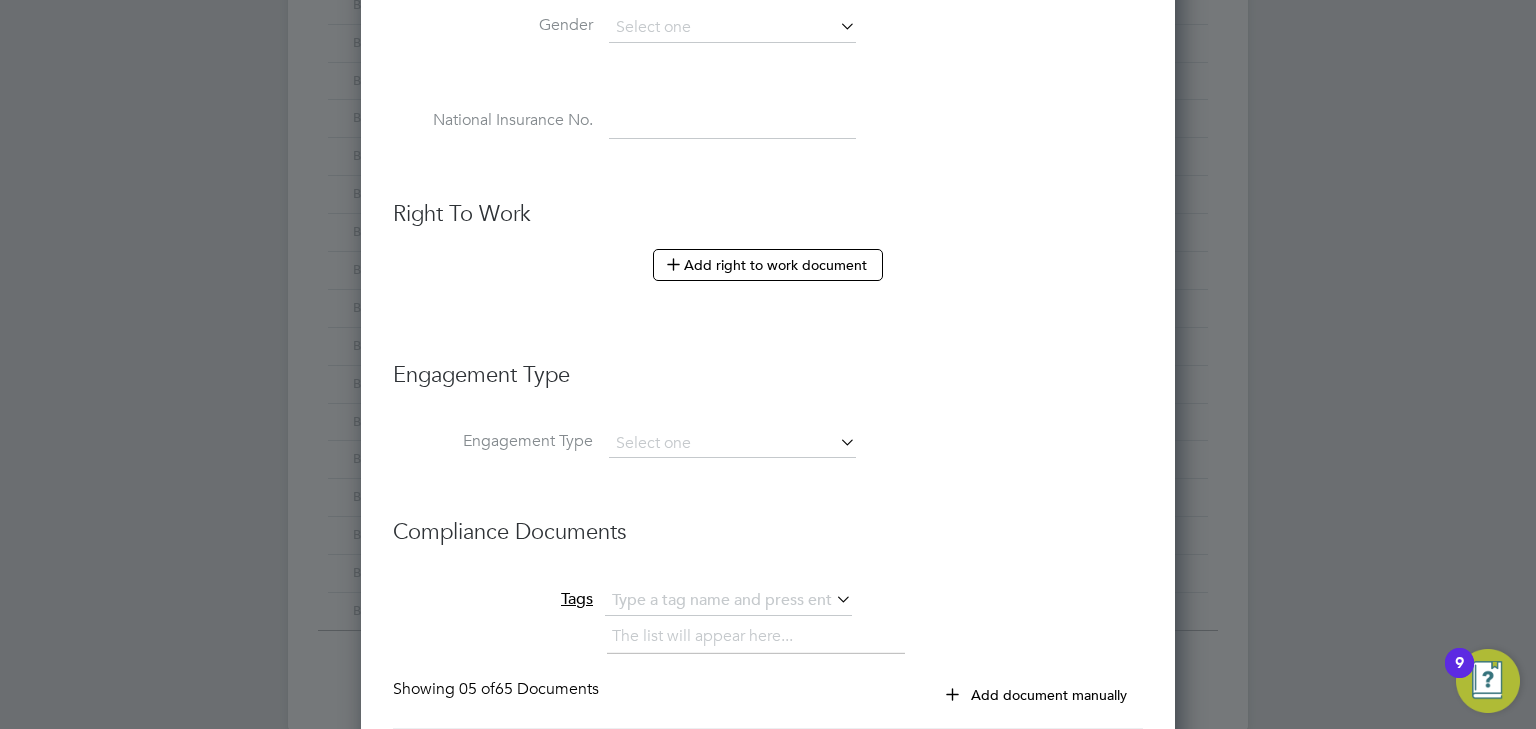 scroll, scrollTop: 1120, scrollLeft: 0, axis: vertical 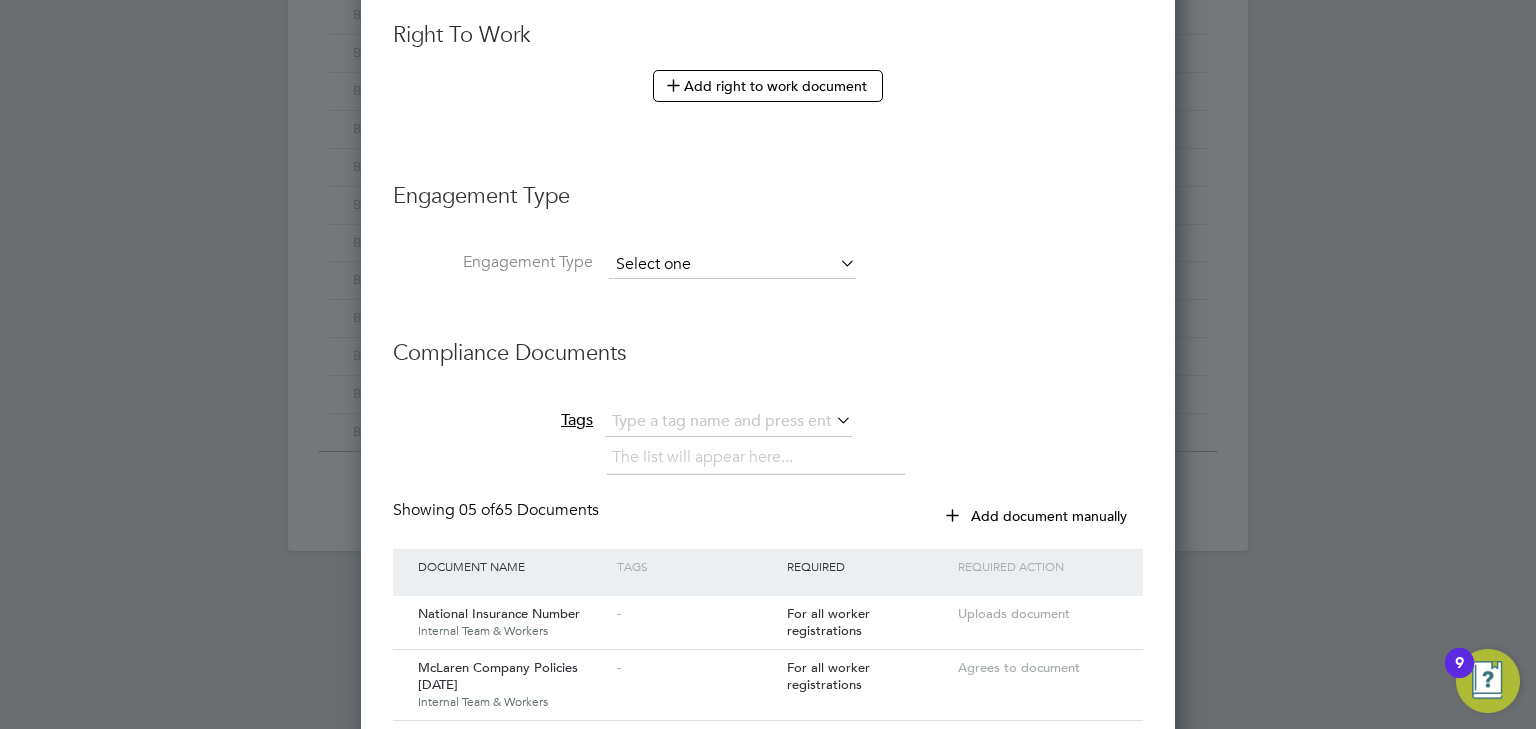 click at bounding box center [732, 265] 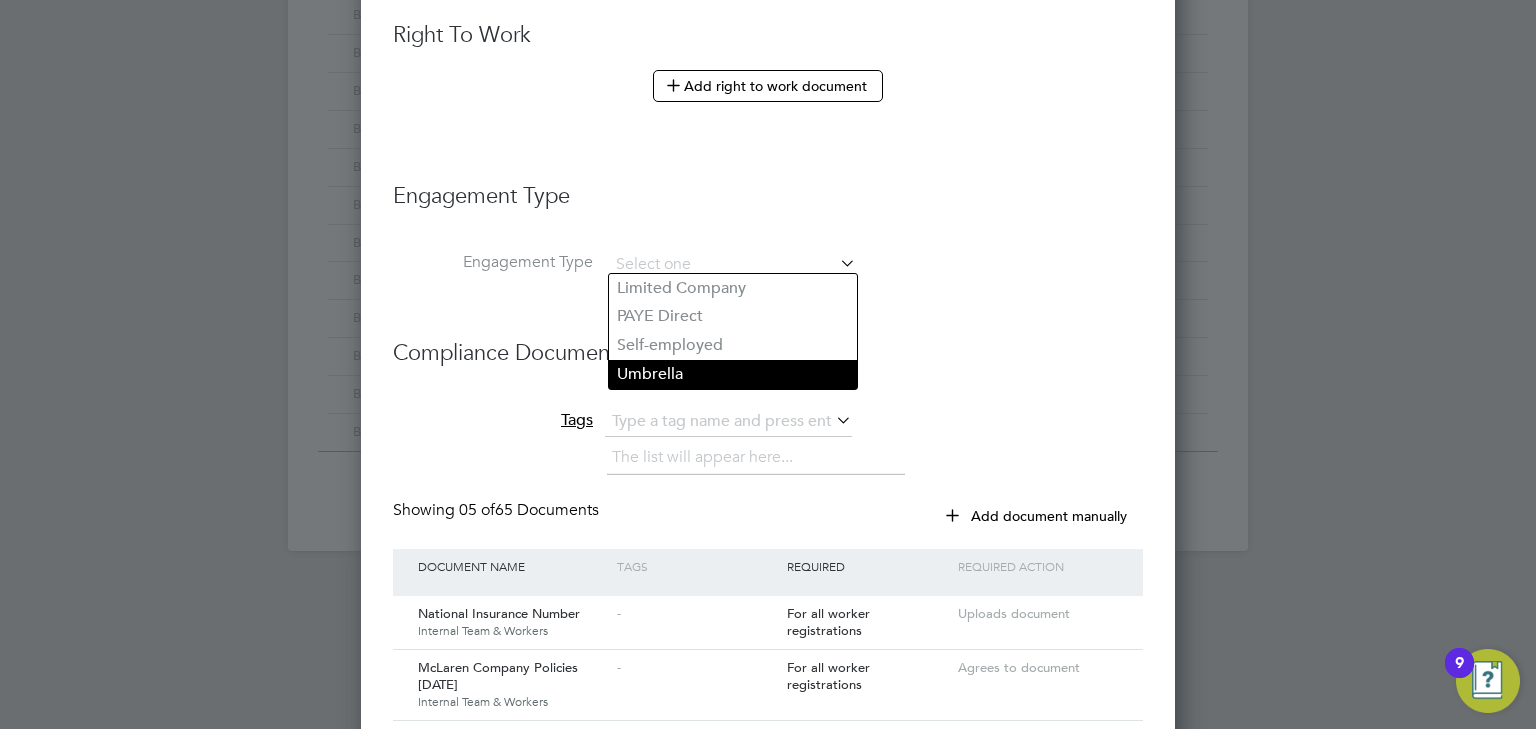 click on "Umbrella" 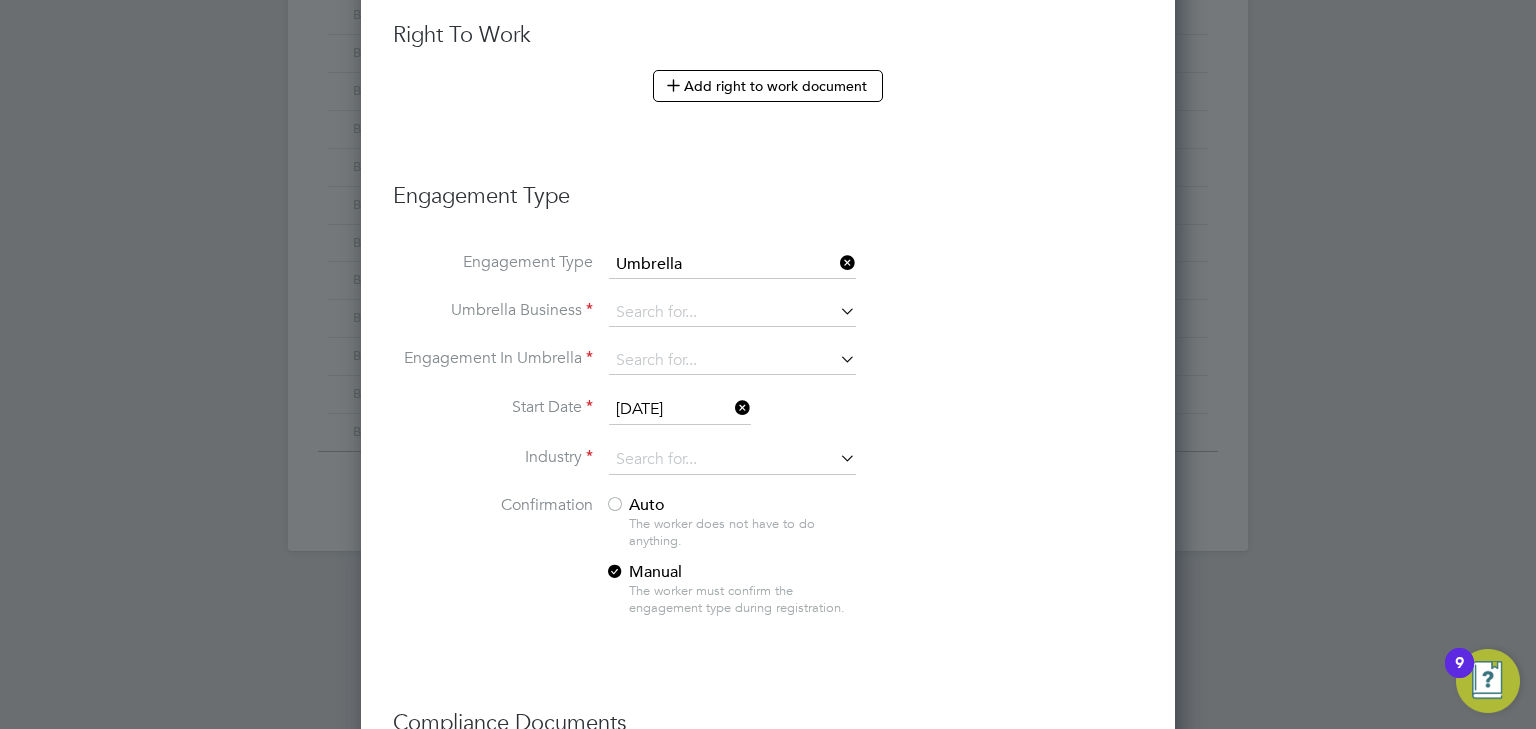 scroll, scrollTop: 10, scrollLeft: 9, axis: both 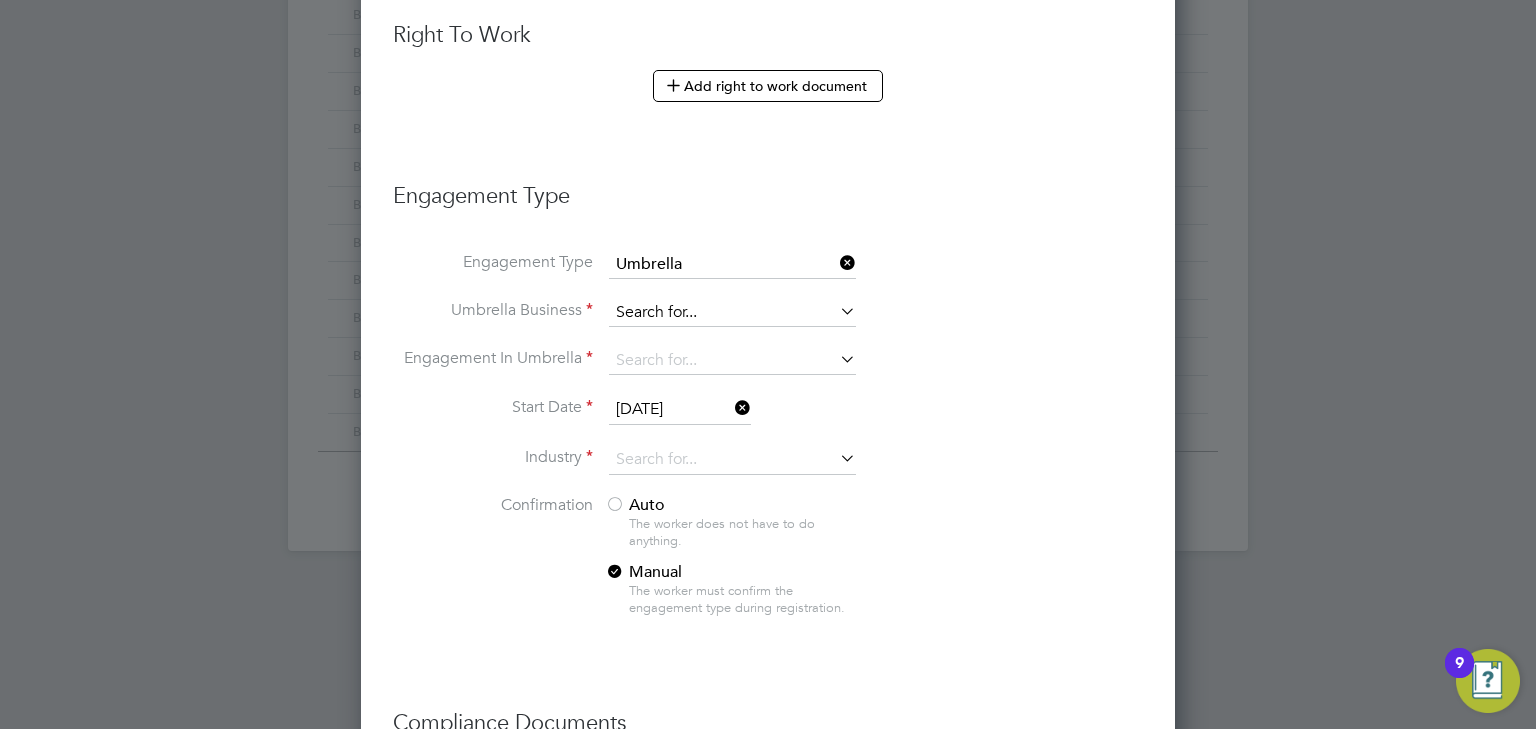 click at bounding box center (732, 313) 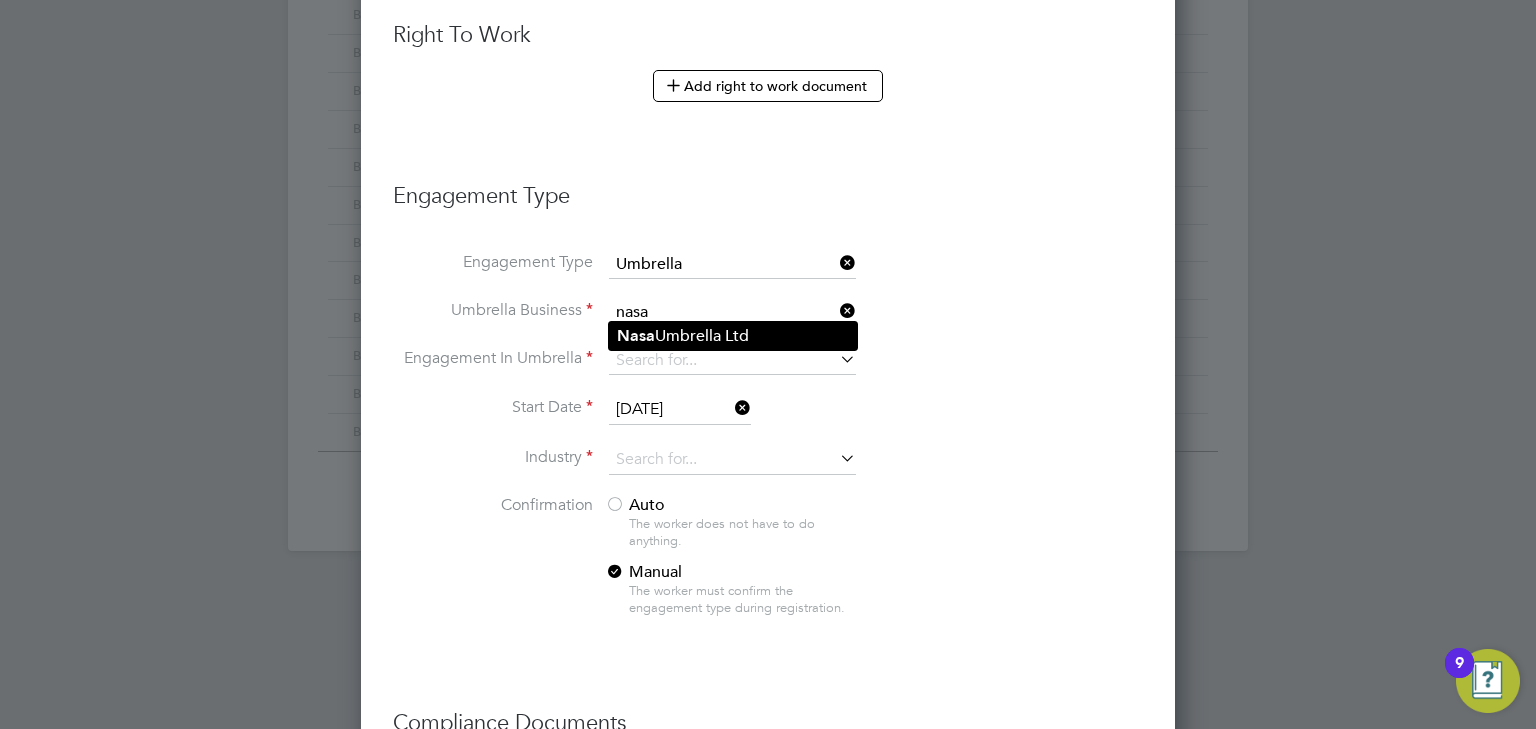 click on "Nasa  Umbrella Ltd" 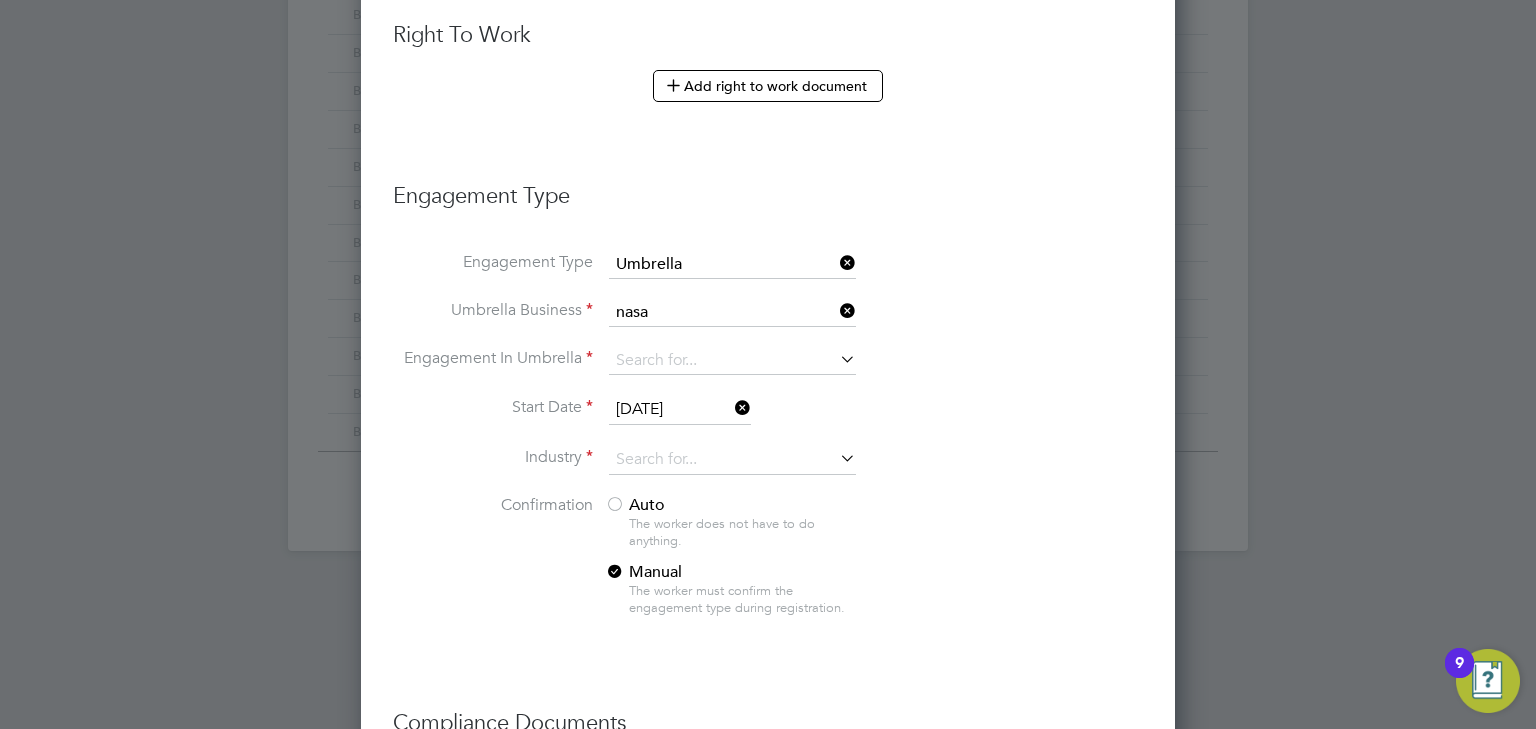 type on "Nasa Umbrella Ltd" 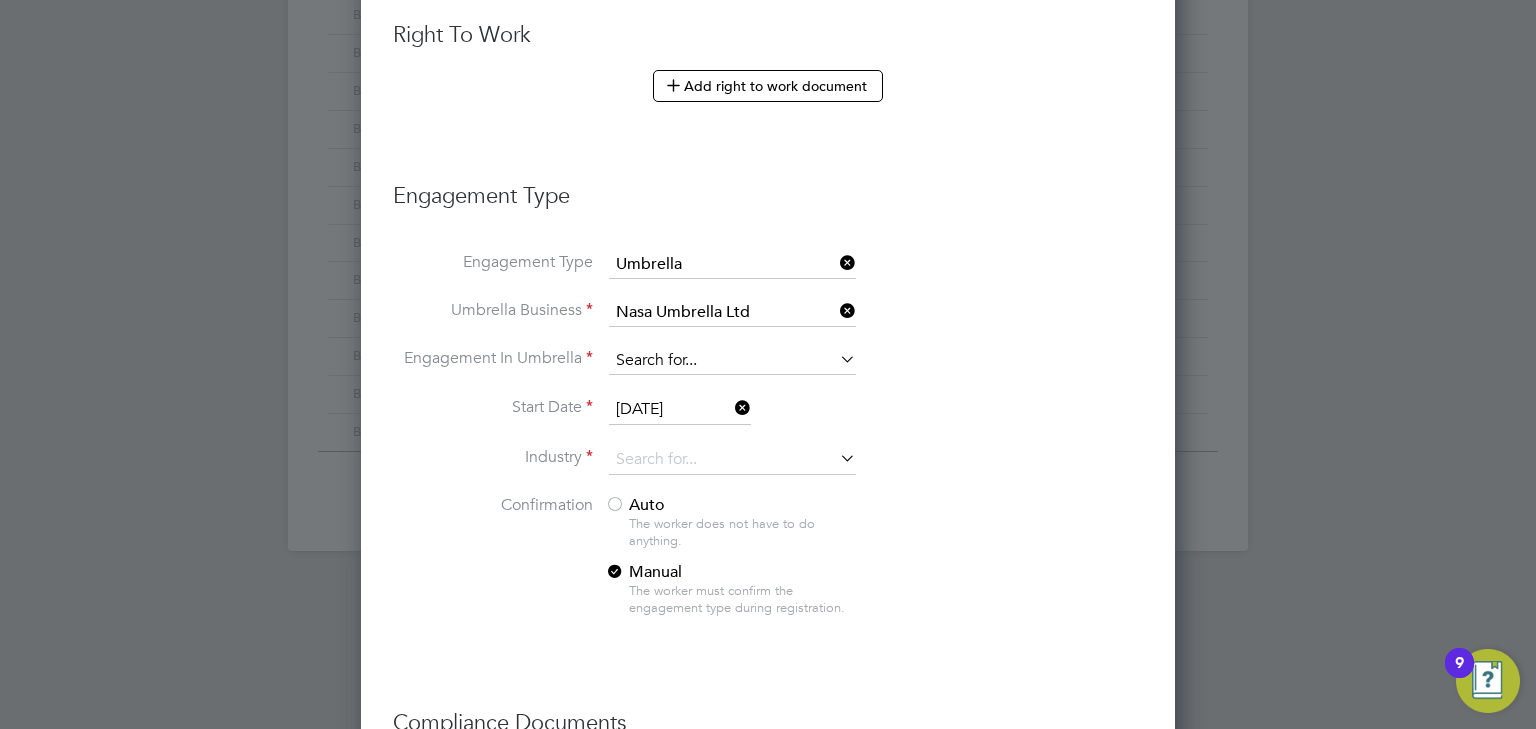 click at bounding box center (732, 361) 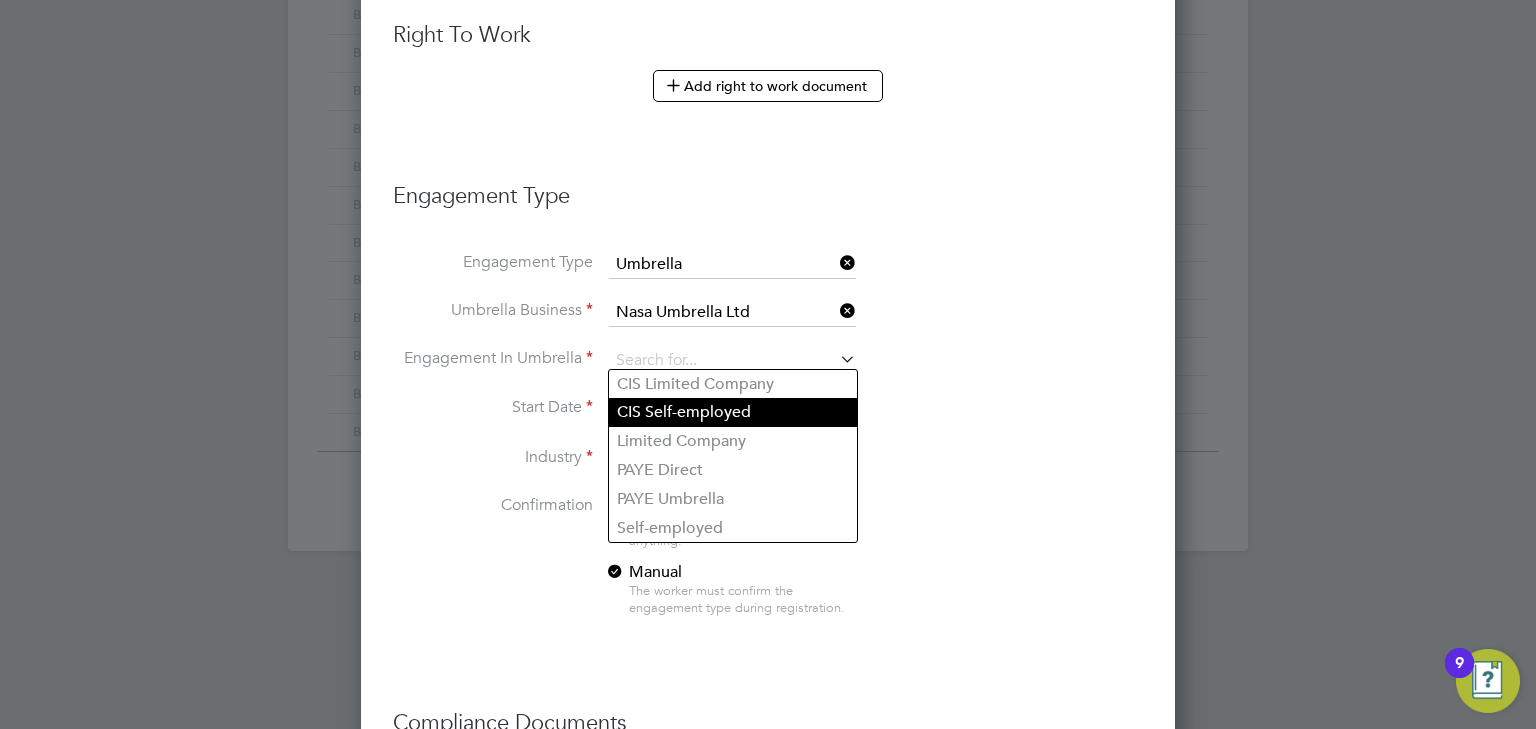 click on "CIS Self-employed" 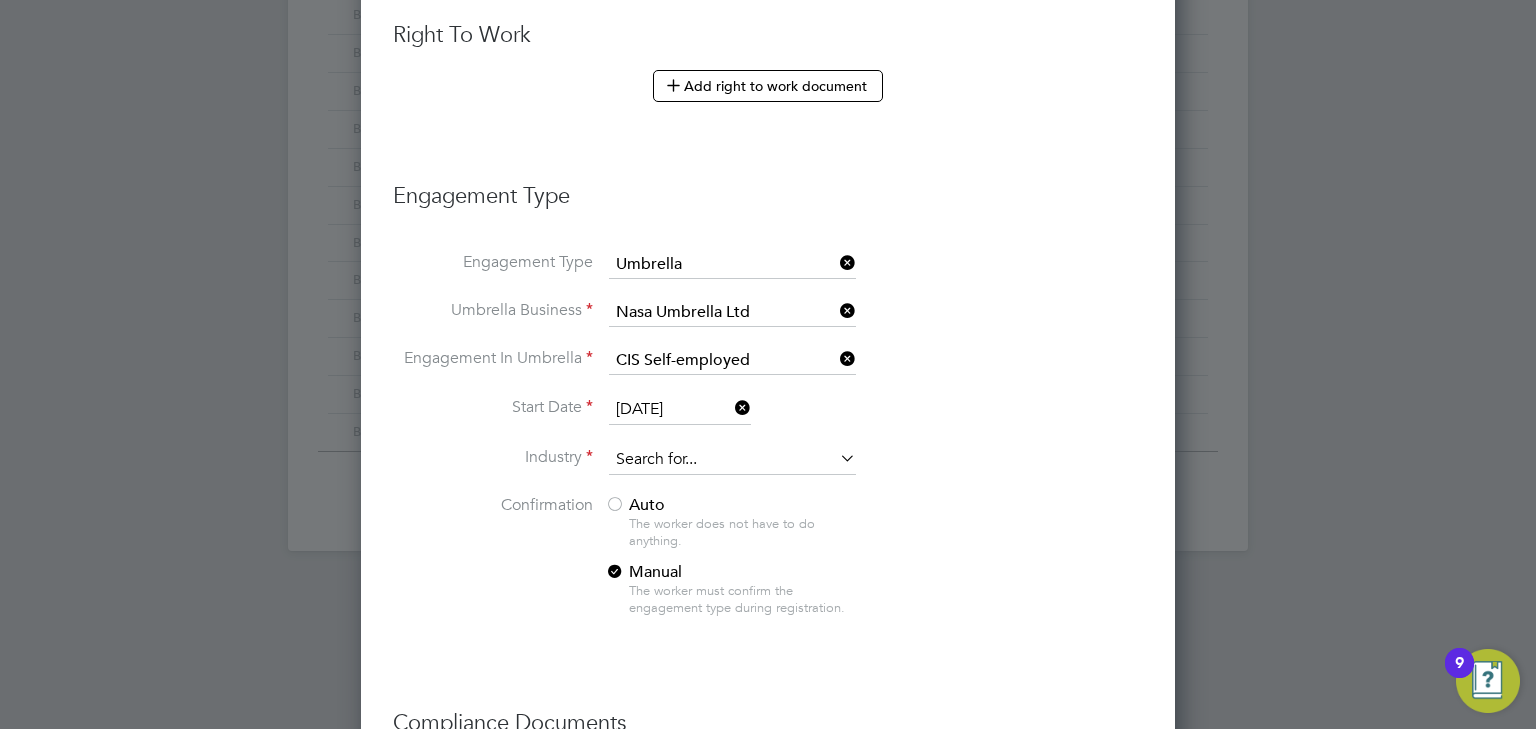 click at bounding box center (732, 460) 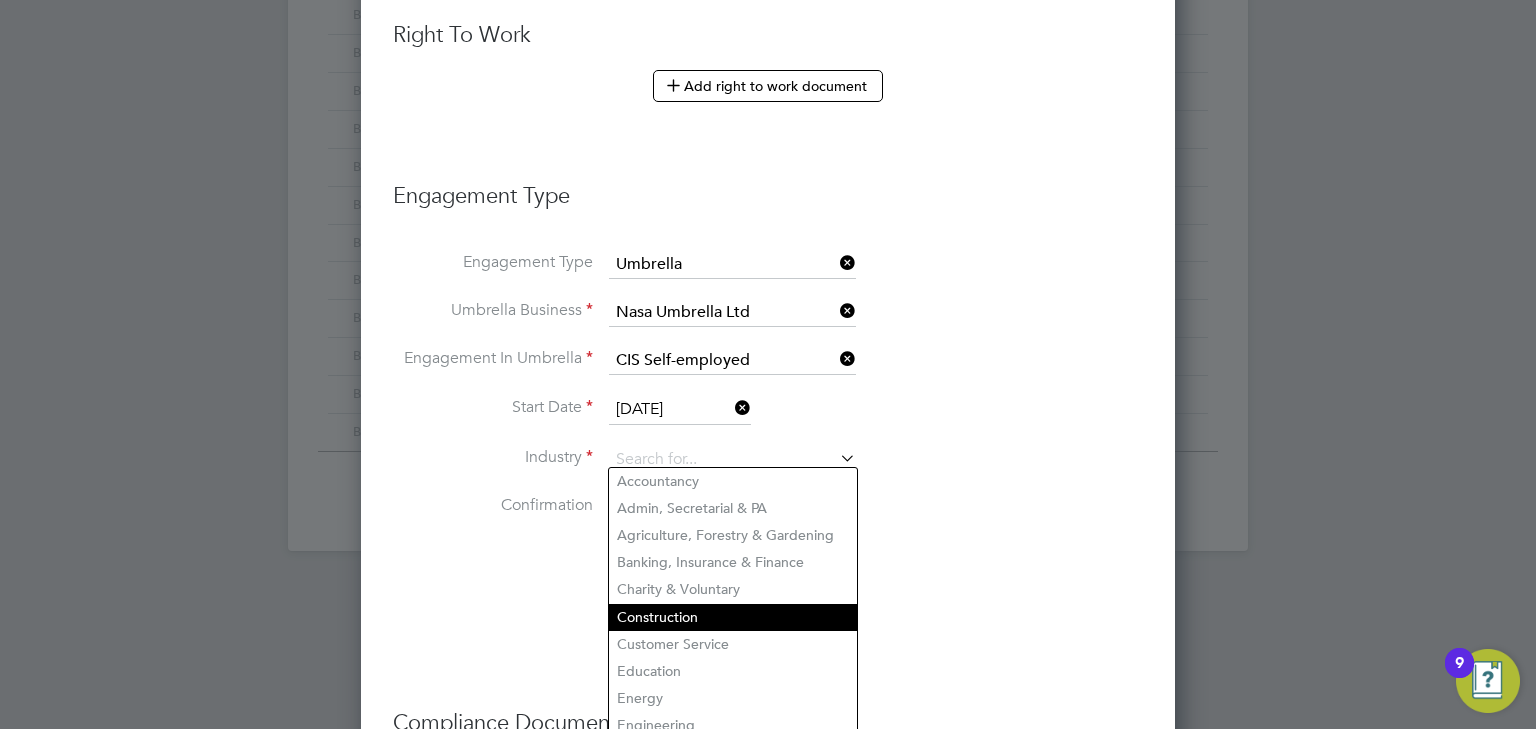click on "Construction" 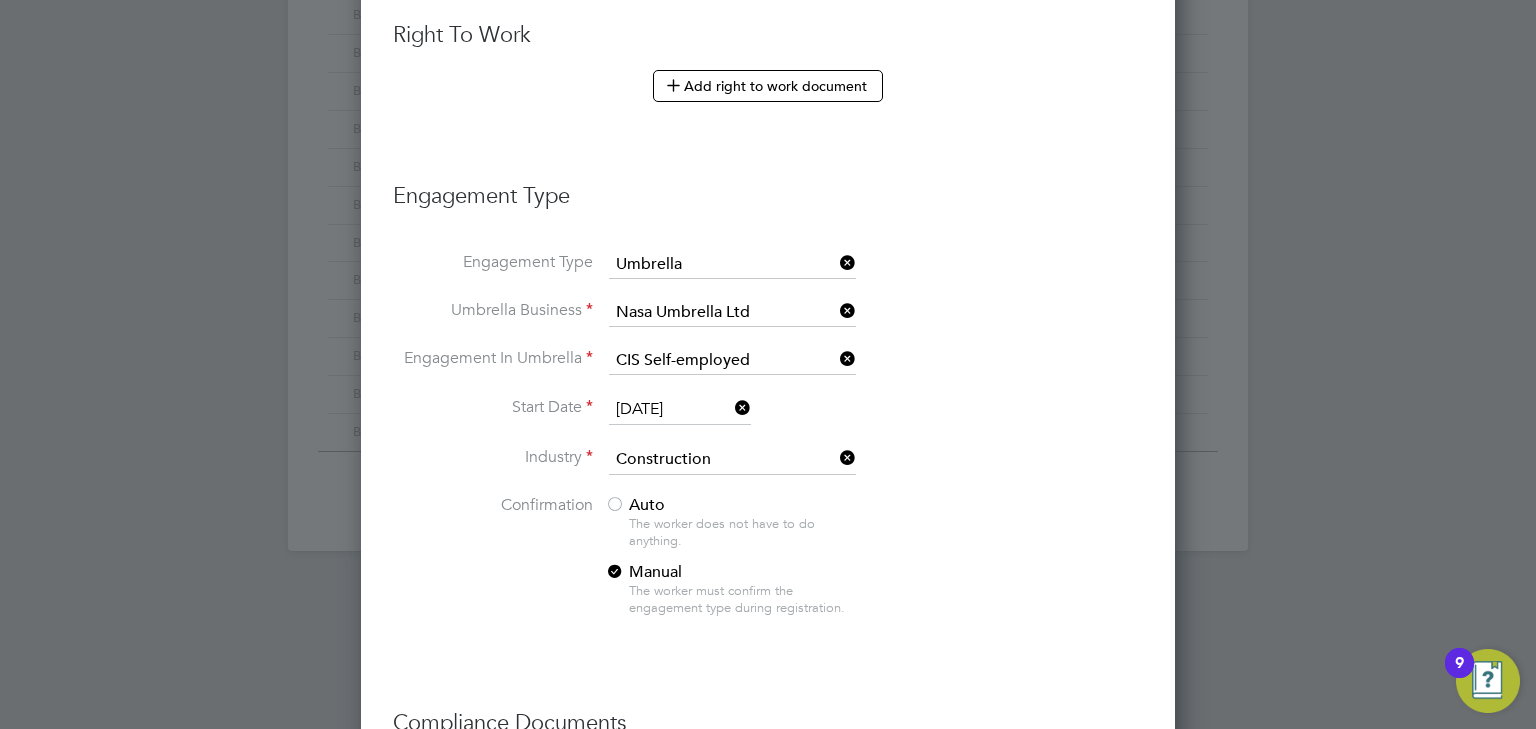 scroll, scrollTop: 1280, scrollLeft: 0, axis: vertical 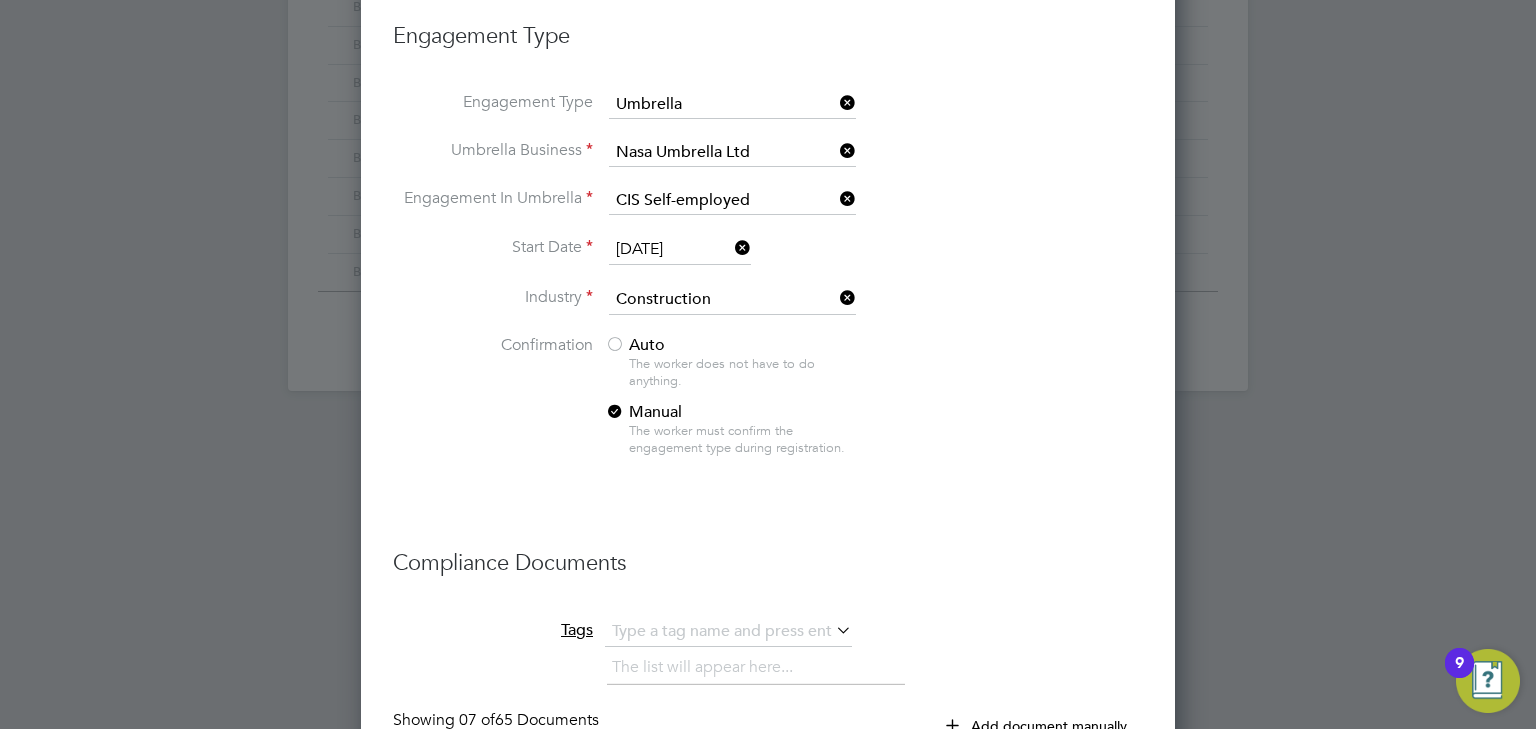 click at bounding box center (615, 346) 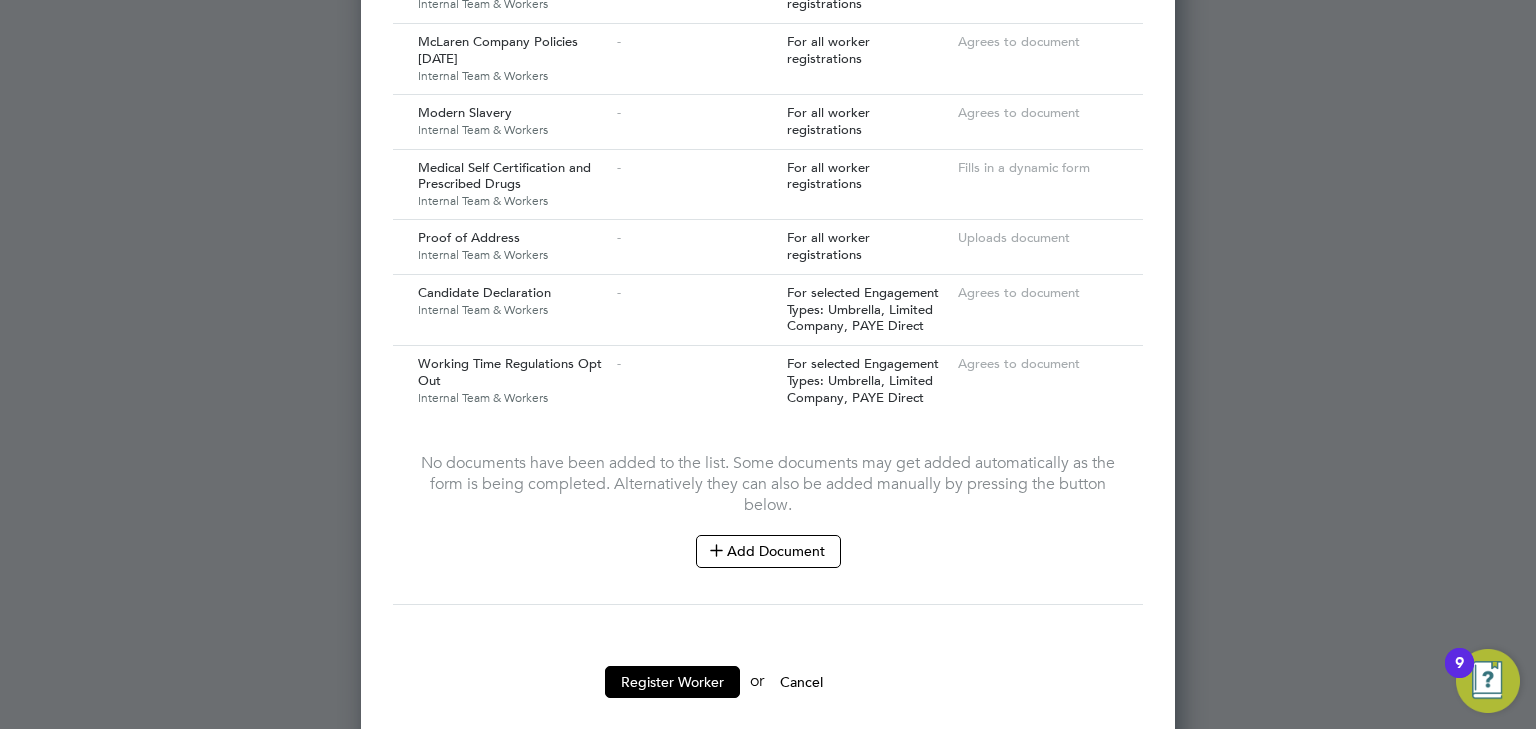 scroll, scrollTop: 2131, scrollLeft: 0, axis: vertical 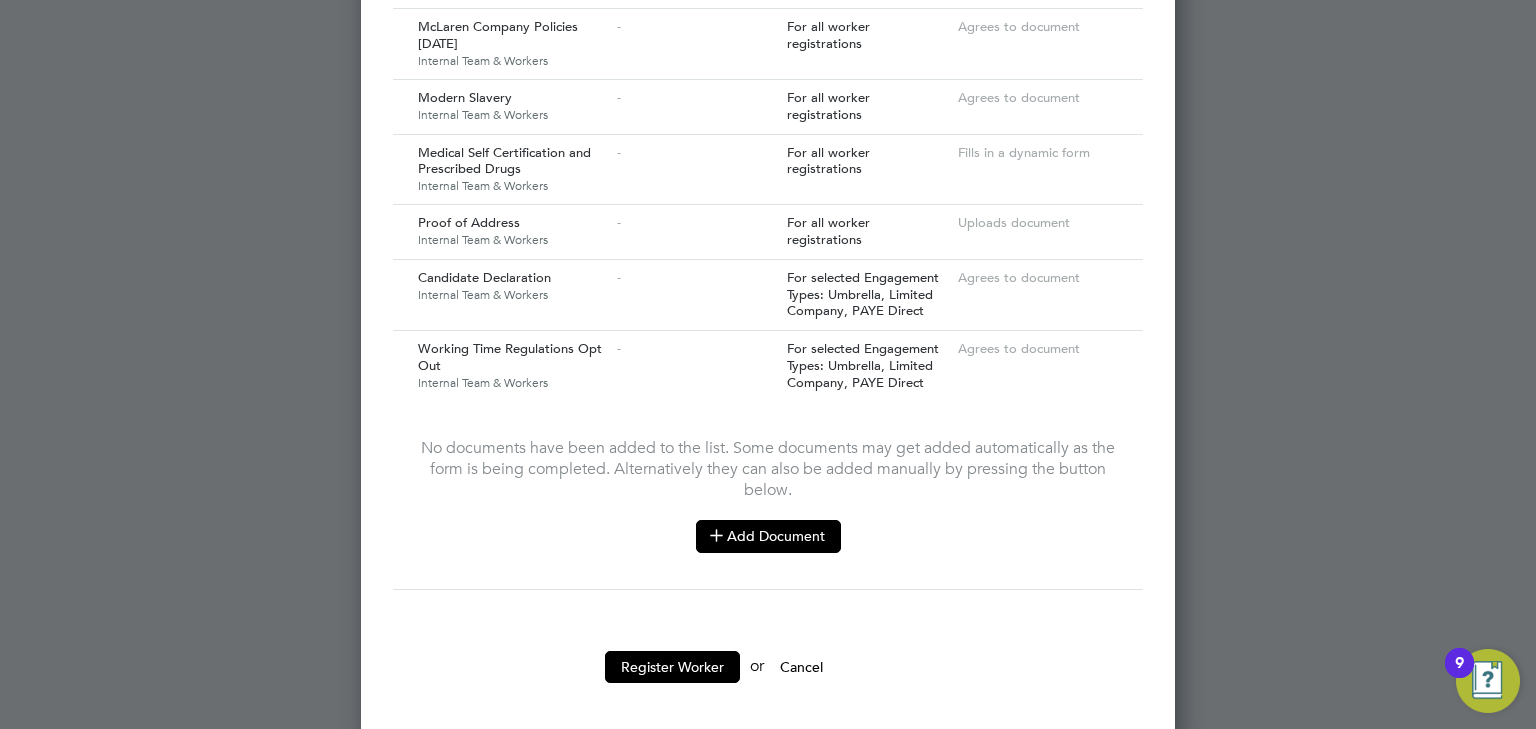 click on "Add Document" at bounding box center (768, 536) 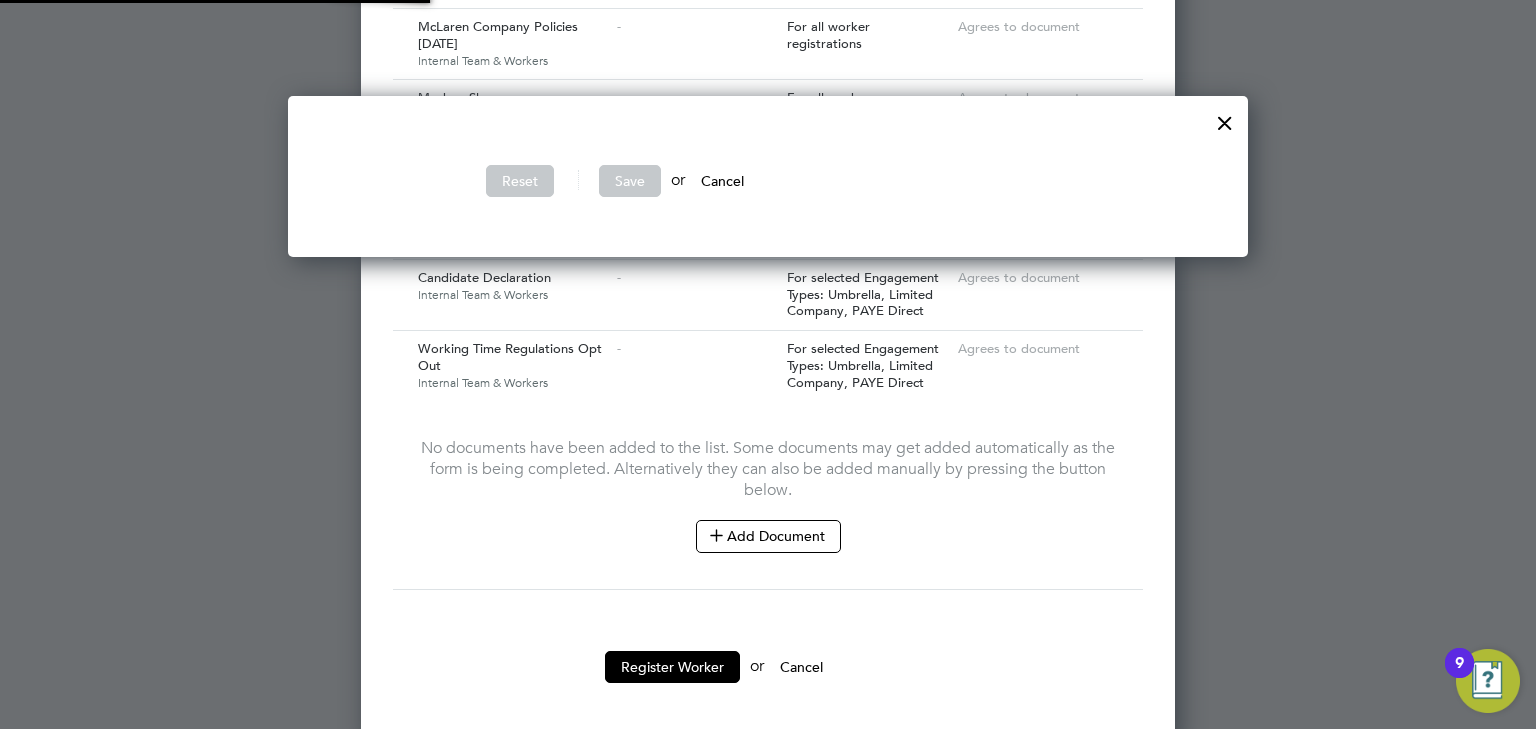 scroll, scrollTop: 9, scrollLeft: 10, axis: both 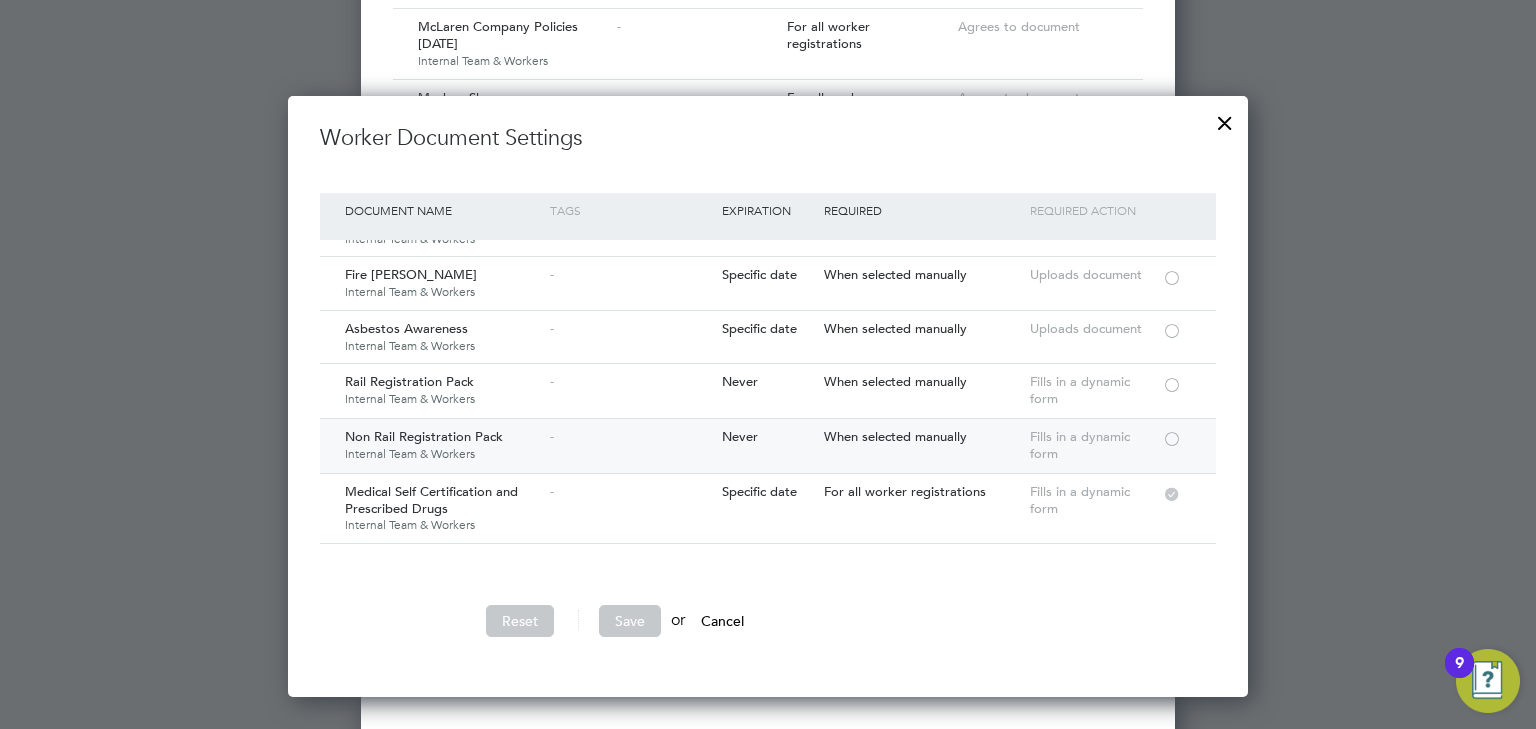 drag, startPoint x: 1168, startPoint y: 436, endPoint x: 1106, endPoint y: 440, distance: 62.1289 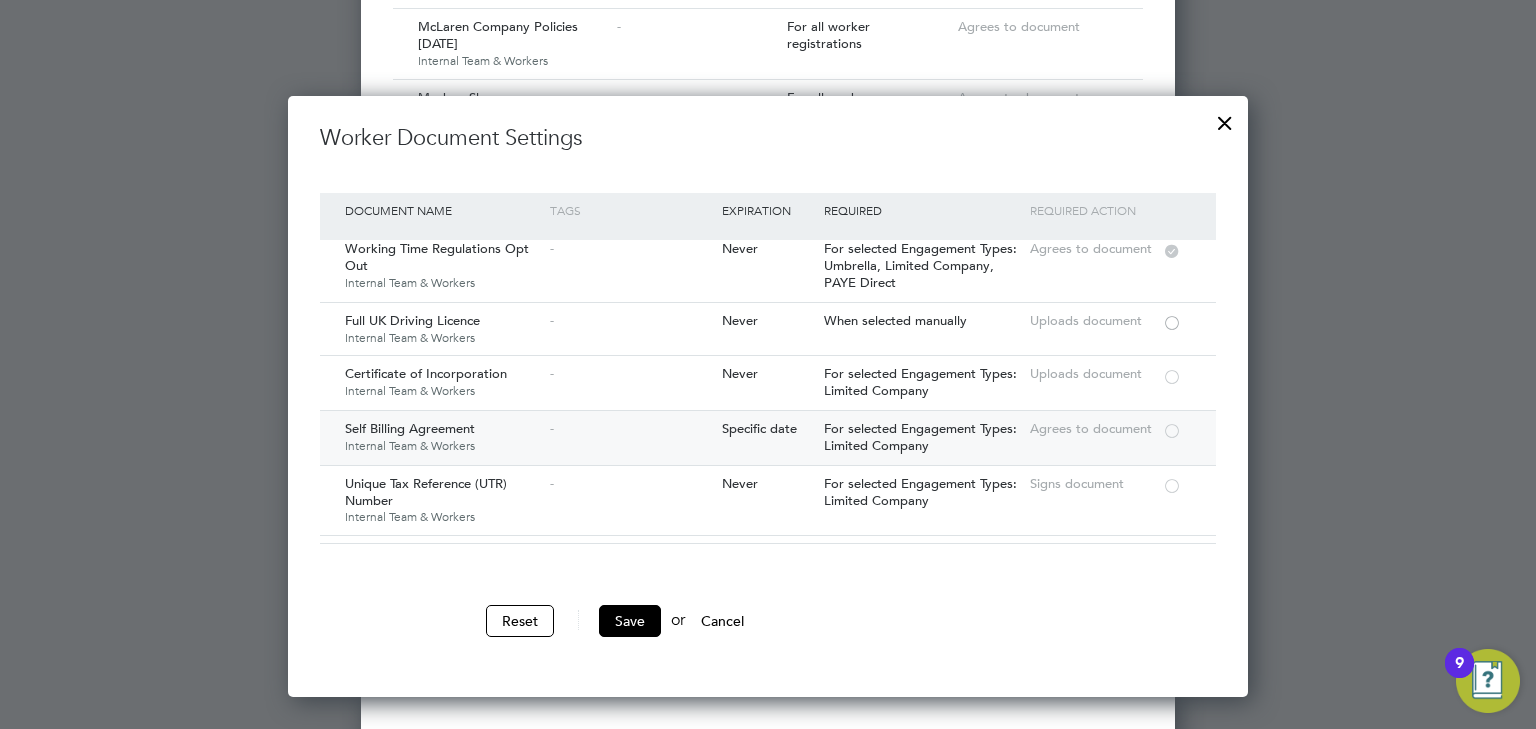 scroll, scrollTop: 1840, scrollLeft: 0, axis: vertical 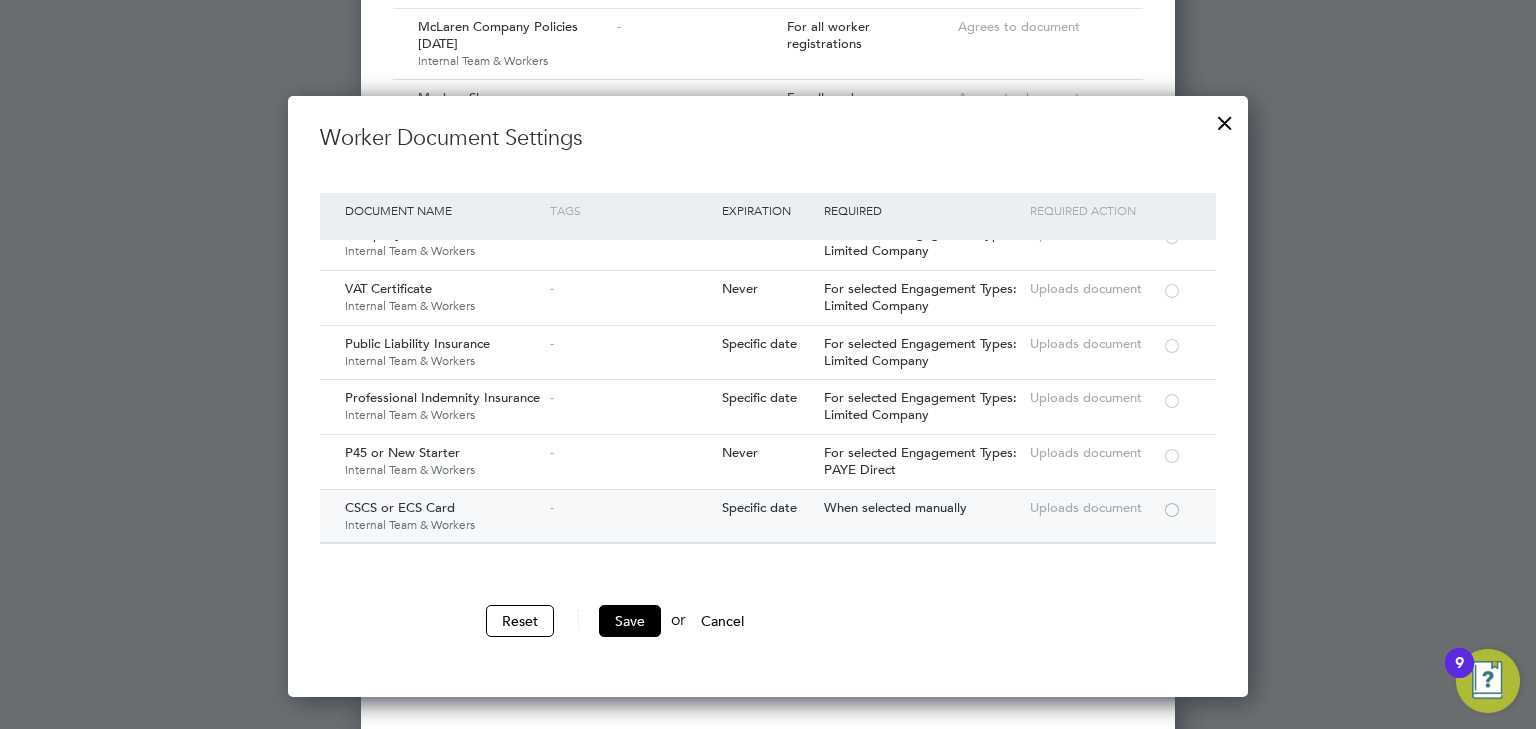 click at bounding box center [1172, 508] 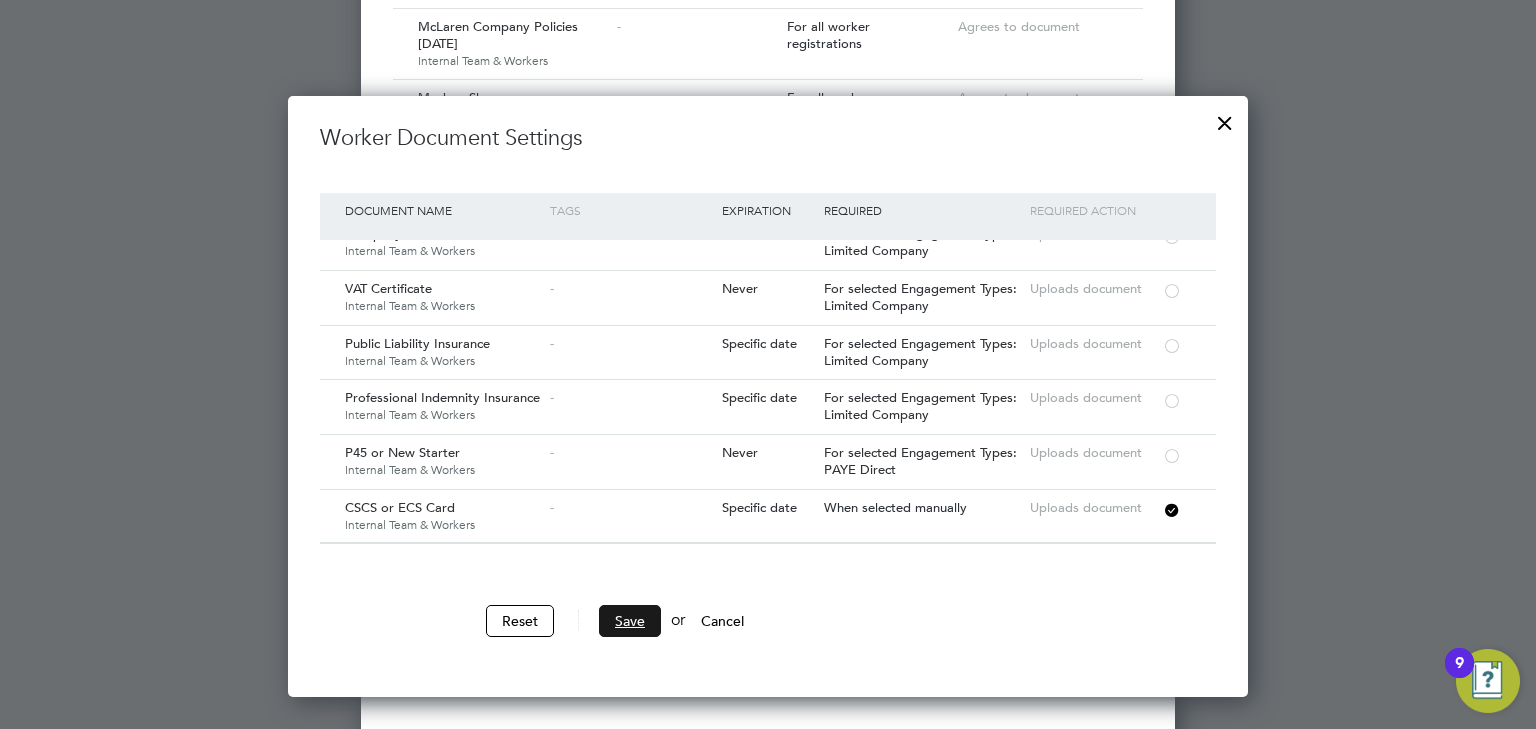 click on "Save" at bounding box center [630, 621] 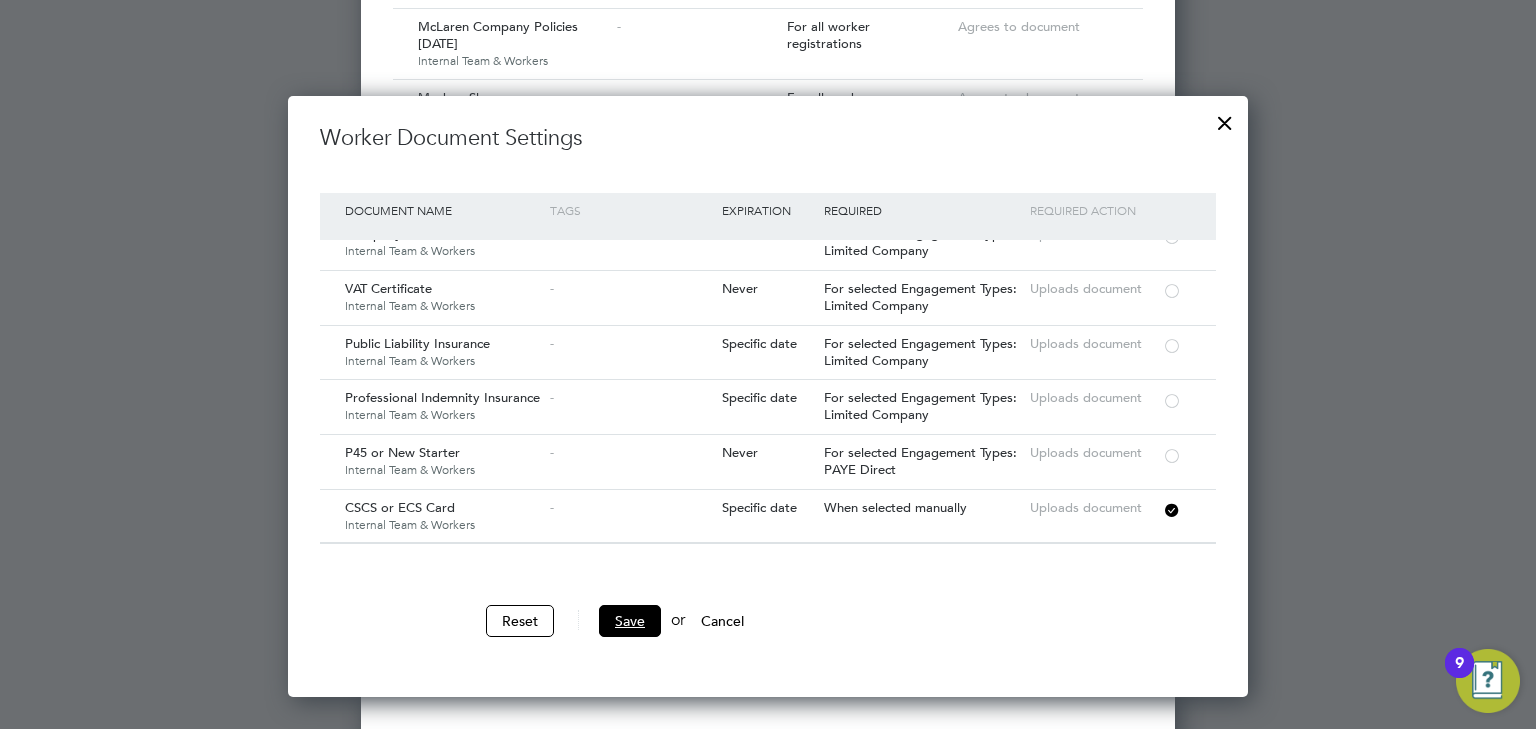 scroll, scrollTop: 9, scrollLeft: 9, axis: both 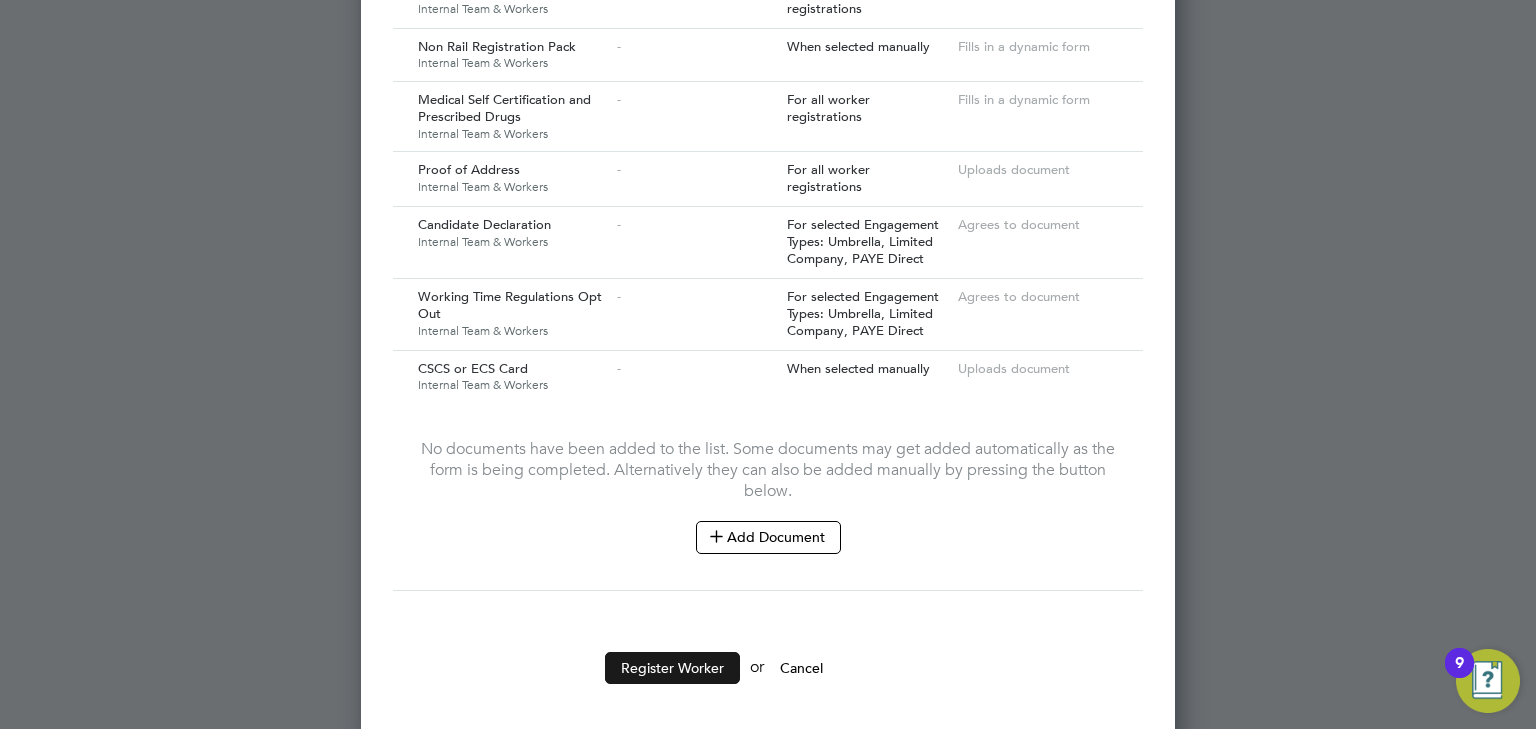 click on "Register Worker" at bounding box center (672, 668) 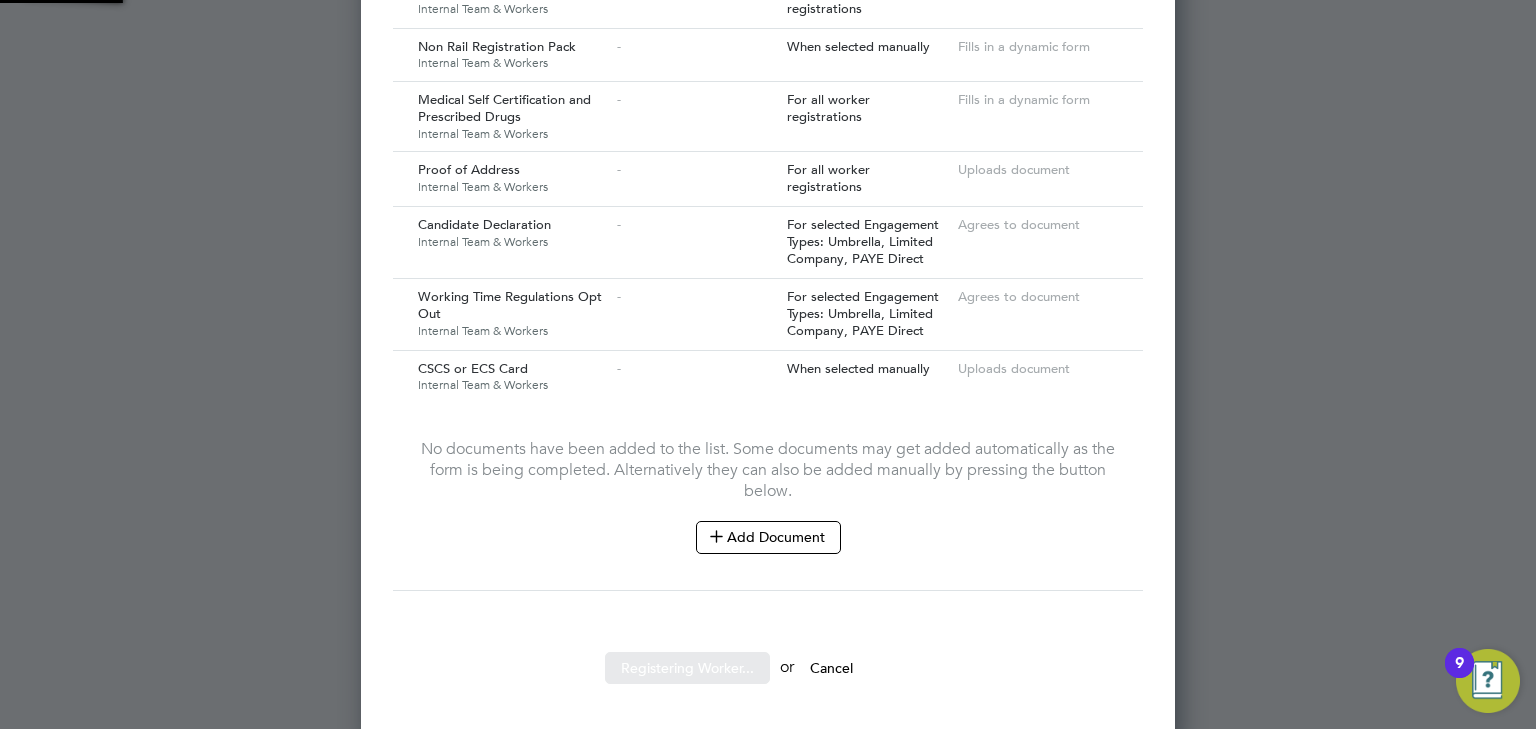 scroll, scrollTop: 0, scrollLeft: 0, axis: both 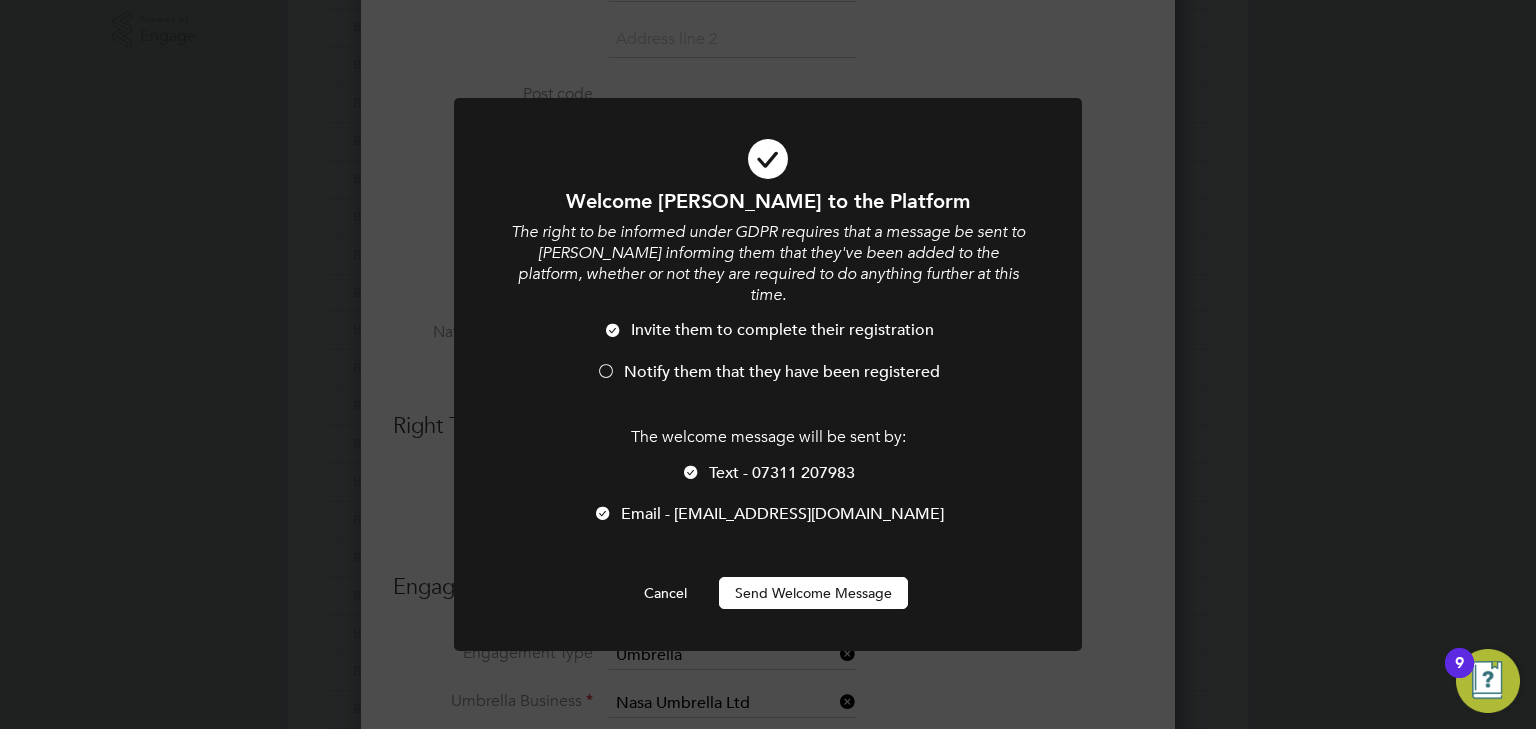 click on "Send Welcome Message" at bounding box center [813, 593] 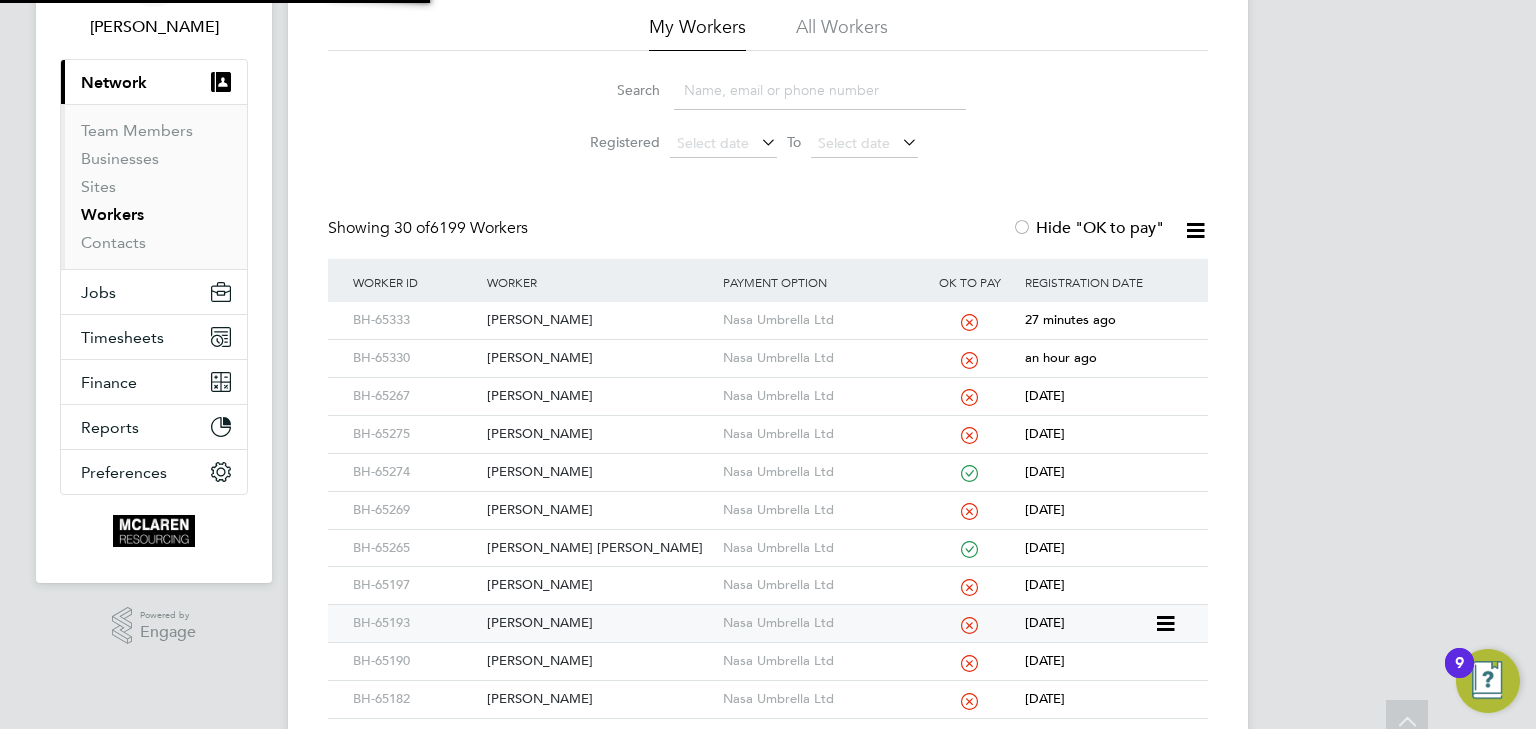 scroll, scrollTop: 0, scrollLeft: 0, axis: both 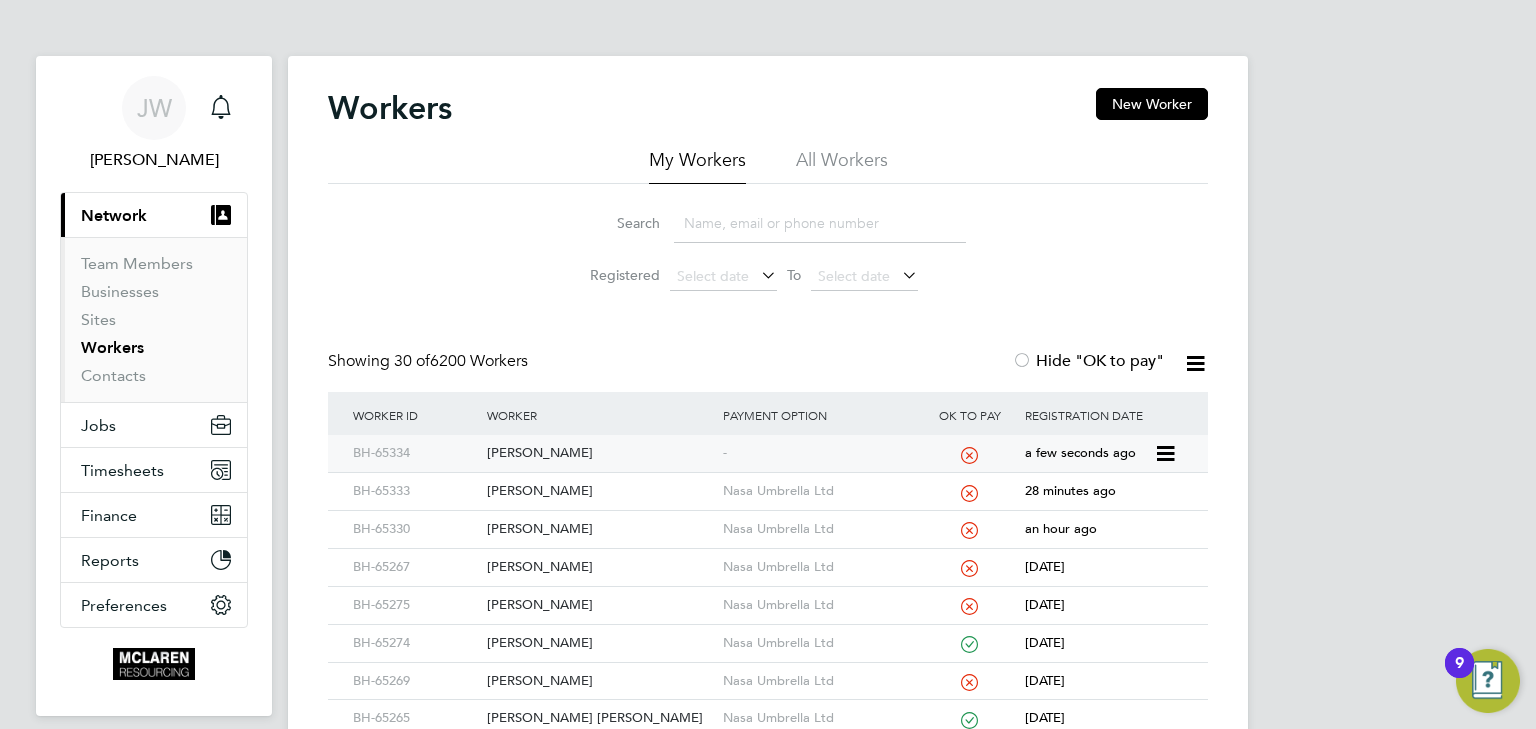 click on "Matthew Dewar" 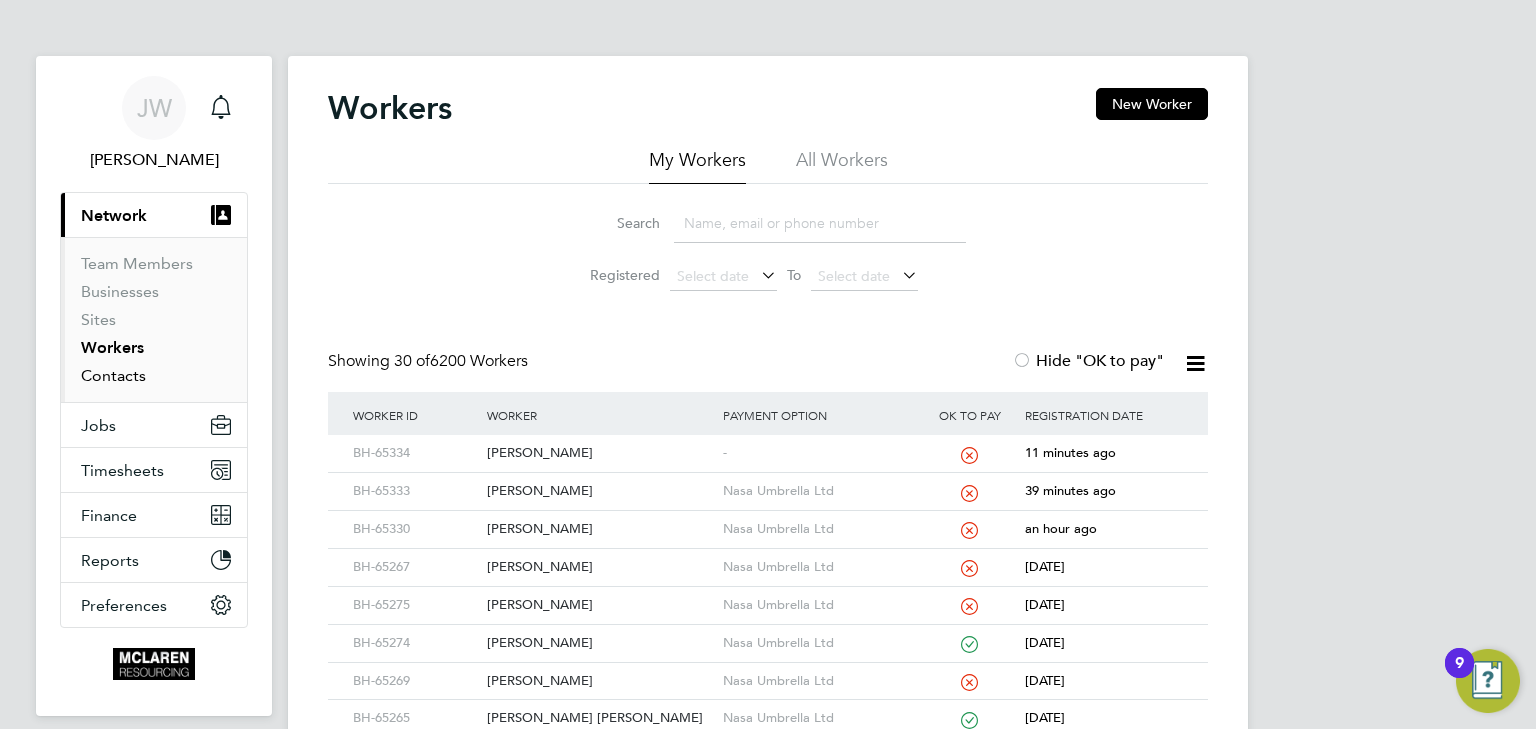 click on "Contacts" at bounding box center (113, 375) 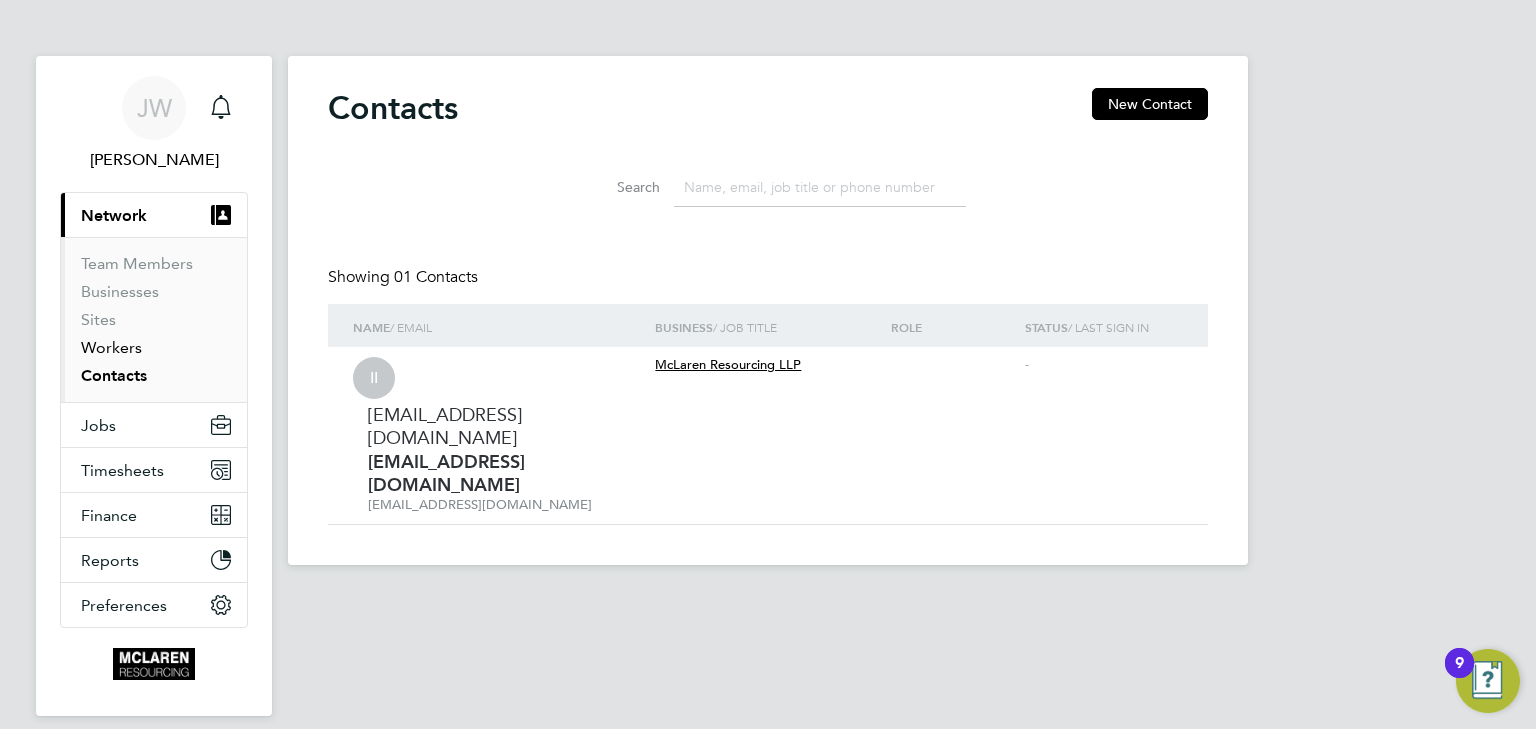 click on "Workers" at bounding box center [111, 347] 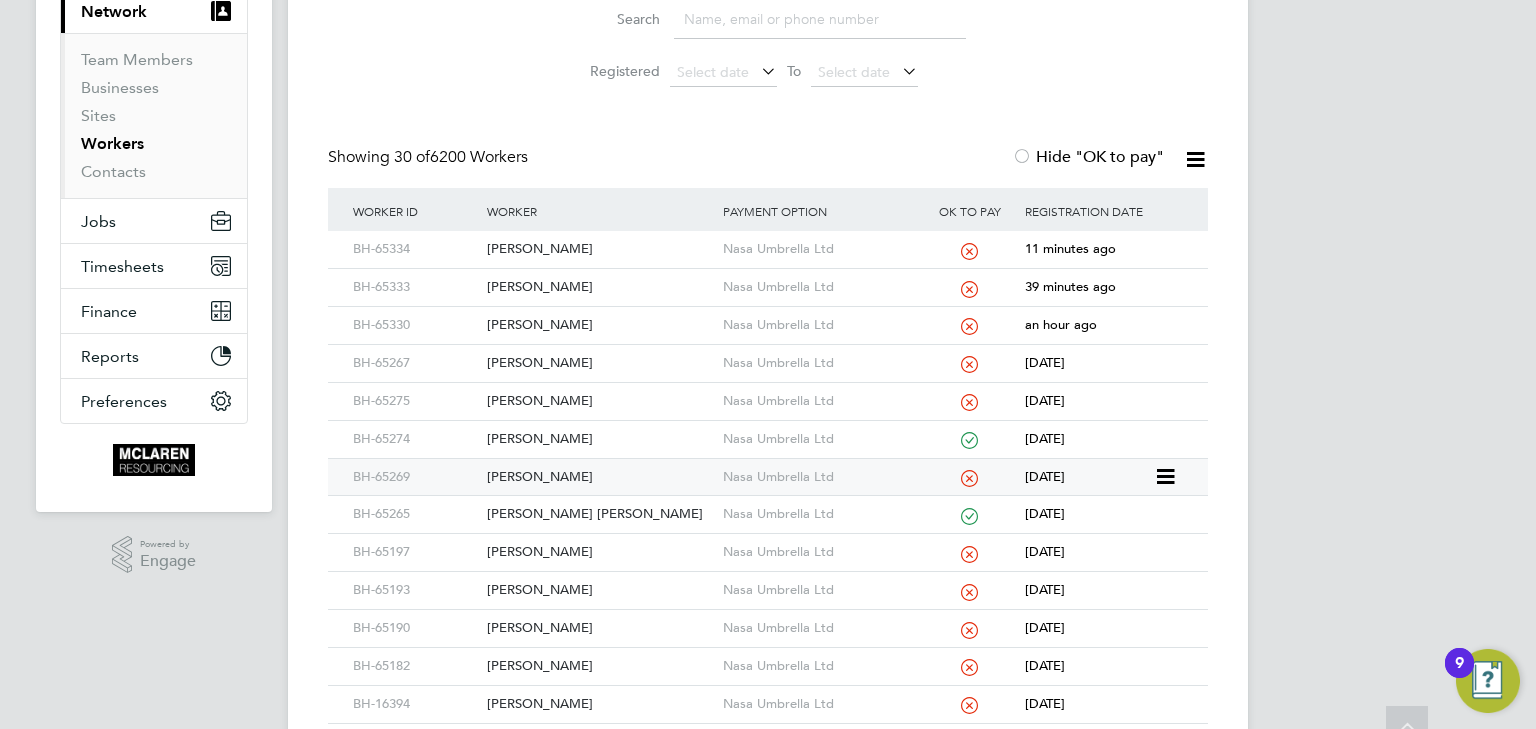scroll, scrollTop: 240, scrollLeft: 0, axis: vertical 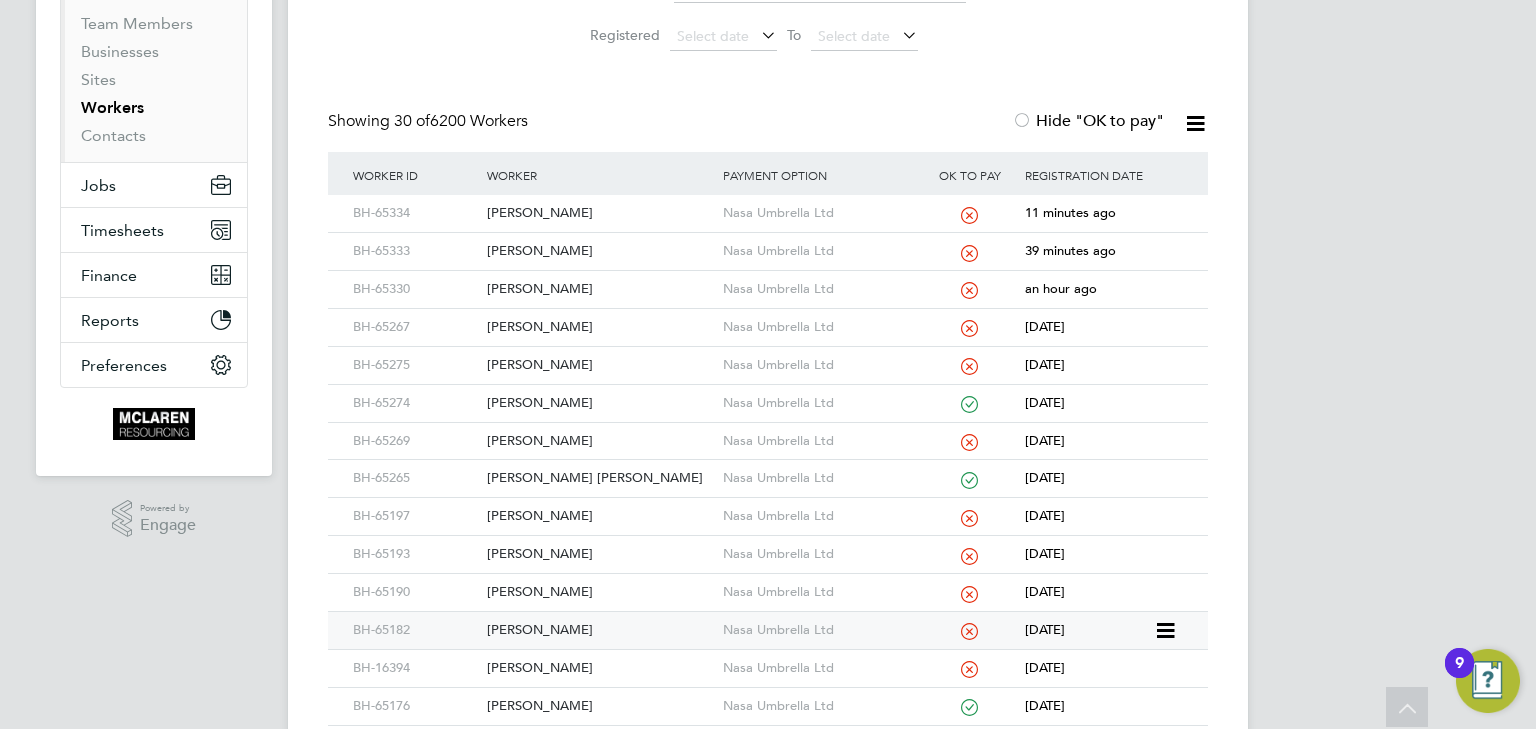 click on "David Scobie" 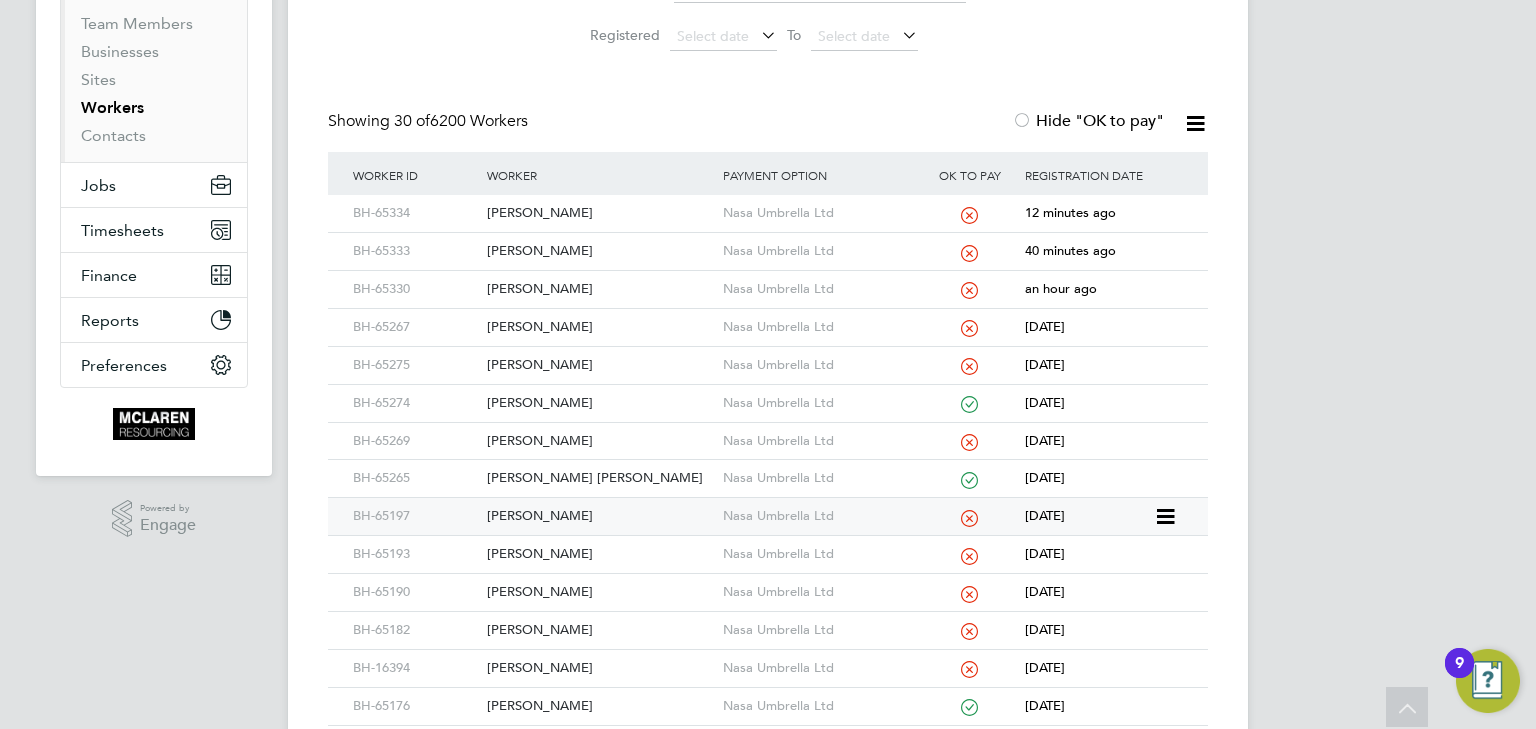 click on "Adrian Lawlor" 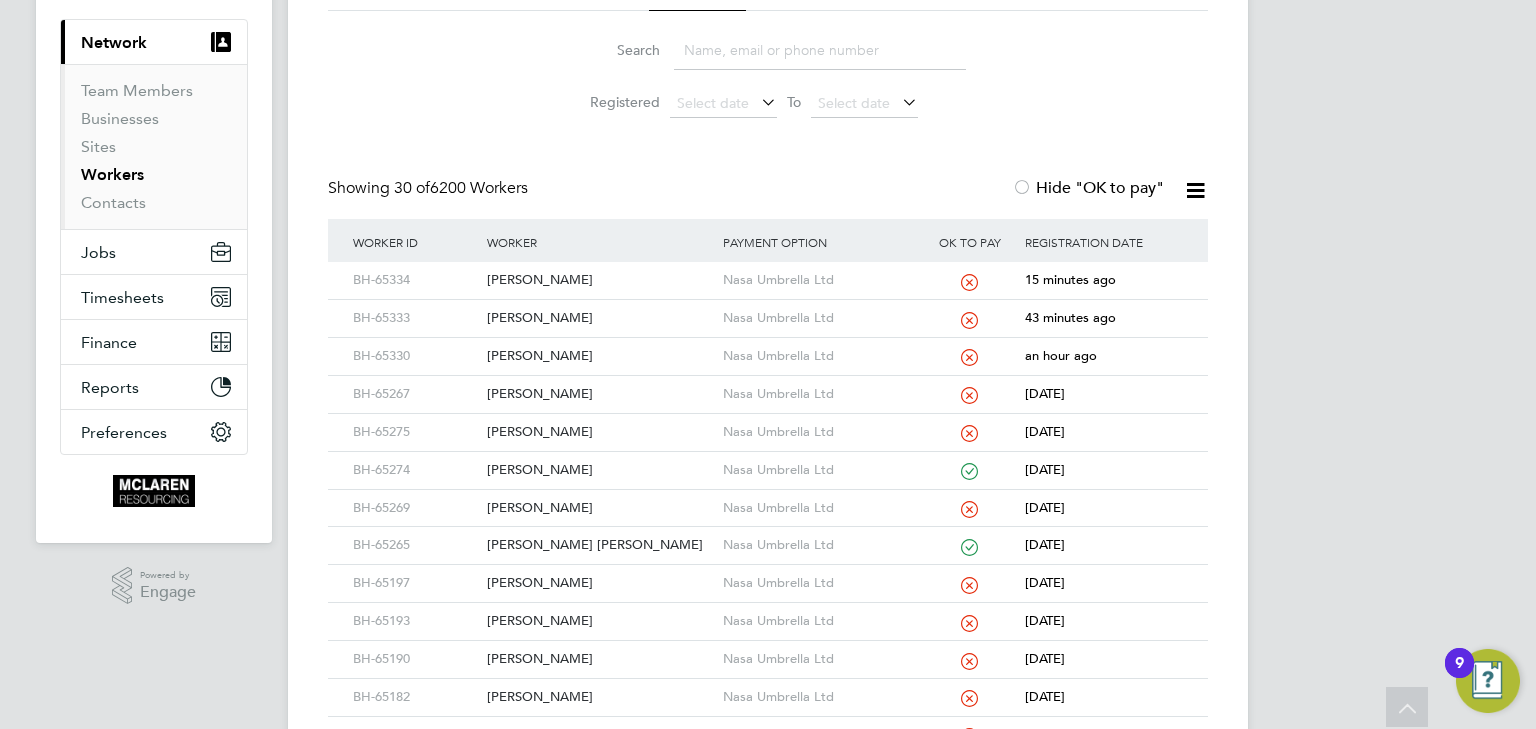 scroll, scrollTop: 0, scrollLeft: 0, axis: both 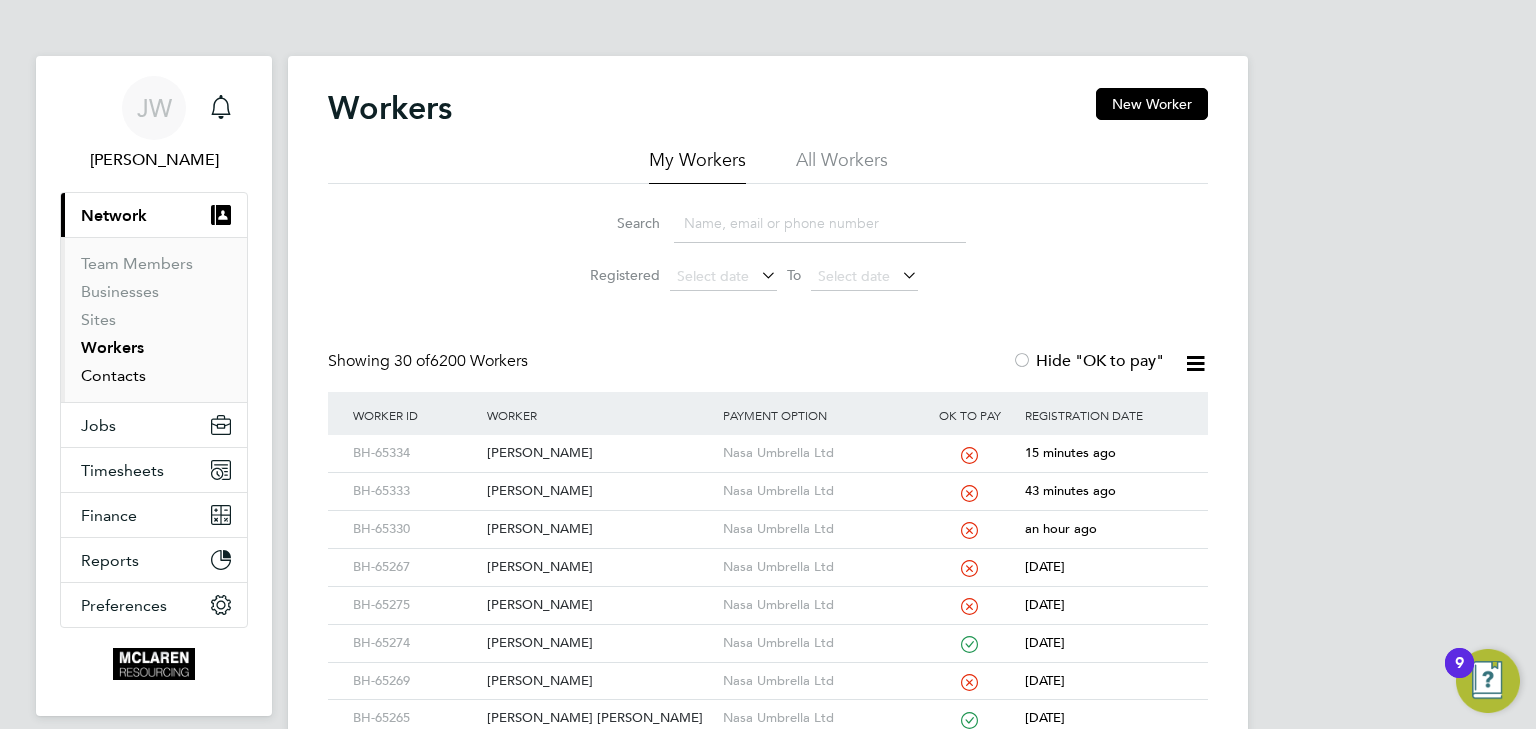 click on "Contacts" at bounding box center [113, 375] 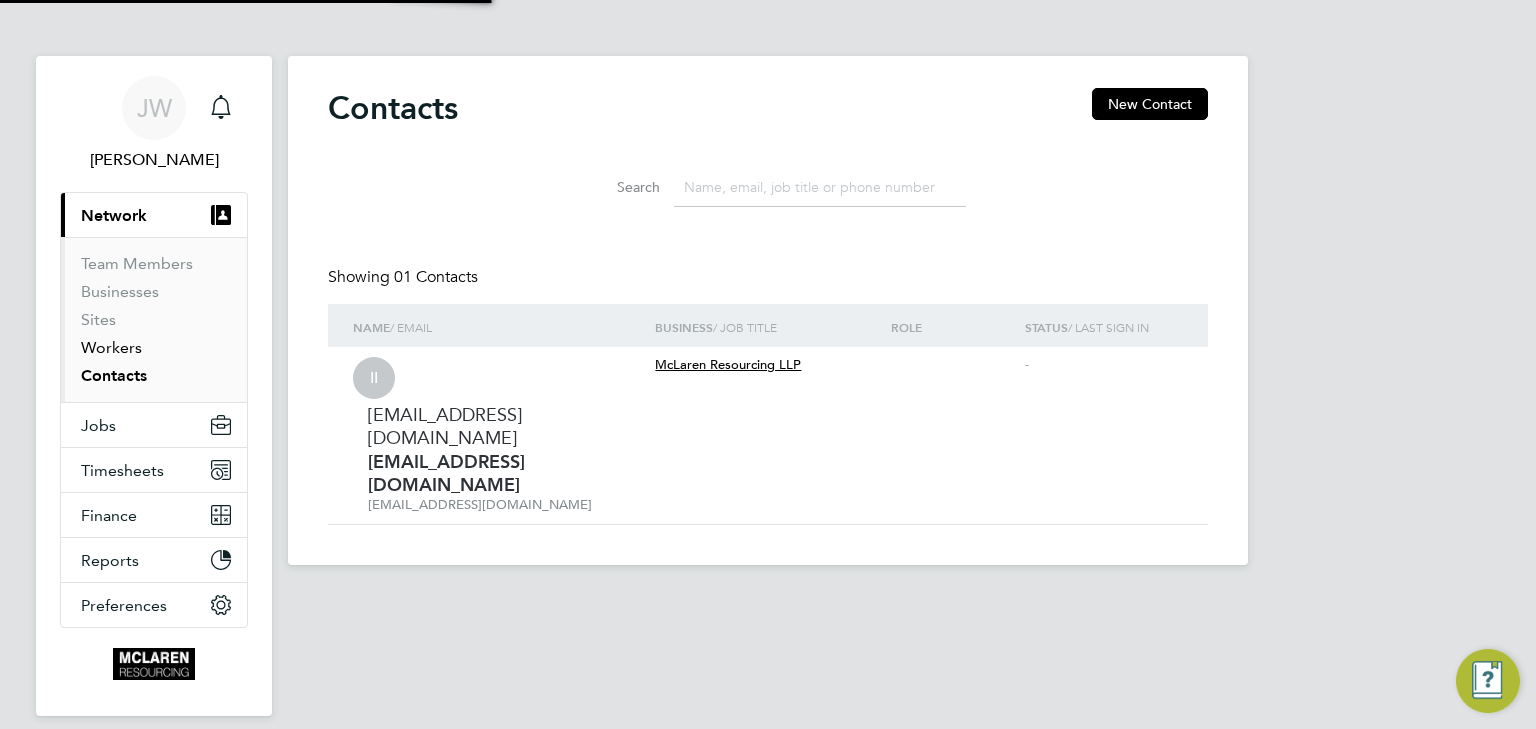 click on "Workers" at bounding box center (111, 347) 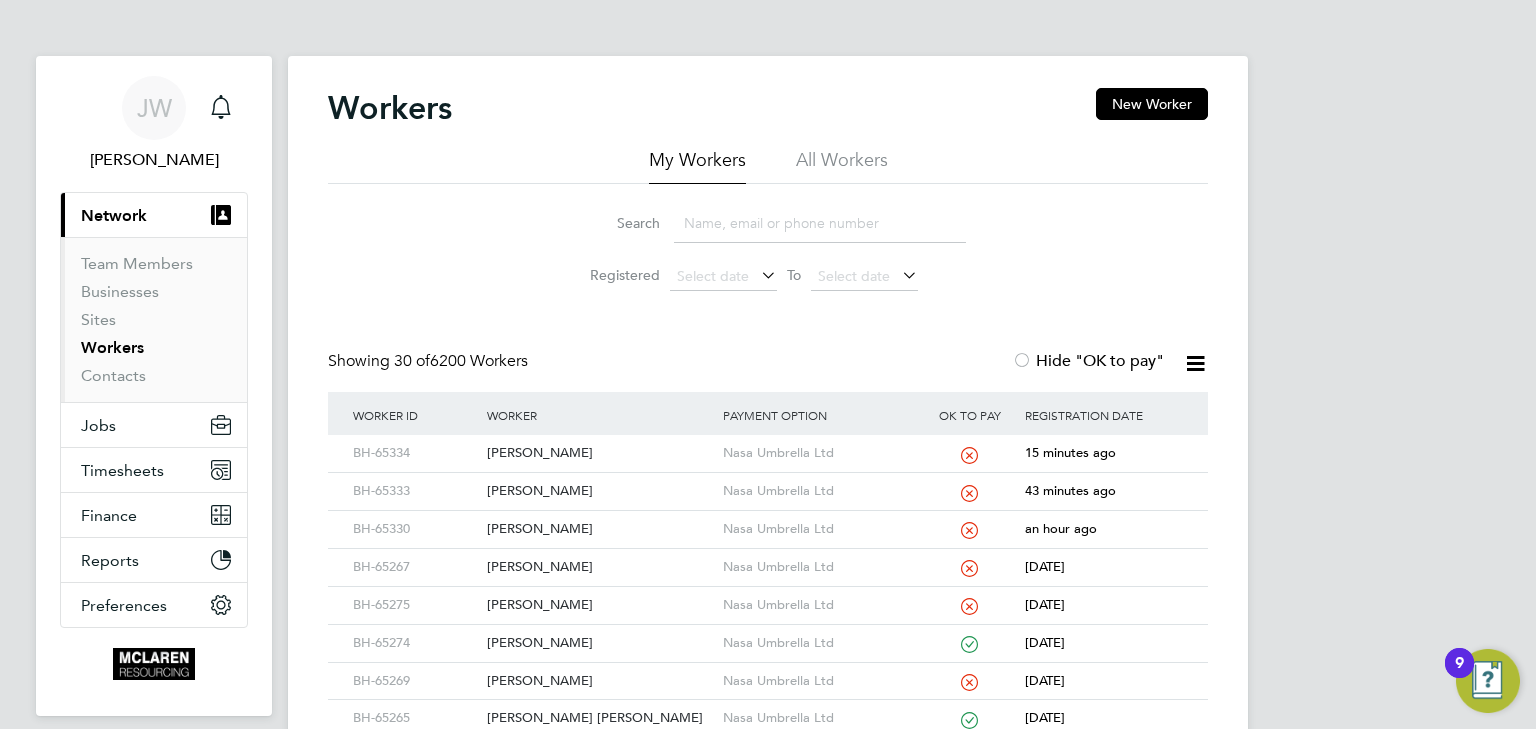 click 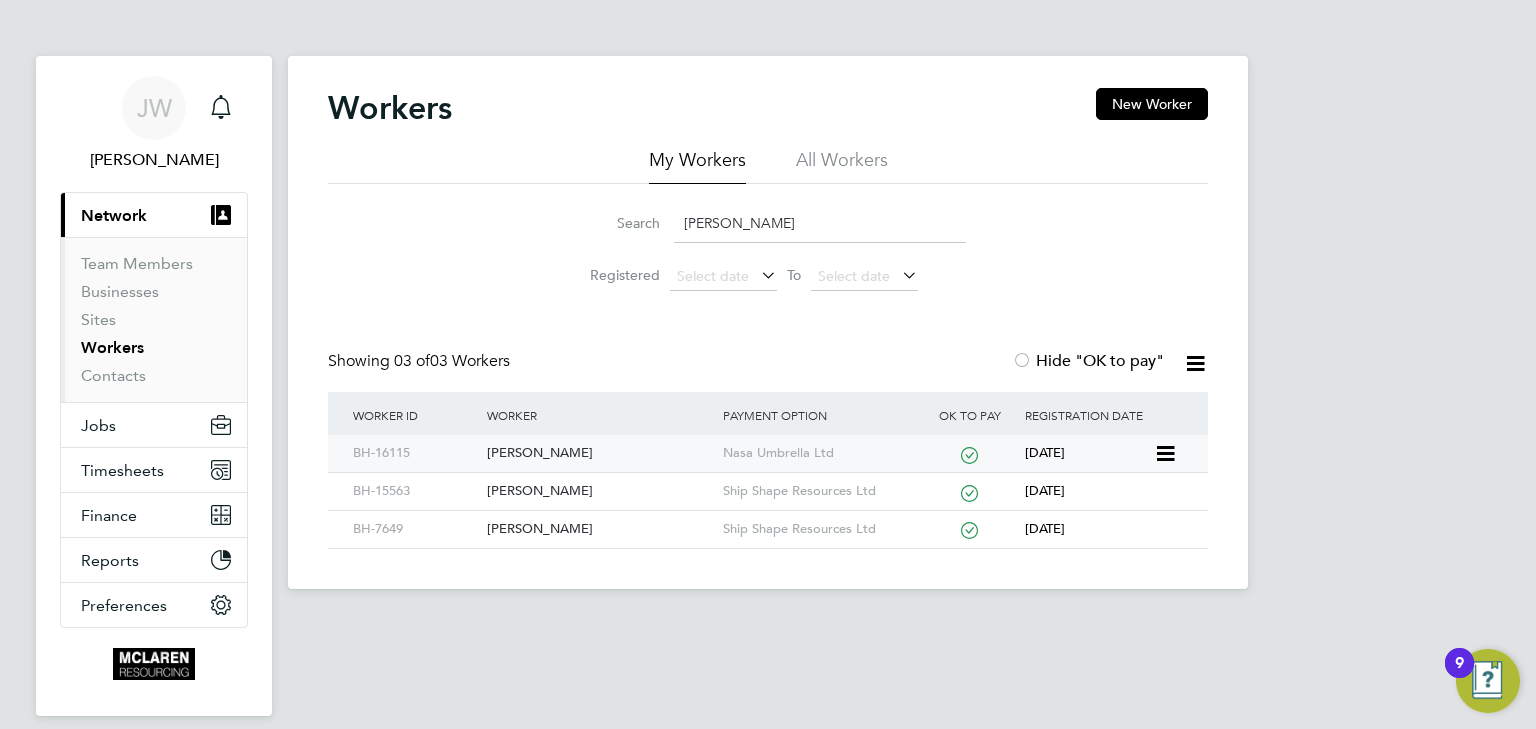 type on "bangura" 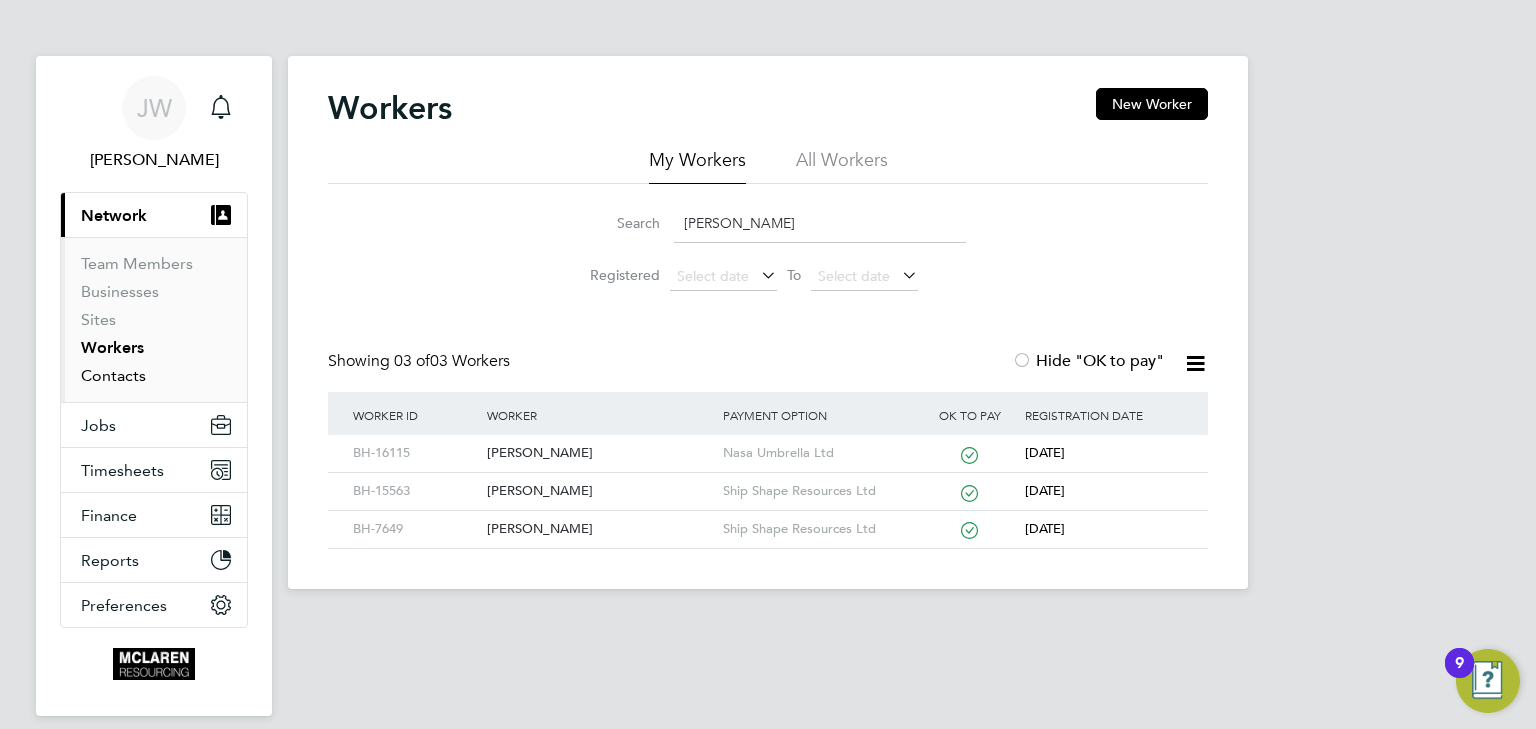 click on "Contacts" at bounding box center (113, 375) 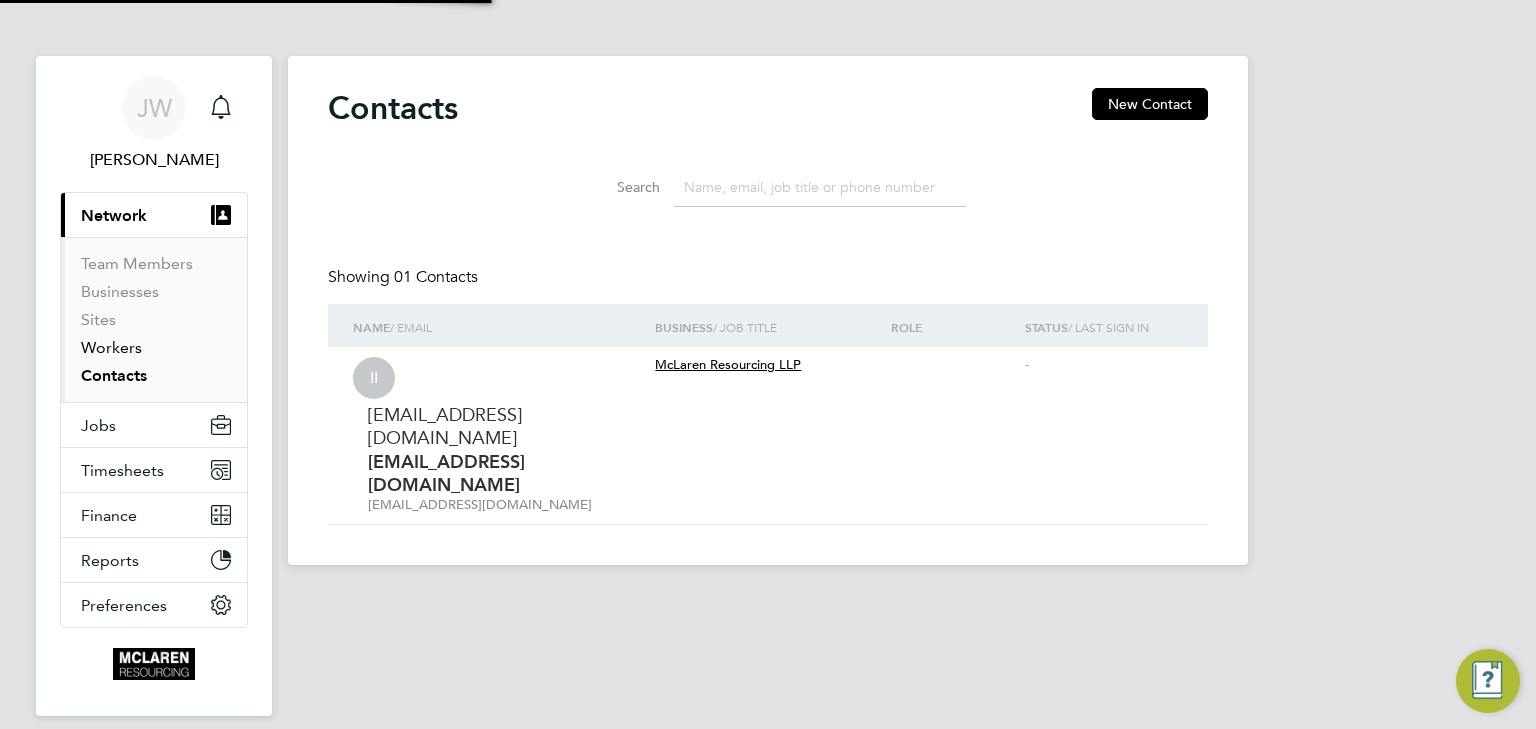 click on "Workers" at bounding box center (111, 347) 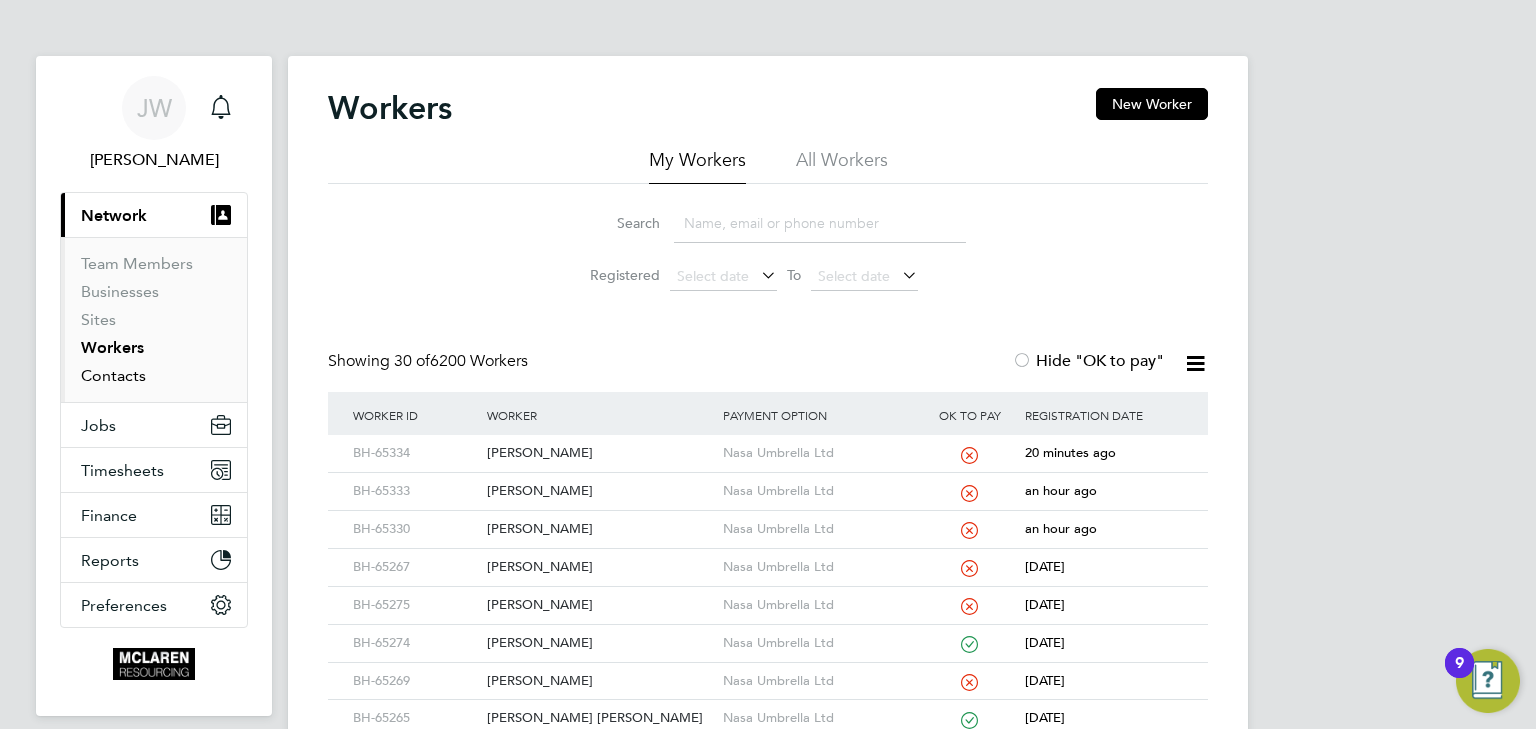 click on "Contacts" at bounding box center (113, 375) 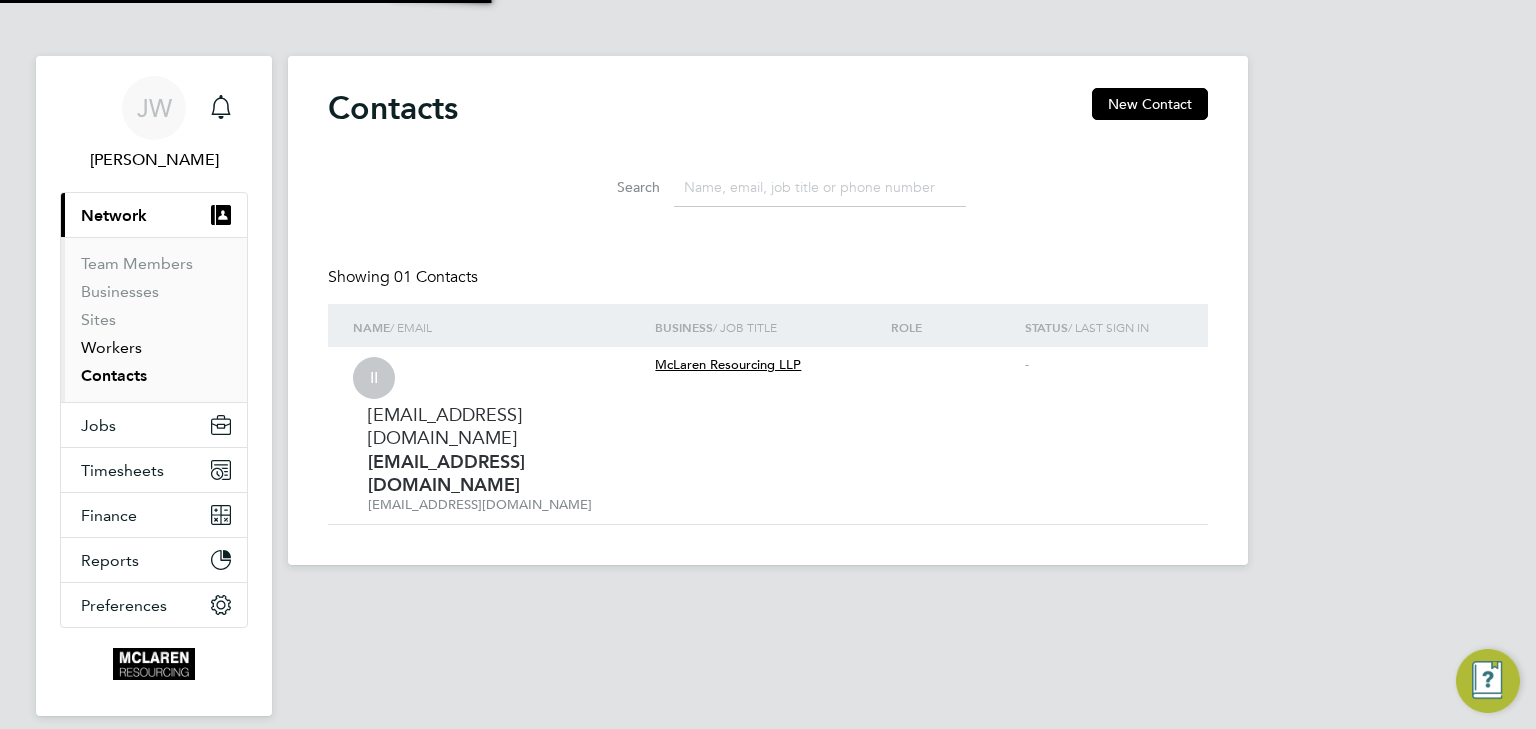click on "Workers" at bounding box center [111, 347] 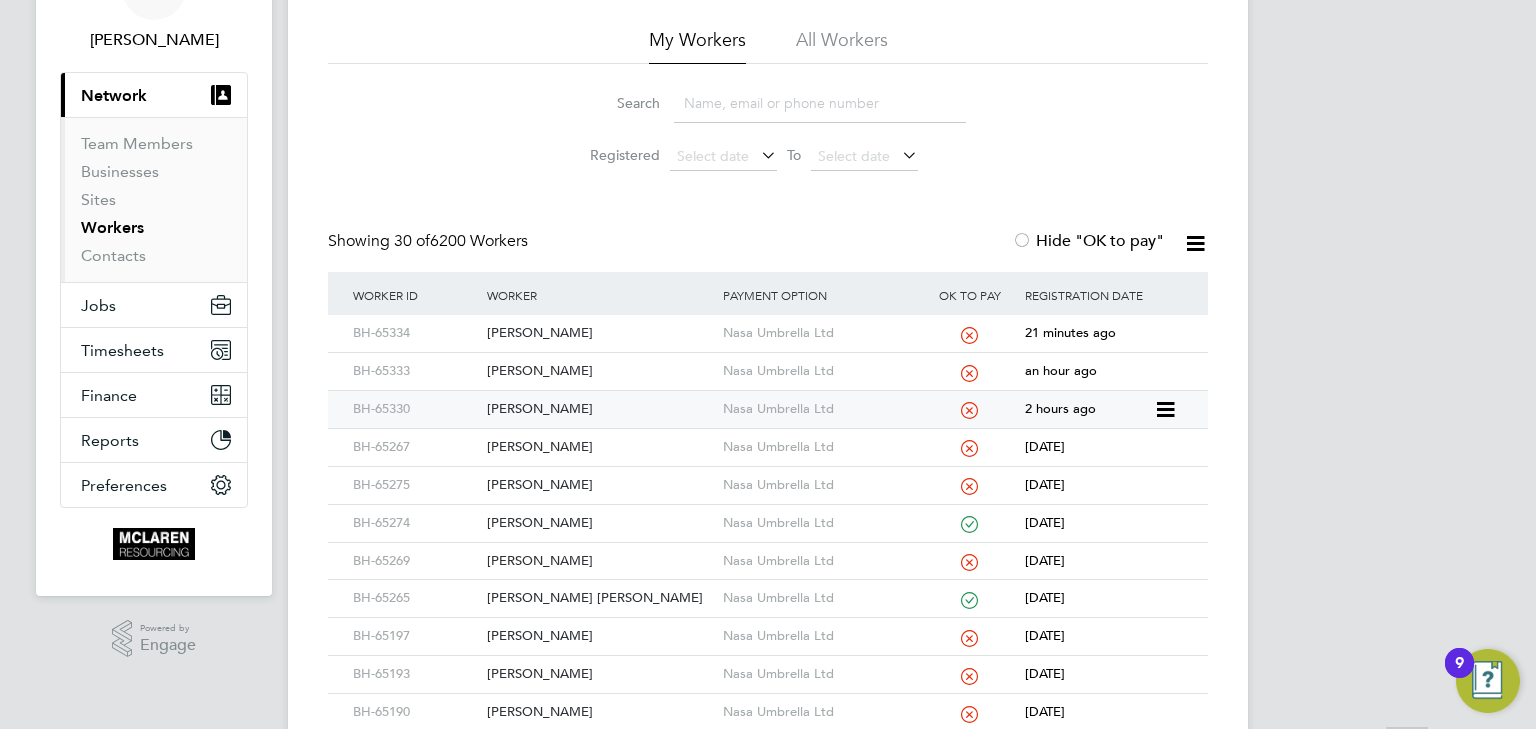 scroll, scrollTop: 400, scrollLeft: 0, axis: vertical 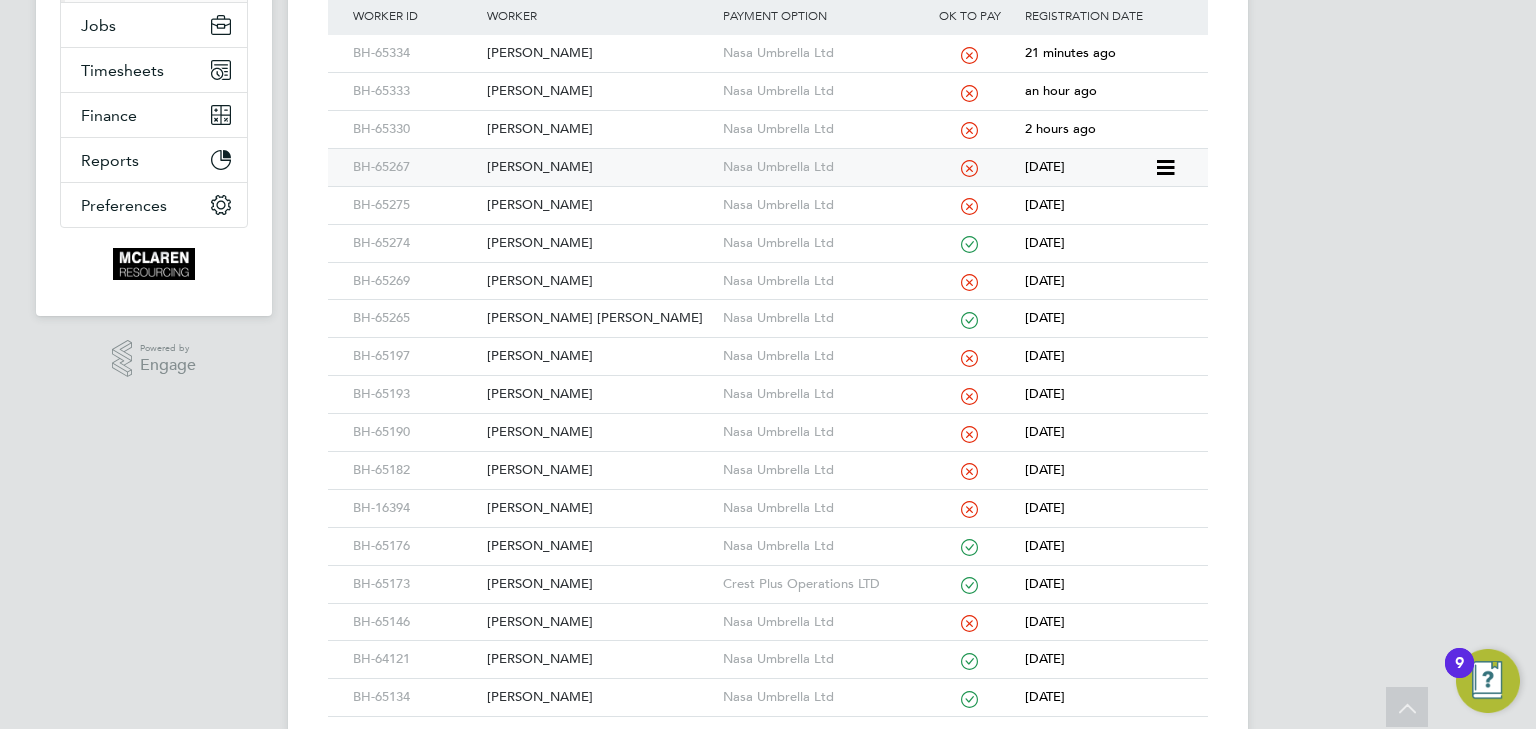 click on "[PERSON_NAME]" 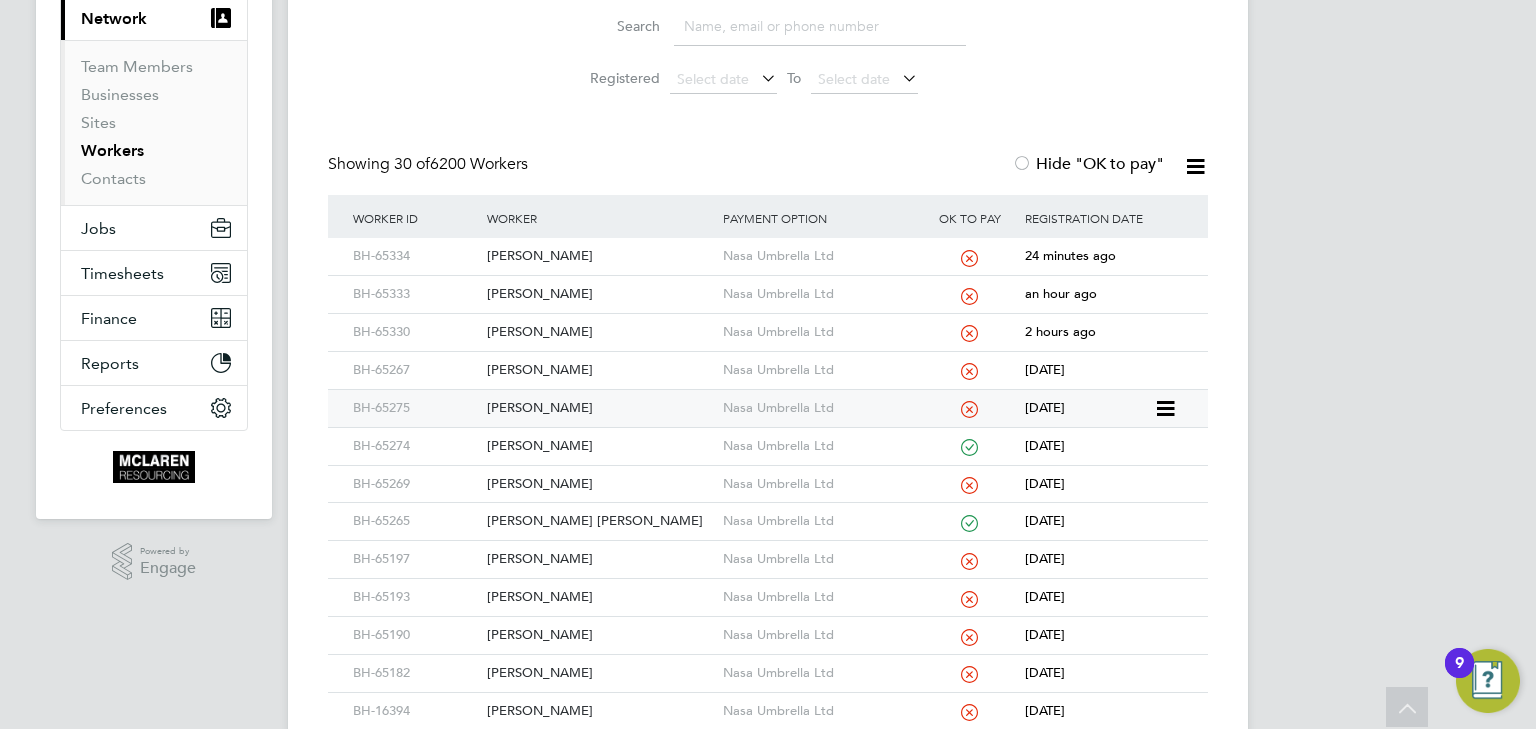 scroll, scrollTop: 0, scrollLeft: 0, axis: both 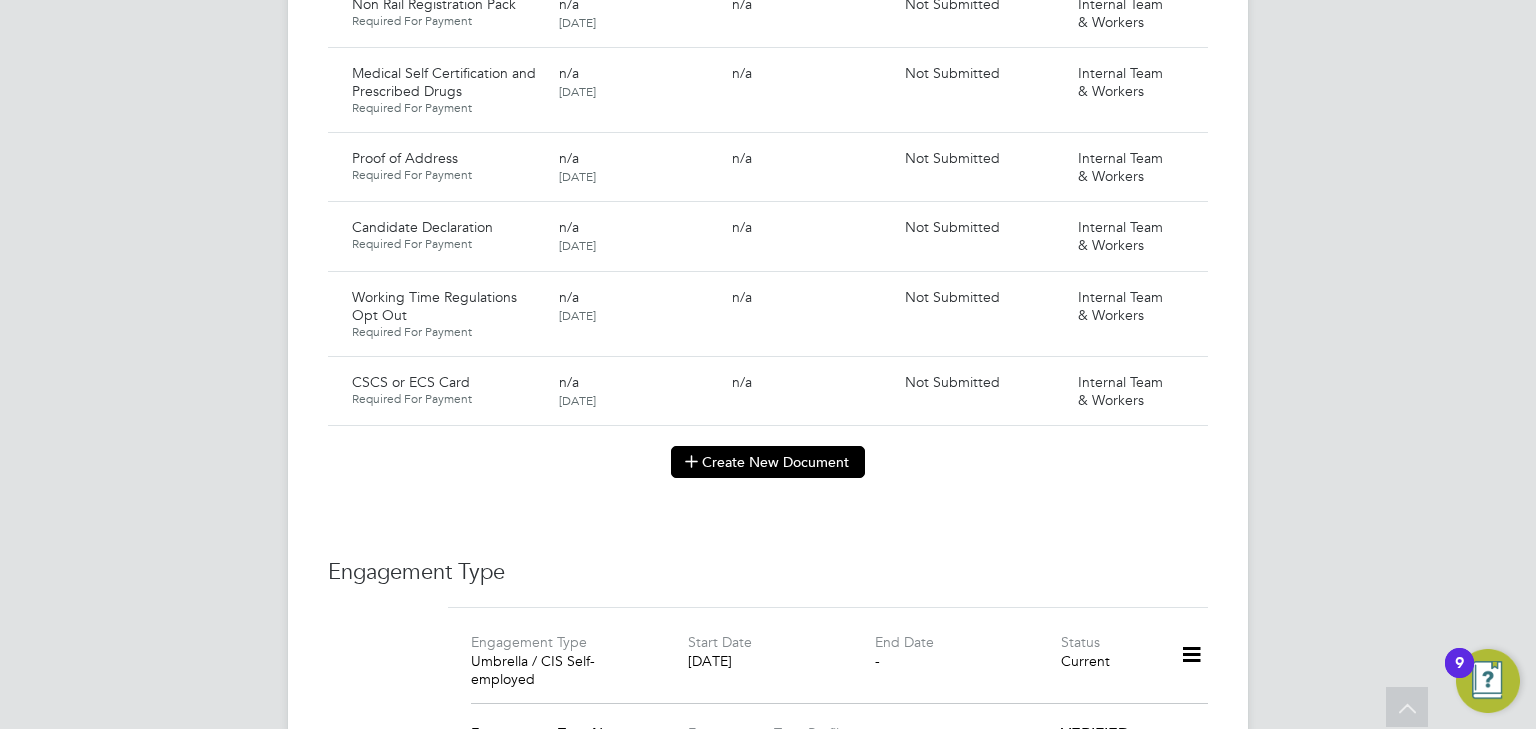 click on "Create New Document" 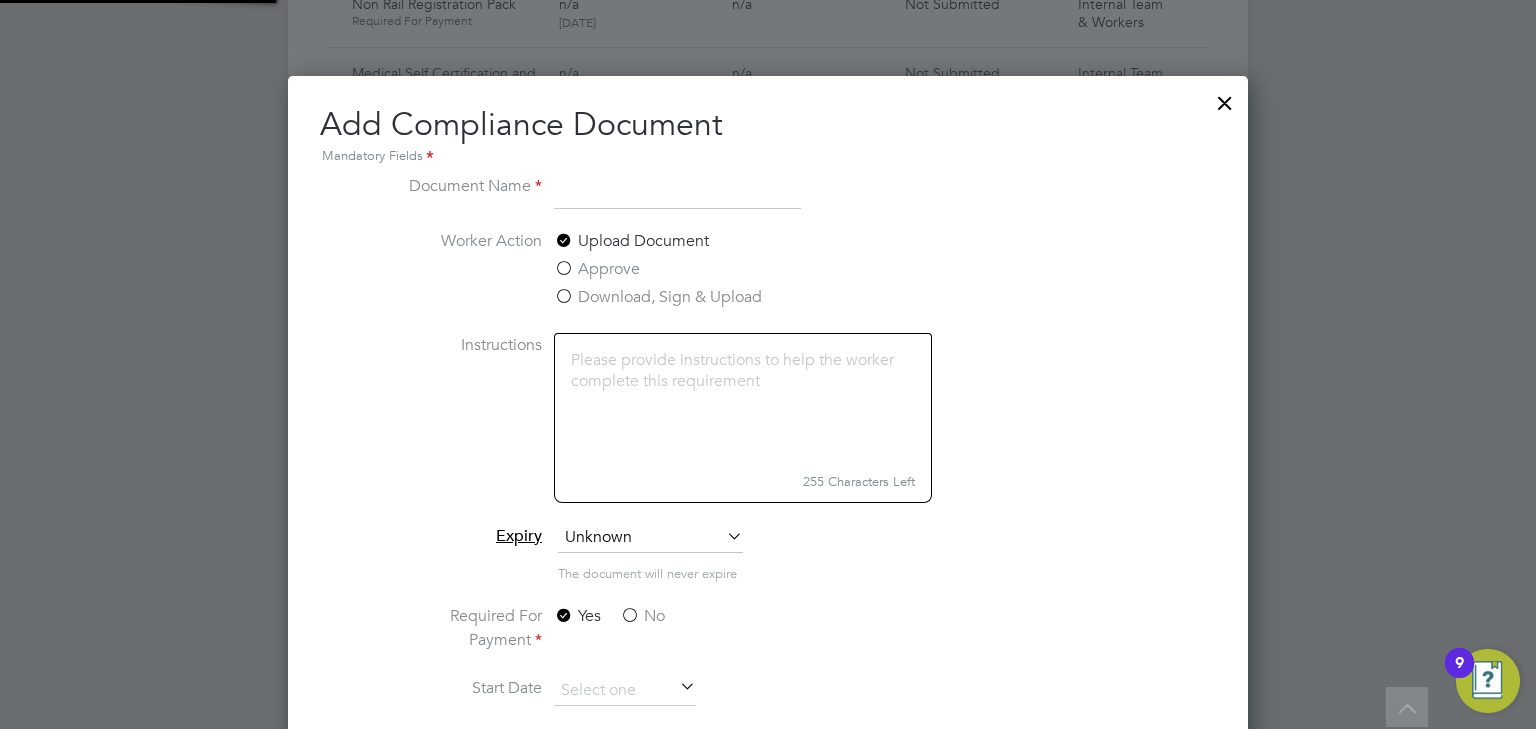 scroll, scrollTop: 9, scrollLeft: 10, axis: both 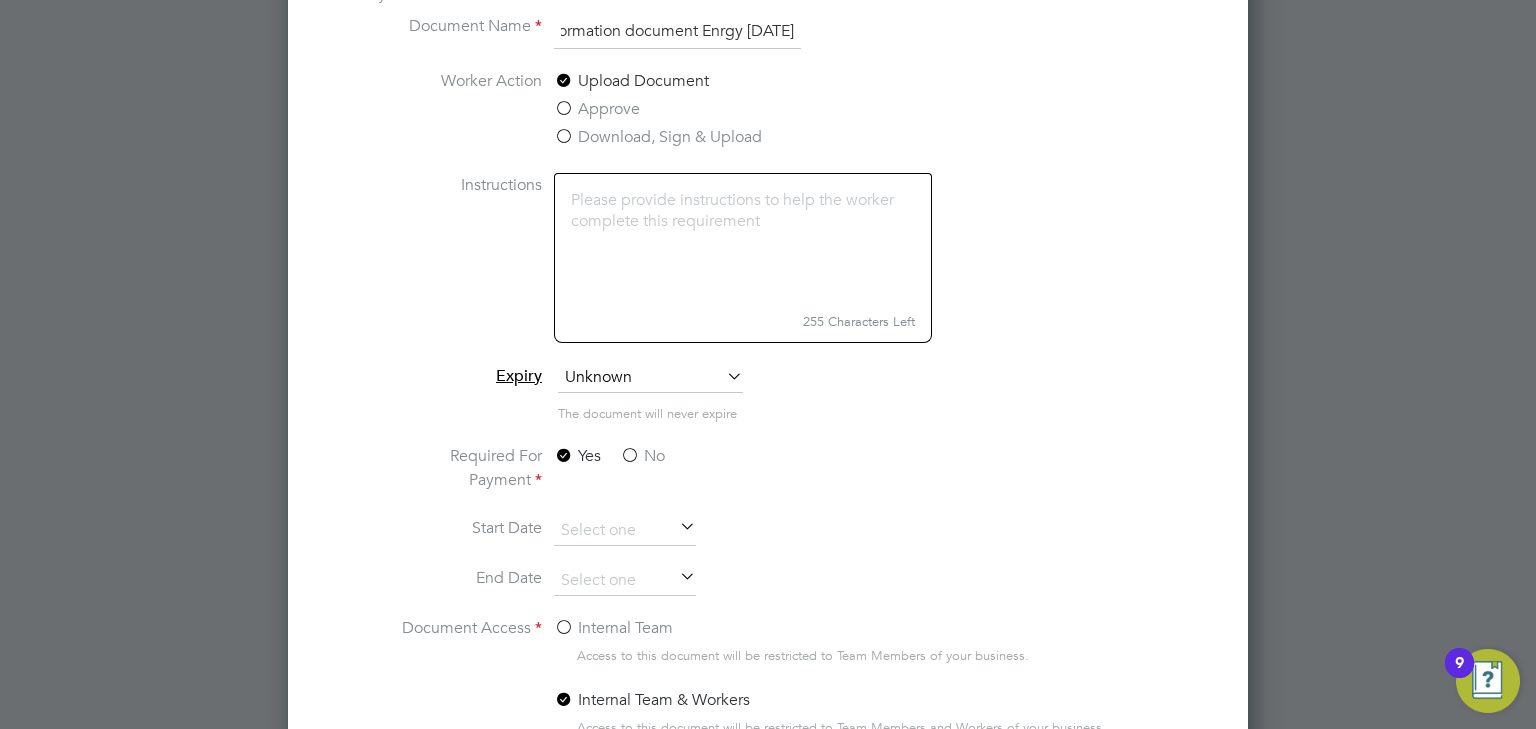 type on "key information document Enrgy [DATE]" 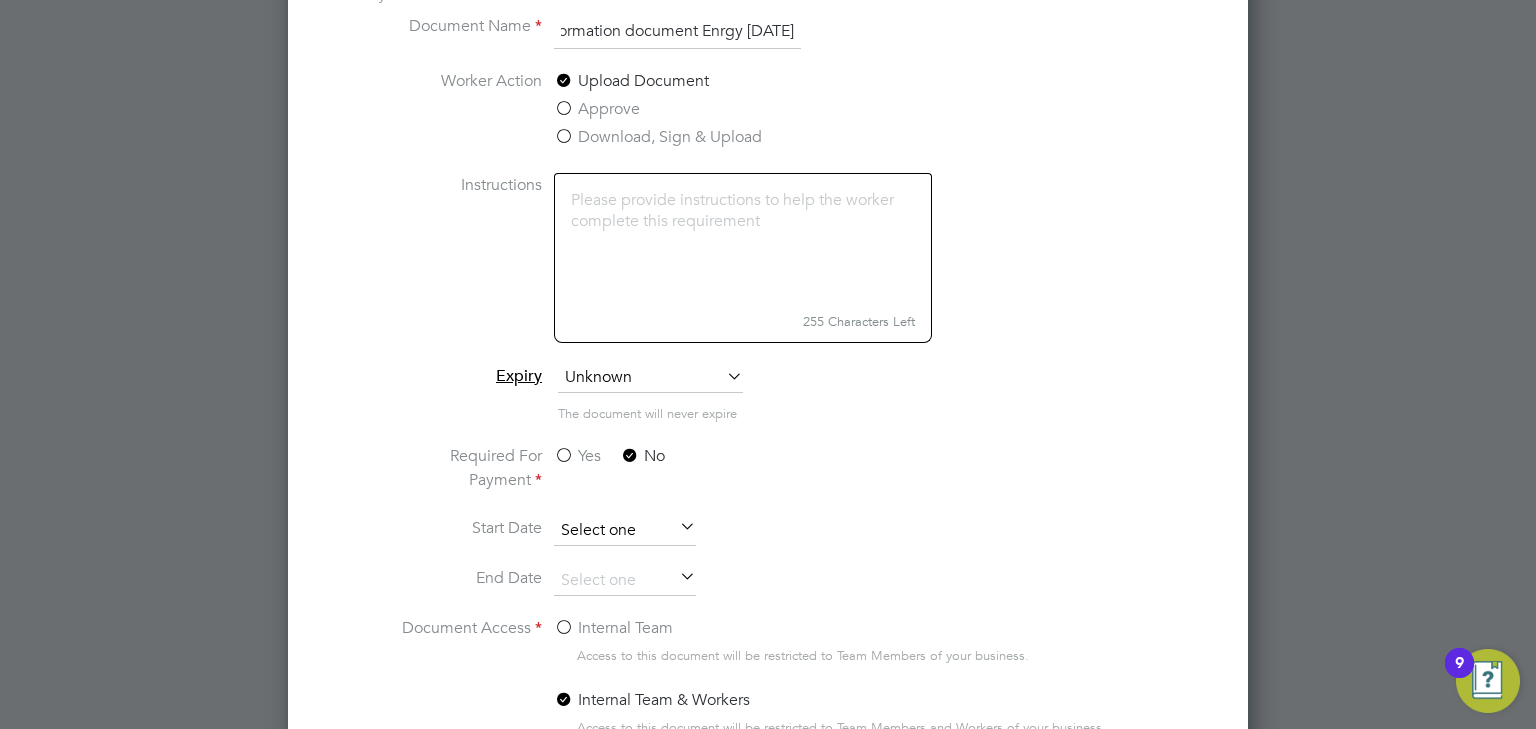 scroll, scrollTop: 0, scrollLeft: 0, axis: both 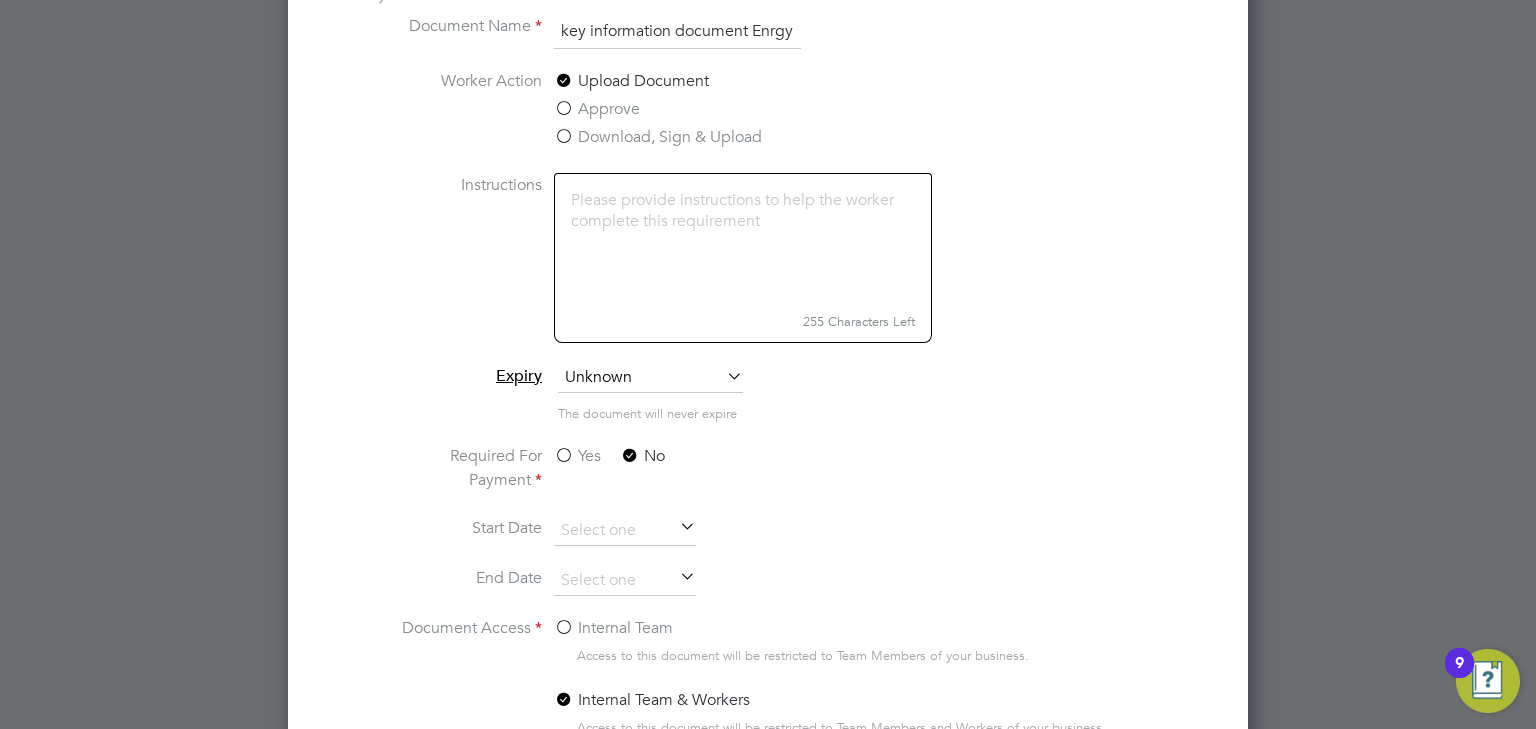 click on "Internal Team" 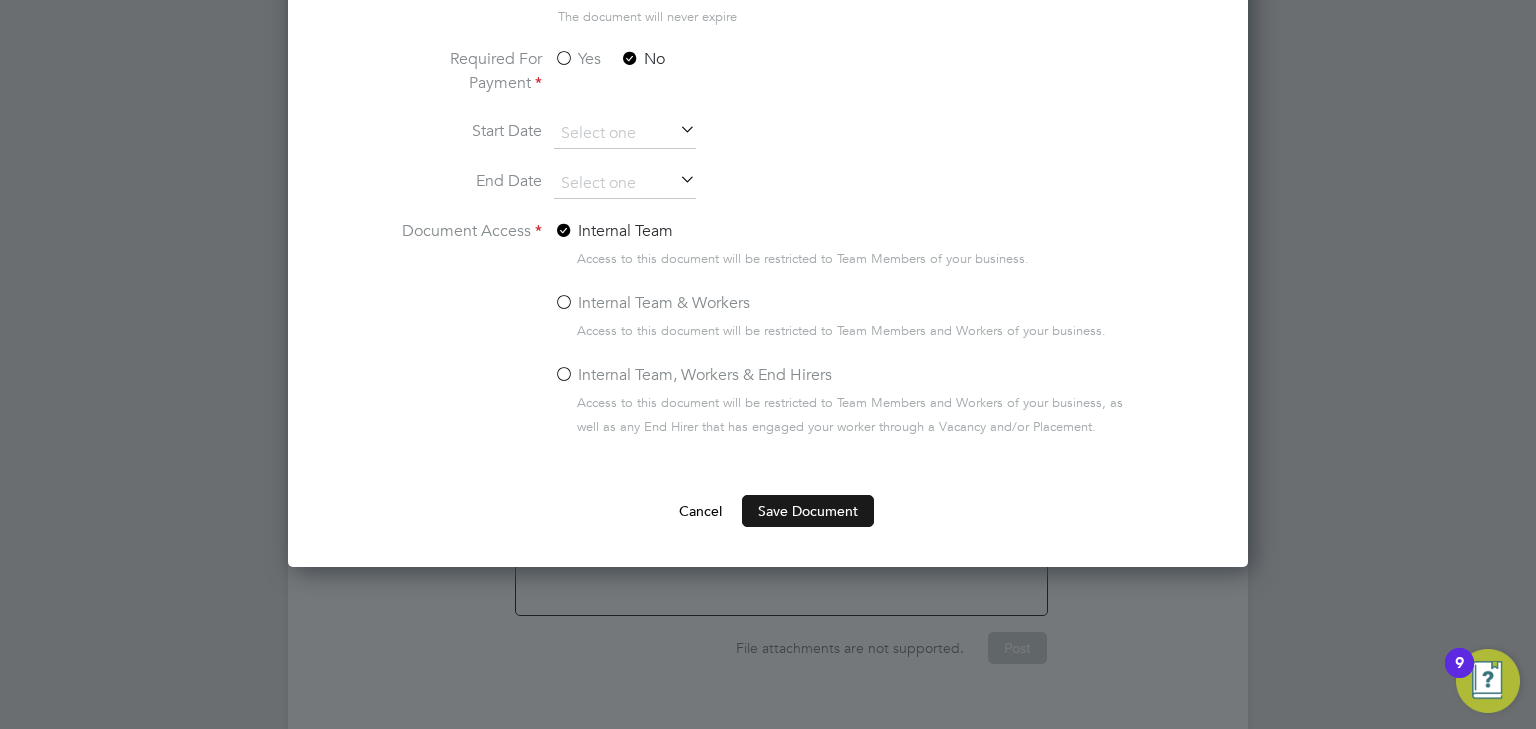 click on "Save Document" at bounding box center (808, 511) 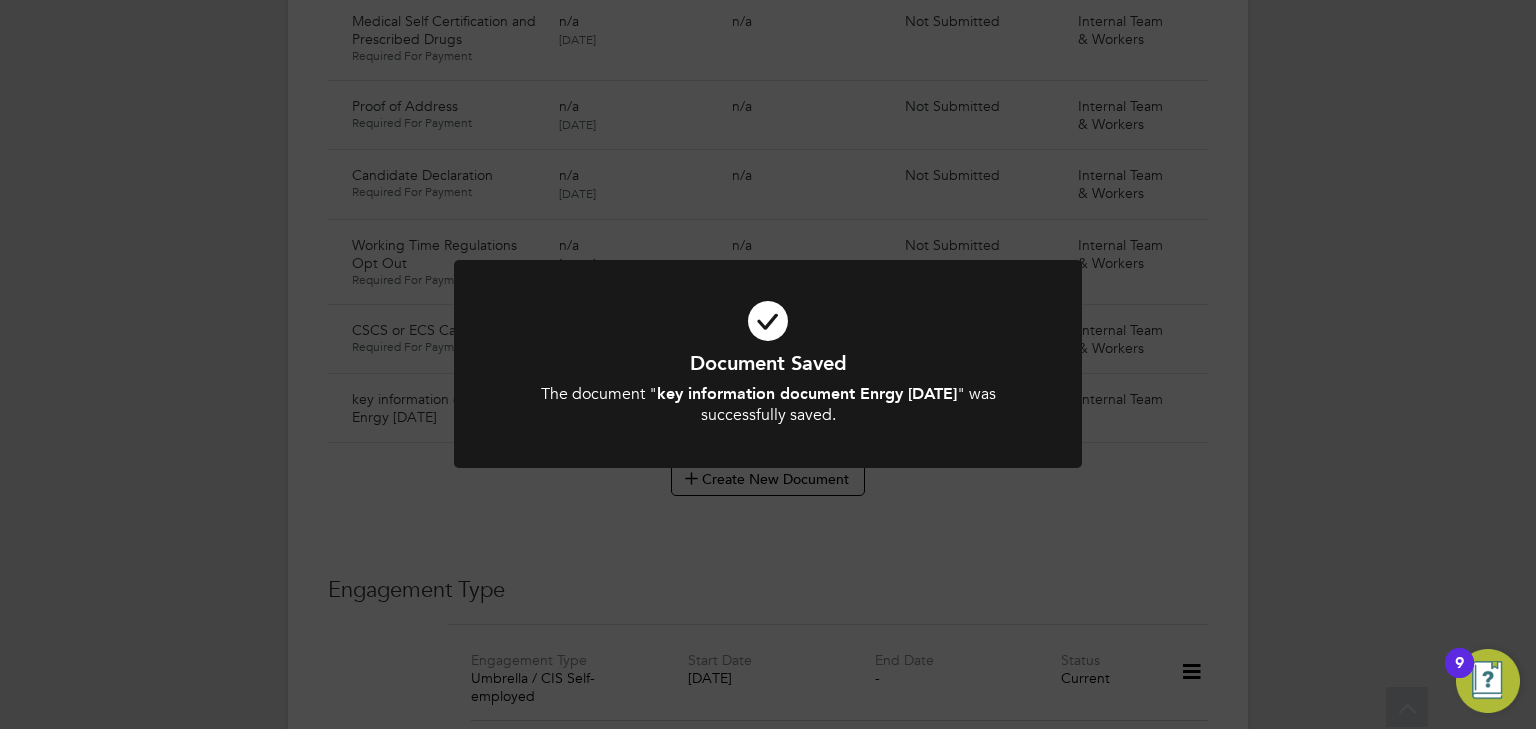 scroll, scrollTop: 1600, scrollLeft: 0, axis: vertical 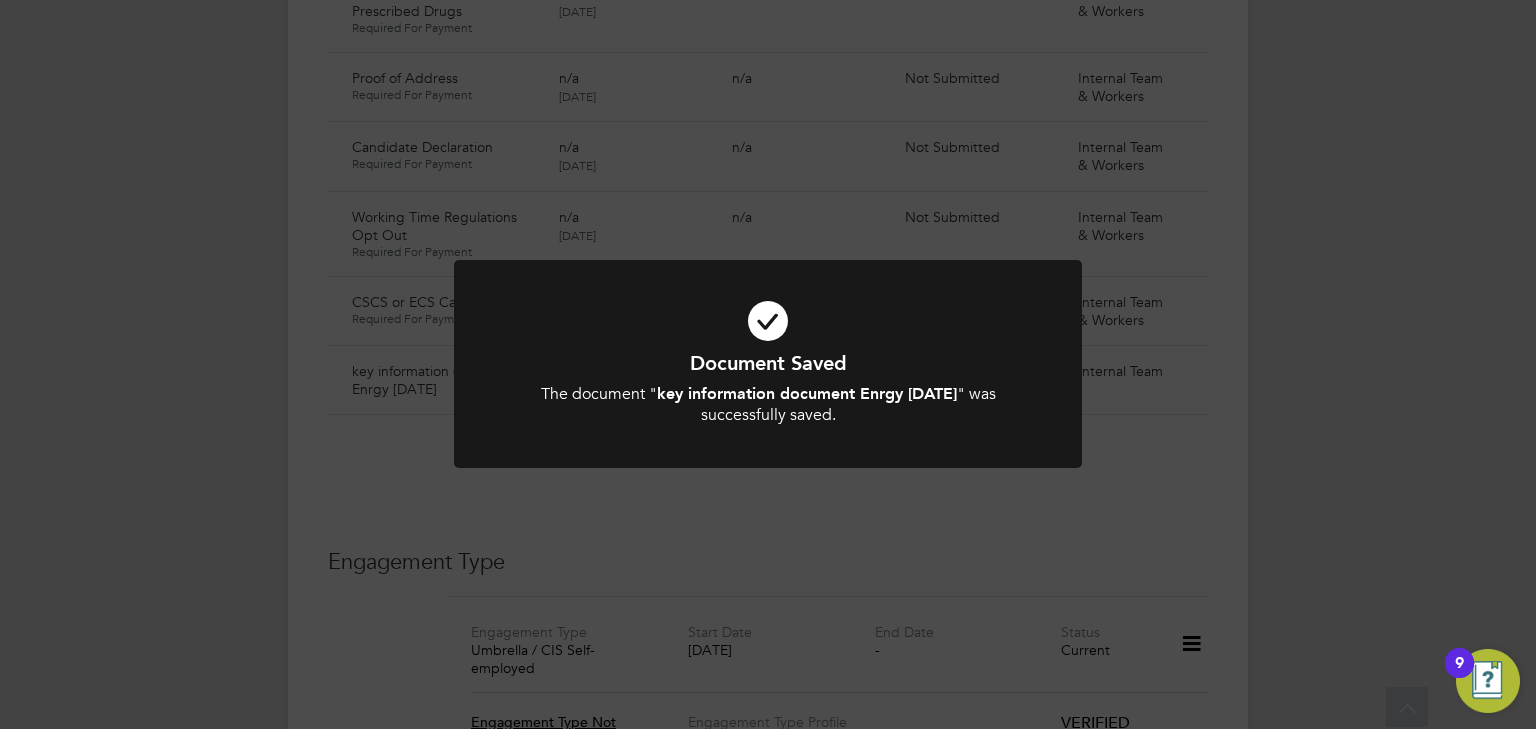 click on "Document Saved The document " key information document Enrgy 28.07.25 " was successfully saved. Cancel Okay" 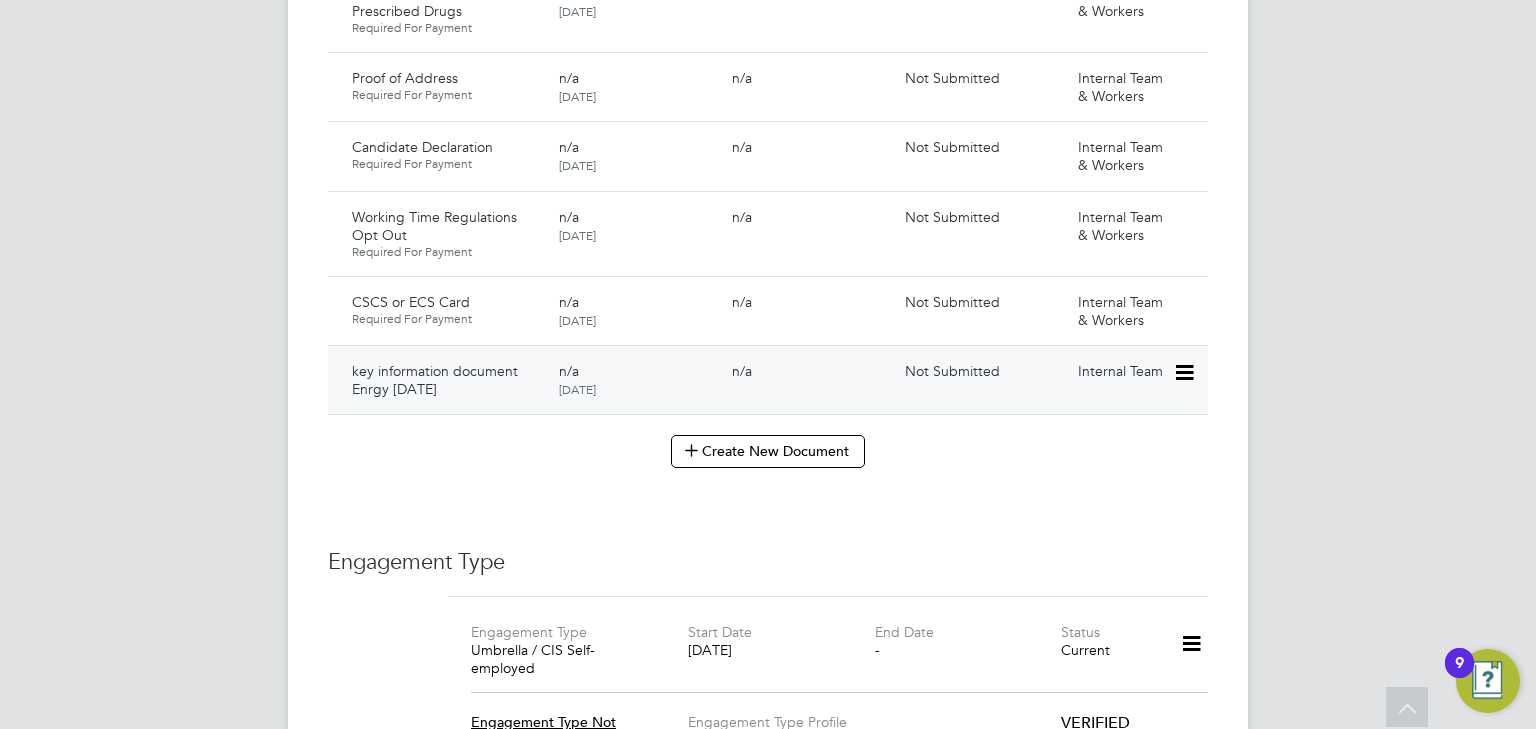 click 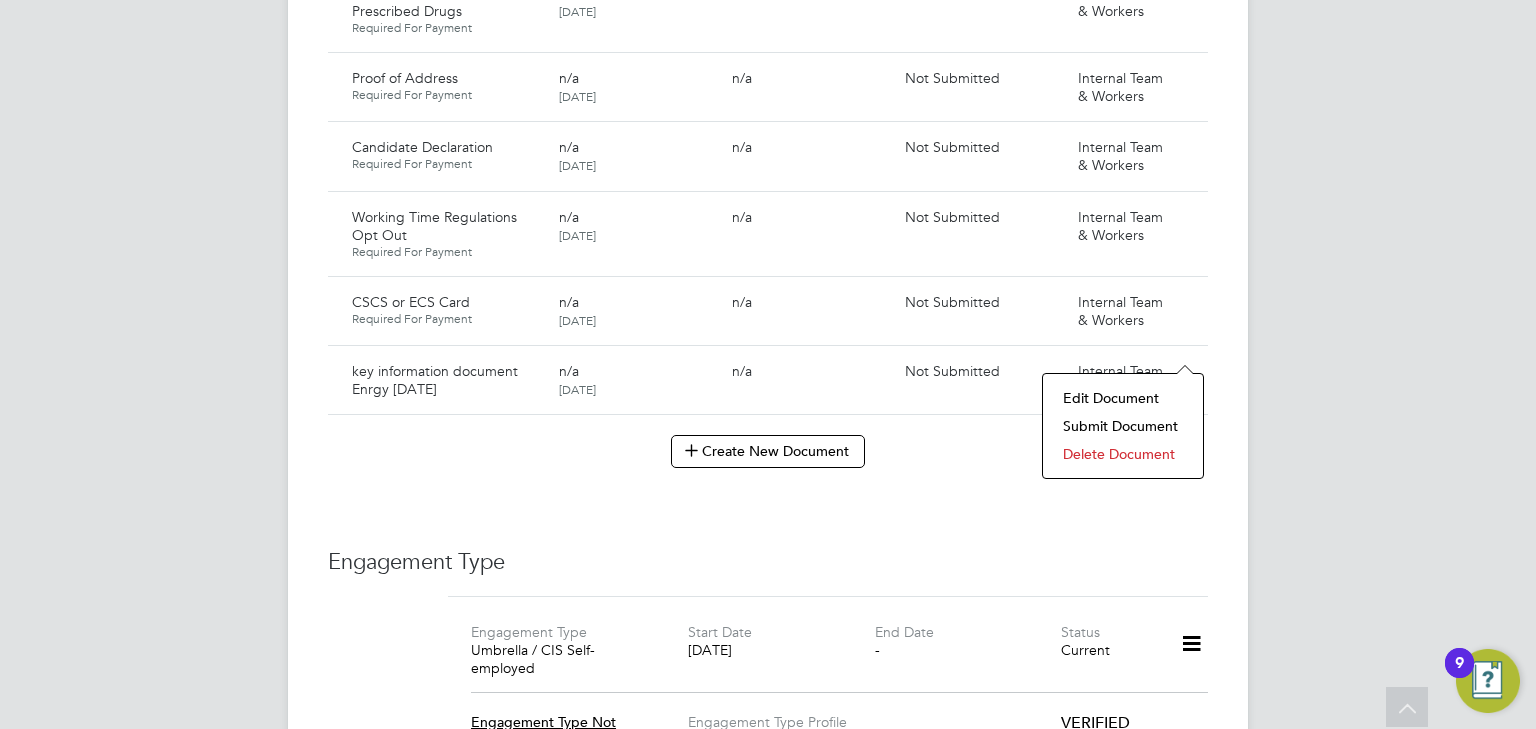 click on "Submit Document" 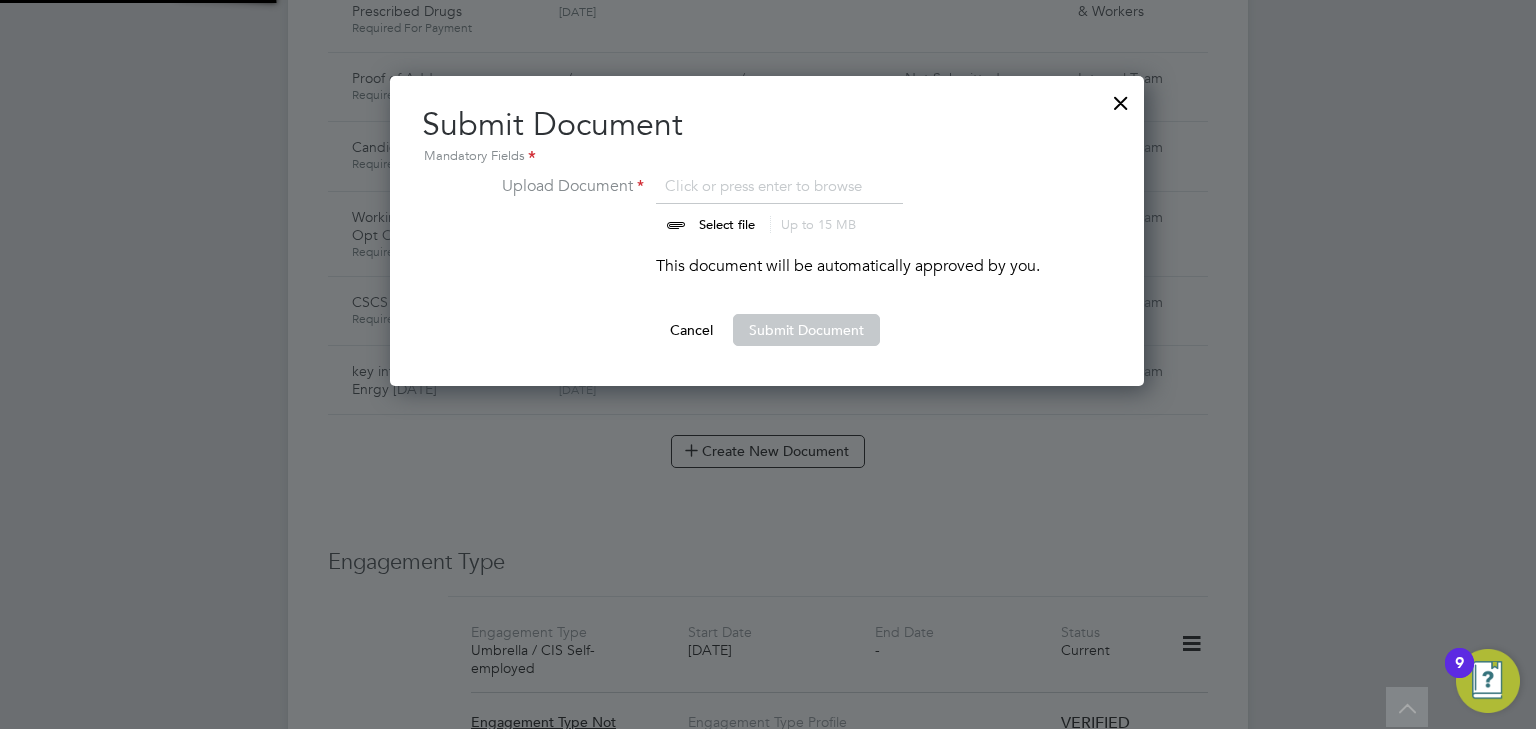 scroll, scrollTop: 9, scrollLeft: 10, axis: both 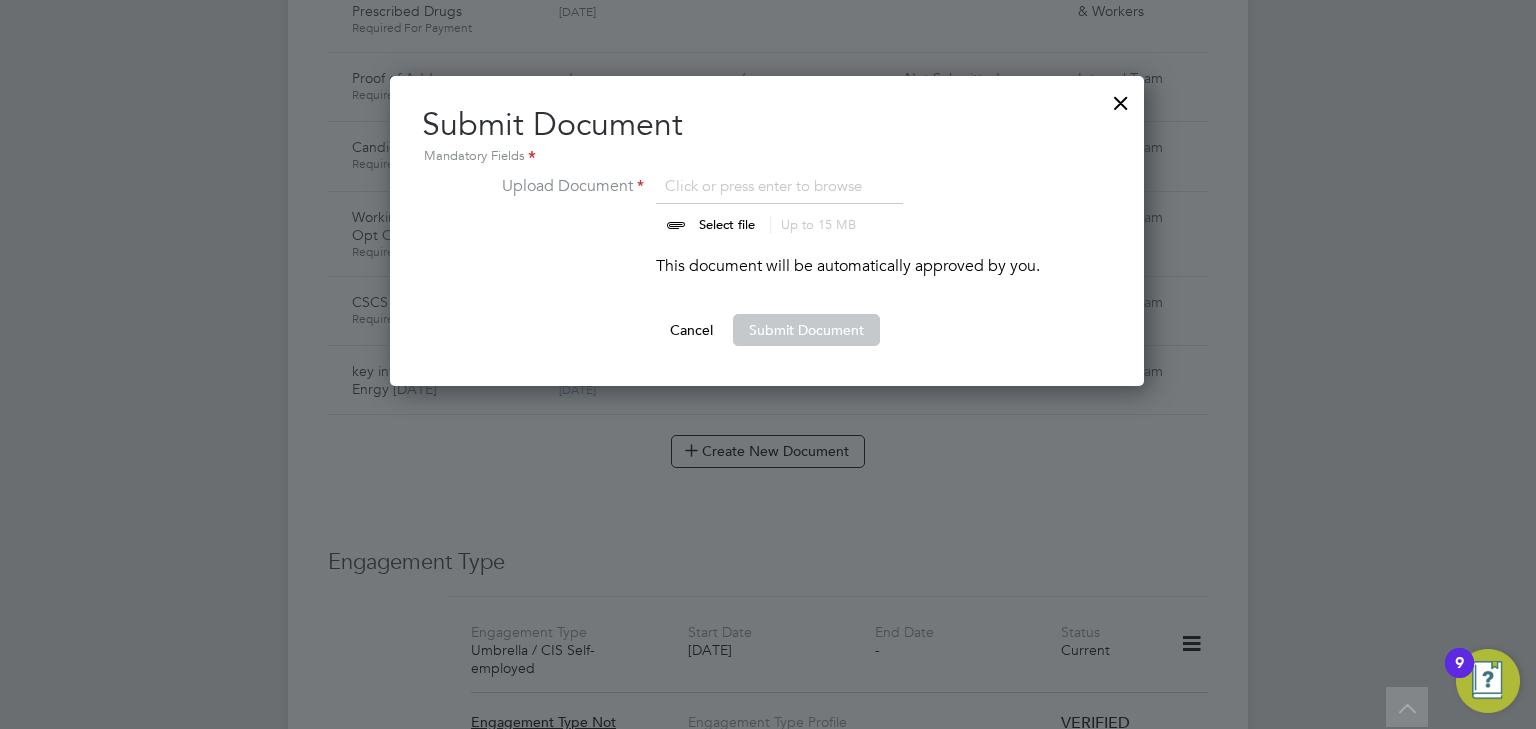click at bounding box center (746, 204) 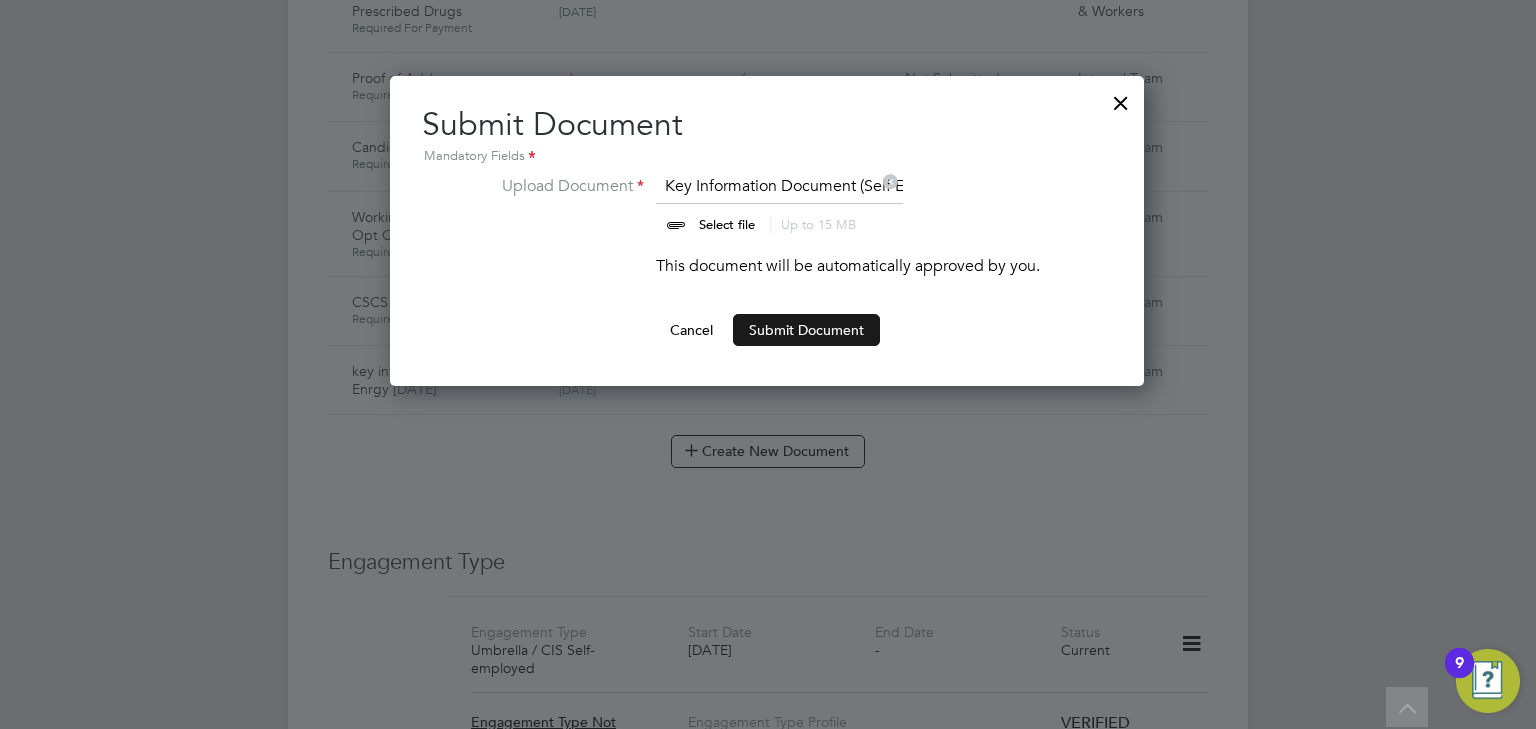 click on "Submit Document" at bounding box center (806, 330) 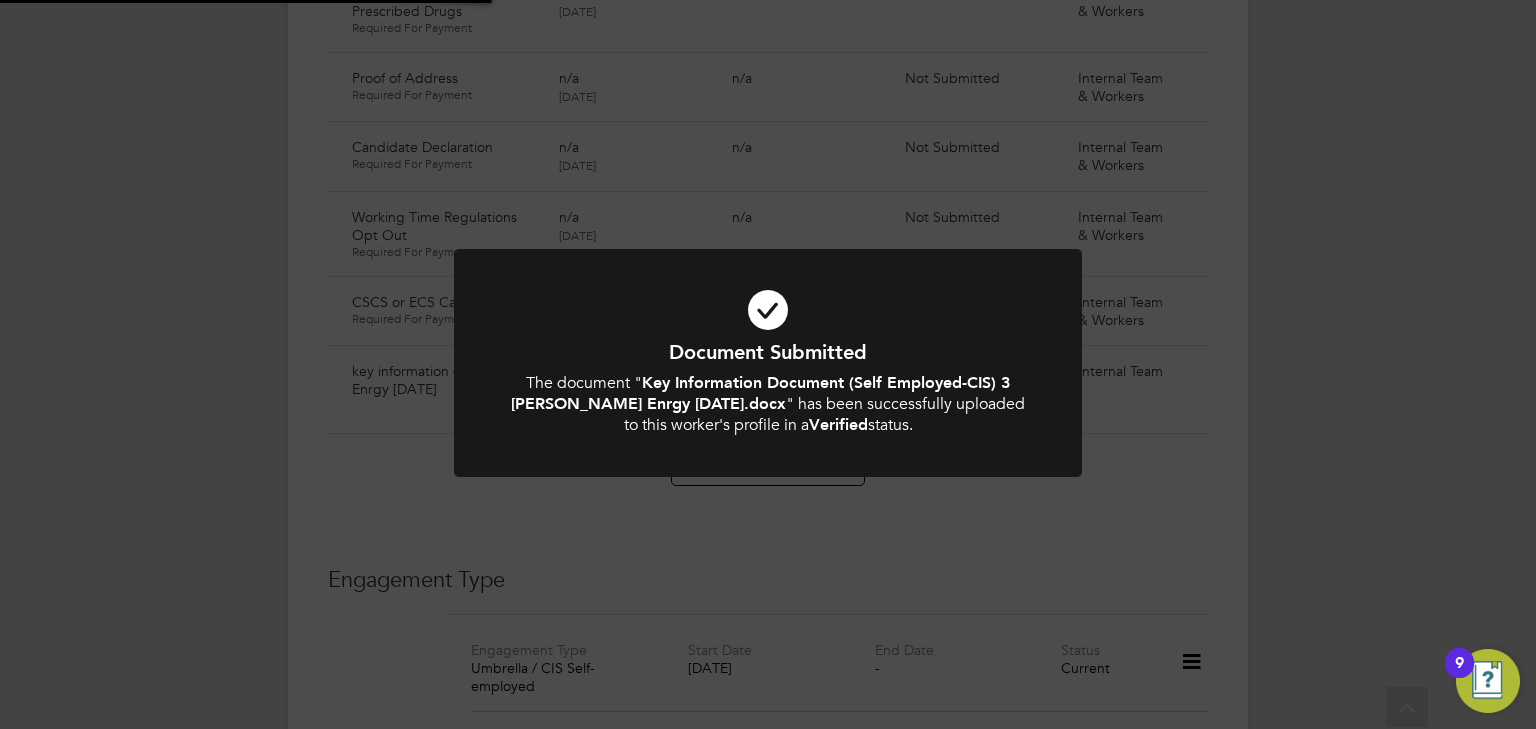click on "Document Submitted The document " Key Information Document (Self Employed-CIS) 3 Robin Vayghan Enrgy 28.07.25.docx " has been successfully uploaded to this worker's profile in a  Verified  status. Cancel Okay" 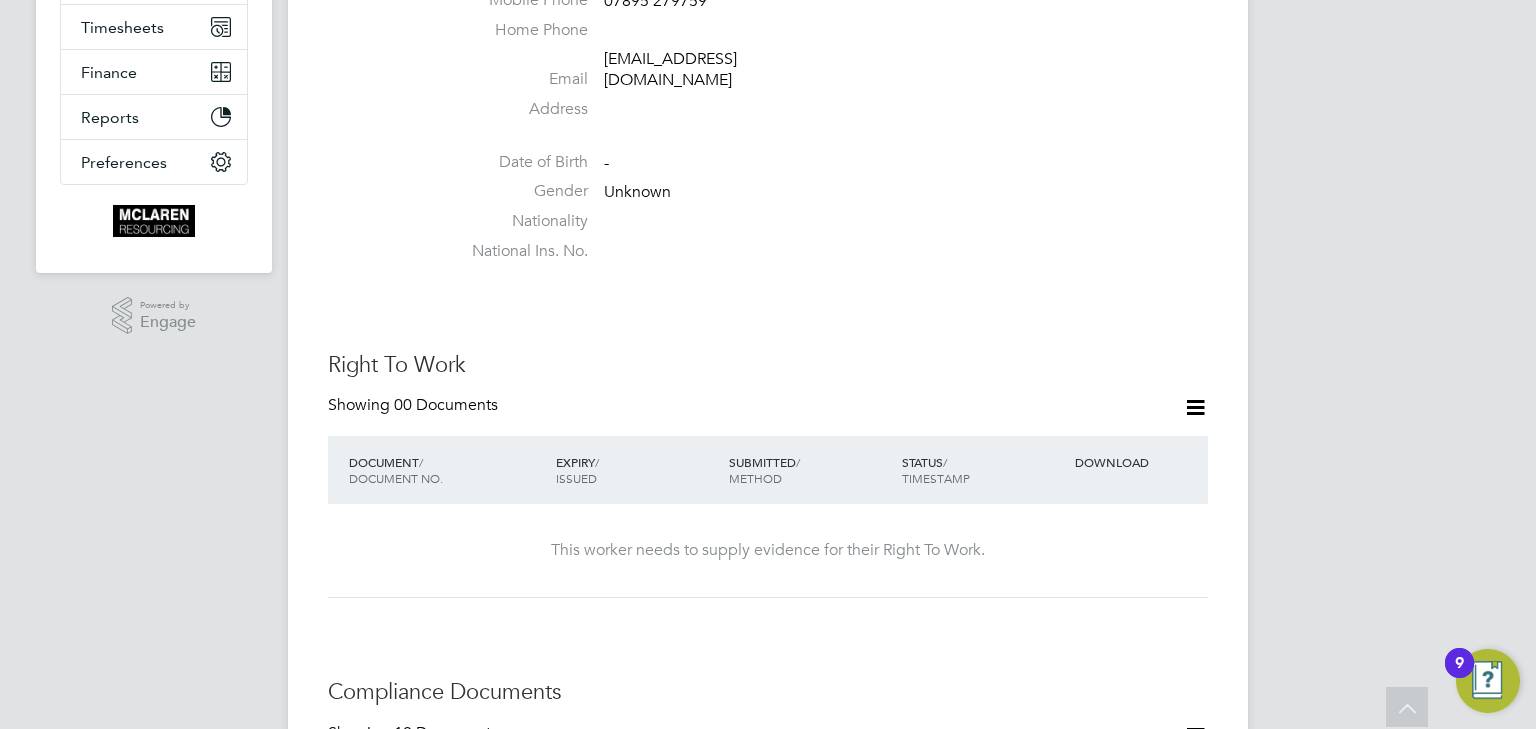 scroll, scrollTop: 160, scrollLeft: 0, axis: vertical 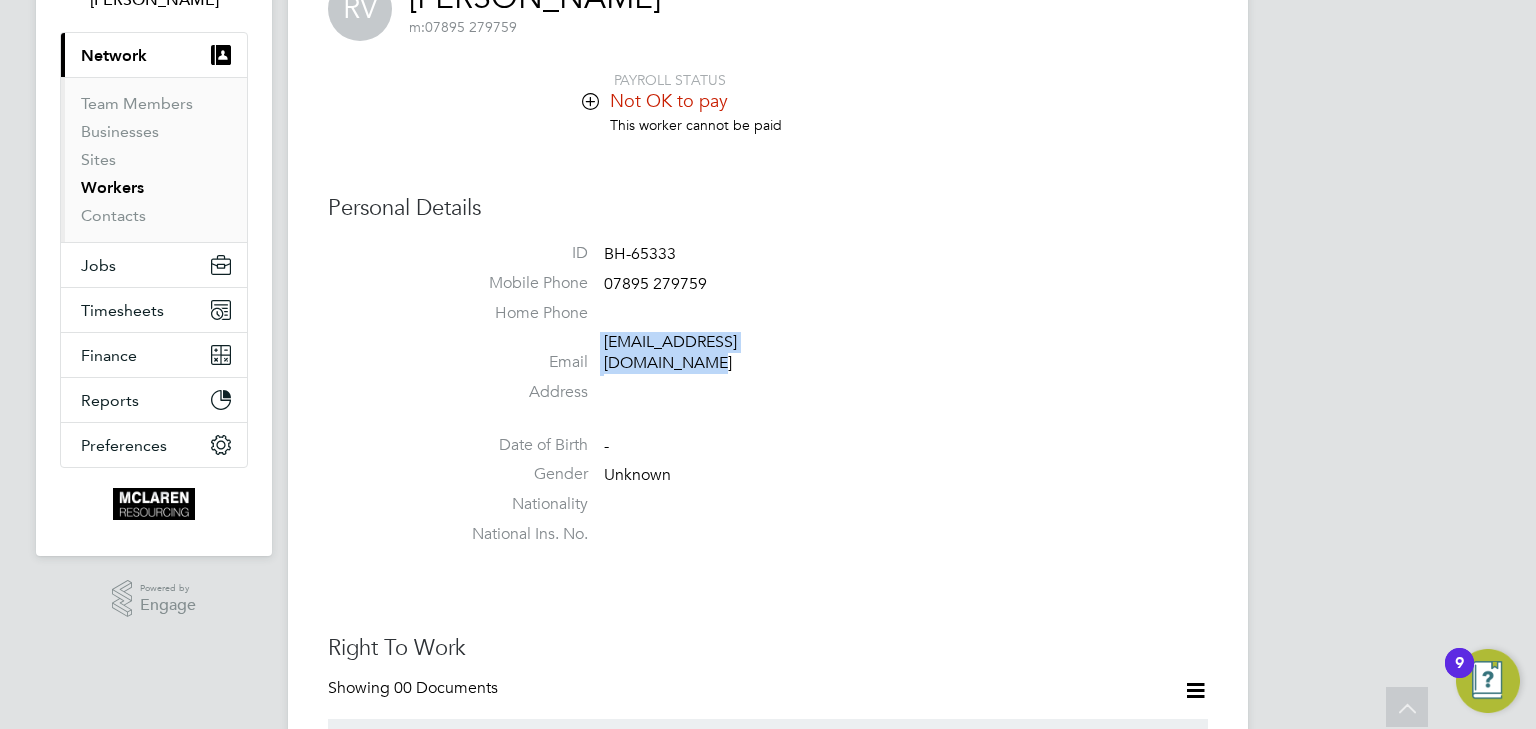 drag, startPoint x: 593, startPoint y: 339, endPoint x: 852, endPoint y: 345, distance: 259.0695 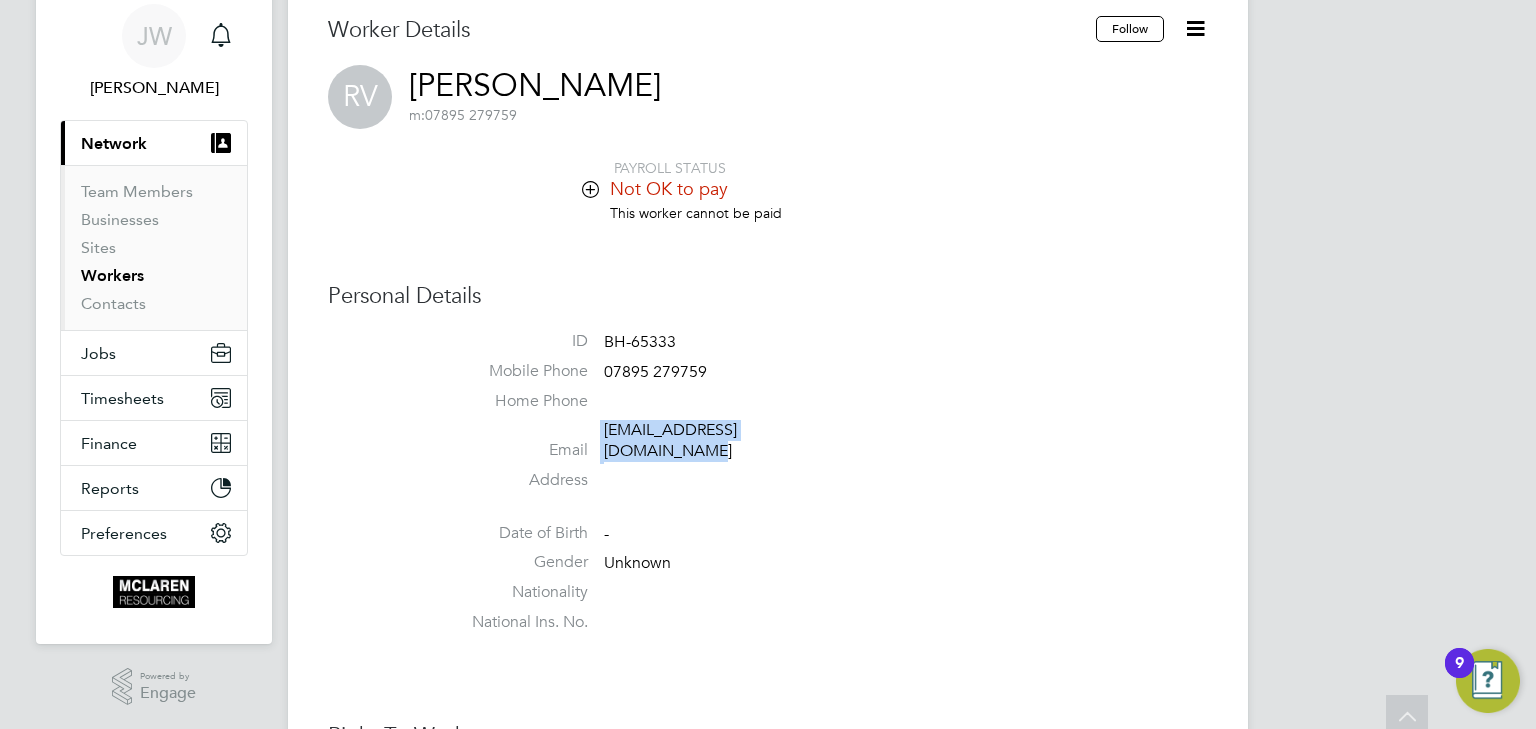 scroll, scrollTop: 0, scrollLeft: 0, axis: both 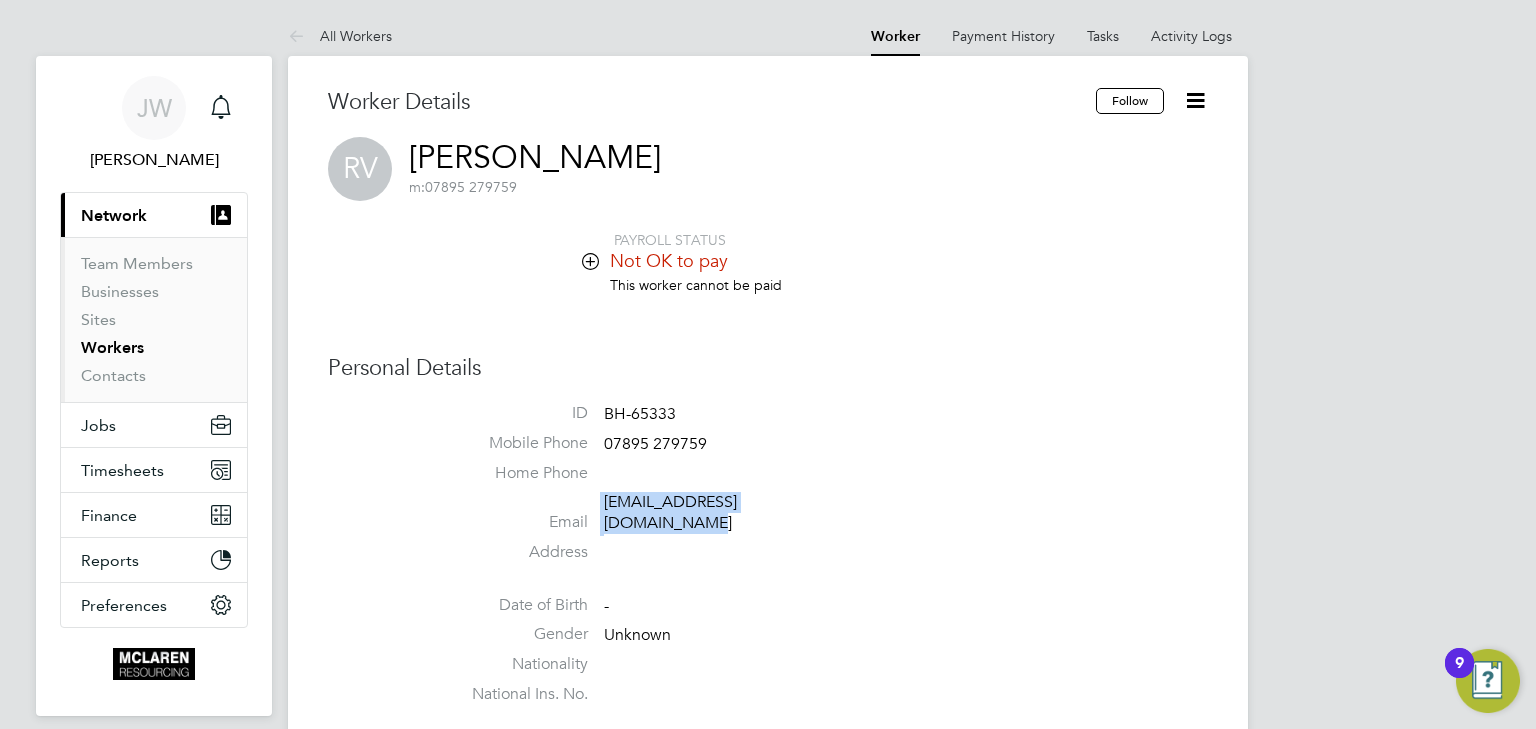 copy on "robinvaughan62910@gmail.com" 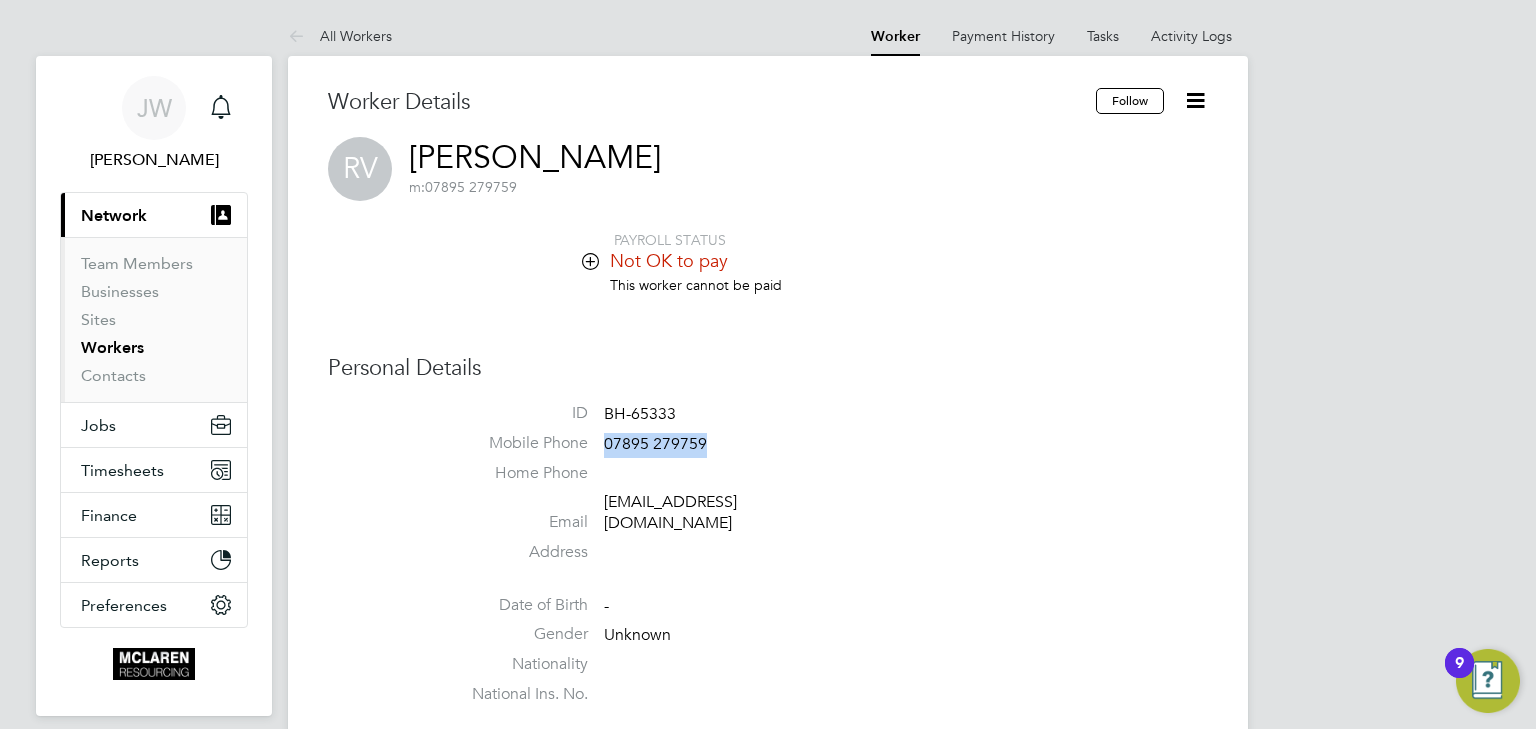 drag, startPoint x: 603, startPoint y: 447, endPoint x: 705, endPoint y: 444, distance: 102.044106 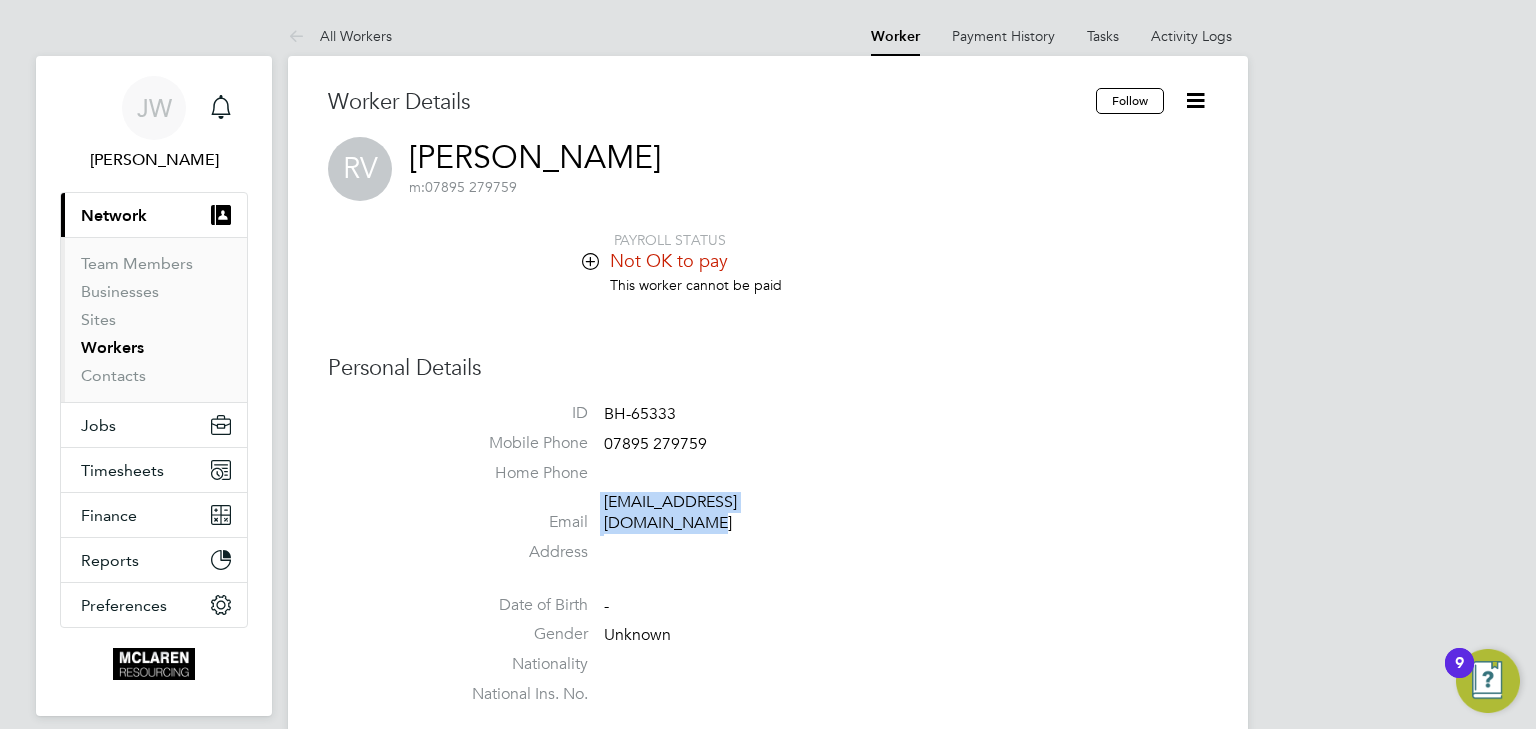 drag, startPoint x: 596, startPoint y: 509, endPoint x: 834, endPoint y: 507, distance: 238.0084 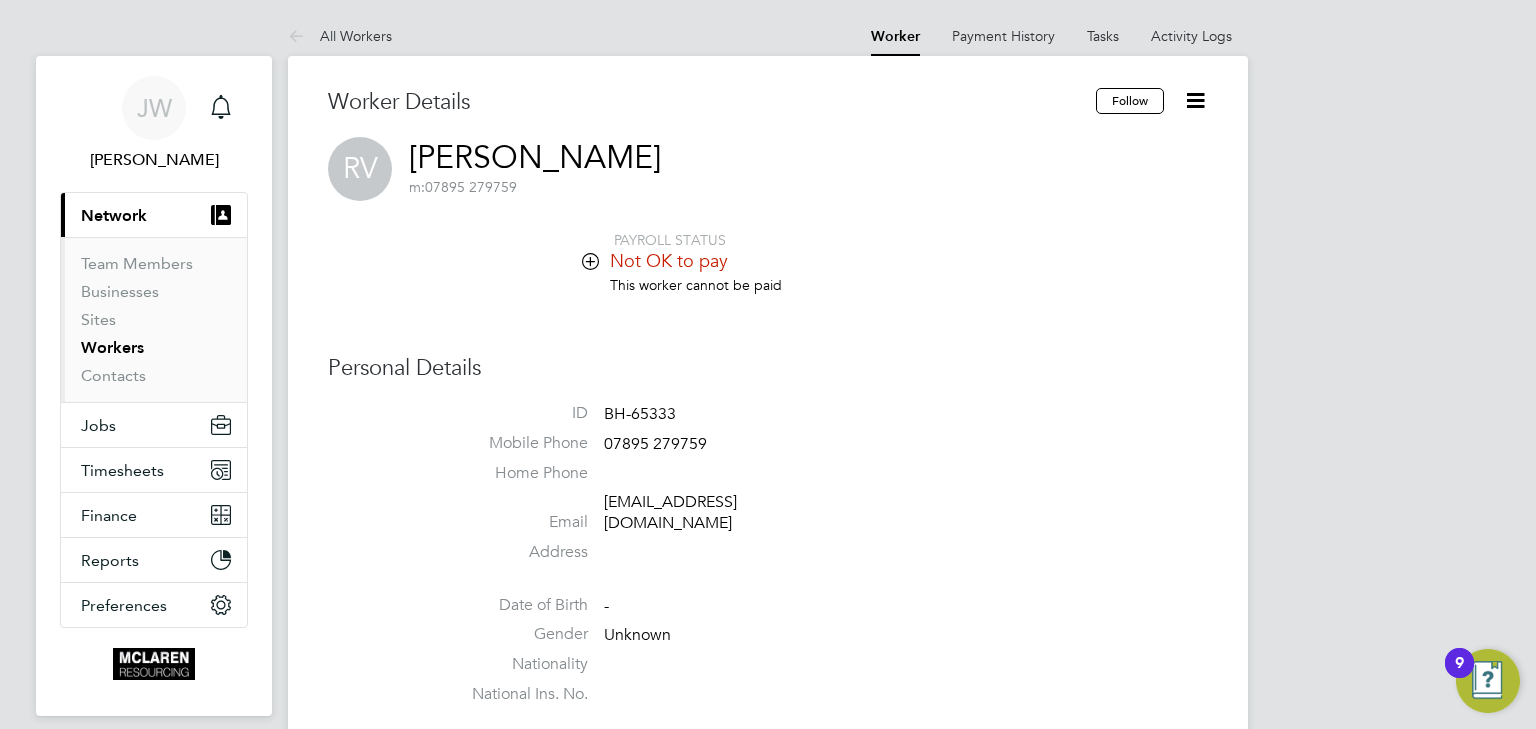 drag, startPoint x: 988, startPoint y: 215, endPoint x: 1054, endPoint y: 185, distance: 72.498276 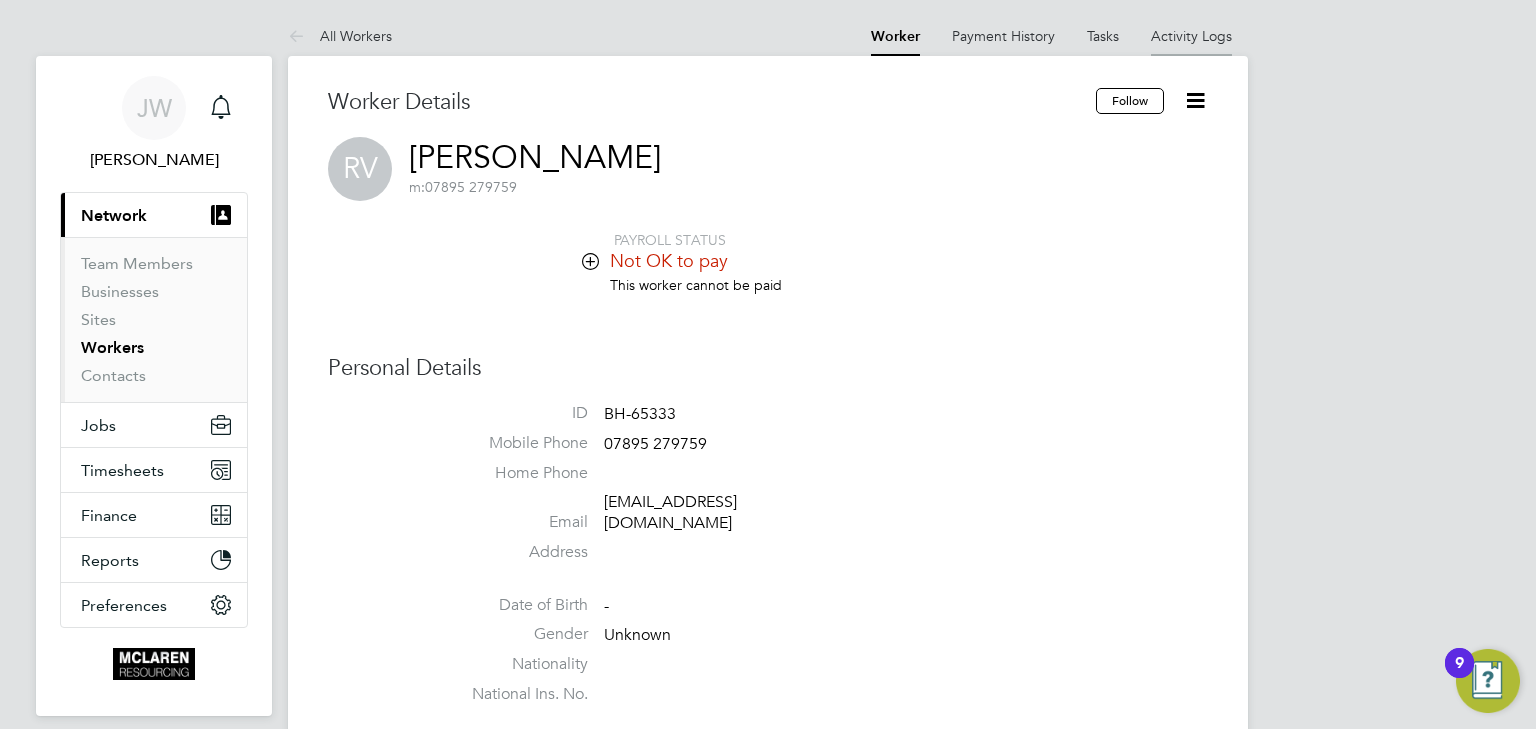 click on "Activity Logs" at bounding box center (1191, 36) 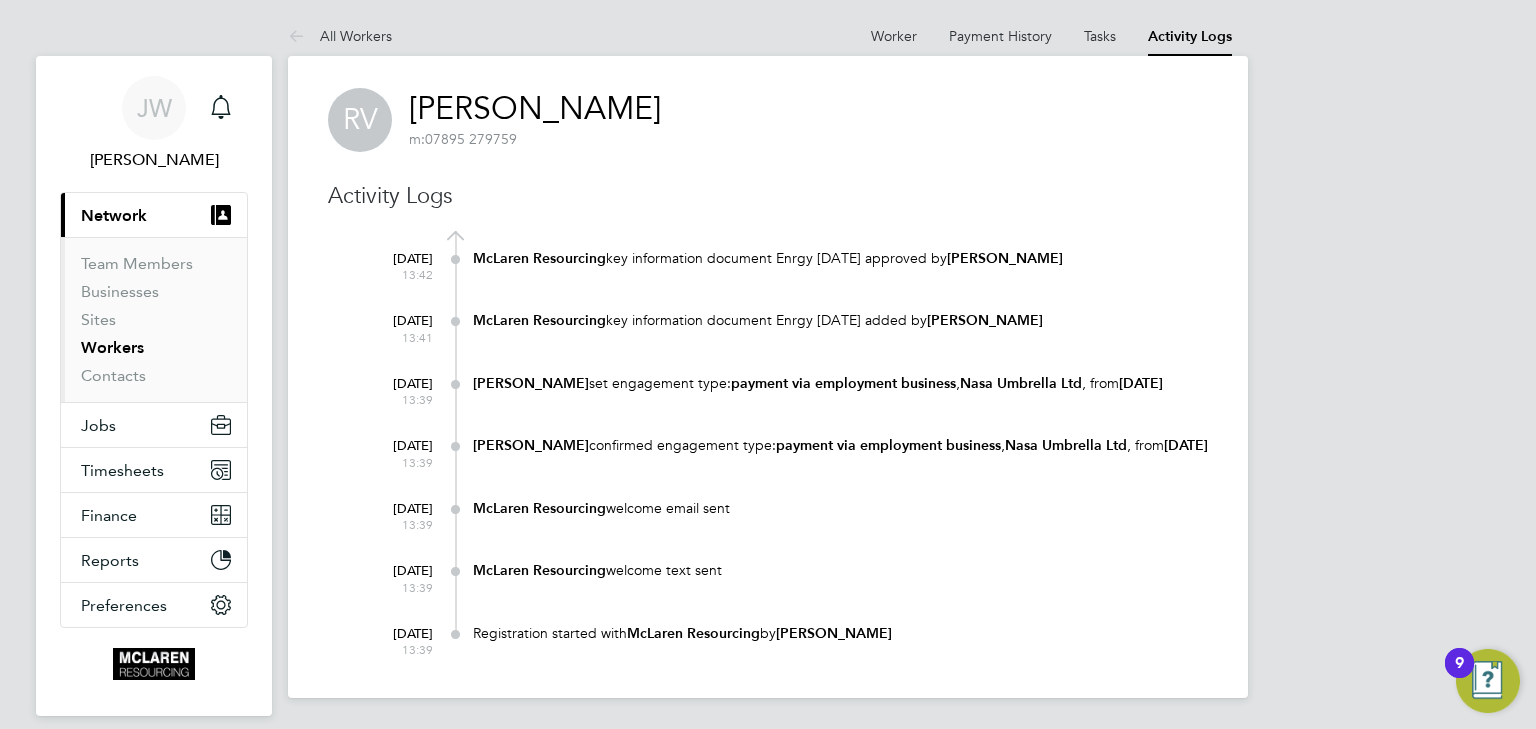 click on "Worker" at bounding box center [894, 36] 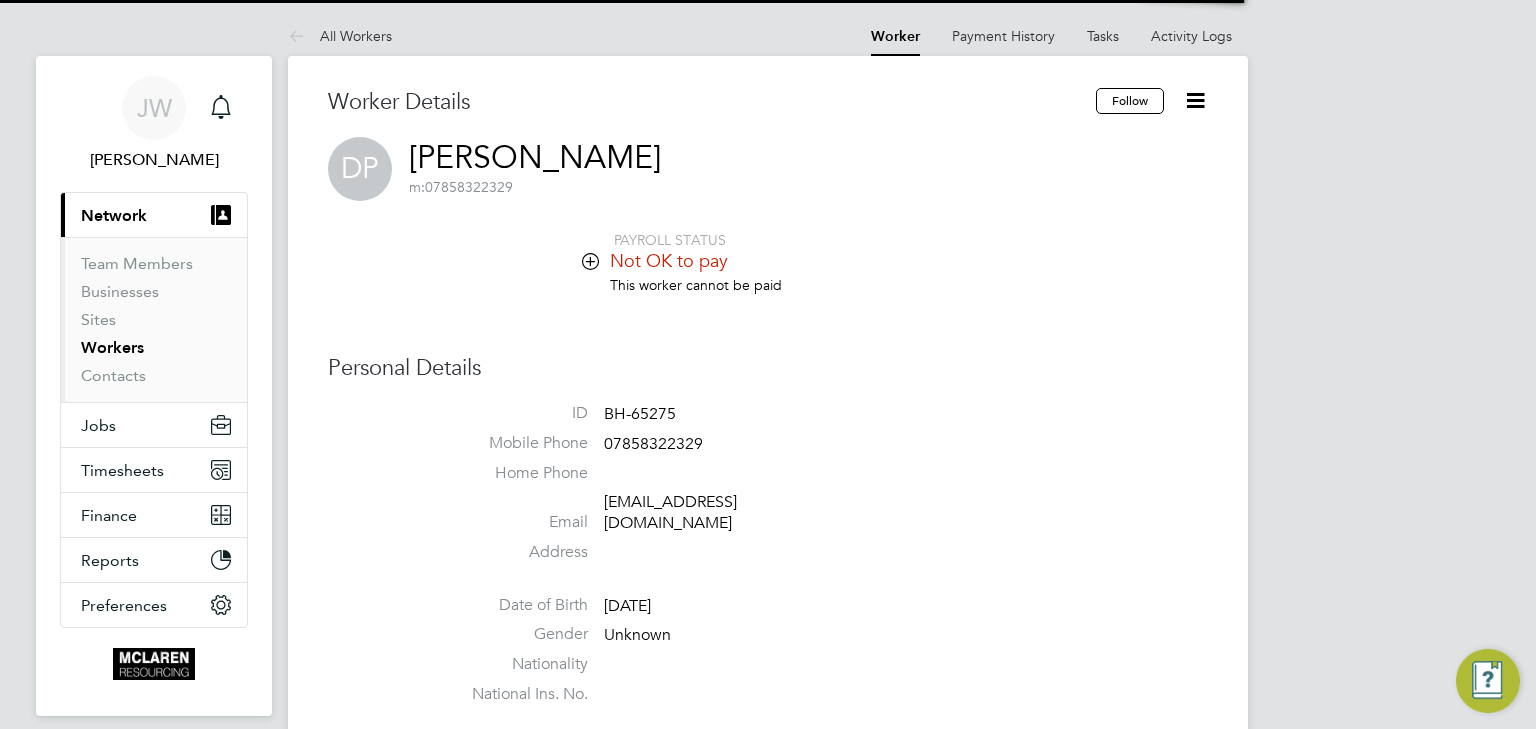 scroll, scrollTop: 0, scrollLeft: 0, axis: both 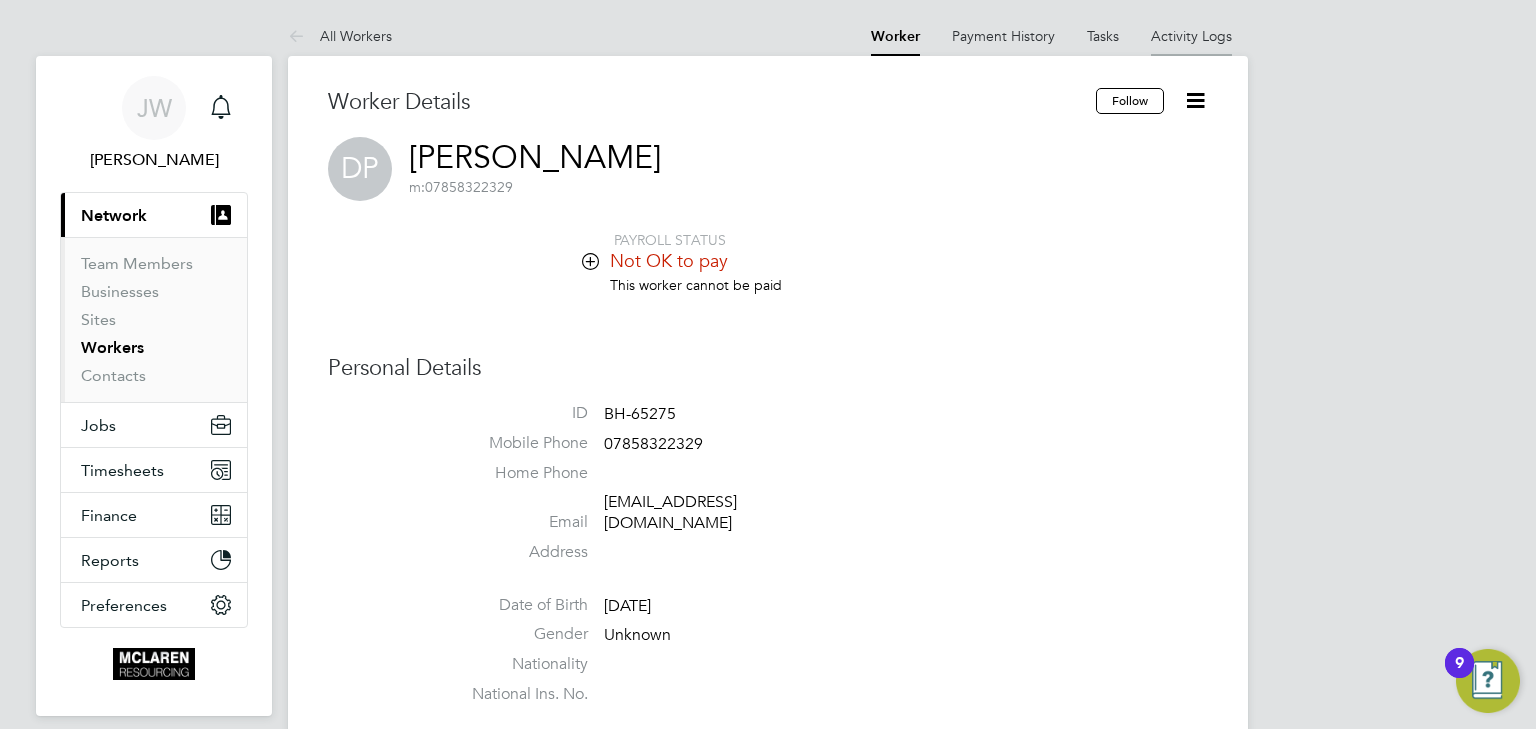 click on "Activity Logs" at bounding box center [1191, 36] 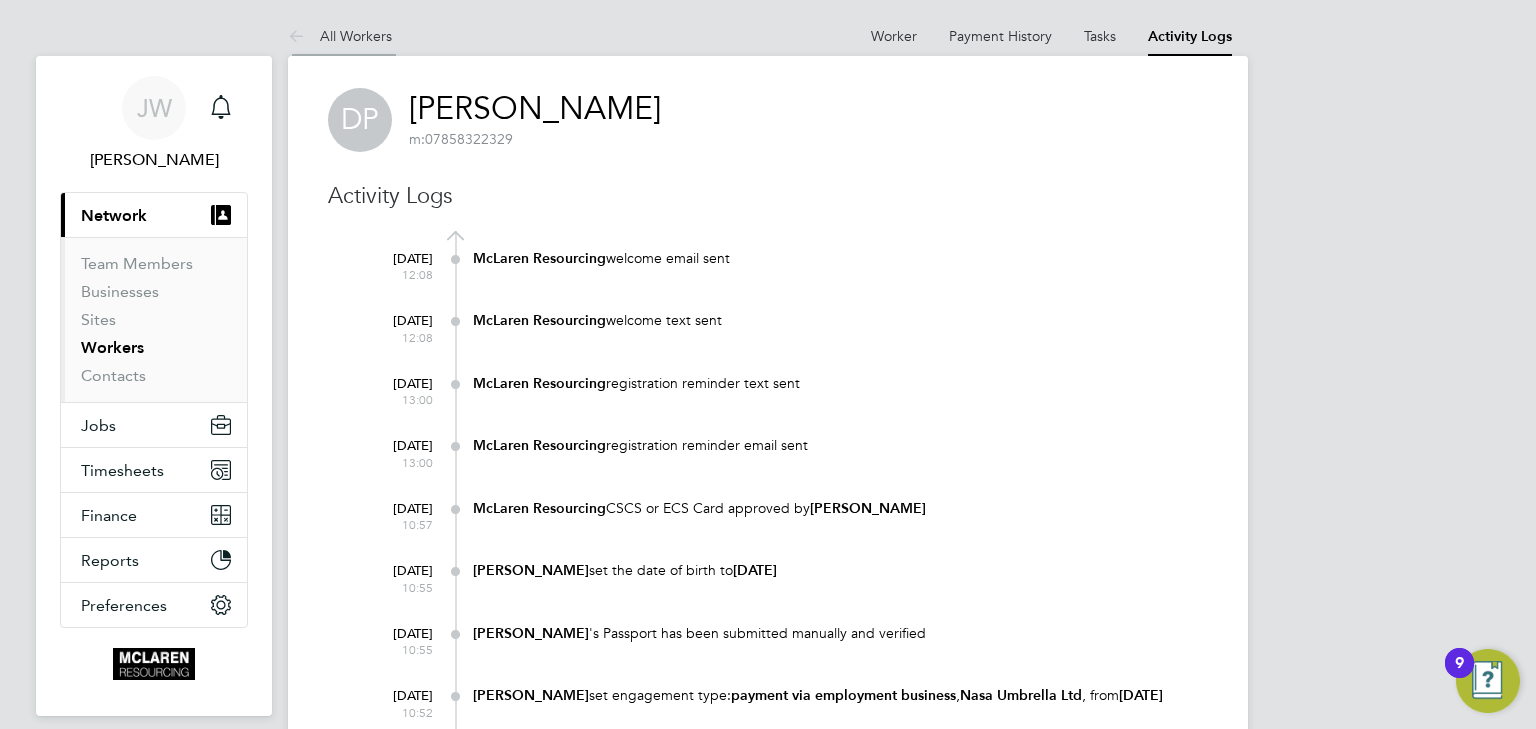 click on "All Workers" at bounding box center (340, 36) 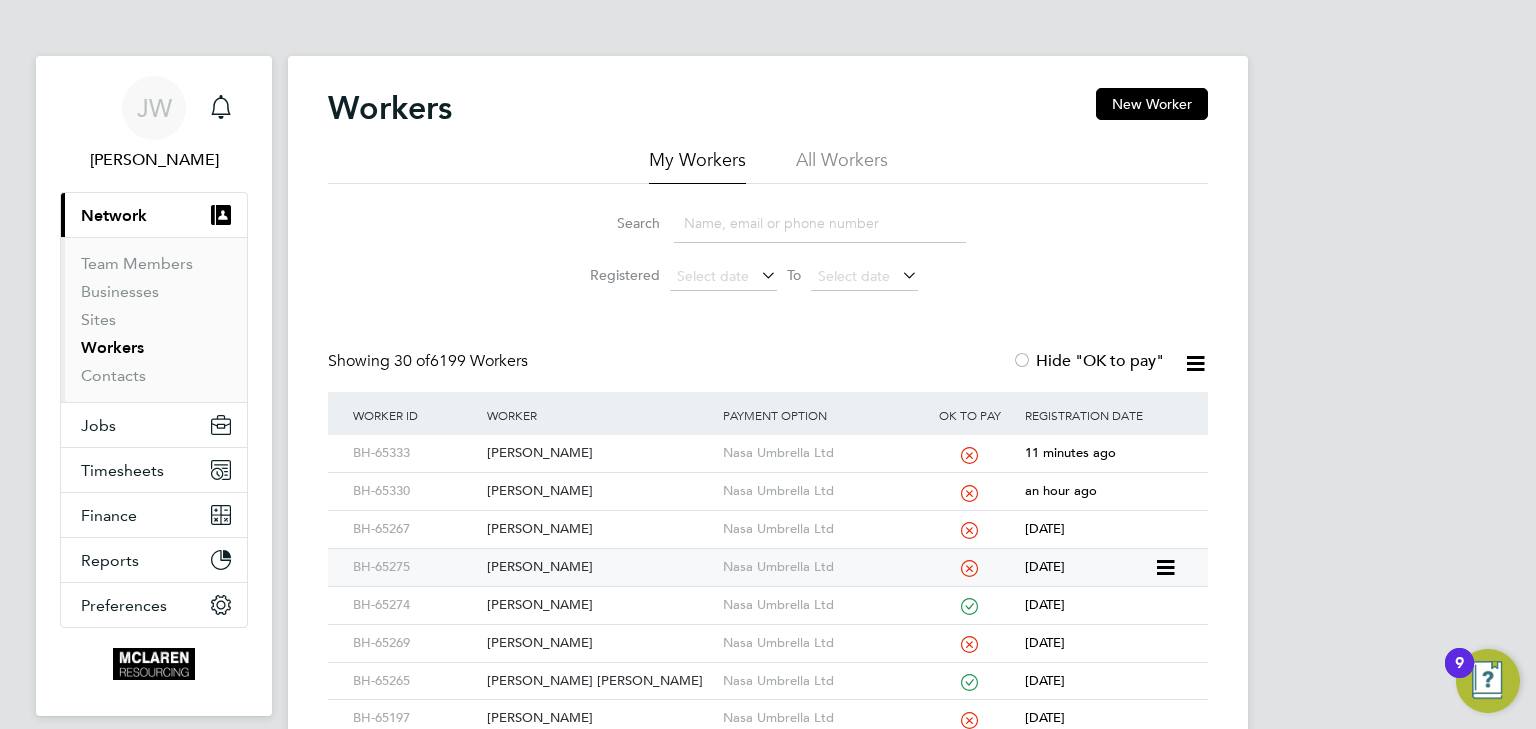 click on "[PERSON_NAME]" 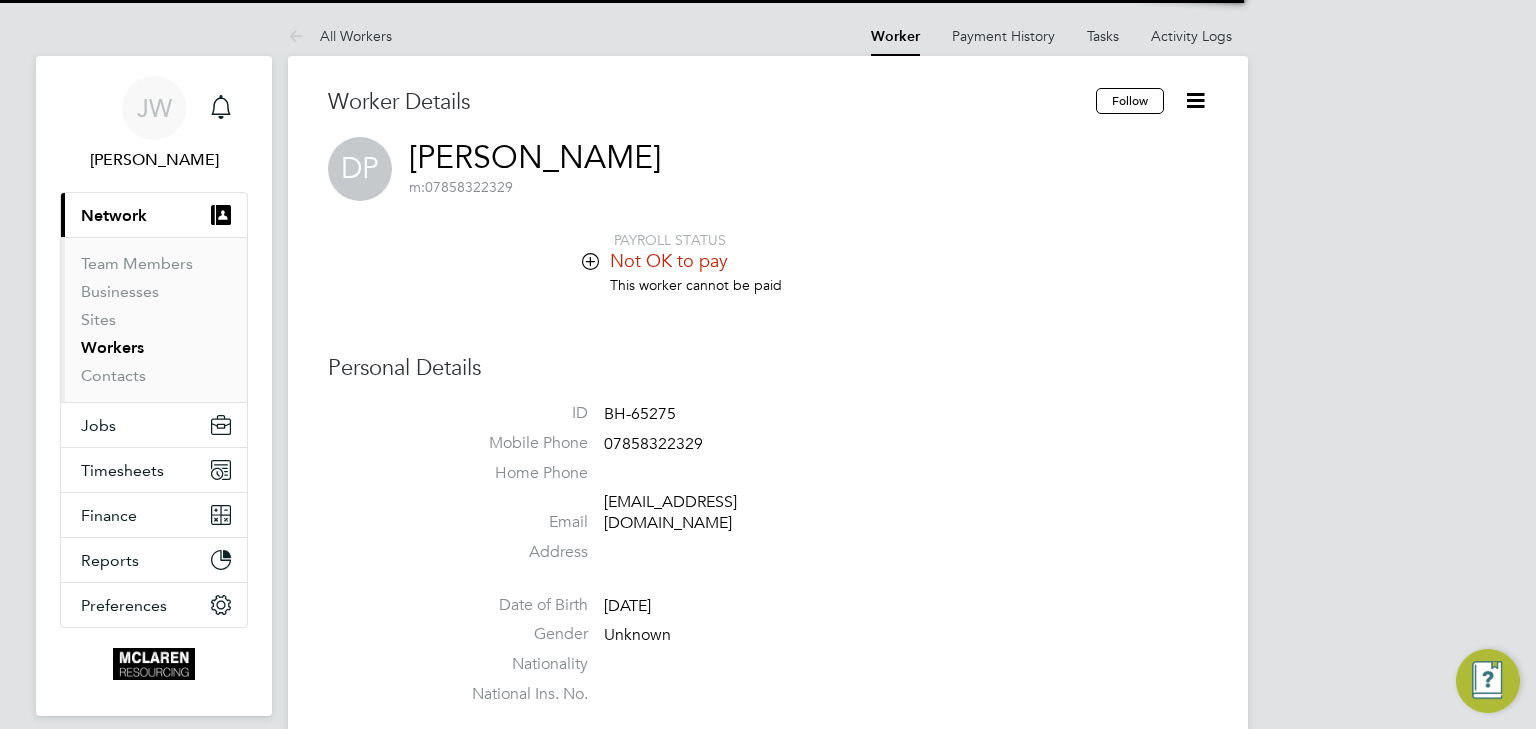 scroll, scrollTop: 0, scrollLeft: 0, axis: both 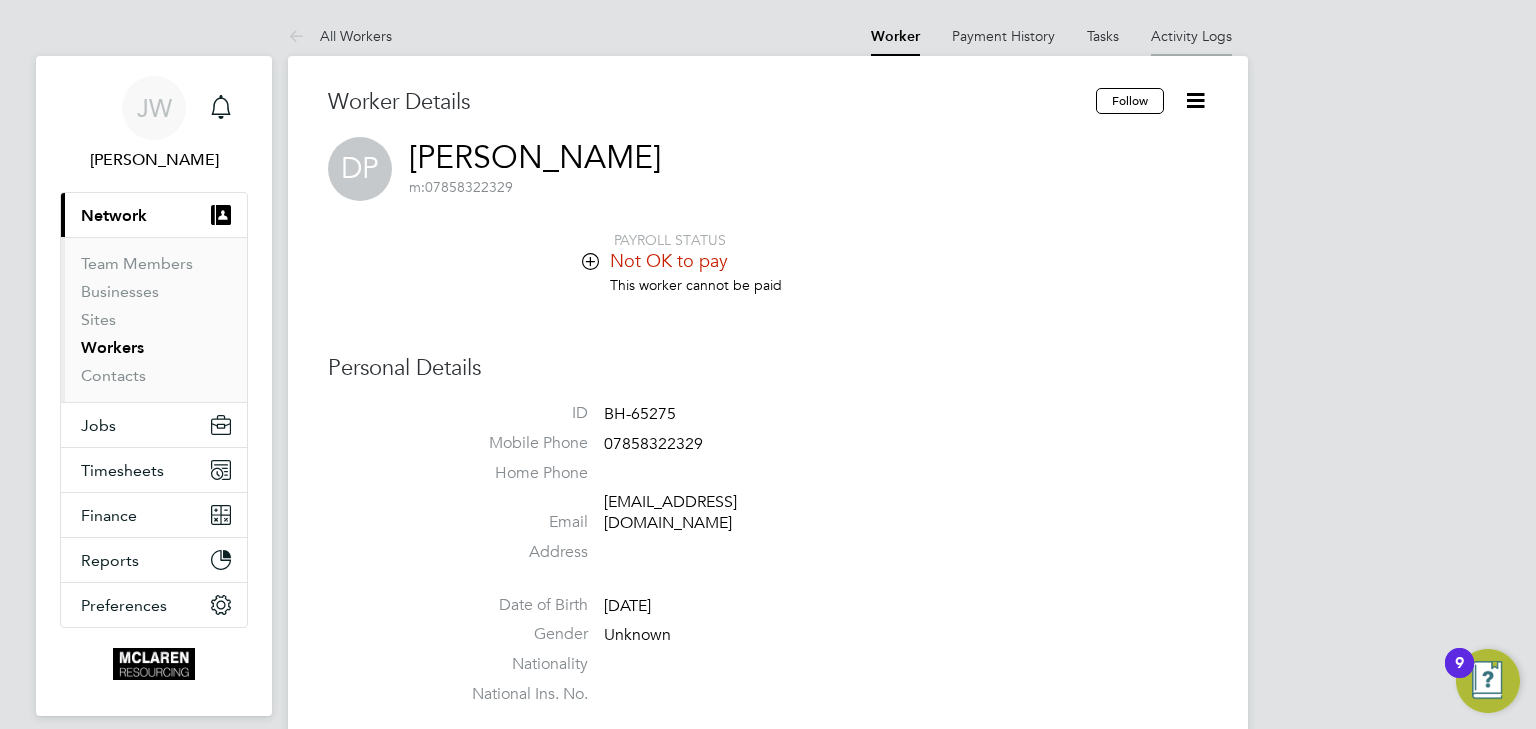 click on "Activity Logs" at bounding box center [1191, 36] 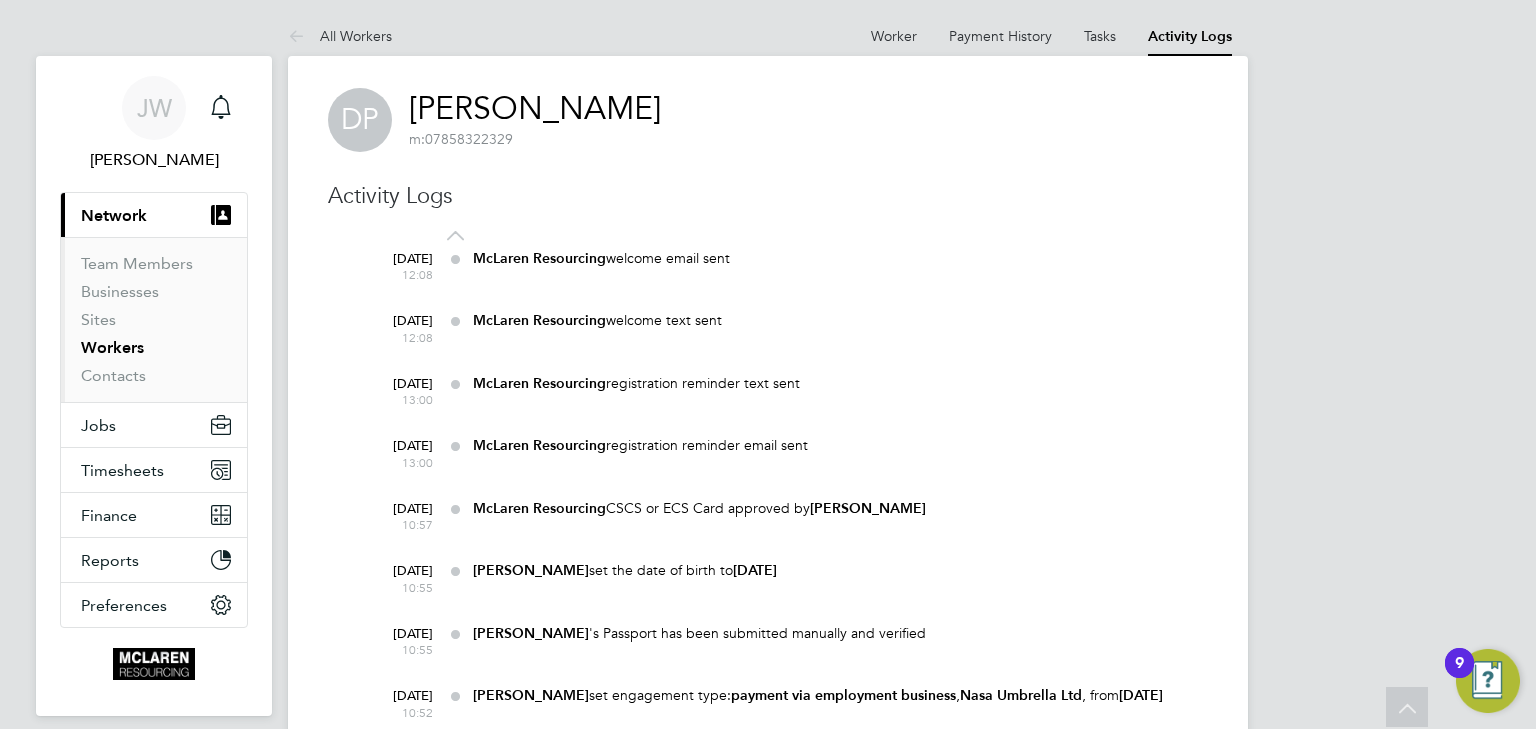 scroll, scrollTop: 0, scrollLeft: 0, axis: both 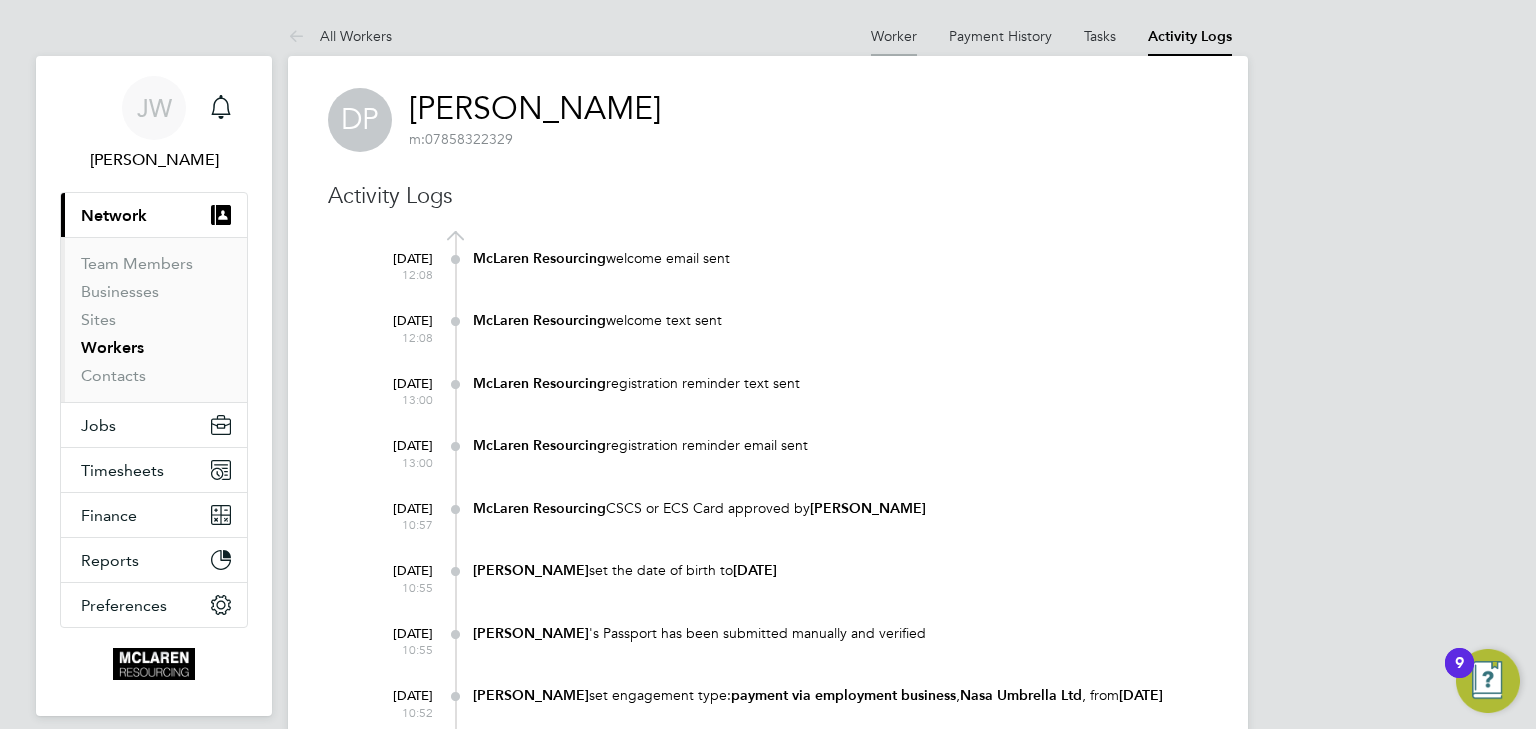 click on "Worker" at bounding box center [894, 36] 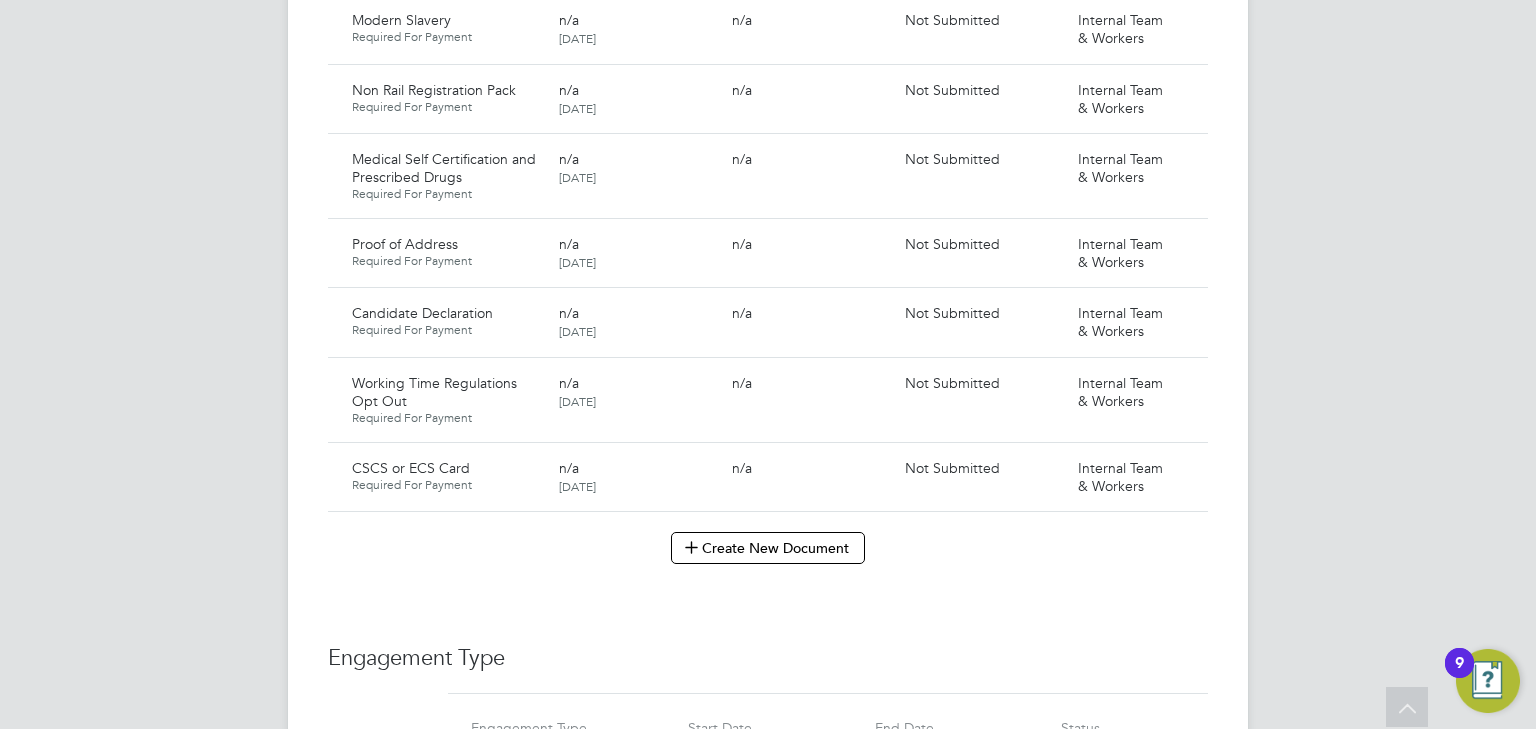 scroll, scrollTop: 1520, scrollLeft: 0, axis: vertical 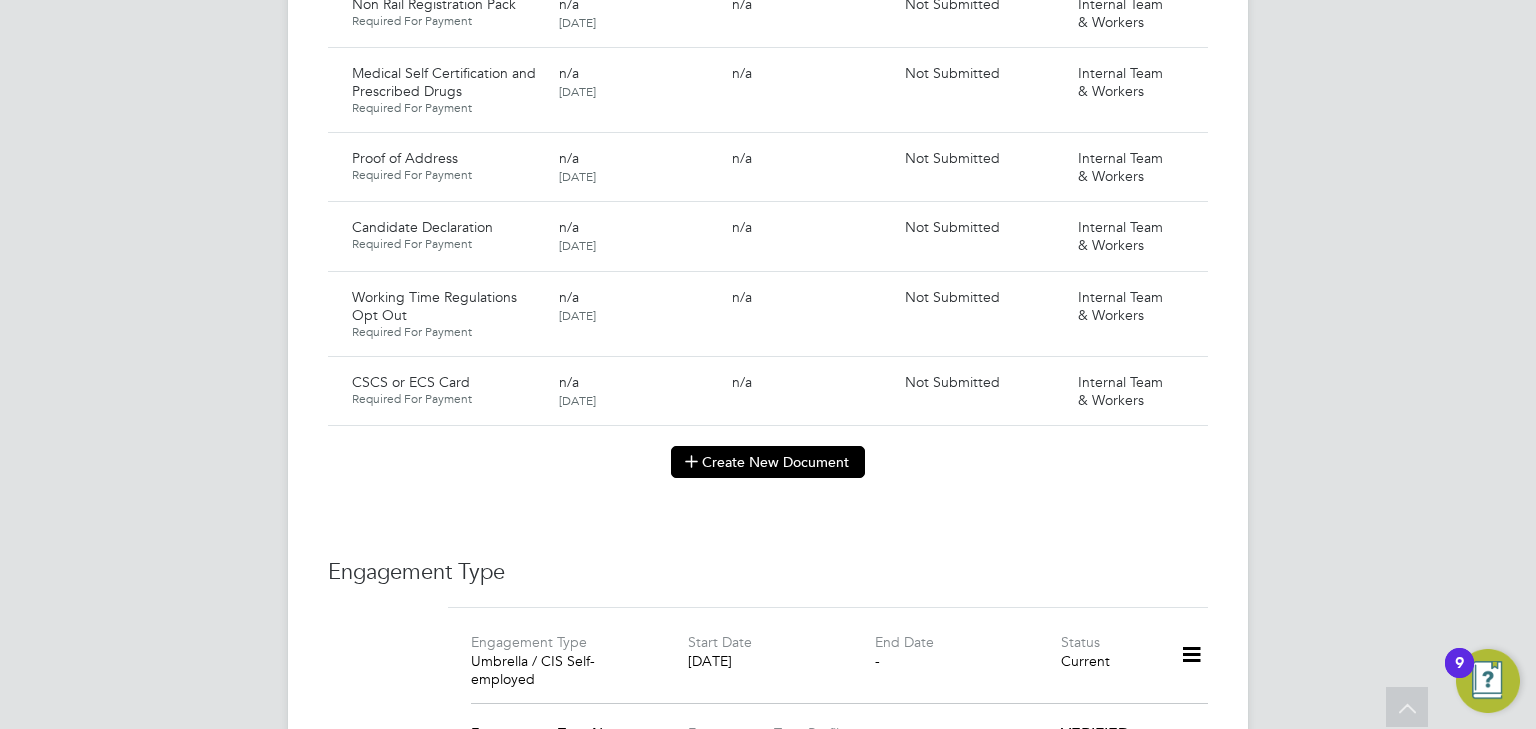 click on "Create New Document" 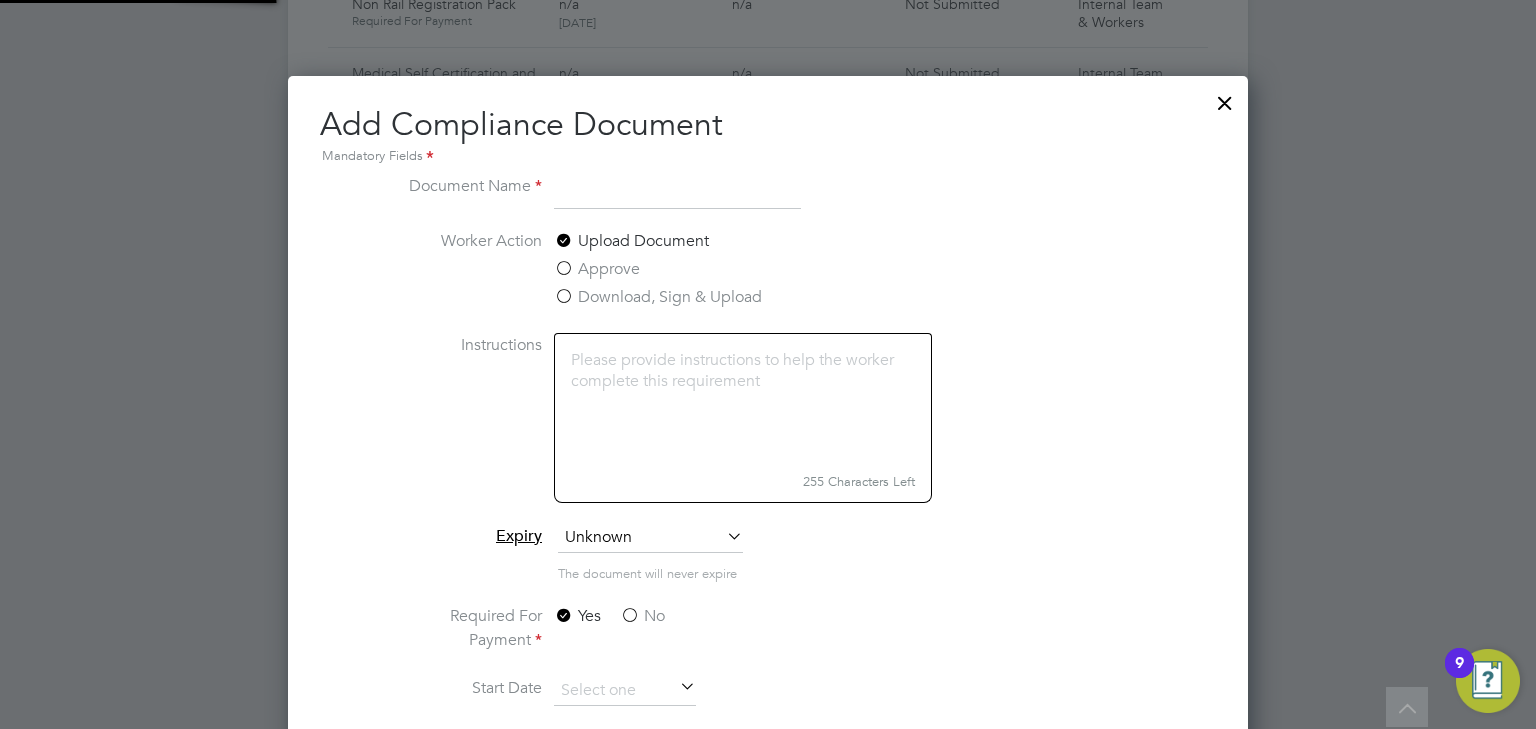 scroll, scrollTop: 9, scrollLeft: 10, axis: both 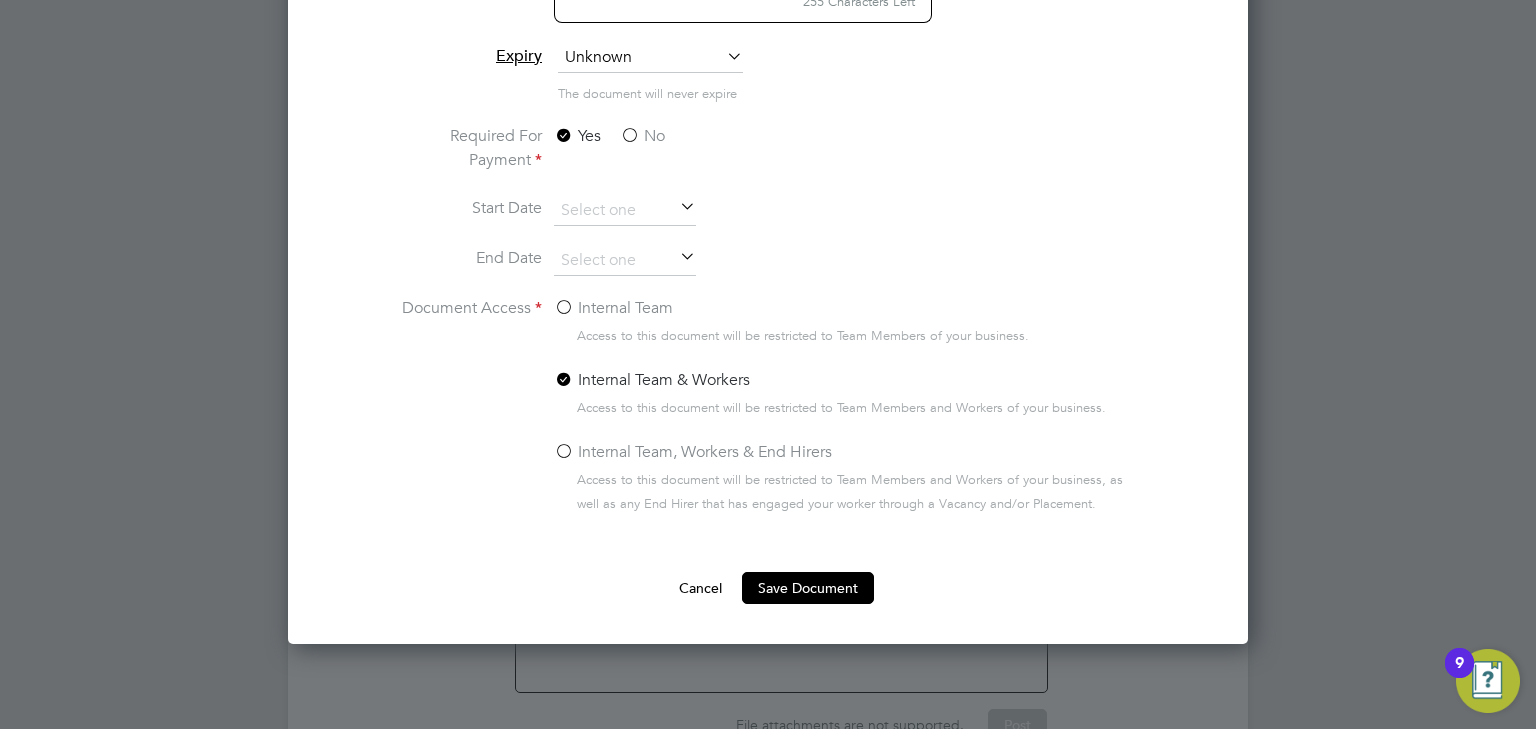 type on "key information document Enrgy [DATE]" 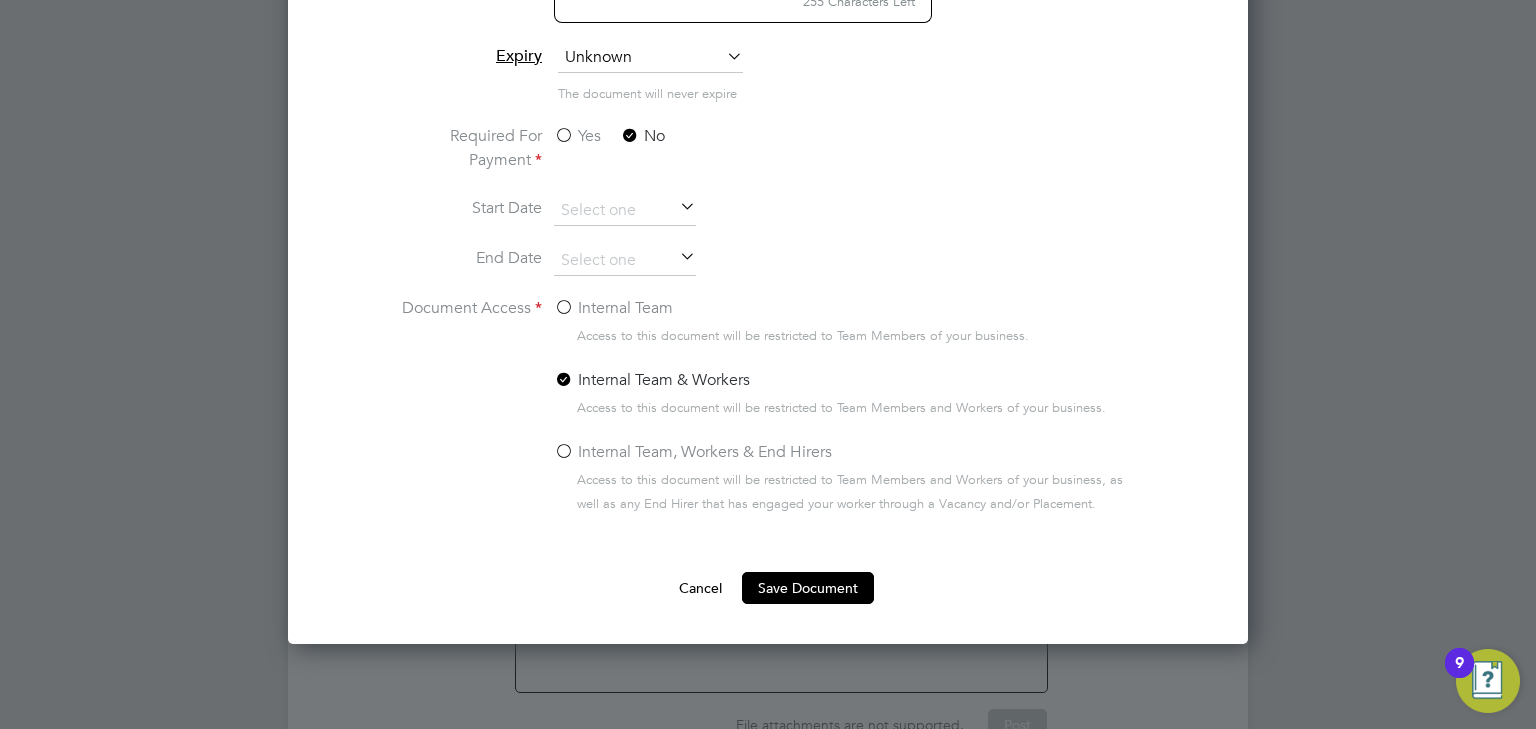 scroll, scrollTop: 0, scrollLeft: 0, axis: both 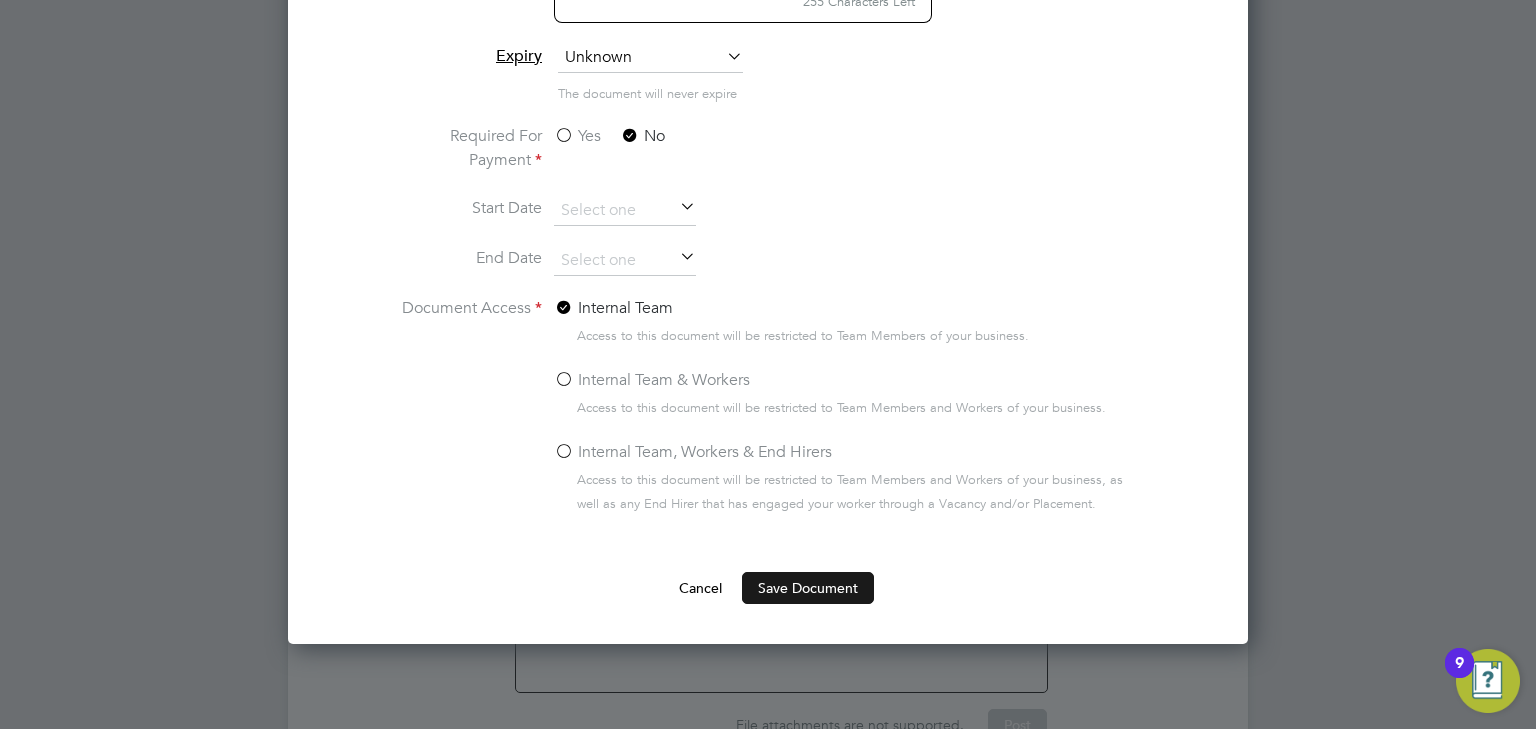 click on "Save Document" at bounding box center [808, 588] 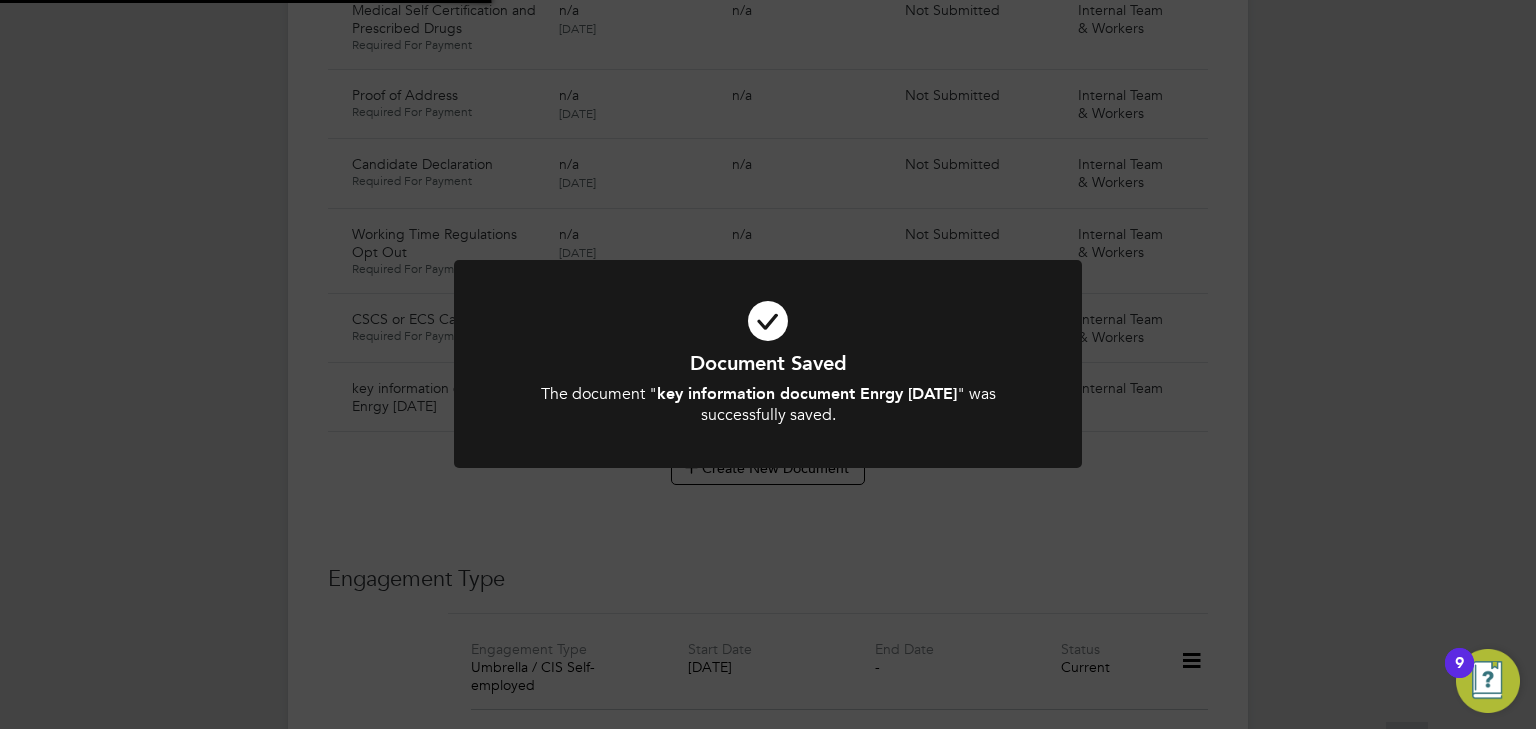 scroll, scrollTop: 1520, scrollLeft: 0, axis: vertical 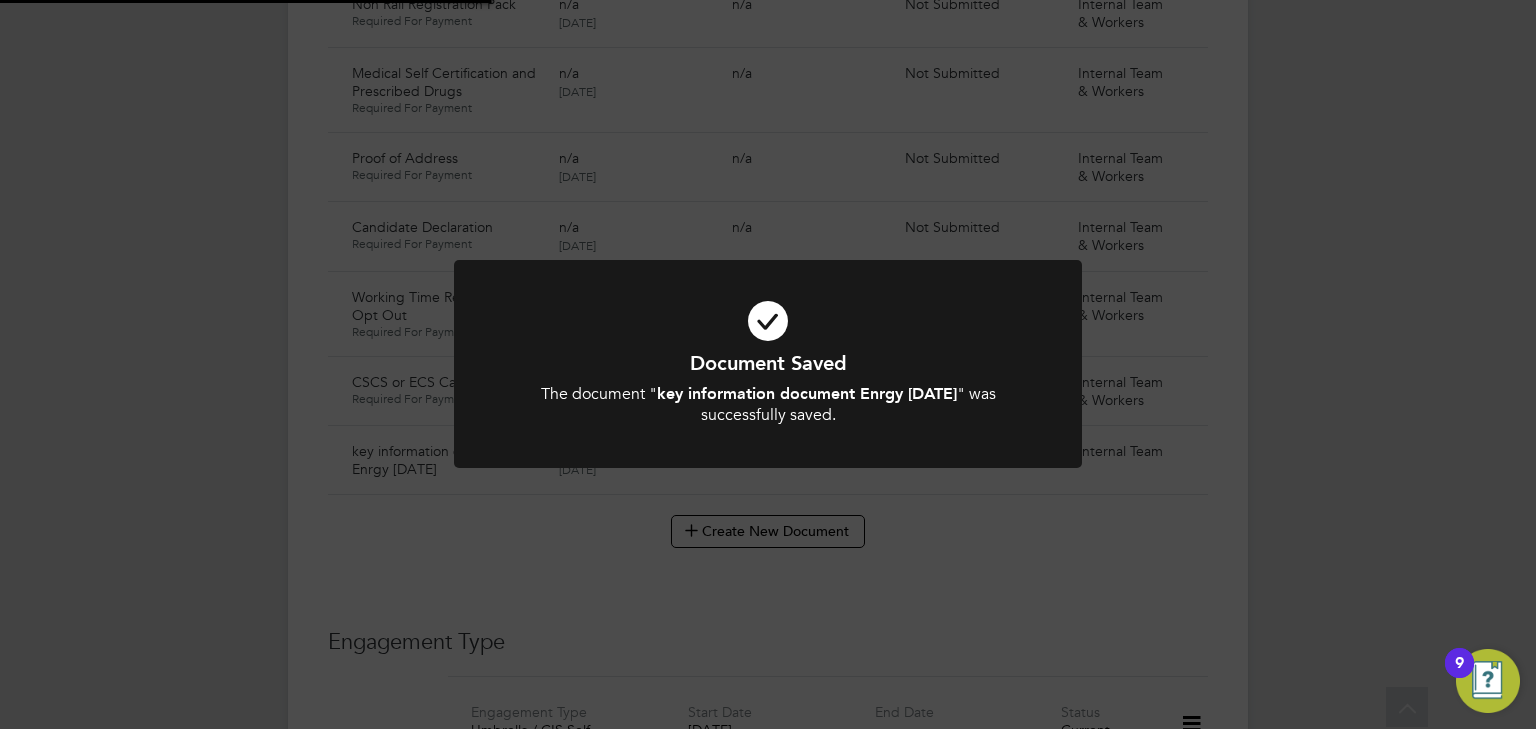 click on "Document Saved The document " key information document Enrgy 28.07.25 " was successfully saved. Cancel Okay" 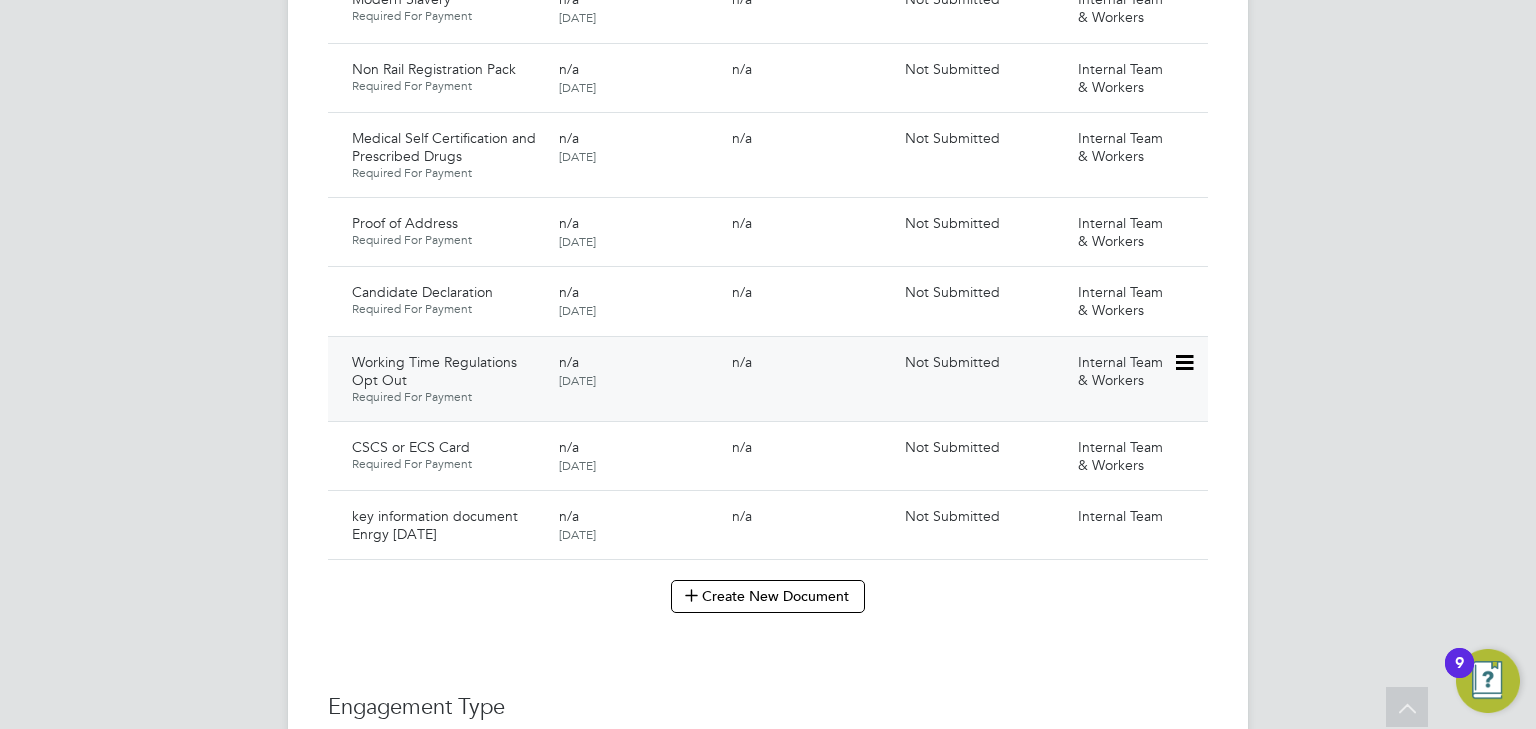 scroll, scrollTop: 1360, scrollLeft: 0, axis: vertical 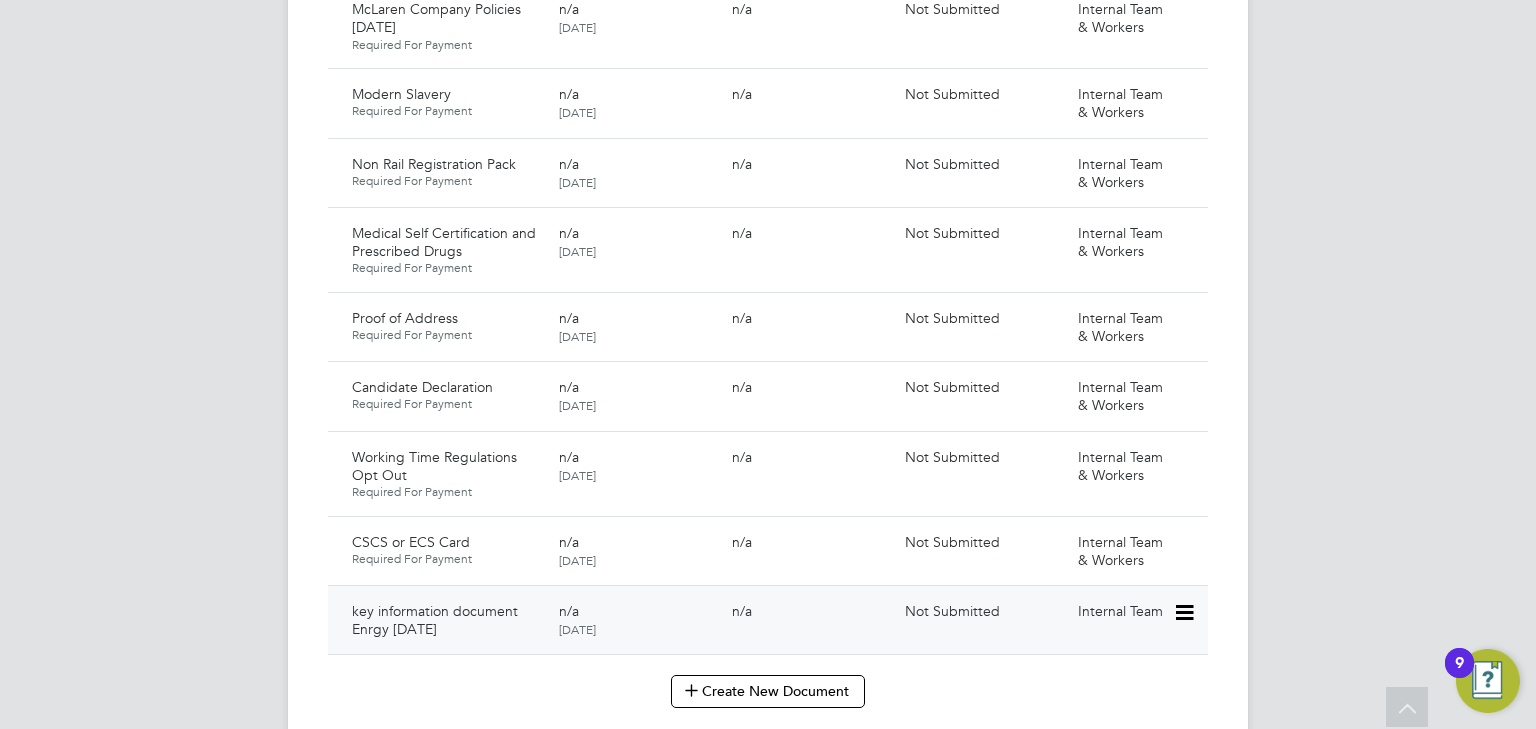 click 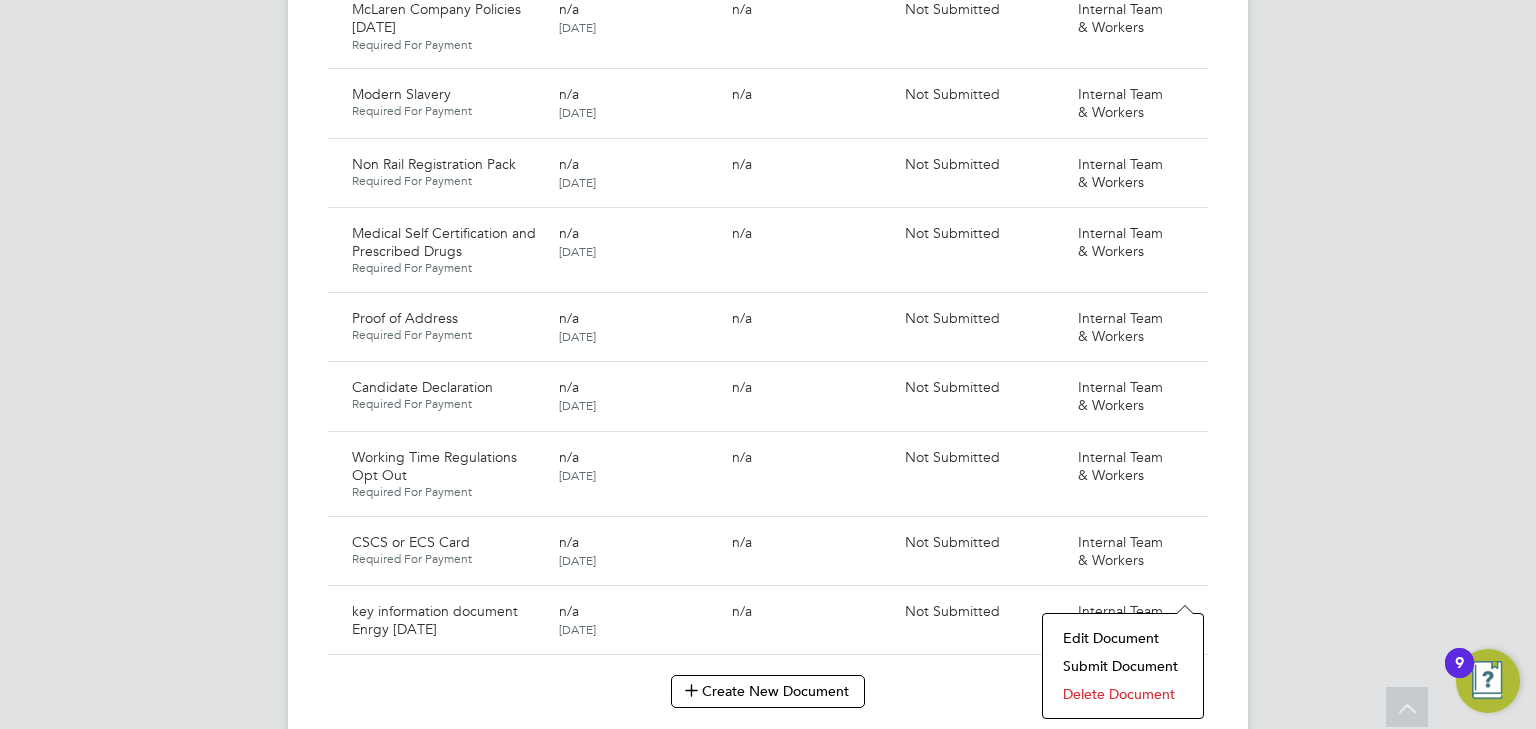 click on "Submit Document" 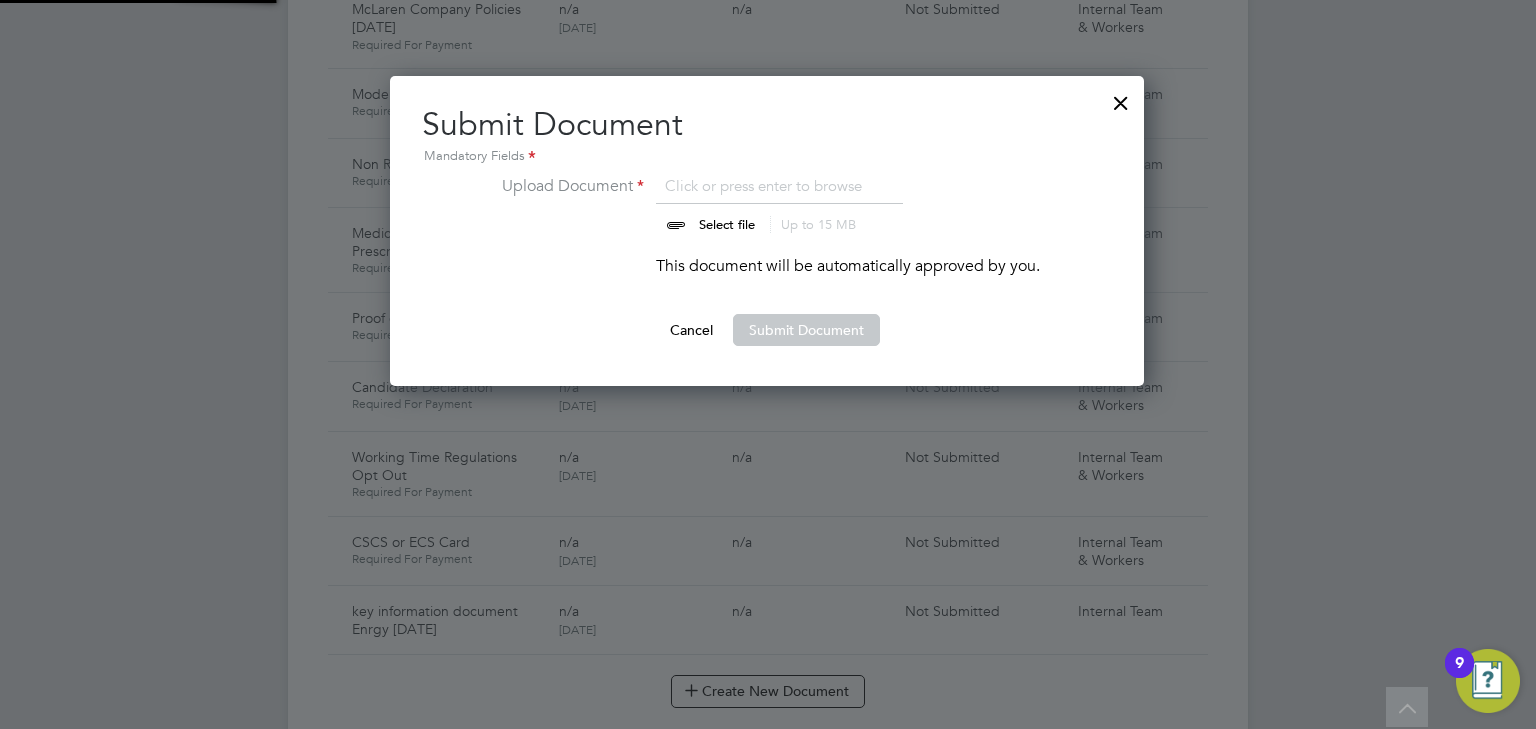 scroll, scrollTop: 9, scrollLeft: 10, axis: both 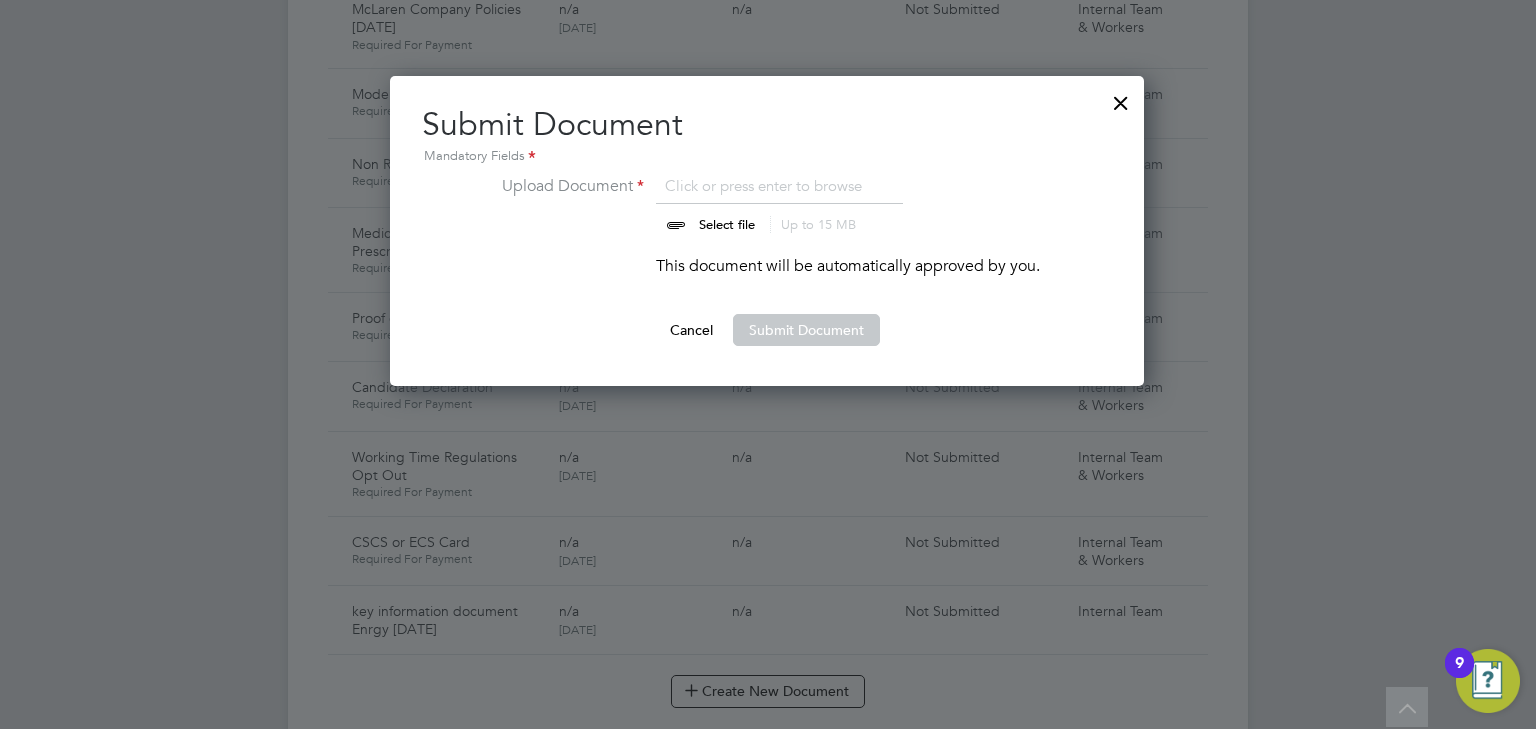 click at bounding box center (746, 204) 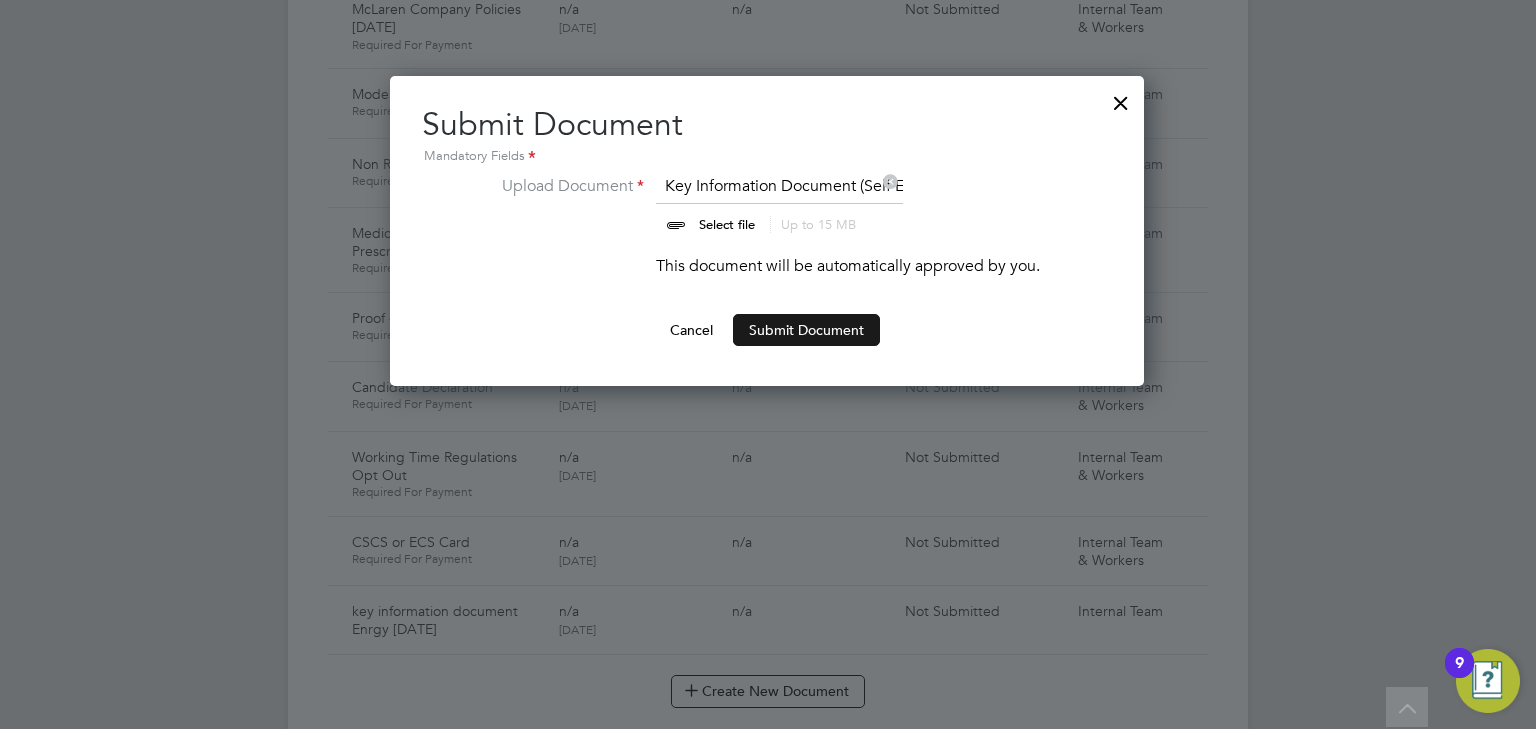 click on "Submit Document" at bounding box center [806, 330] 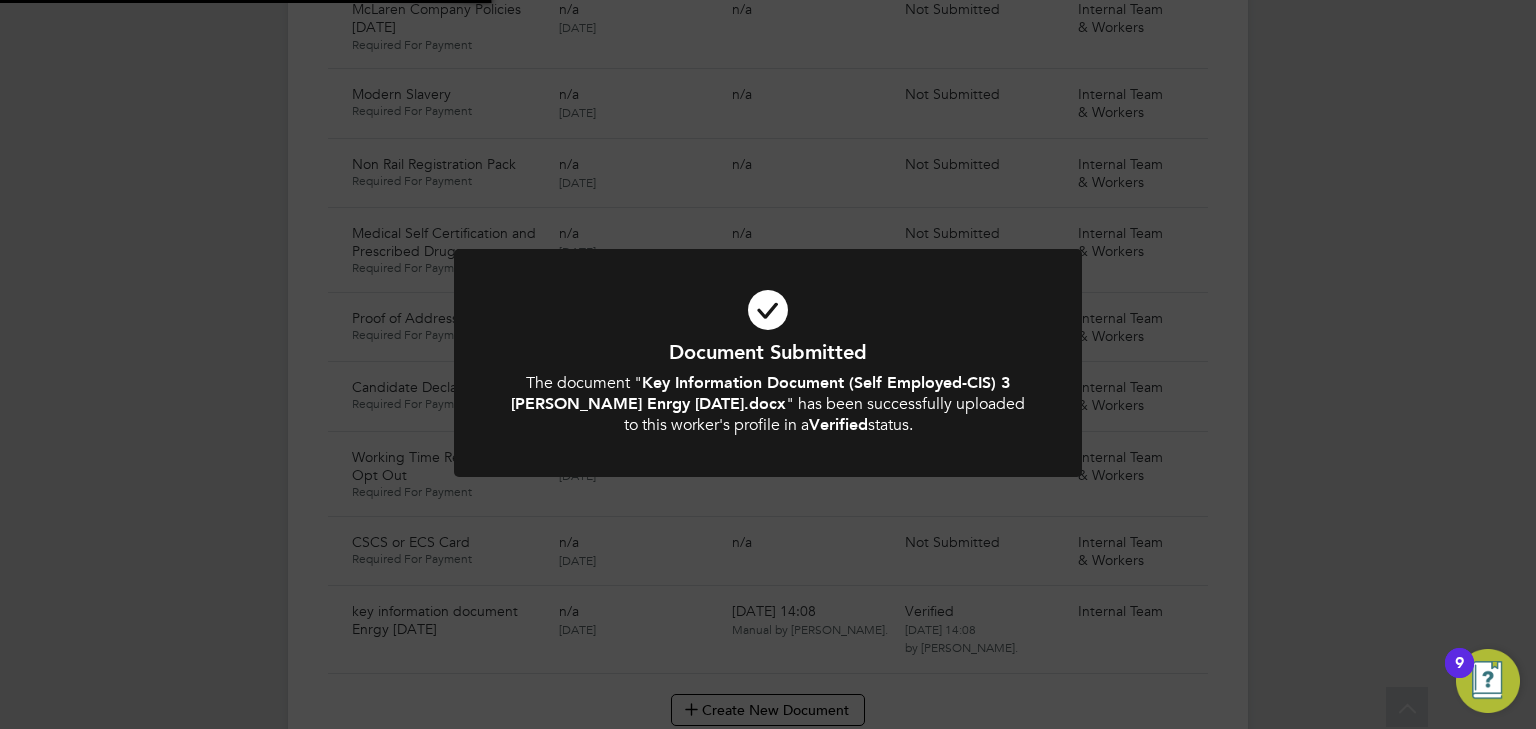 click on "Document Submitted The document " Key Information Document (Self Employed-CIS) 3 Matthew Dewar Enrgy 28.07.25.docx " has been successfully uploaded to this worker's profile in a  Verified  status. Cancel Okay" 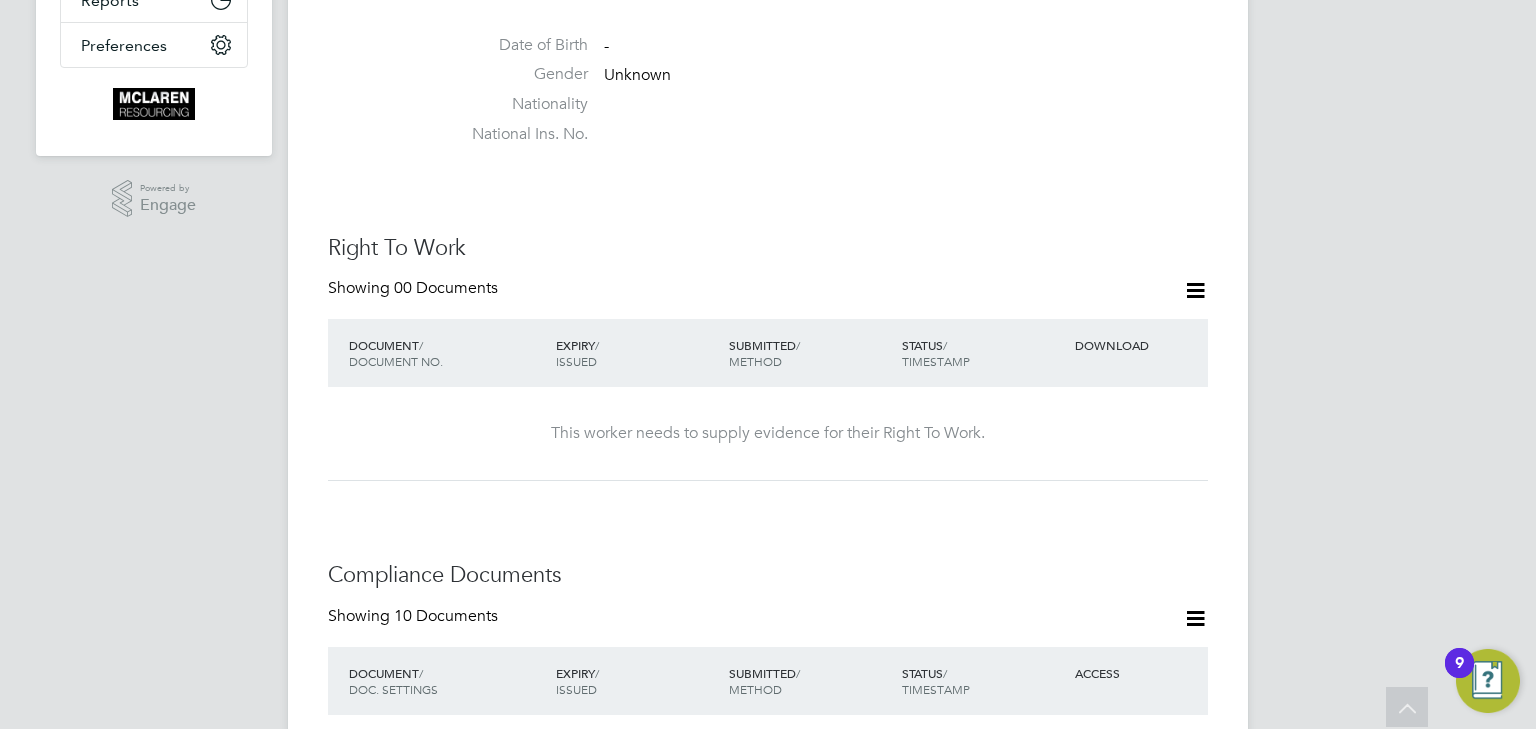 scroll, scrollTop: 320, scrollLeft: 0, axis: vertical 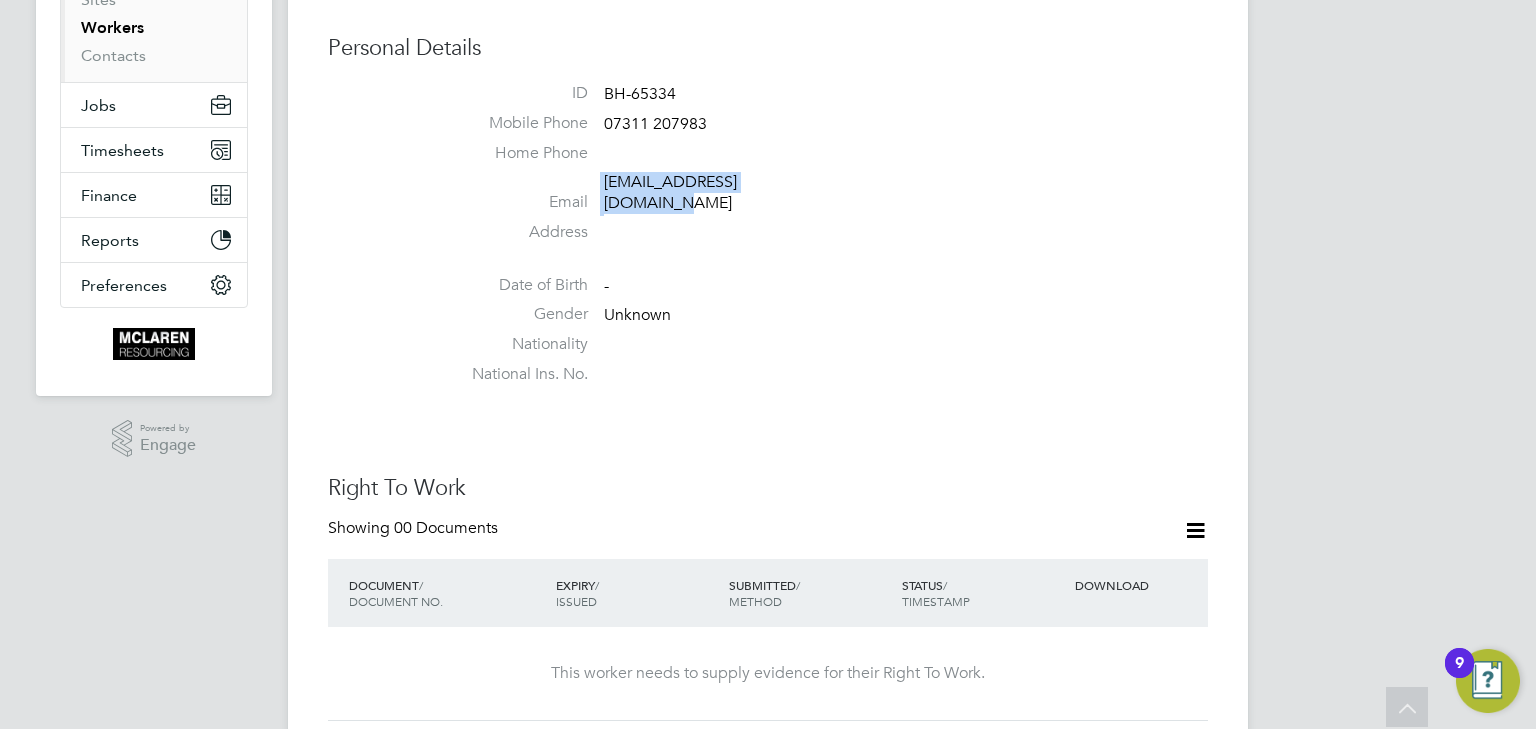 drag, startPoint x: 600, startPoint y: 184, endPoint x: 857, endPoint y: 184, distance: 257 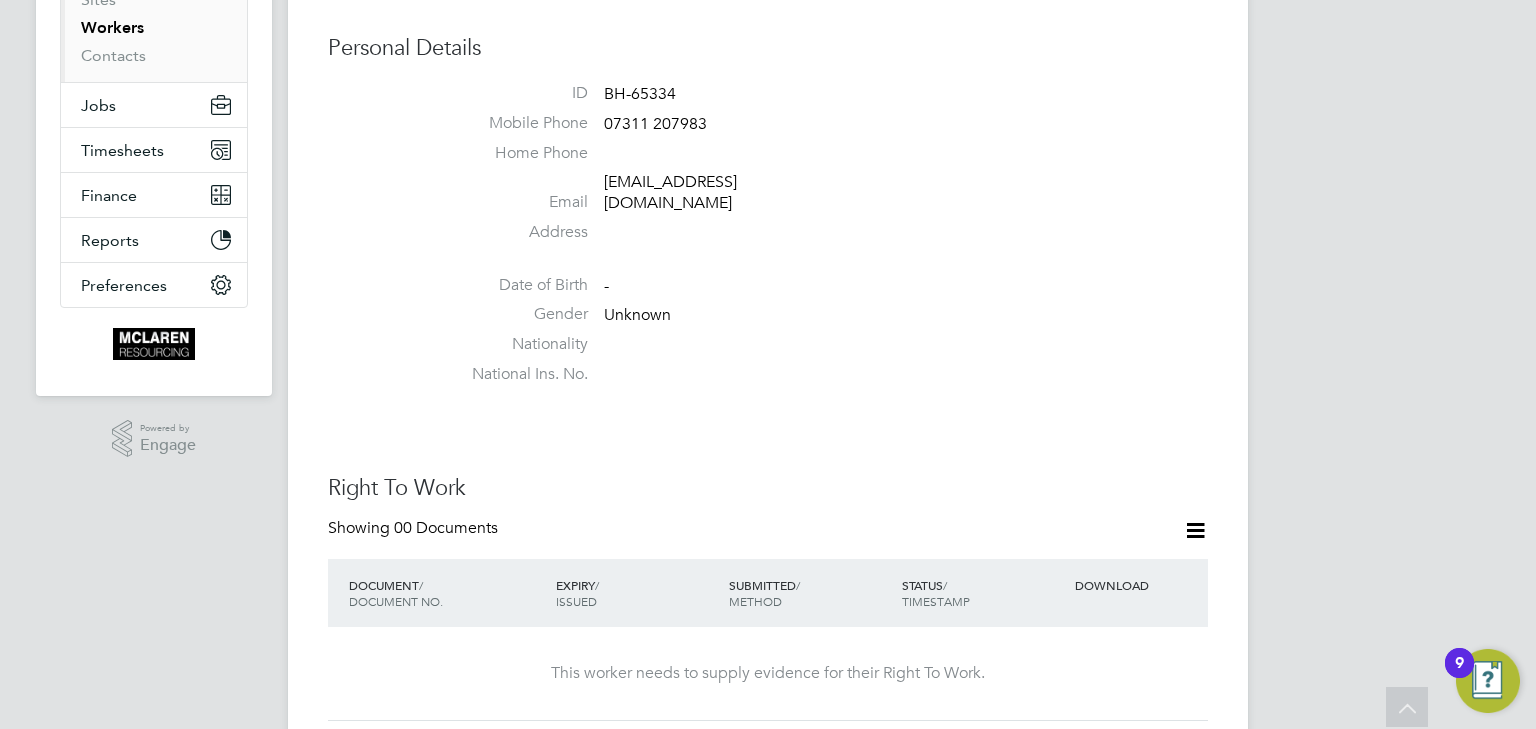 drag, startPoint x: 805, startPoint y: 193, endPoint x: 771, endPoint y: 244, distance: 61.294373 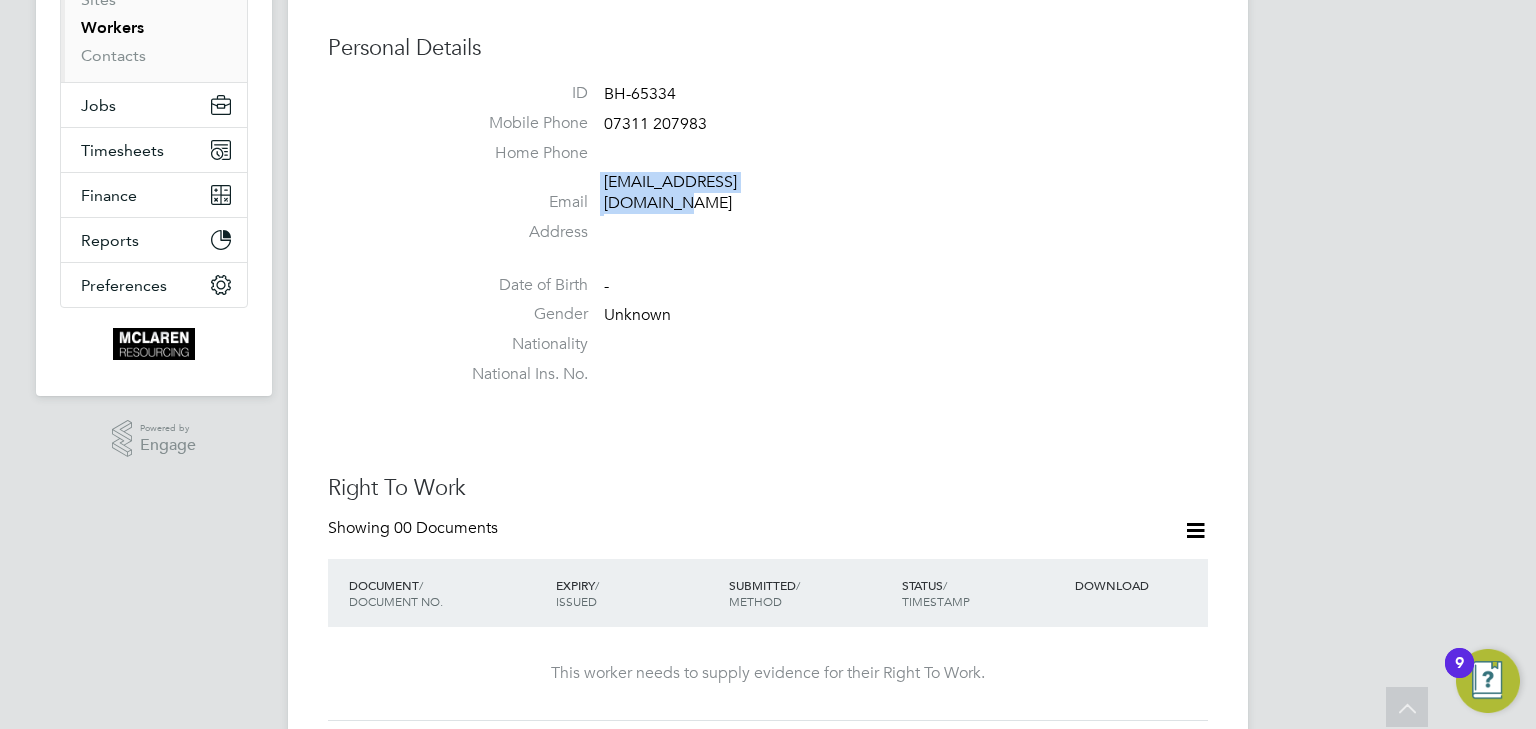 drag, startPoint x: 596, startPoint y: 183, endPoint x: 804, endPoint y: 181, distance: 208.00961 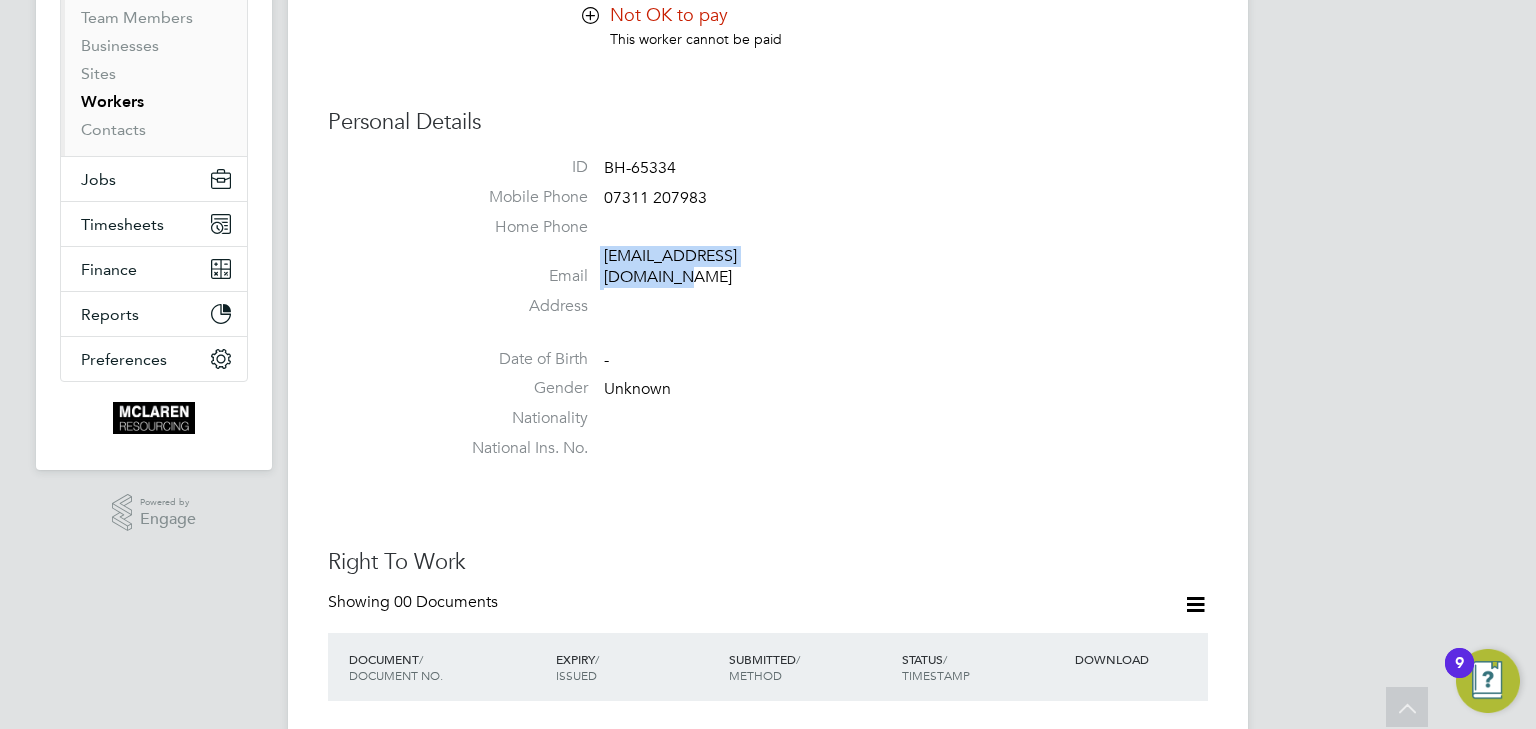 scroll, scrollTop: 0, scrollLeft: 0, axis: both 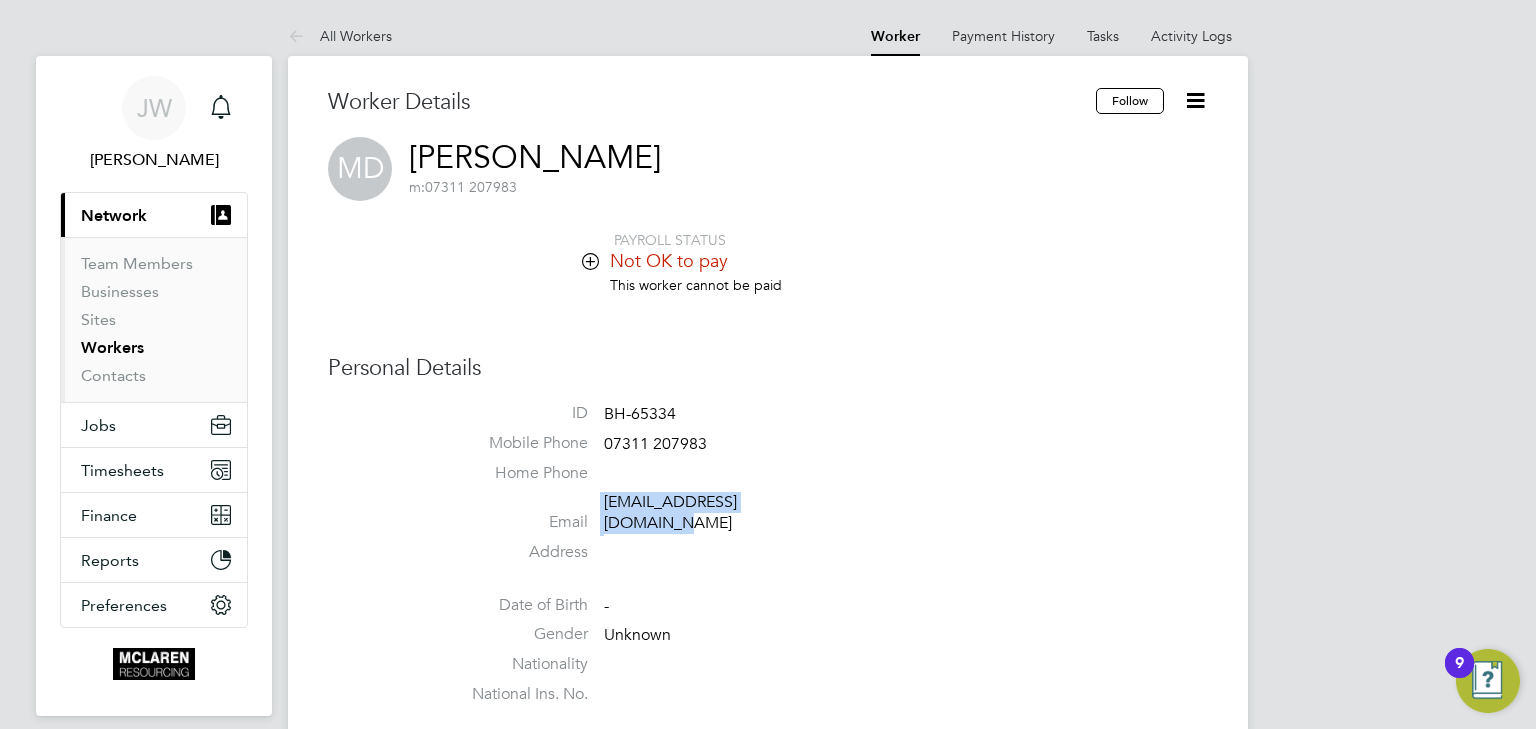 copy on "matthewdewar27@gmail.com" 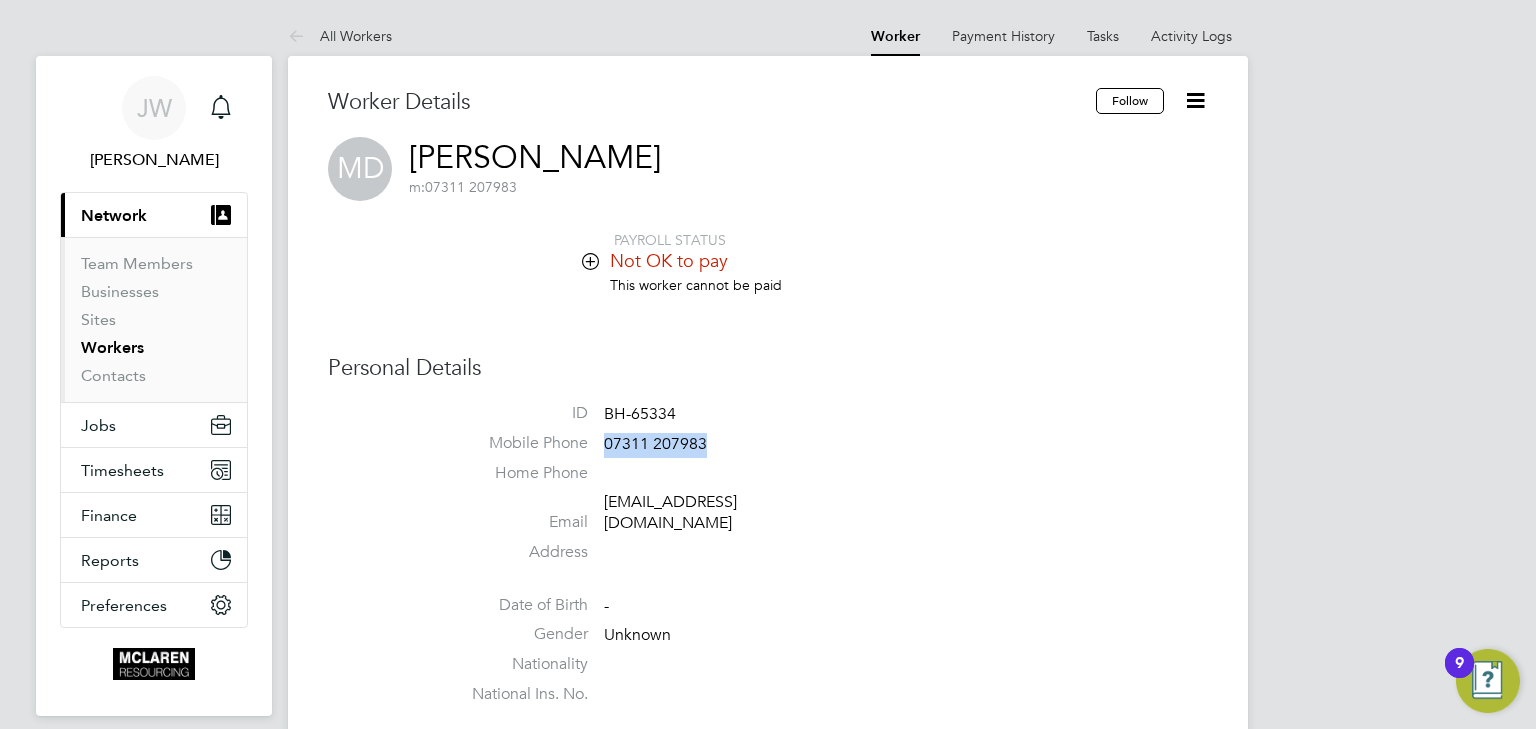 drag, startPoint x: 605, startPoint y: 443, endPoint x: 680, endPoint y: 441, distance: 75.026665 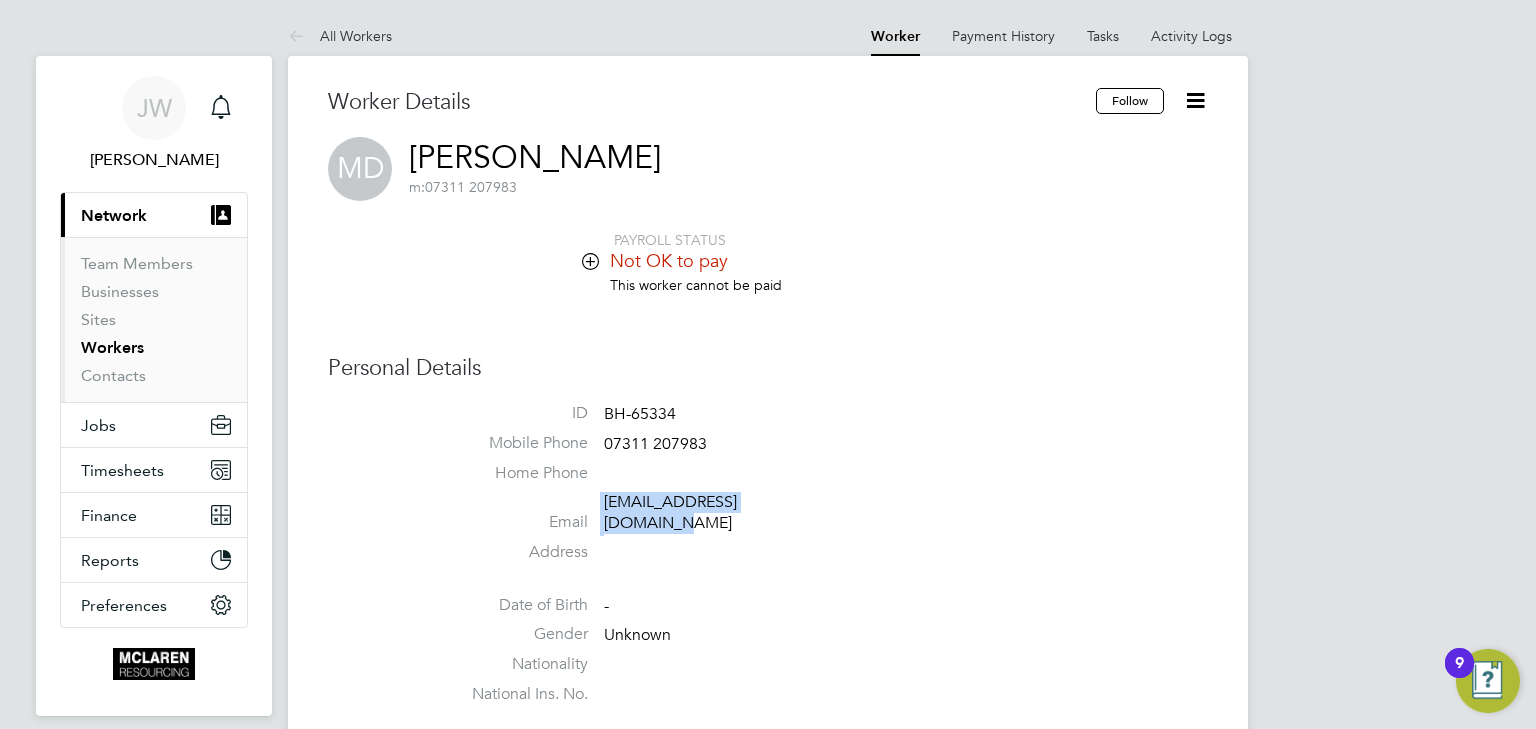 drag, startPoint x: 601, startPoint y: 509, endPoint x: 833, endPoint y: 502, distance: 232.10558 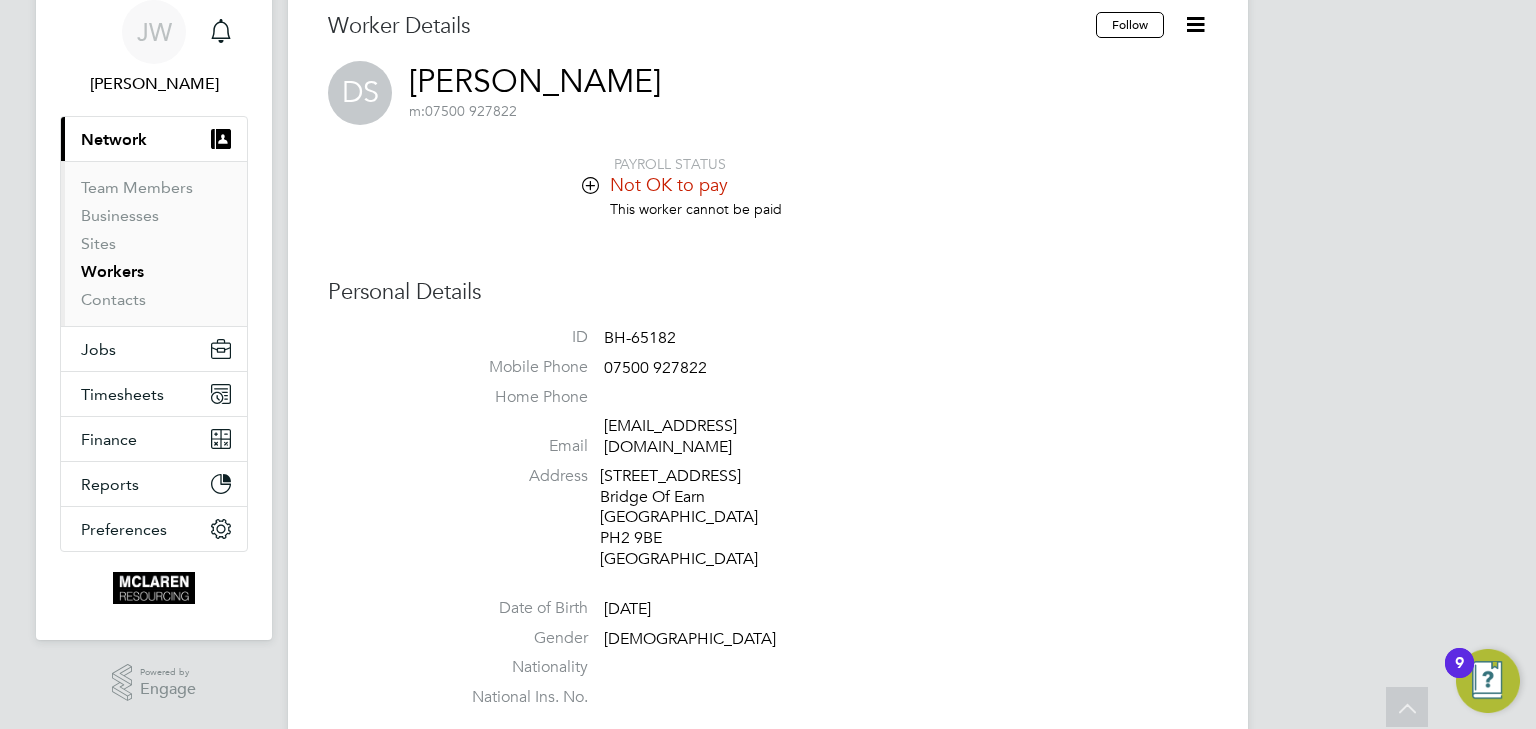 scroll, scrollTop: 0, scrollLeft: 0, axis: both 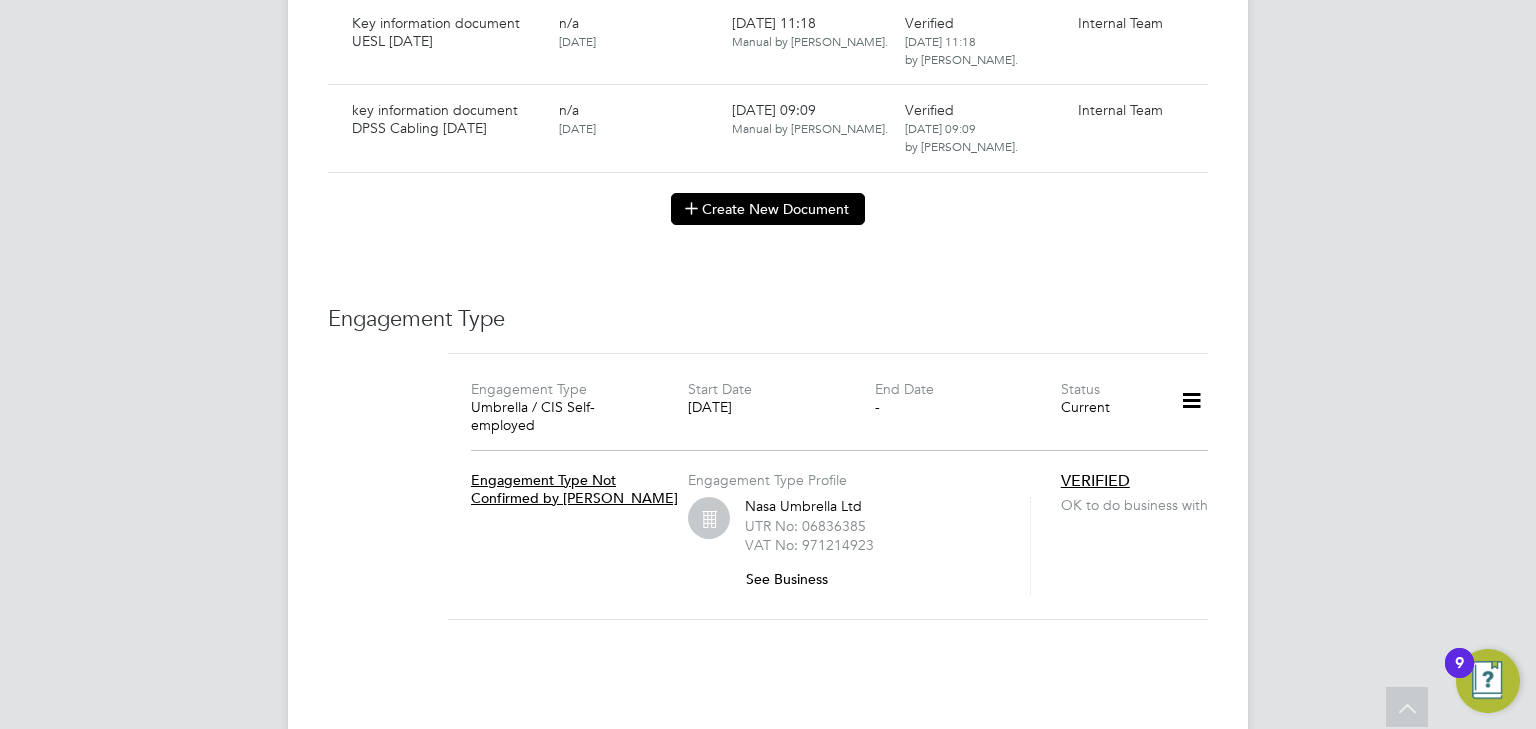 click on "Create New Document" 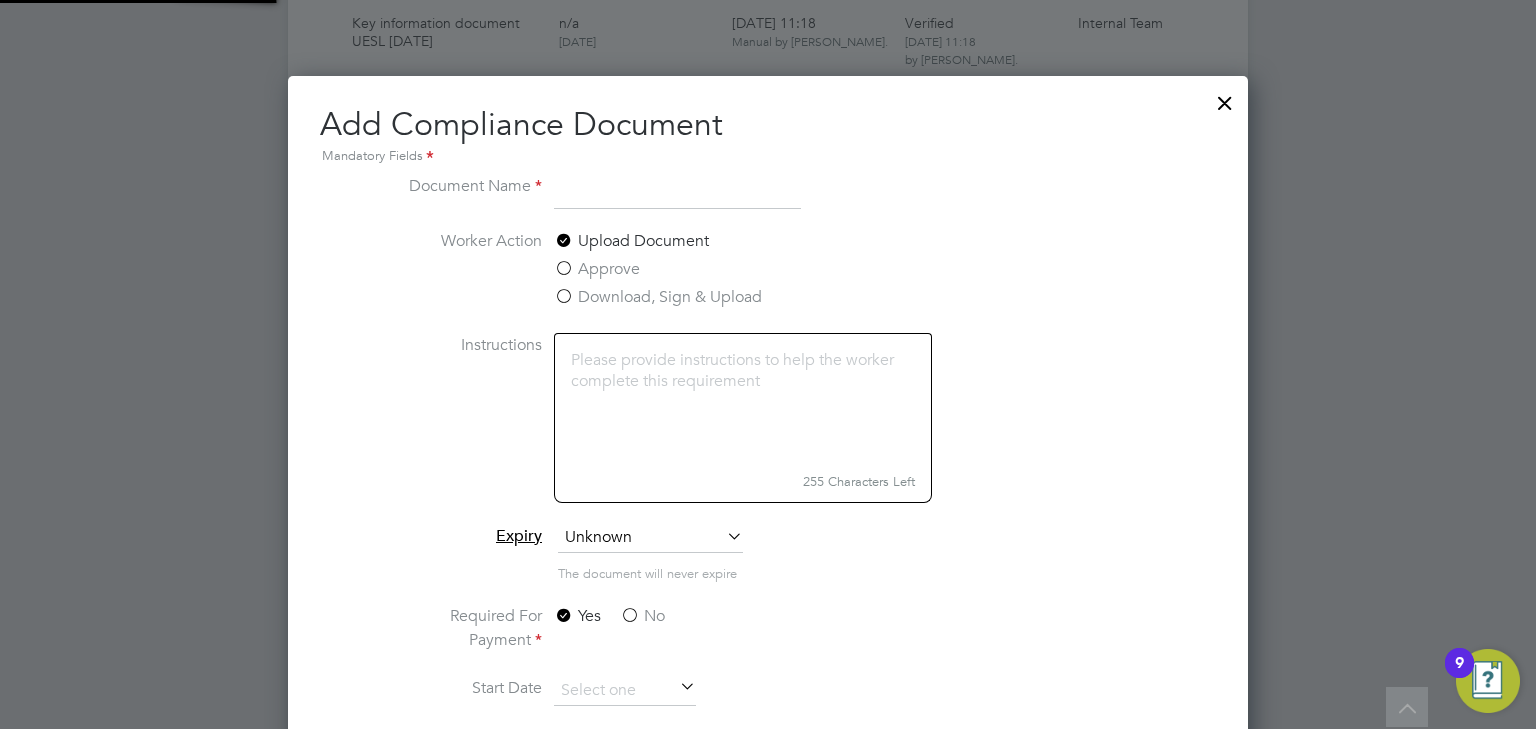 scroll, scrollTop: 9, scrollLeft: 10, axis: both 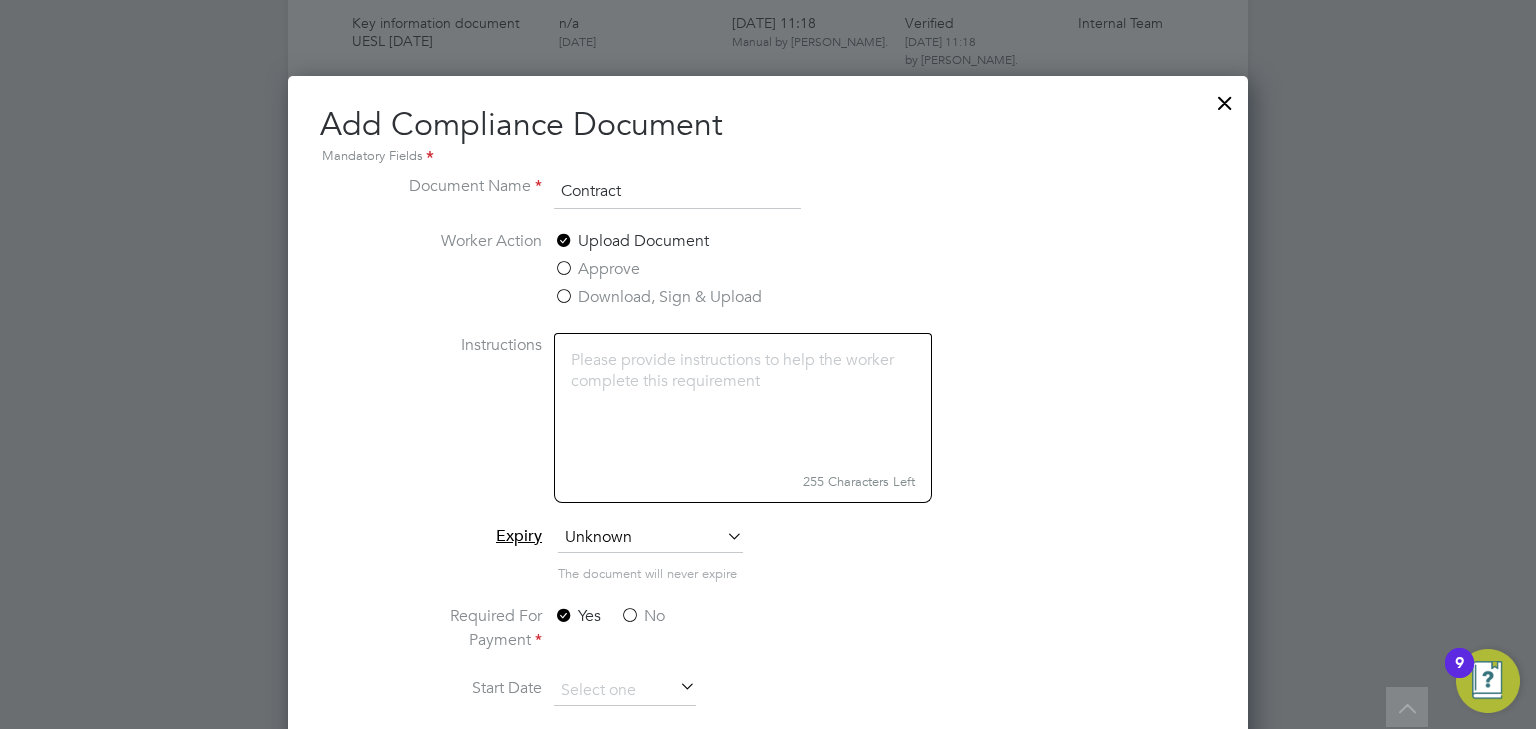 click on "Contract" at bounding box center (677, 192) 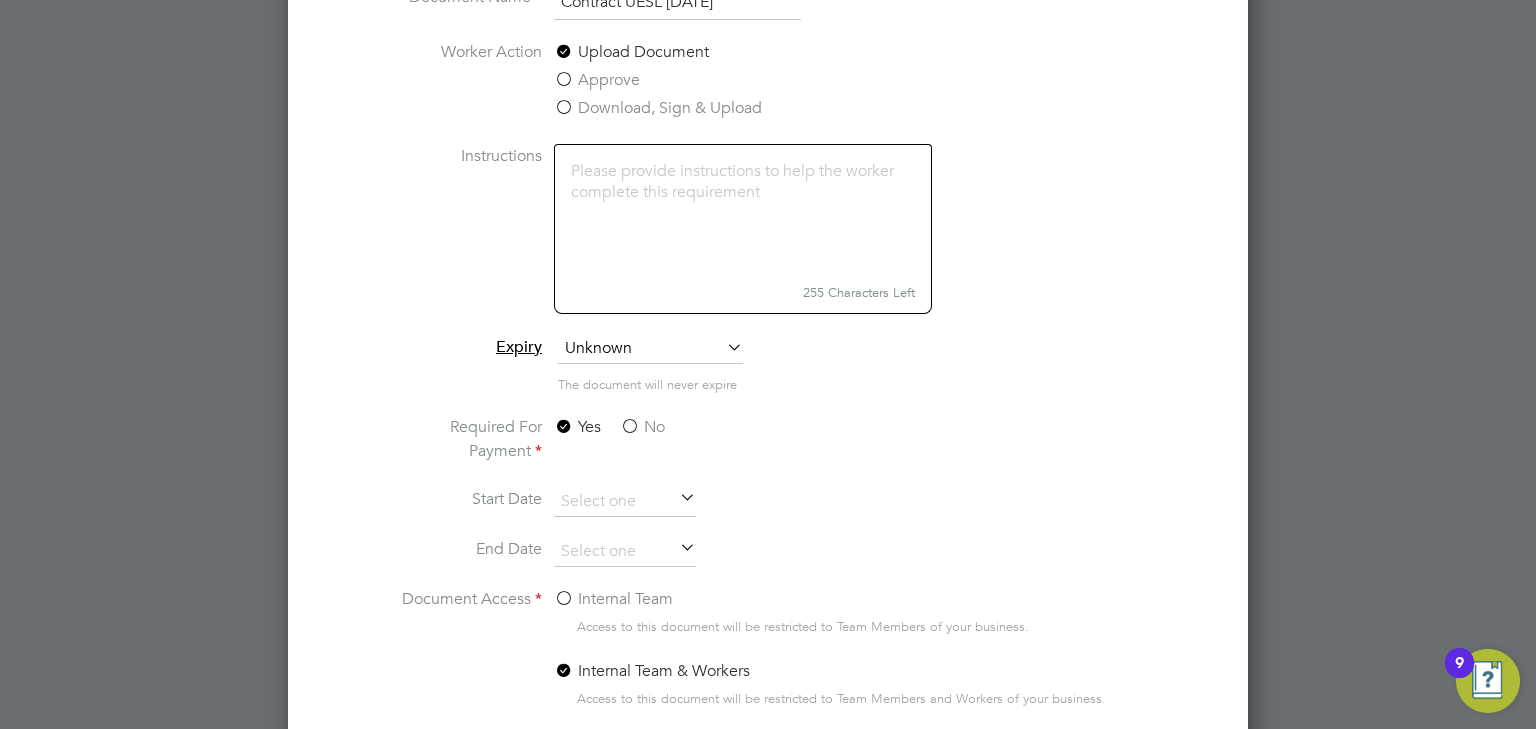 scroll, scrollTop: 5068, scrollLeft: 0, axis: vertical 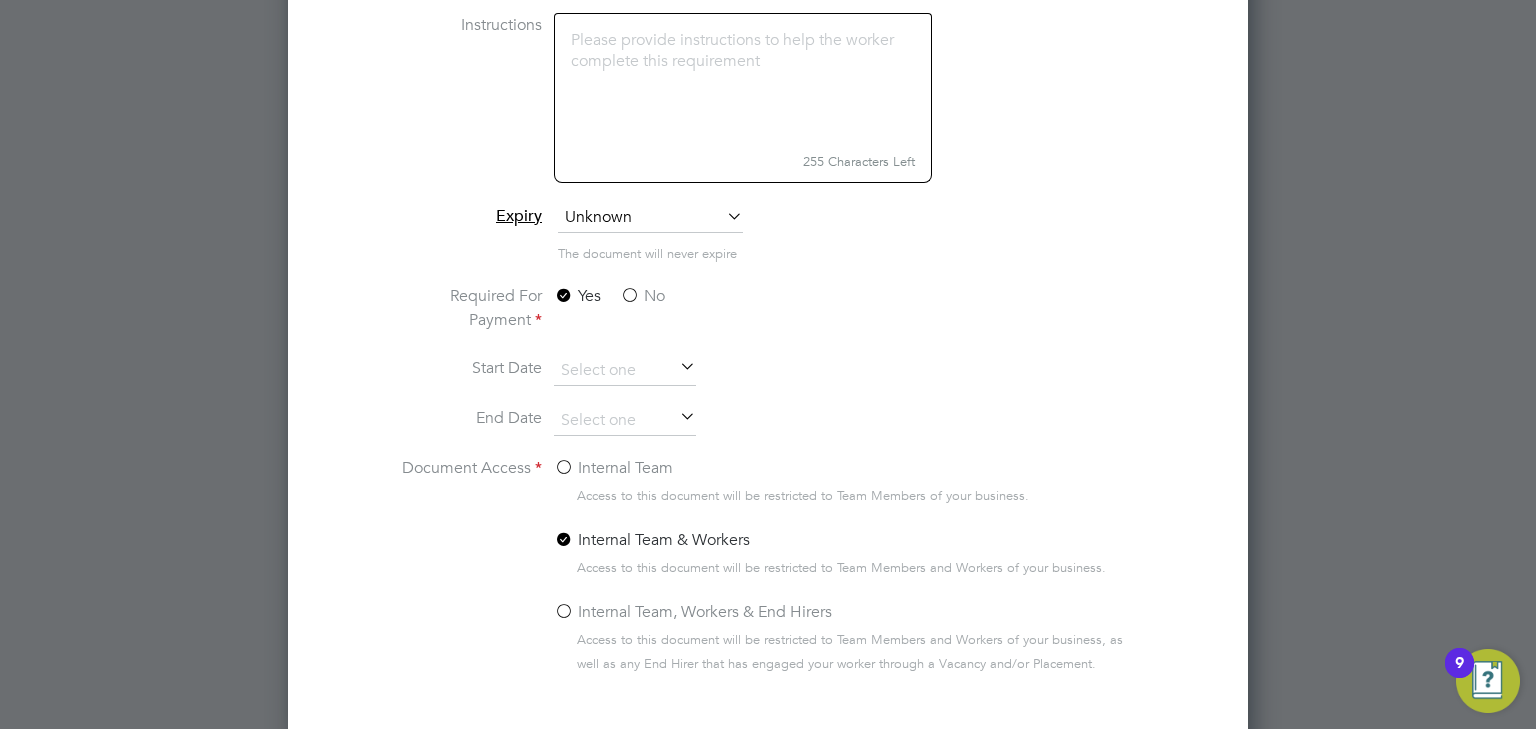 type on "Contract UESL 07.07.25" 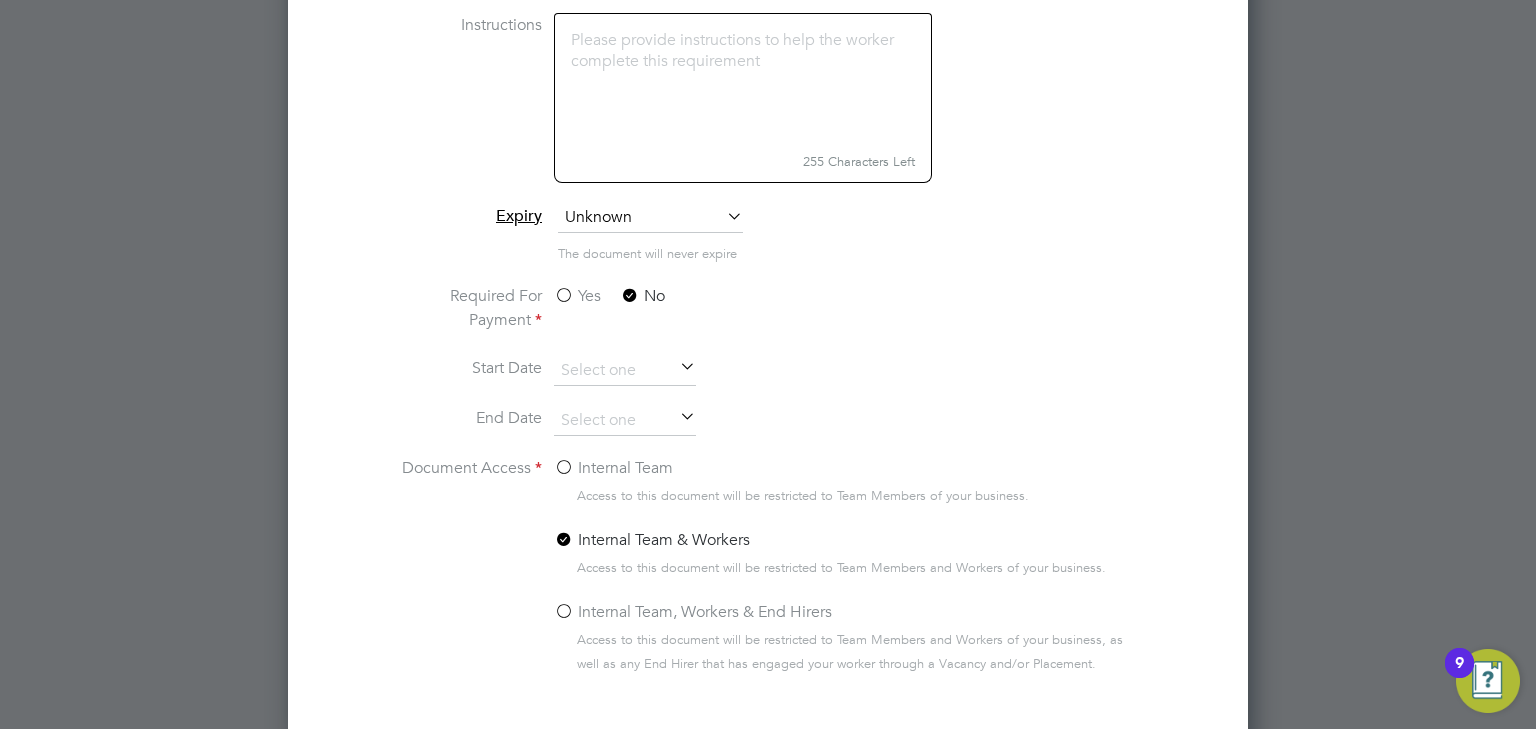 click on "Internal Team" 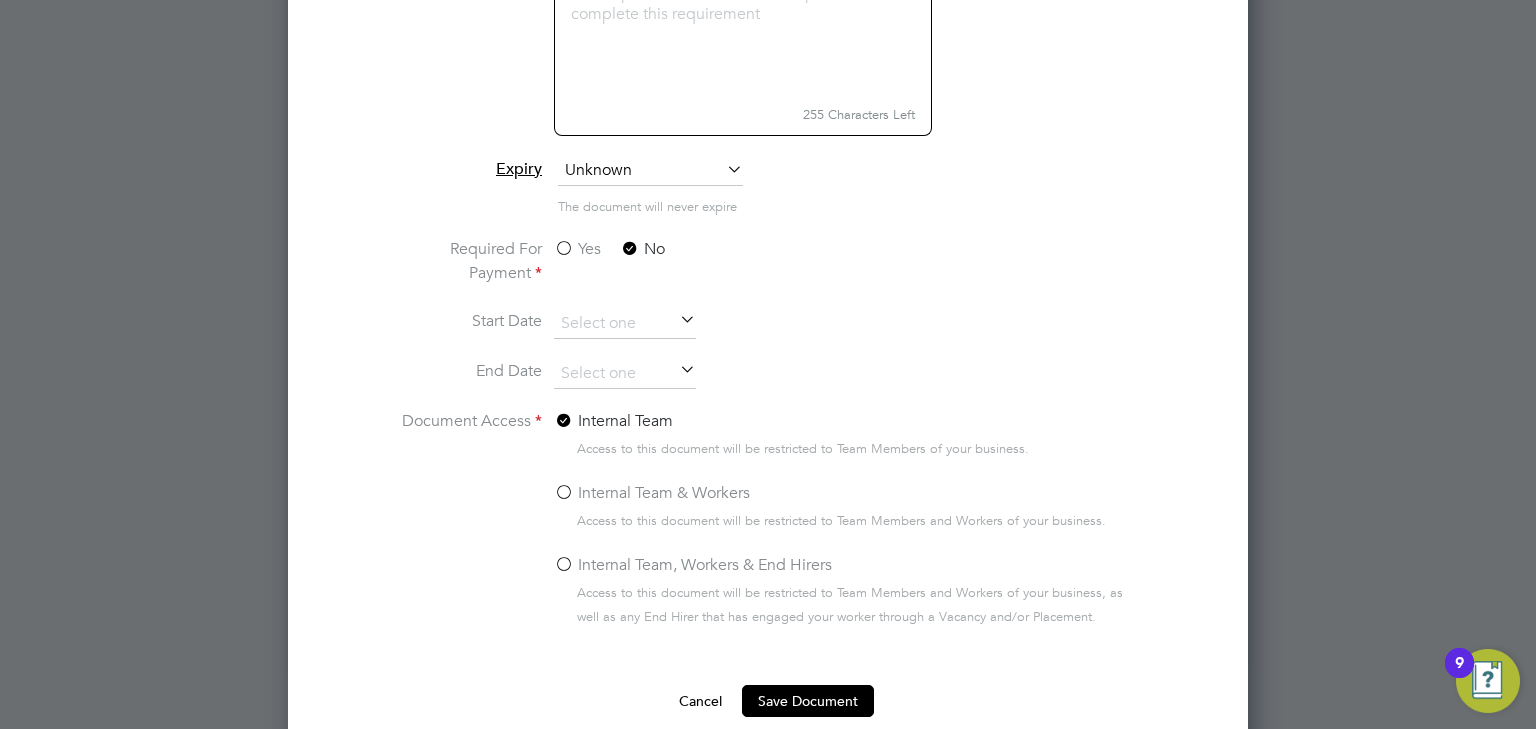 scroll, scrollTop: 5140, scrollLeft: 0, axis: vertical 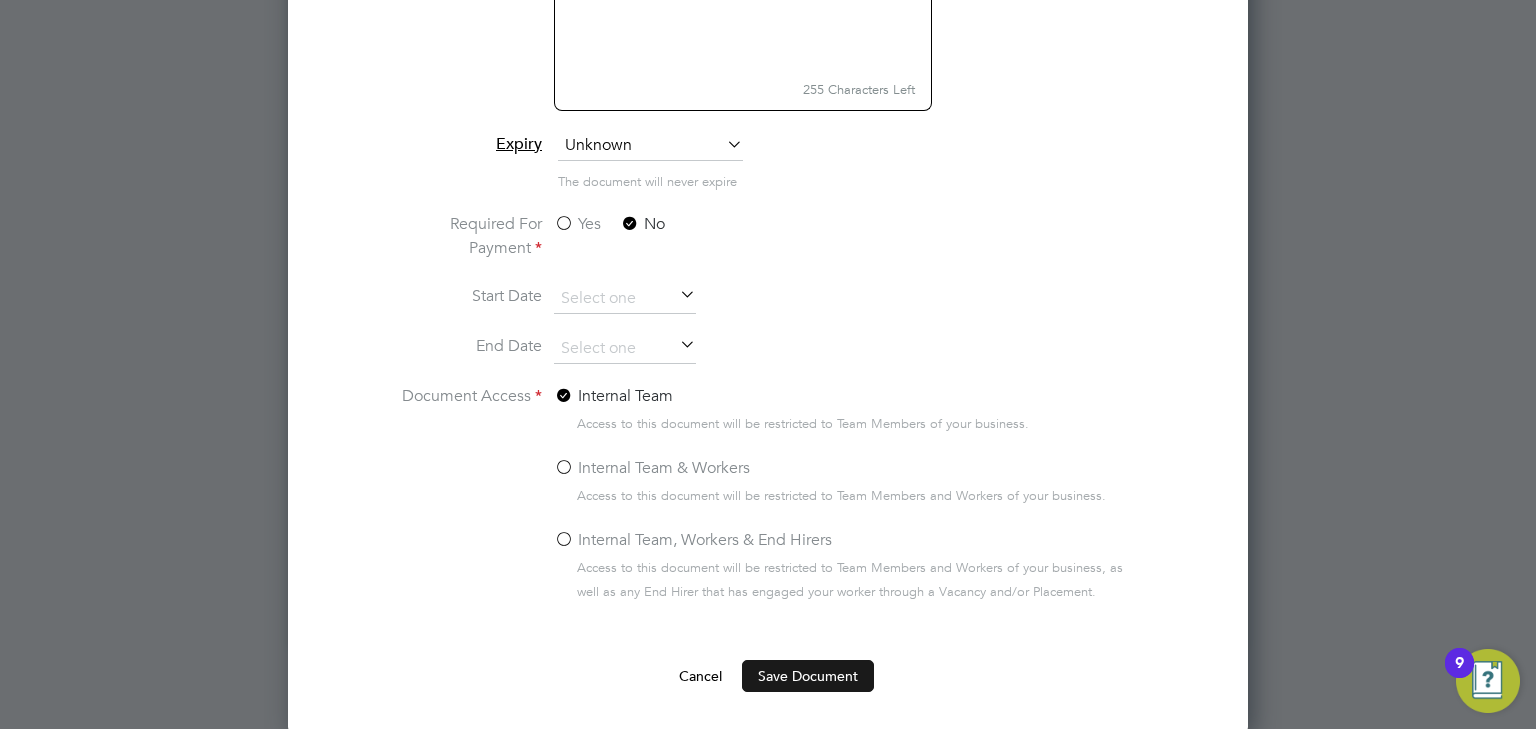 click on "Save Document" at bounding box center (808, 676) 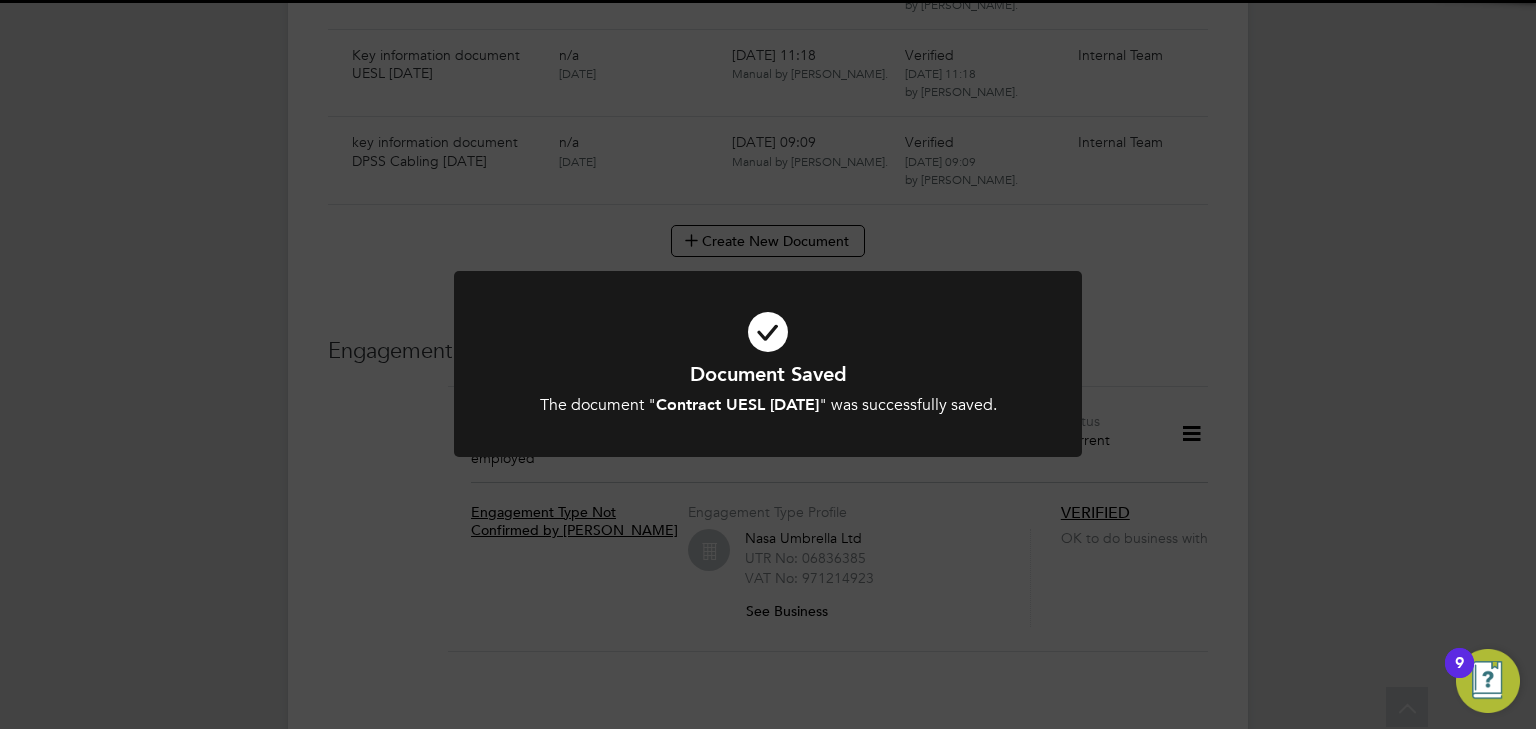 scroll, scrollTop: 4748, scrollLeft: 0, axis: vertical 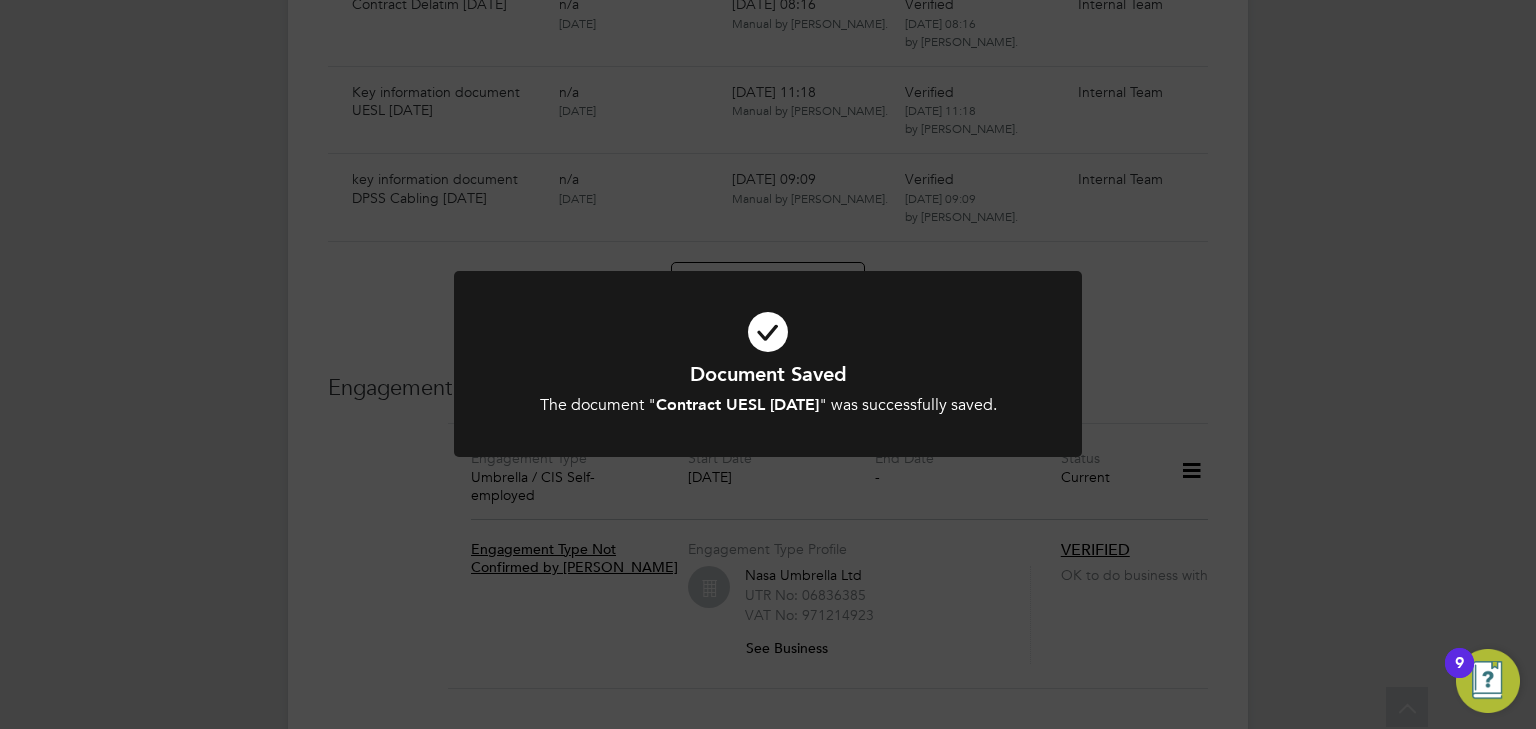 click on "Document Saved The document " Contract UESL 07.07.25 " was successfully saved. Cancel Okay" 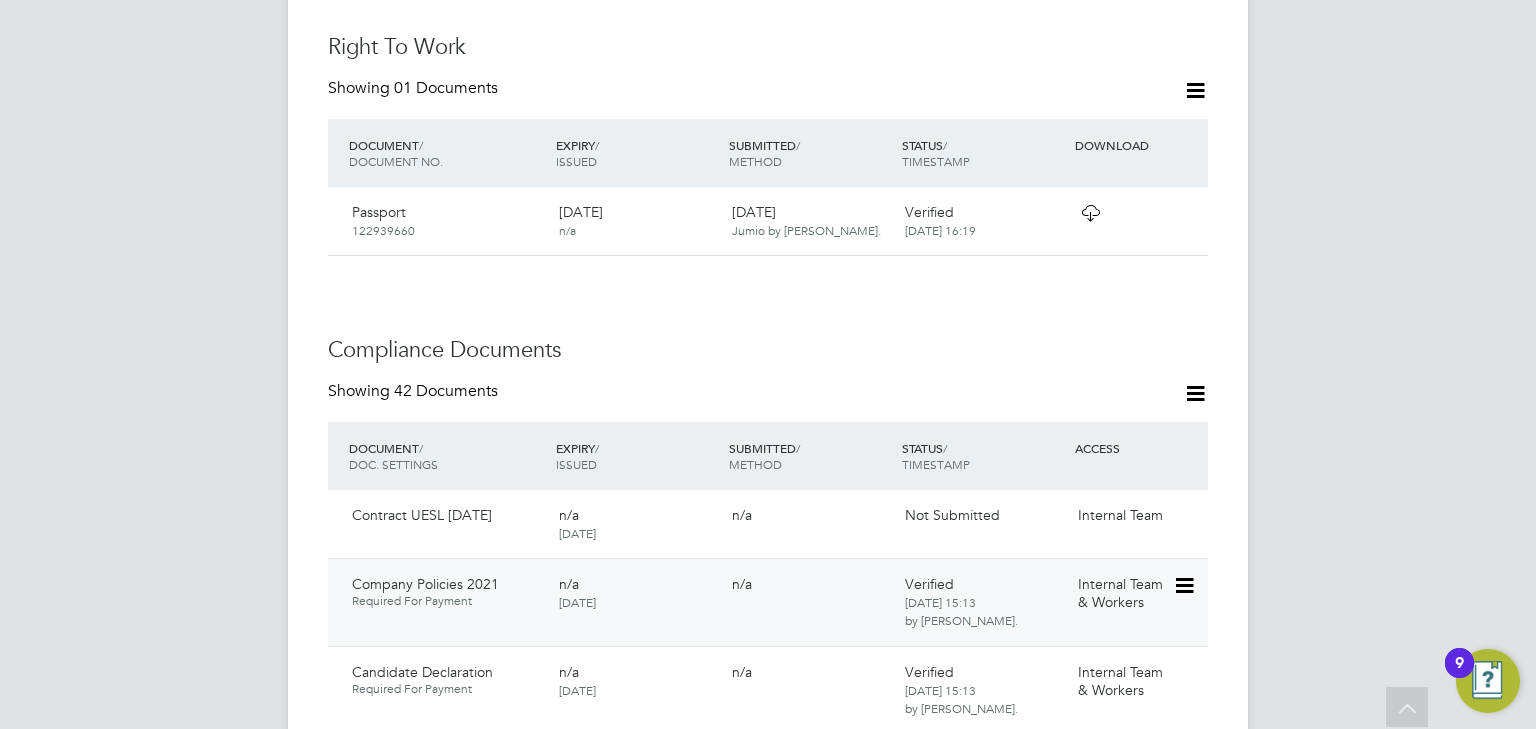scroll, scrollTop: 1068, scrollLeft: 0, axis: vertical 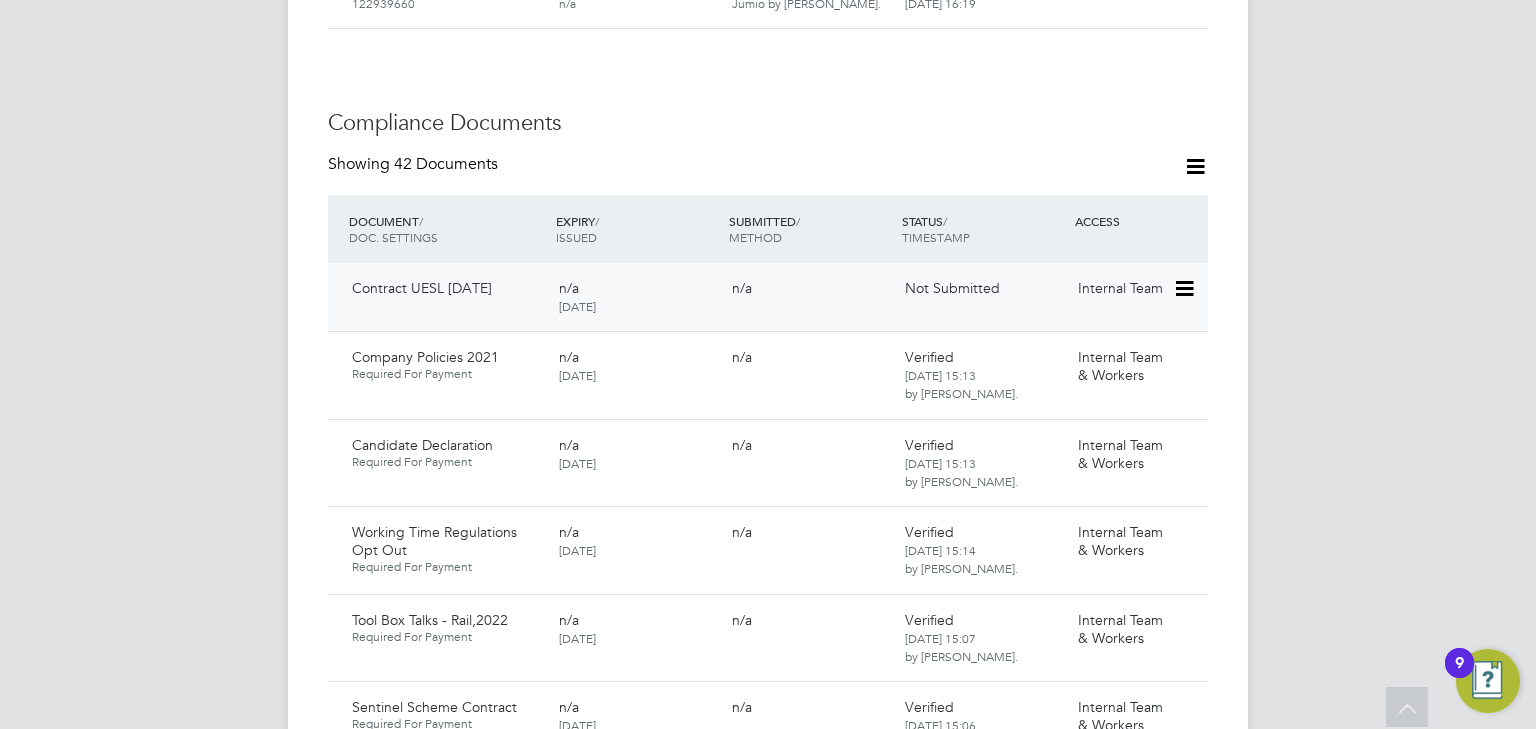 click 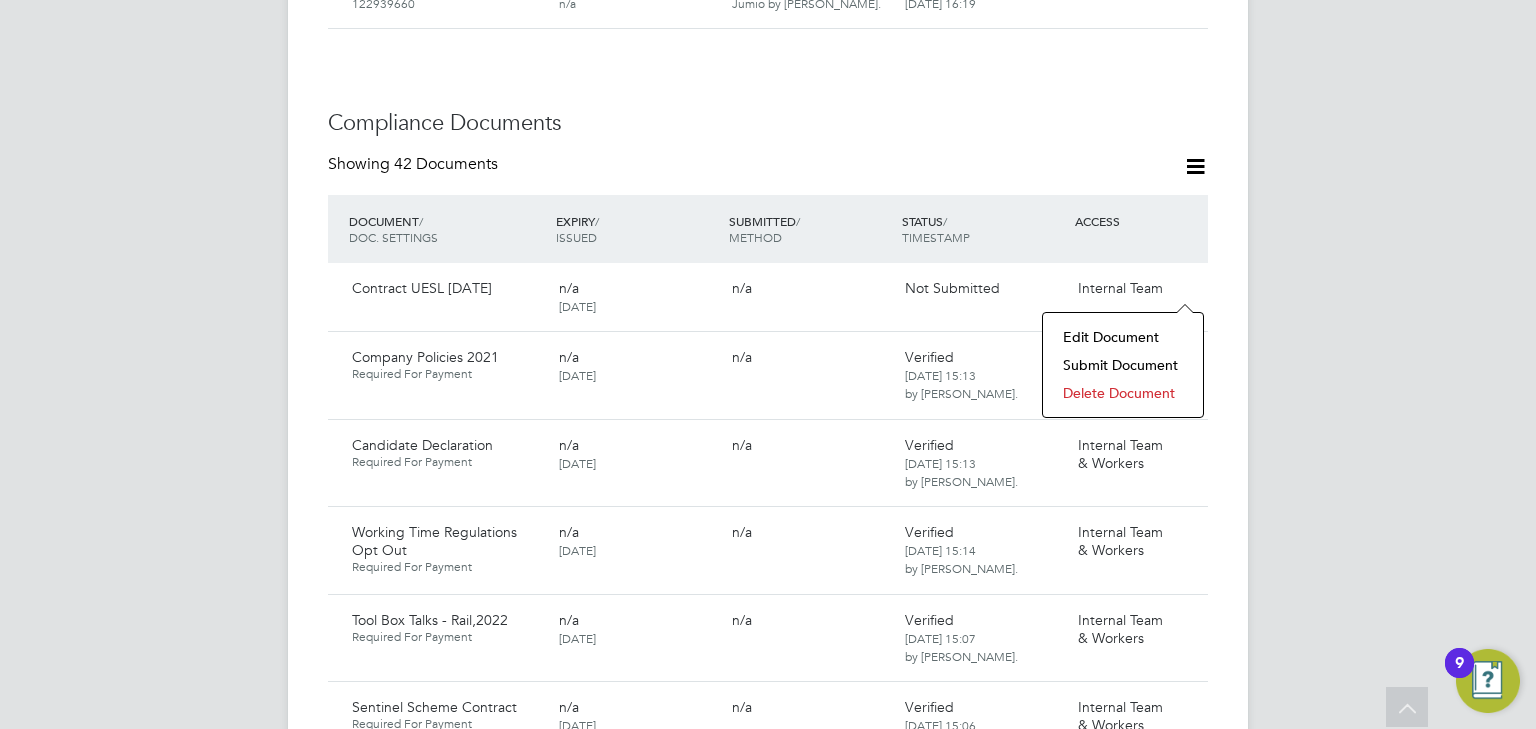 click on "Submit Document" 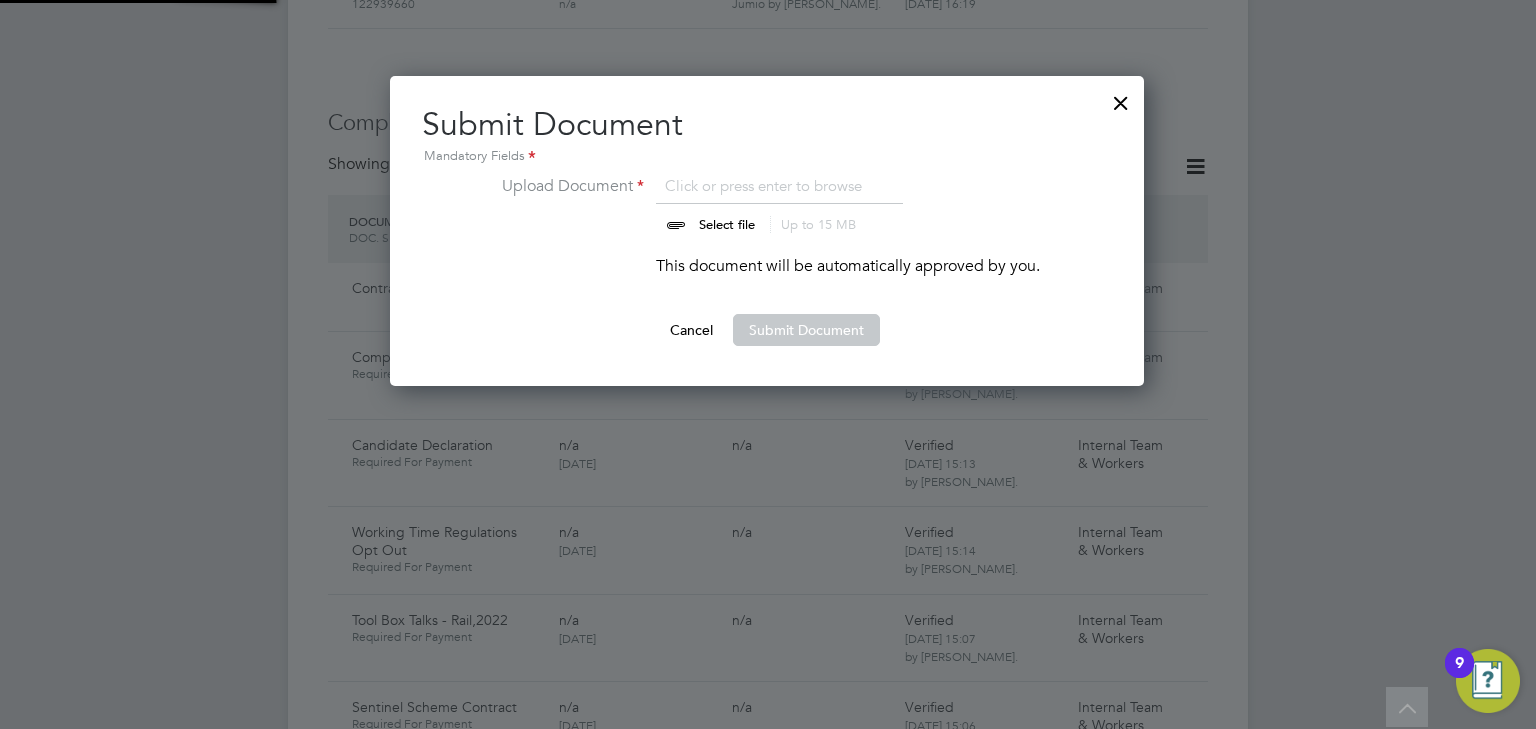 scroll, scrollTop: 9, scrollLeft: 10, axis: both 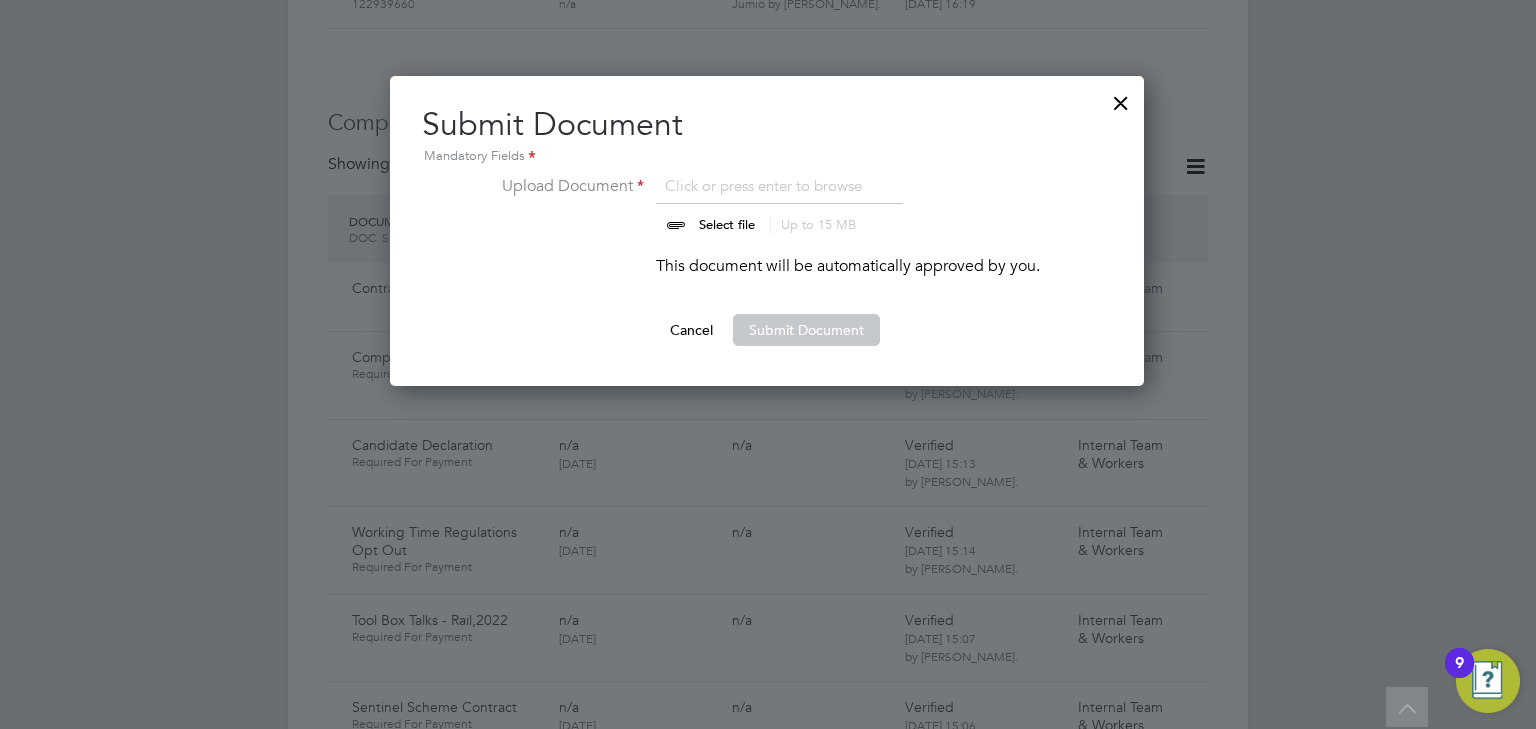 click at bounding box center (746, 204) 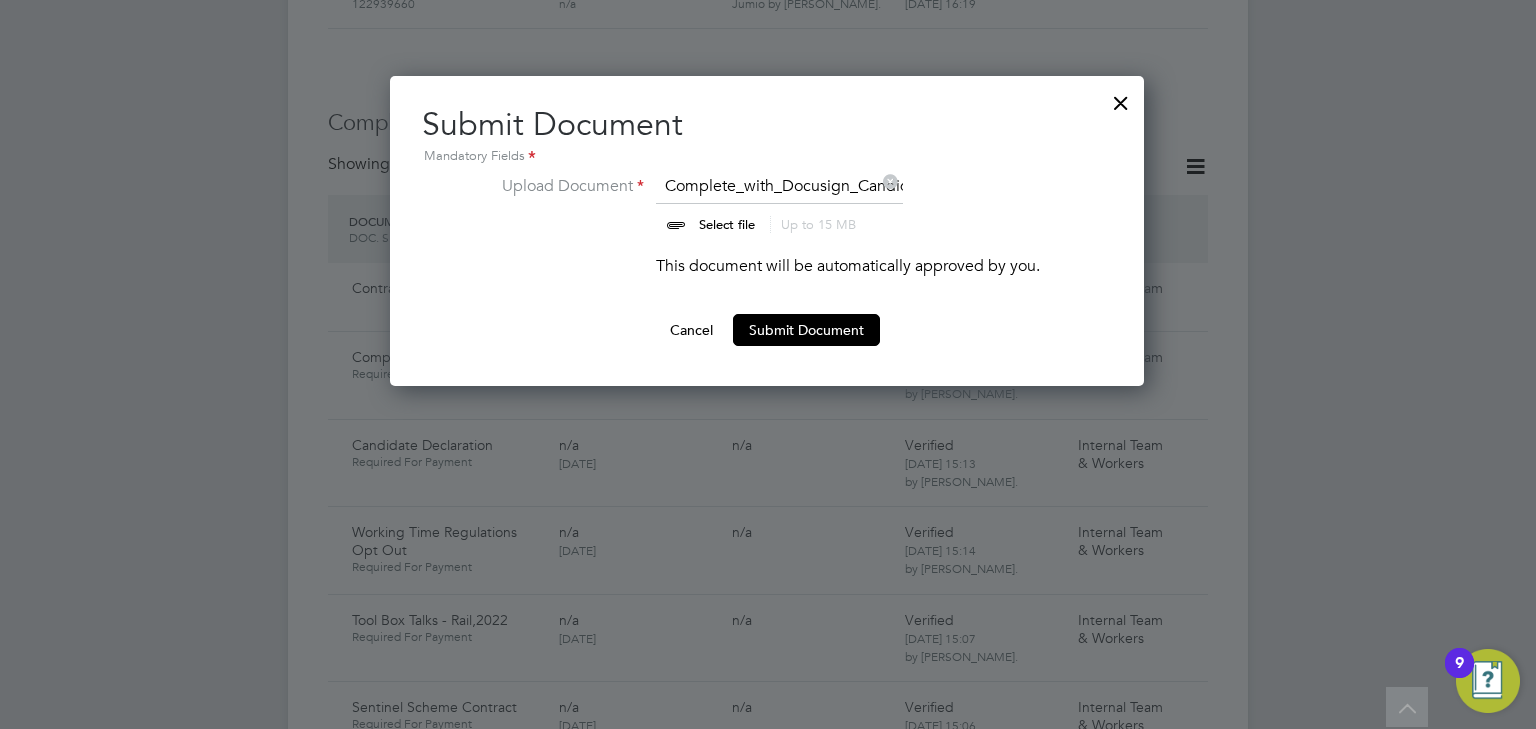 drag, startPoint x: 776, startPoint y: 318, endPoint x: 1026, endPoint y: 324, distance: 250.07199 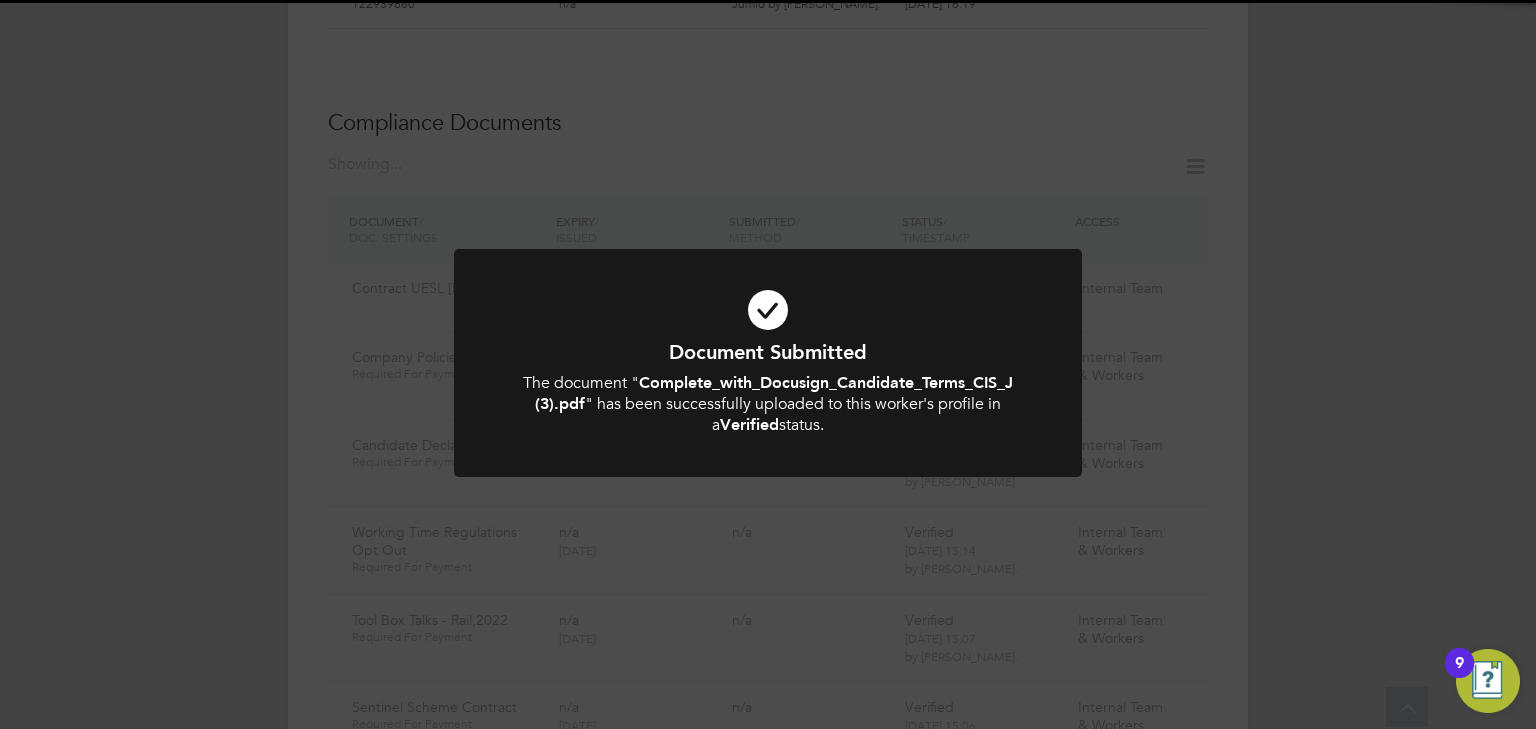 click on "Document Submitted The document " Complete_with_Docusign_Candidate_Terms_CIS_J (3).pdf " has been successfully uploaded to this worker's profile in a  Verified  status. Cancel Okay" 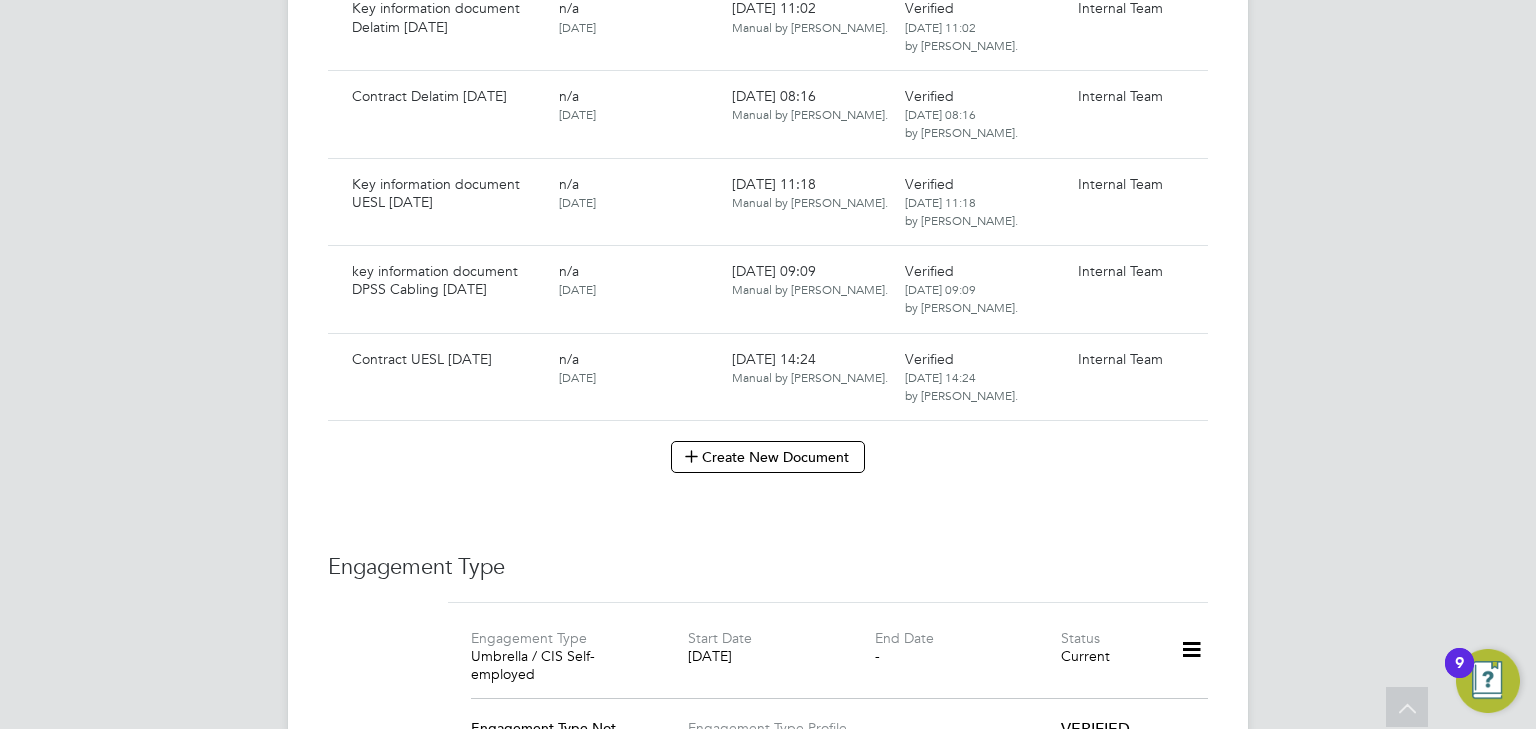 scroll, scrollTop: 4668, scrollLeft: 0, axis: vertical 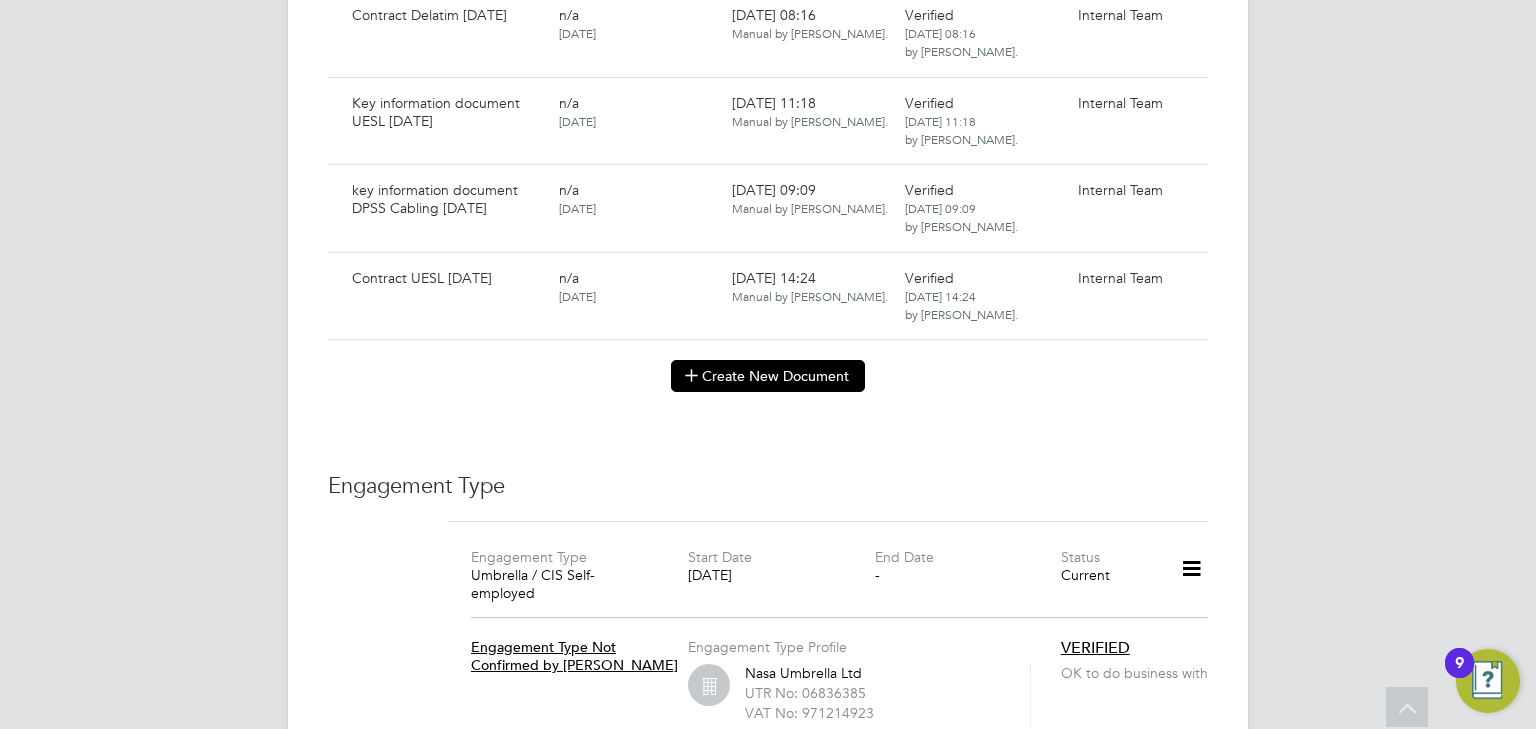 click on "Create New Document" 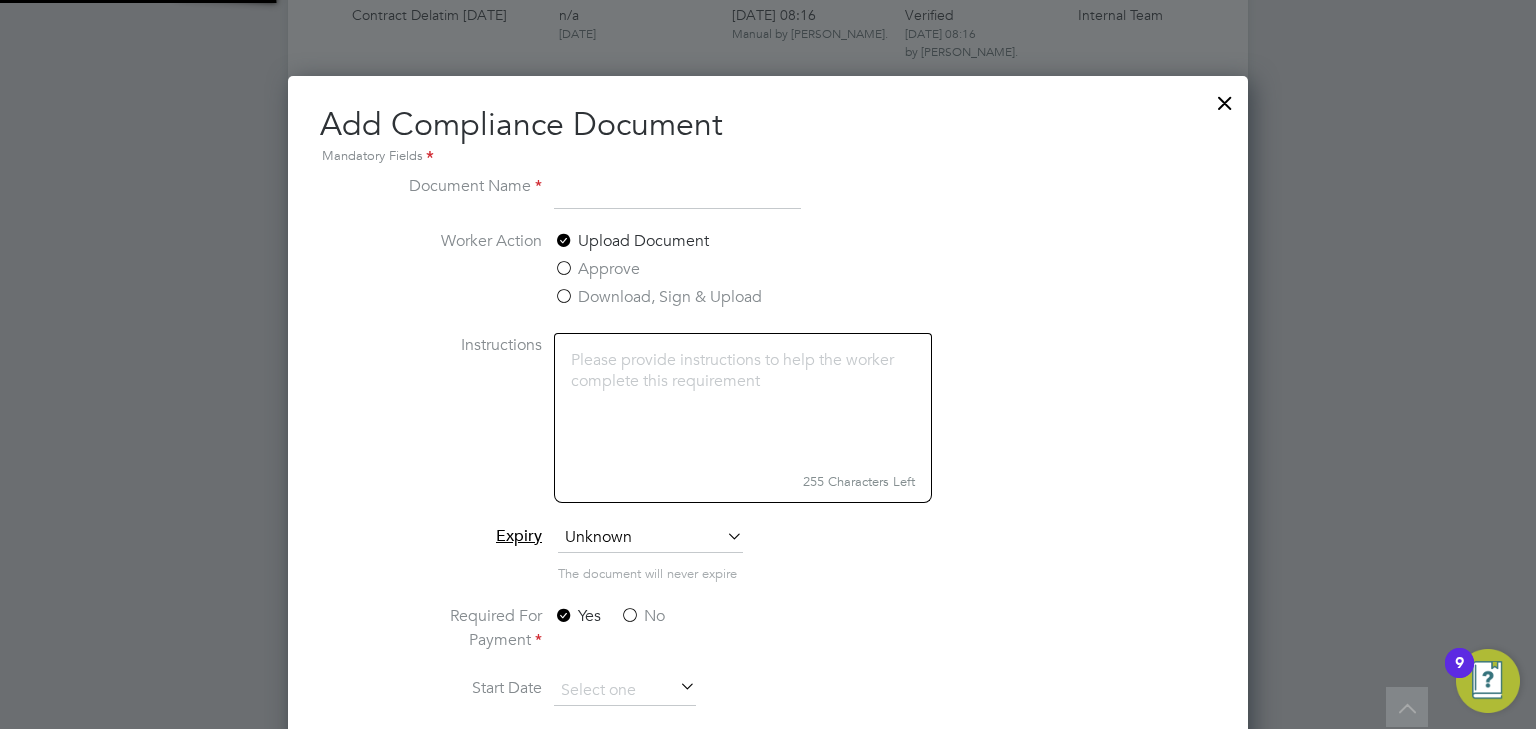 scroll, scrollTop: 9, scrollLeft: 10, axis: both 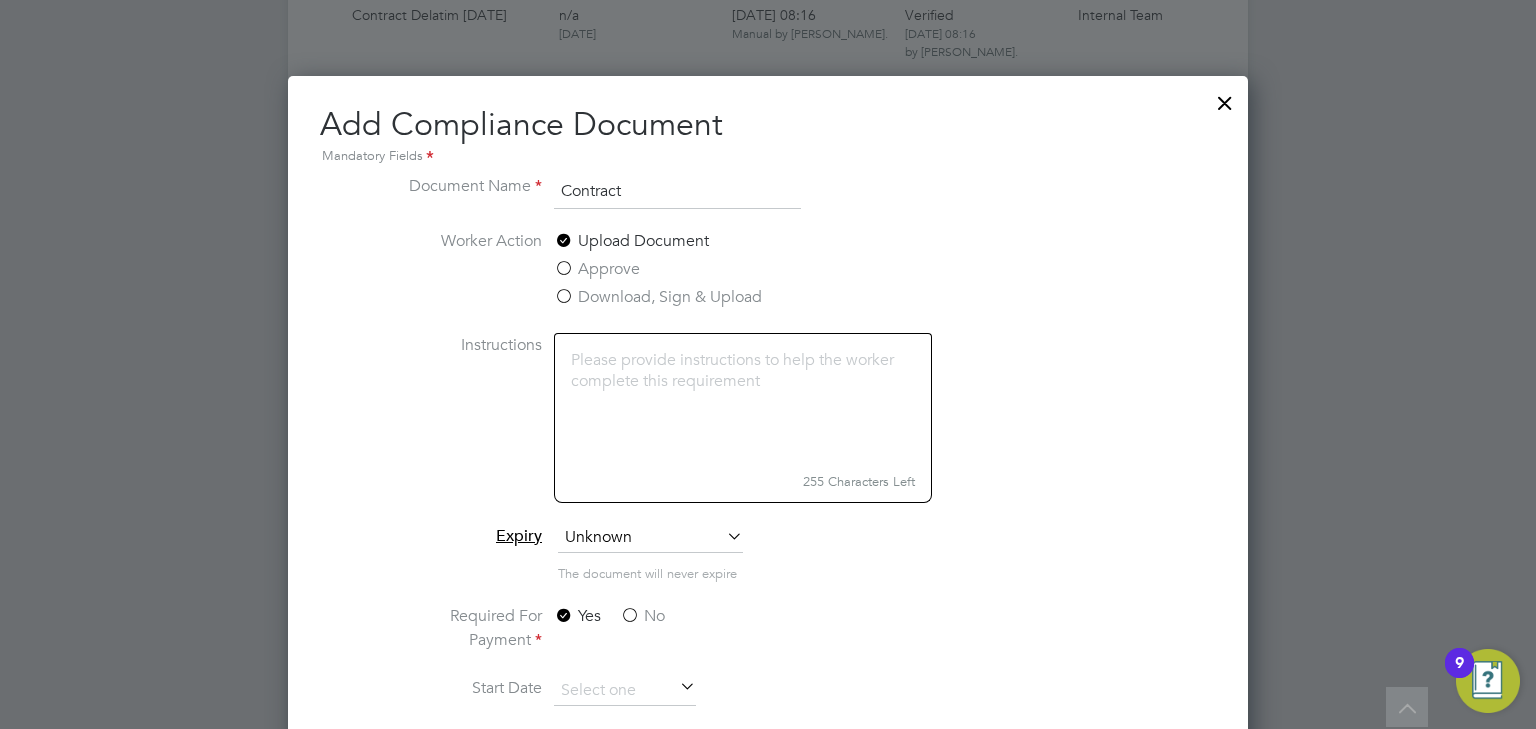 click on "Contract" at bounding box center (677, 192) 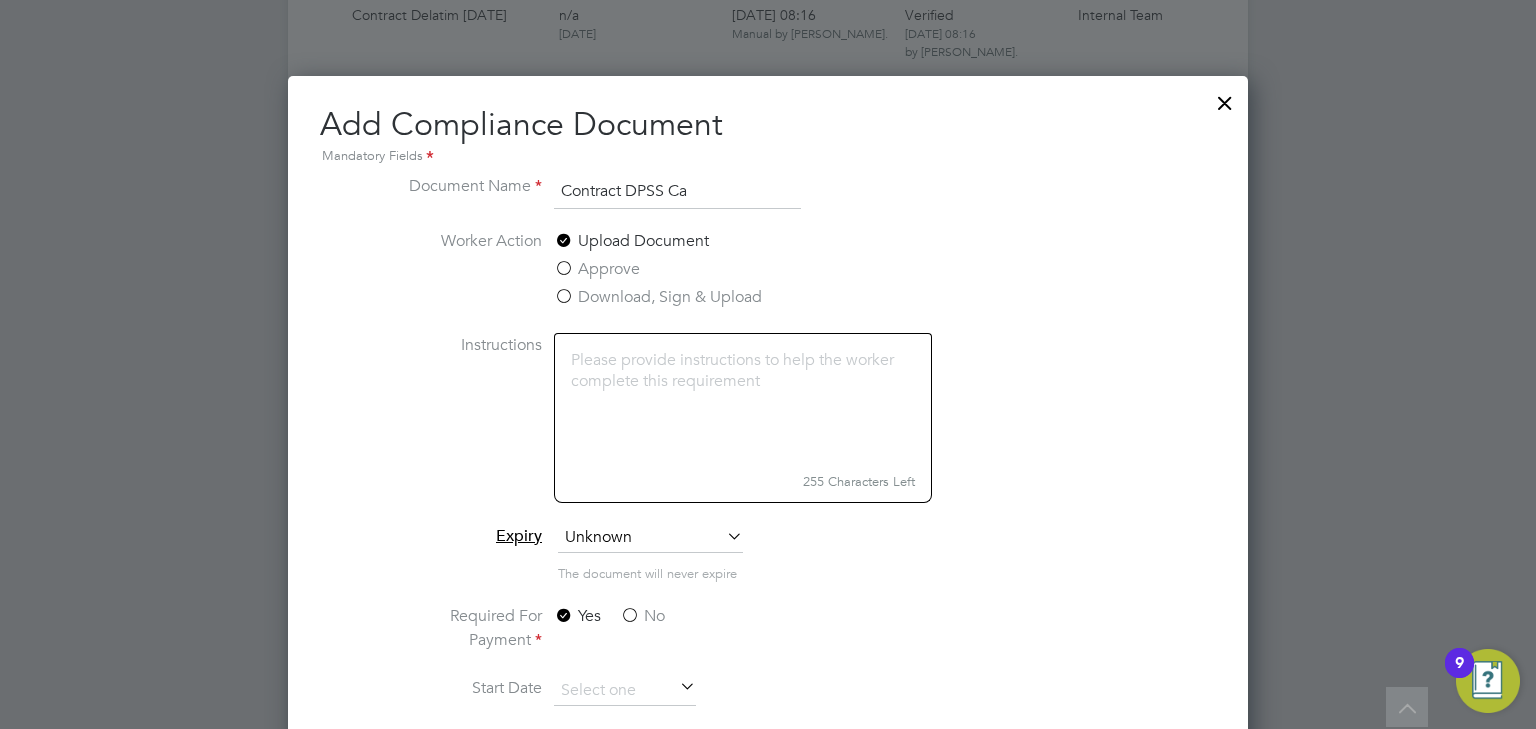 type on "Contract DPSS Cabling 22.07.25" 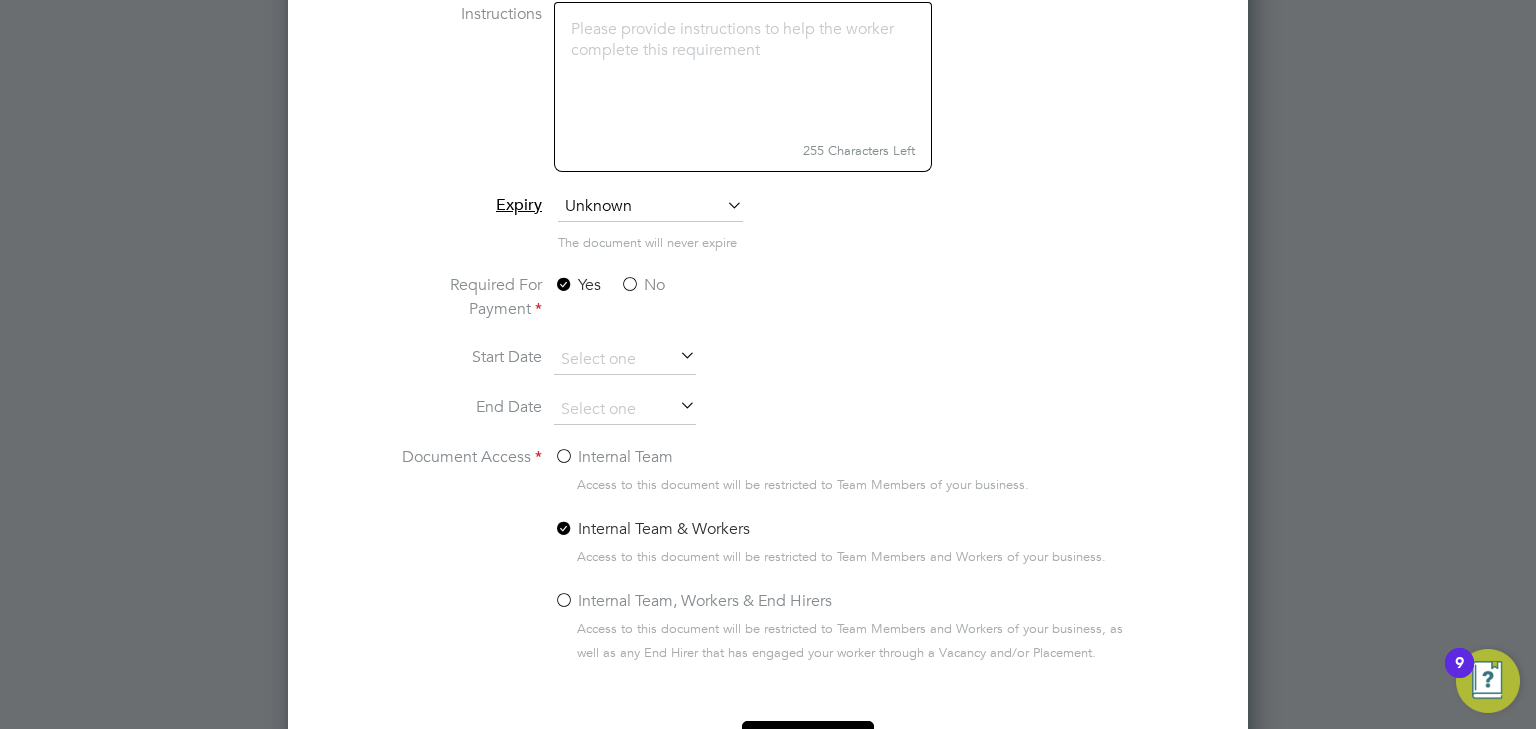 scroll, scrollTop: 5155, scrollLeft: 0, axis: vertical 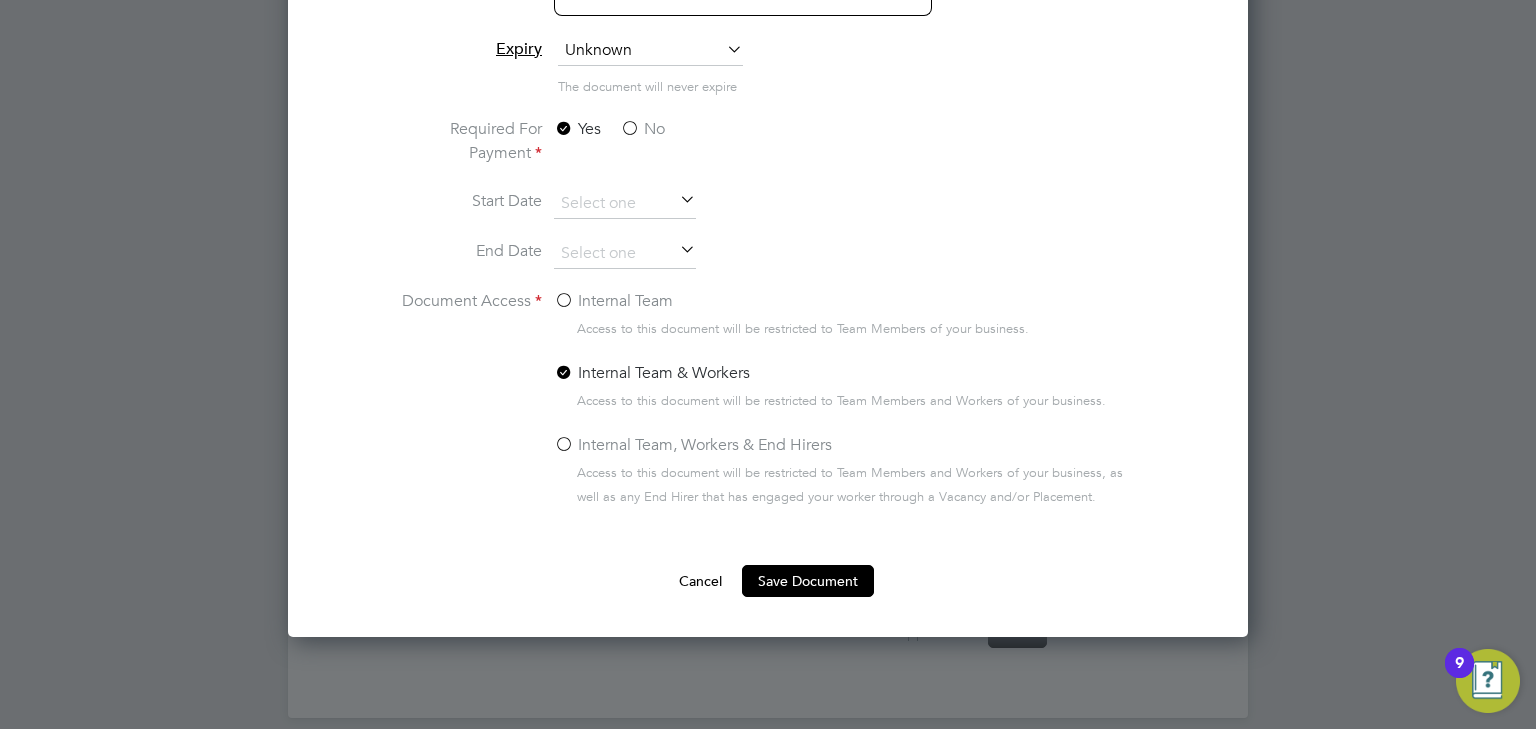 click on "No" at bounding box center (642, 129) 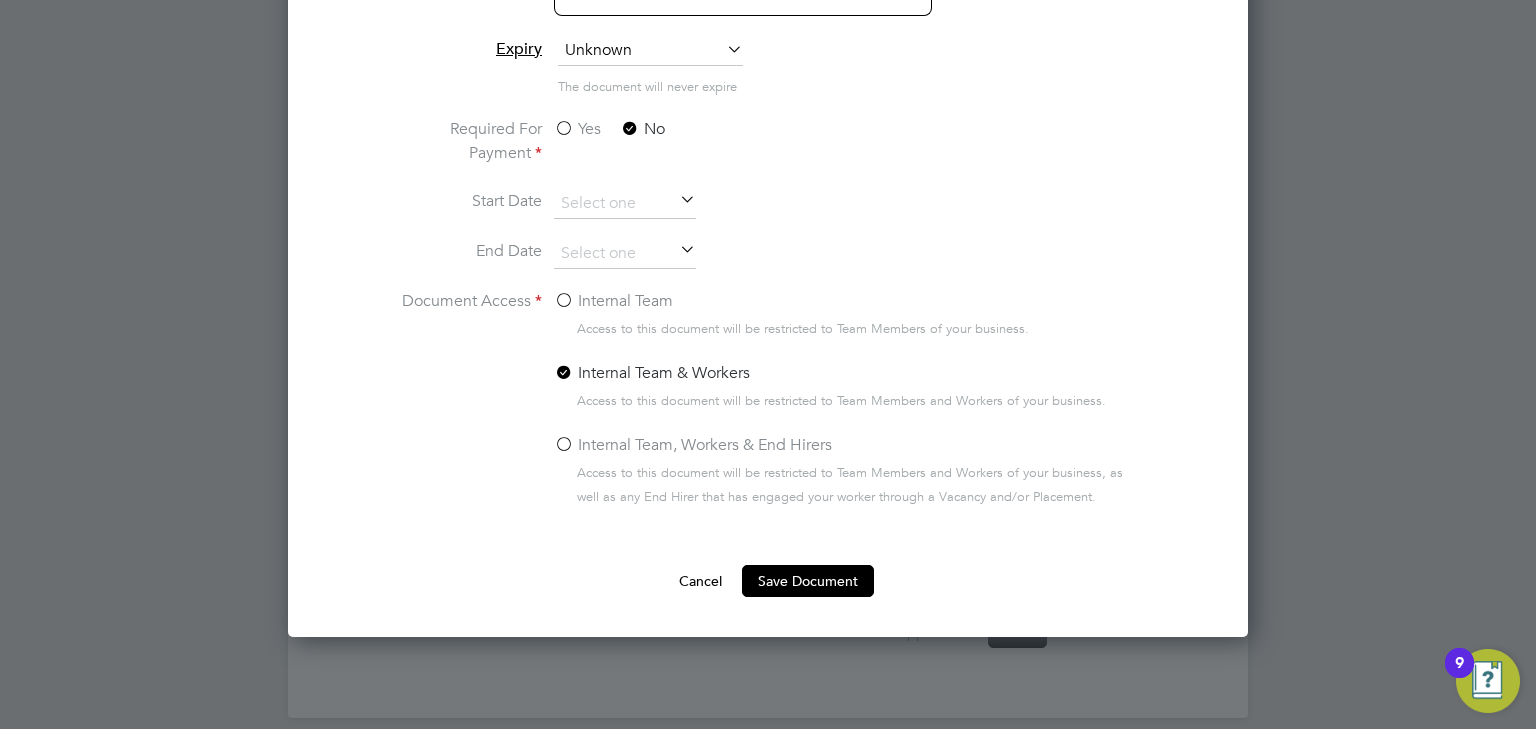 click on "Internal Team" 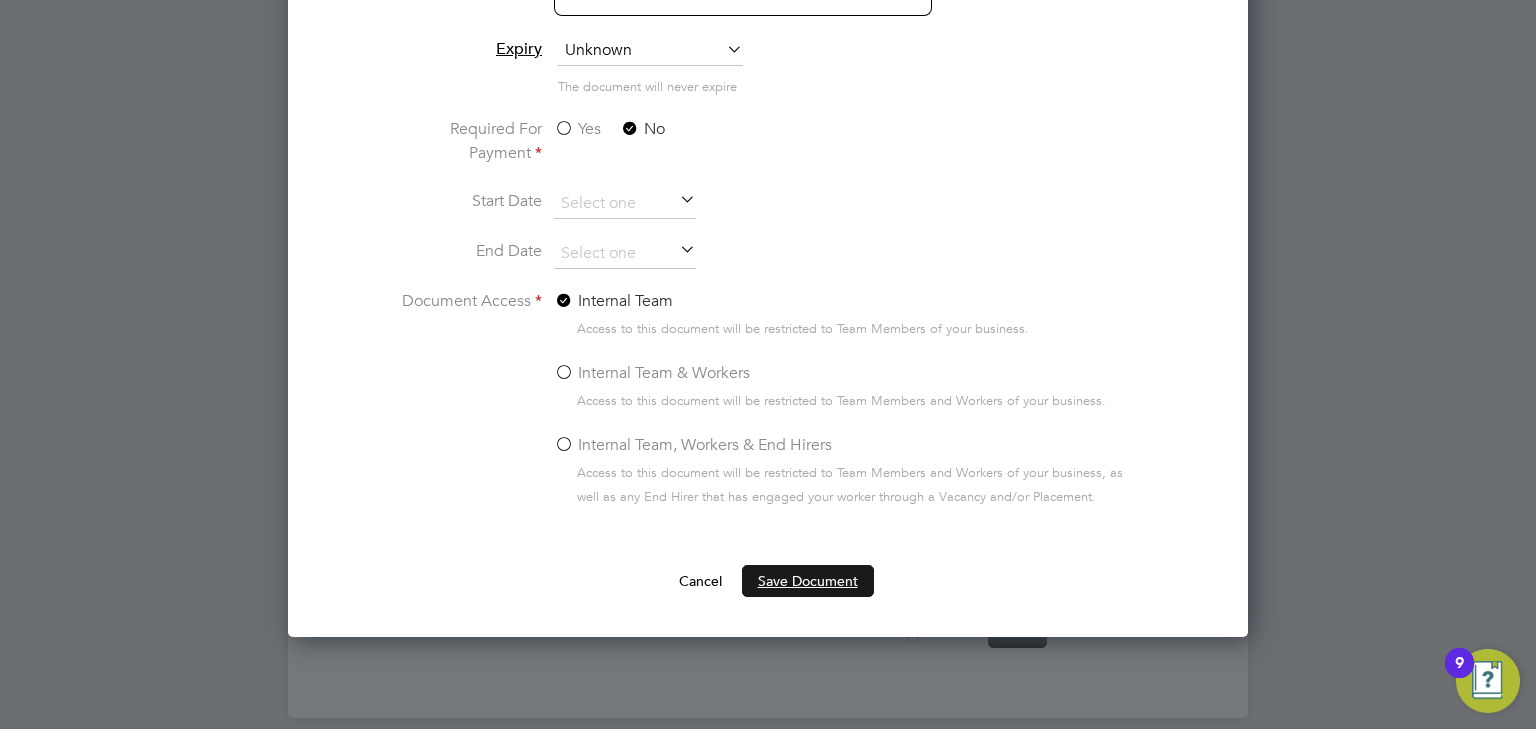 click on "Save Document" at bounding box center (808, 581) 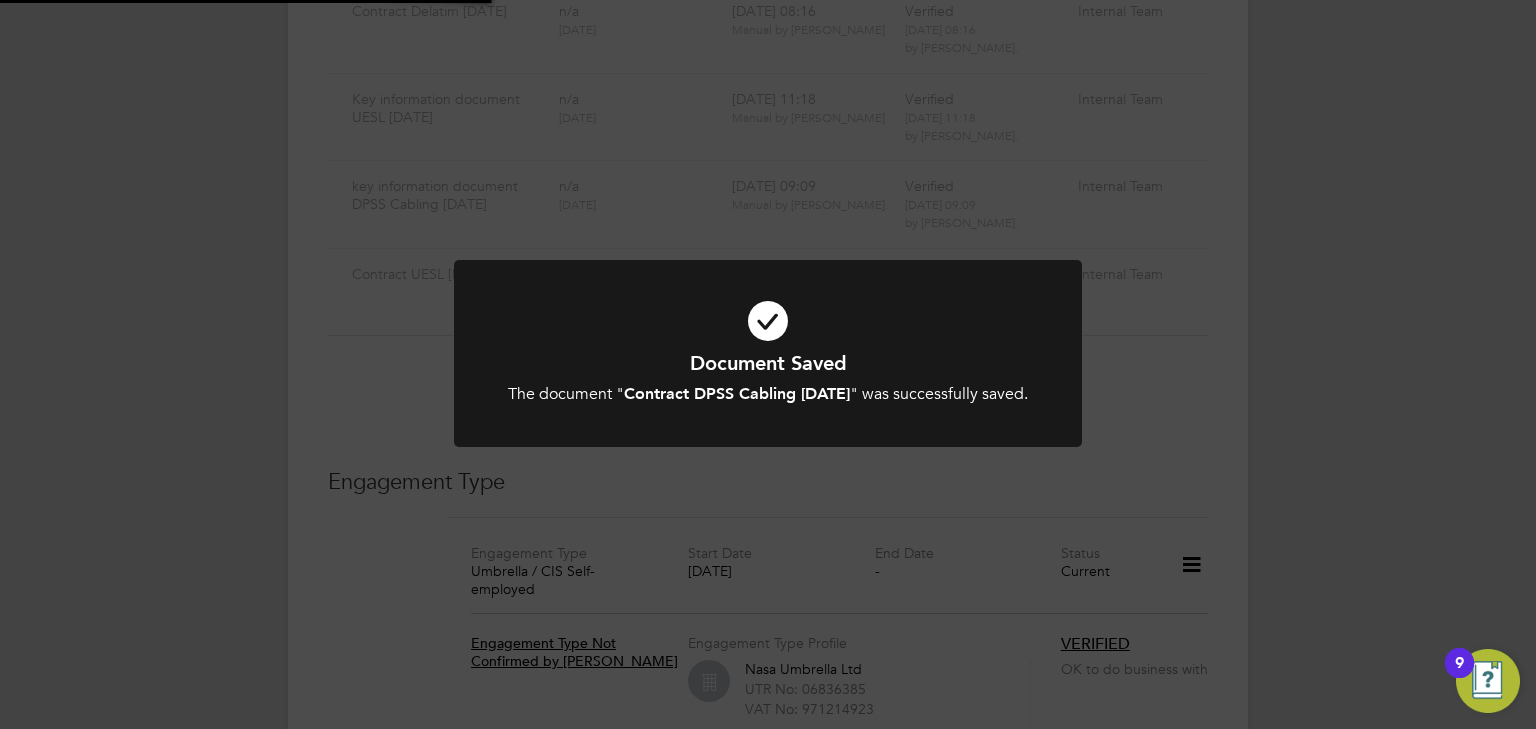 click on "Document Saved The document " Contract DPSS Cabling 22.07.25 " was successfully saved. Cancel Okay" 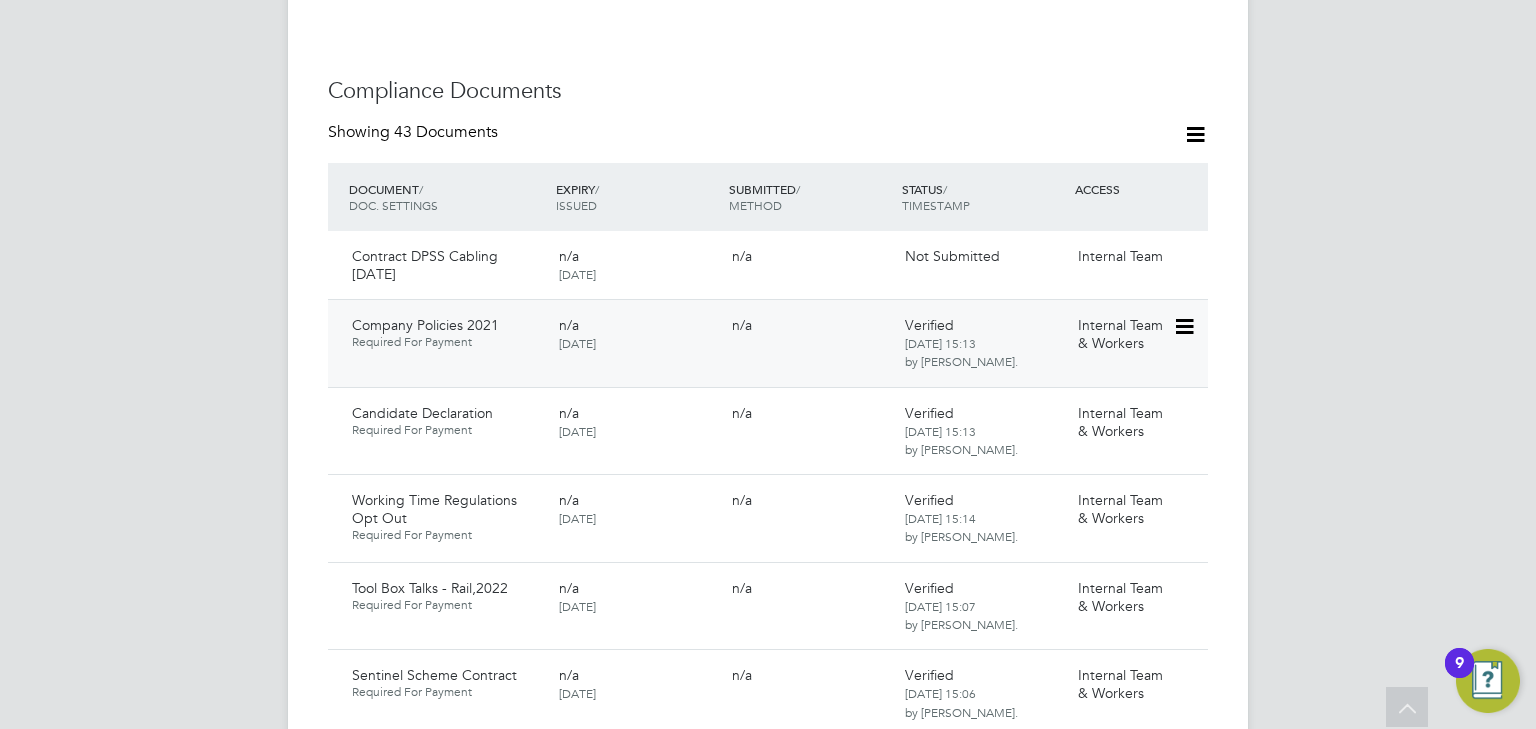 scroll, scrollTop: 1228, scrollLeft: 0, axis: vertical 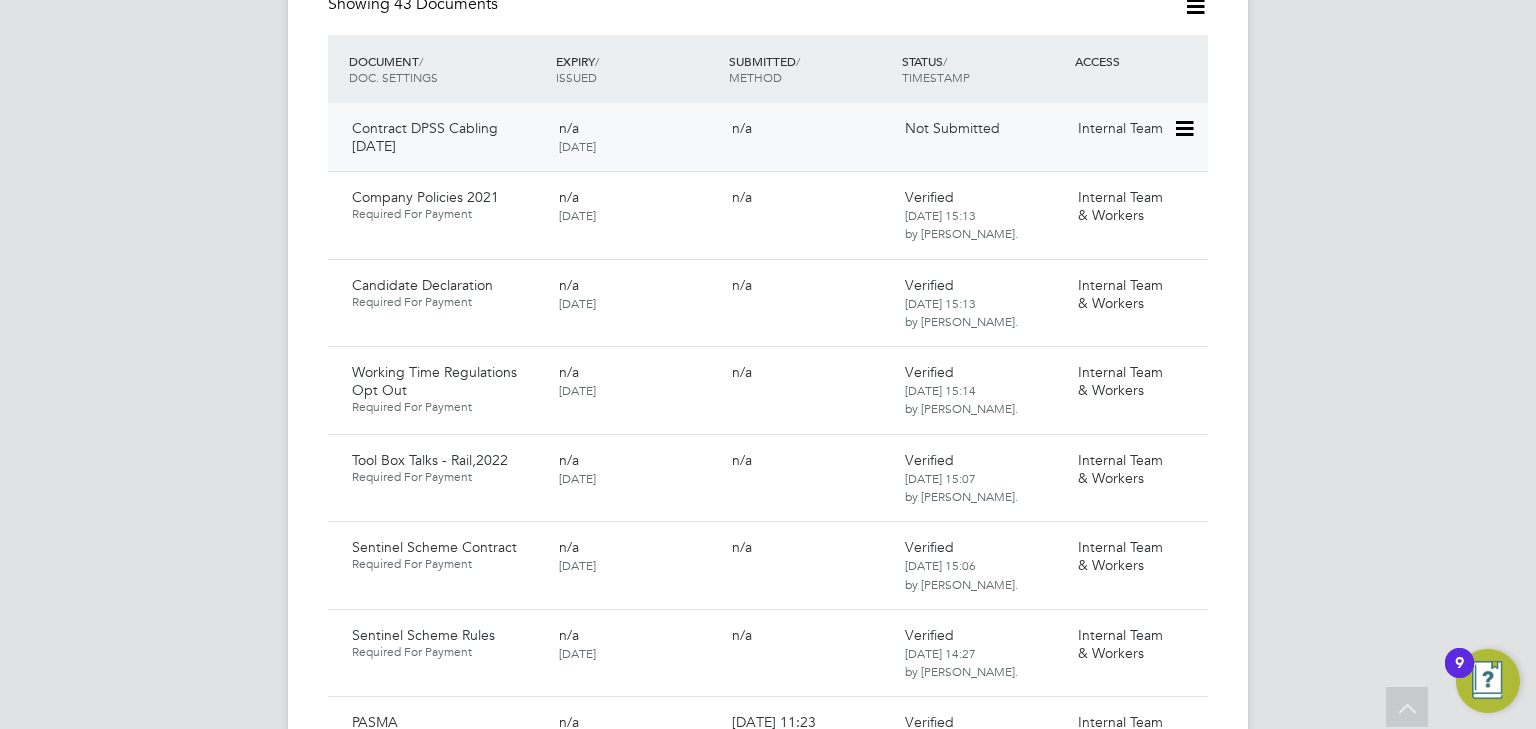 click 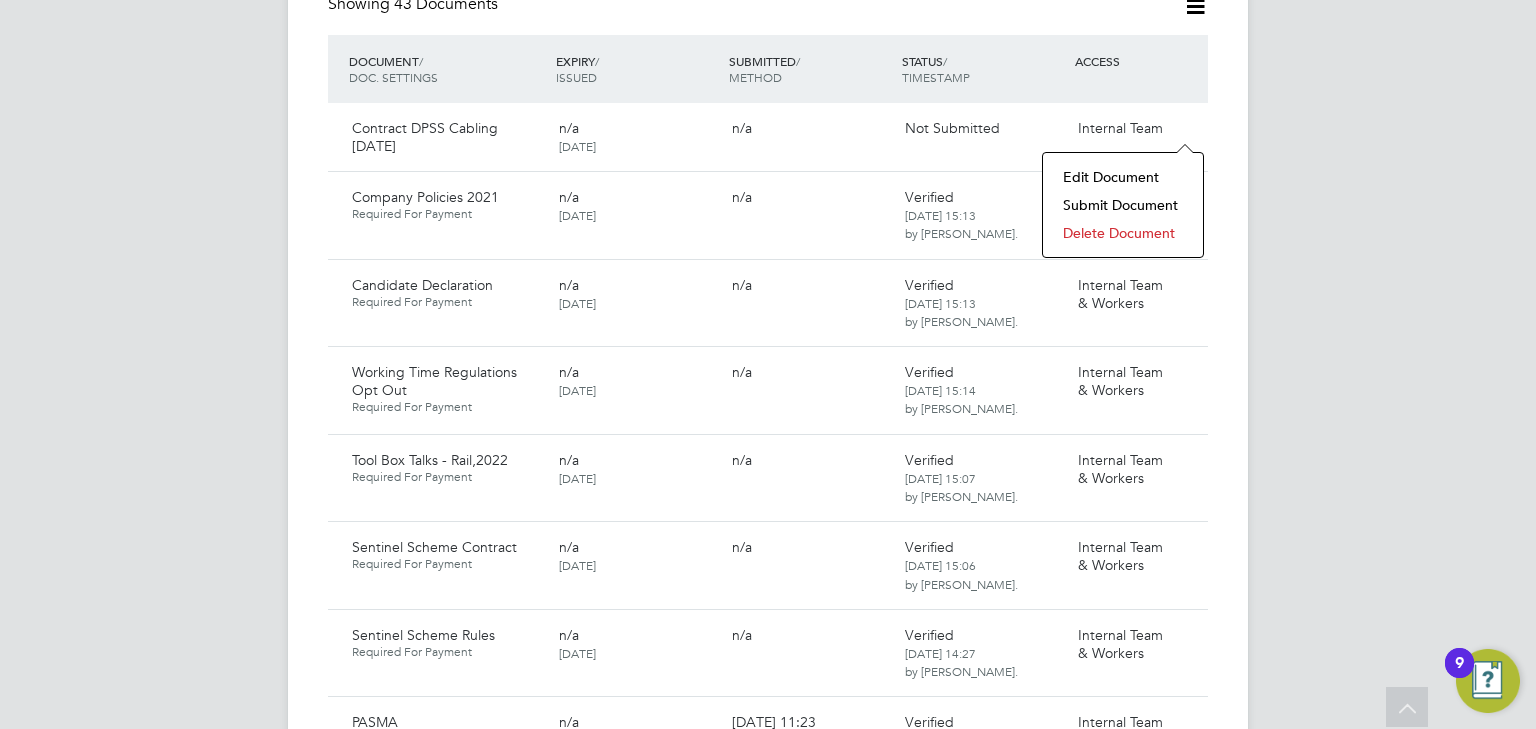 click on "Submit Document" 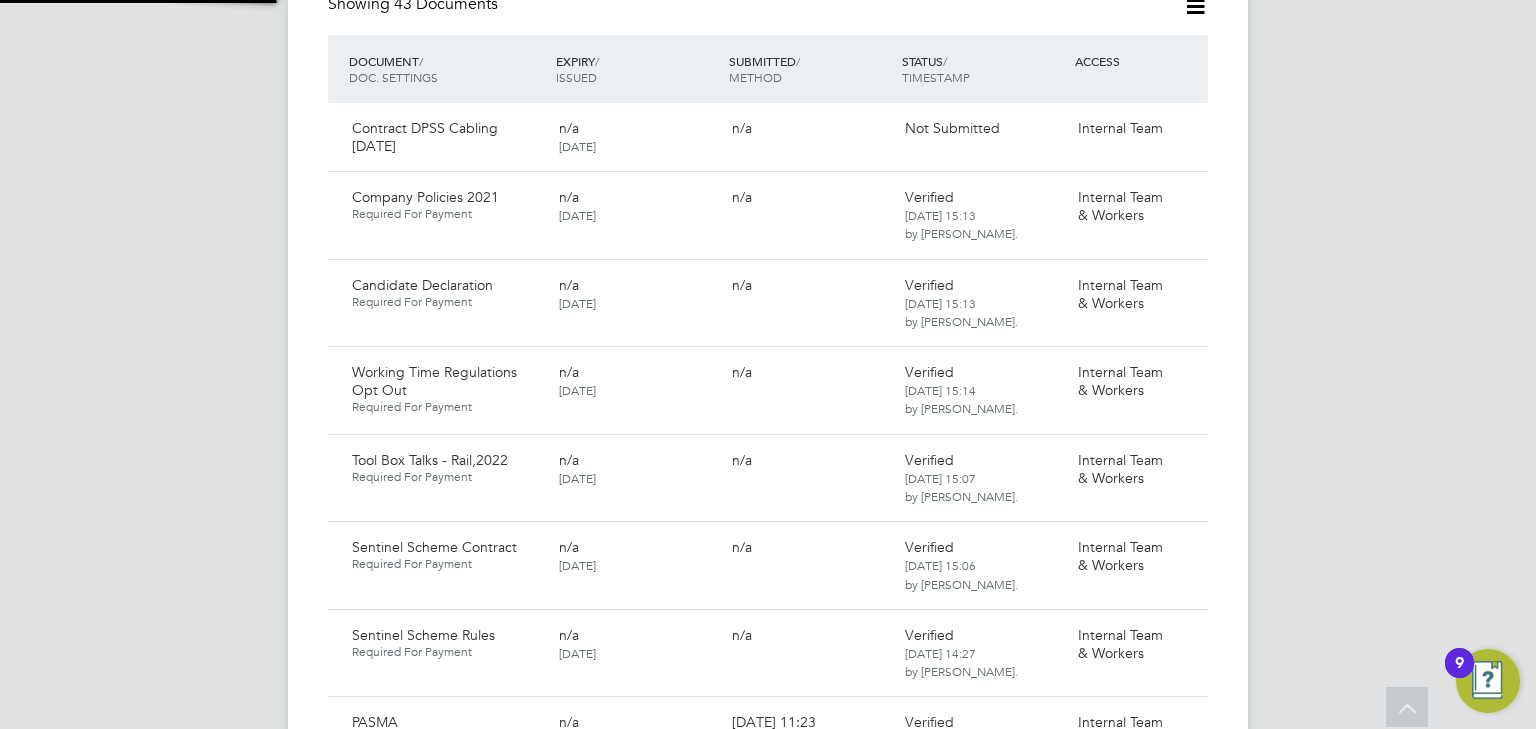 scroll, scrollTop: 9, scrollLeft: 10, axis: both 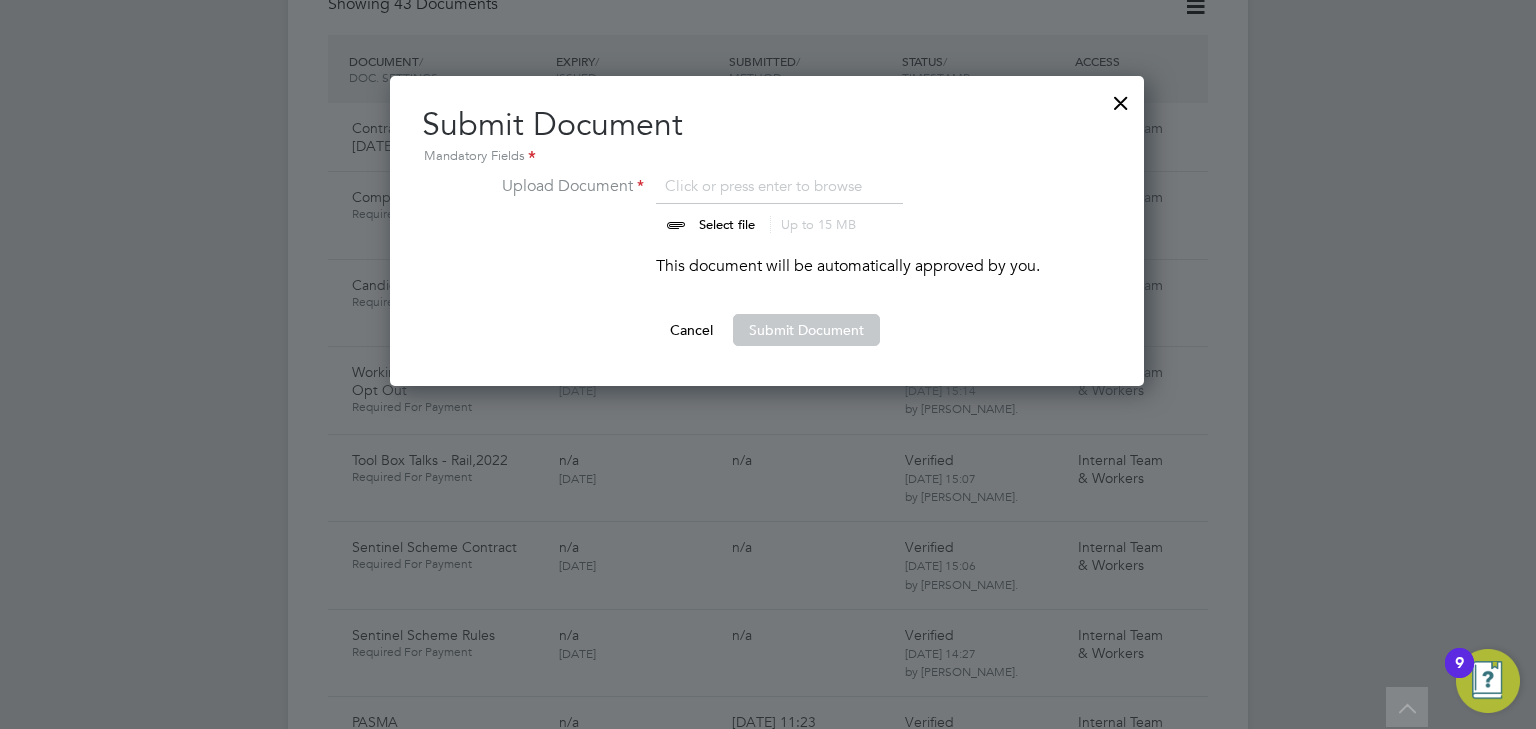 click at bounding box center [746, 204] 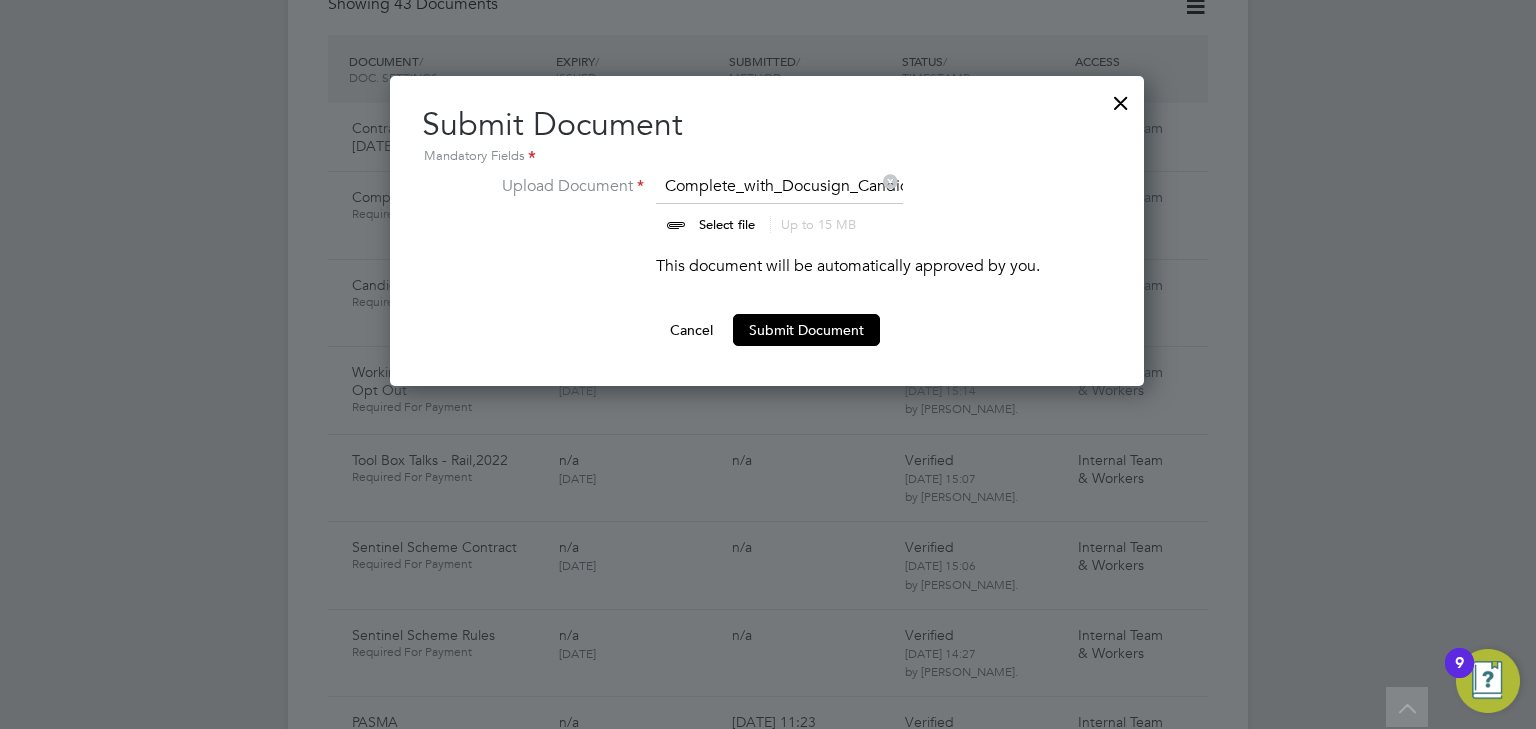 drag, startPoint x: 820, startPoint y: 333, endPoint x: 1204, endPoint y: 364, distance: 385.24927 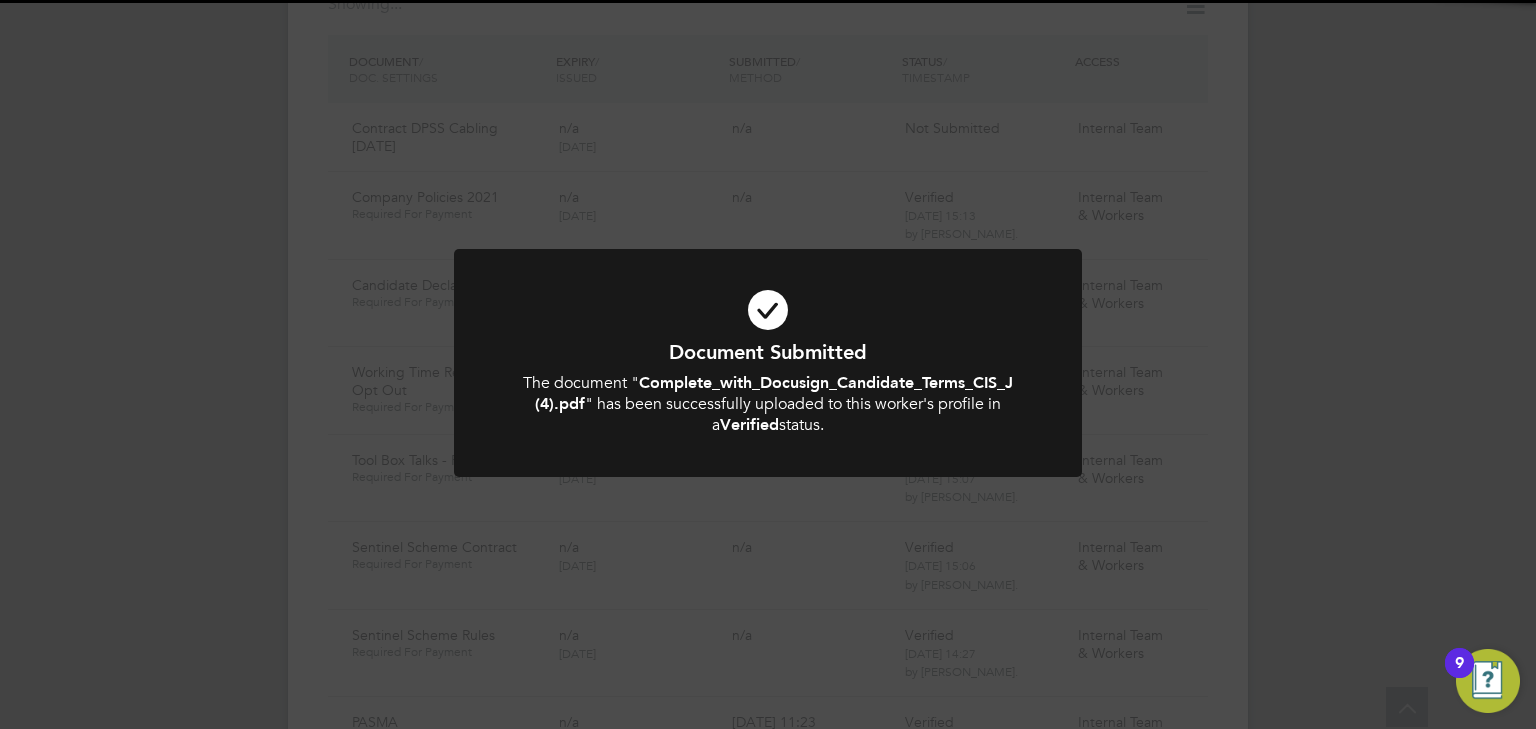 click on "Document Submitted The document " Complete_with_Docusign_Candidate_Terms_CIS_J (4).pdf " has been successfully uploaded to this worker's profile in a  Verified  status. Cancel Okay" 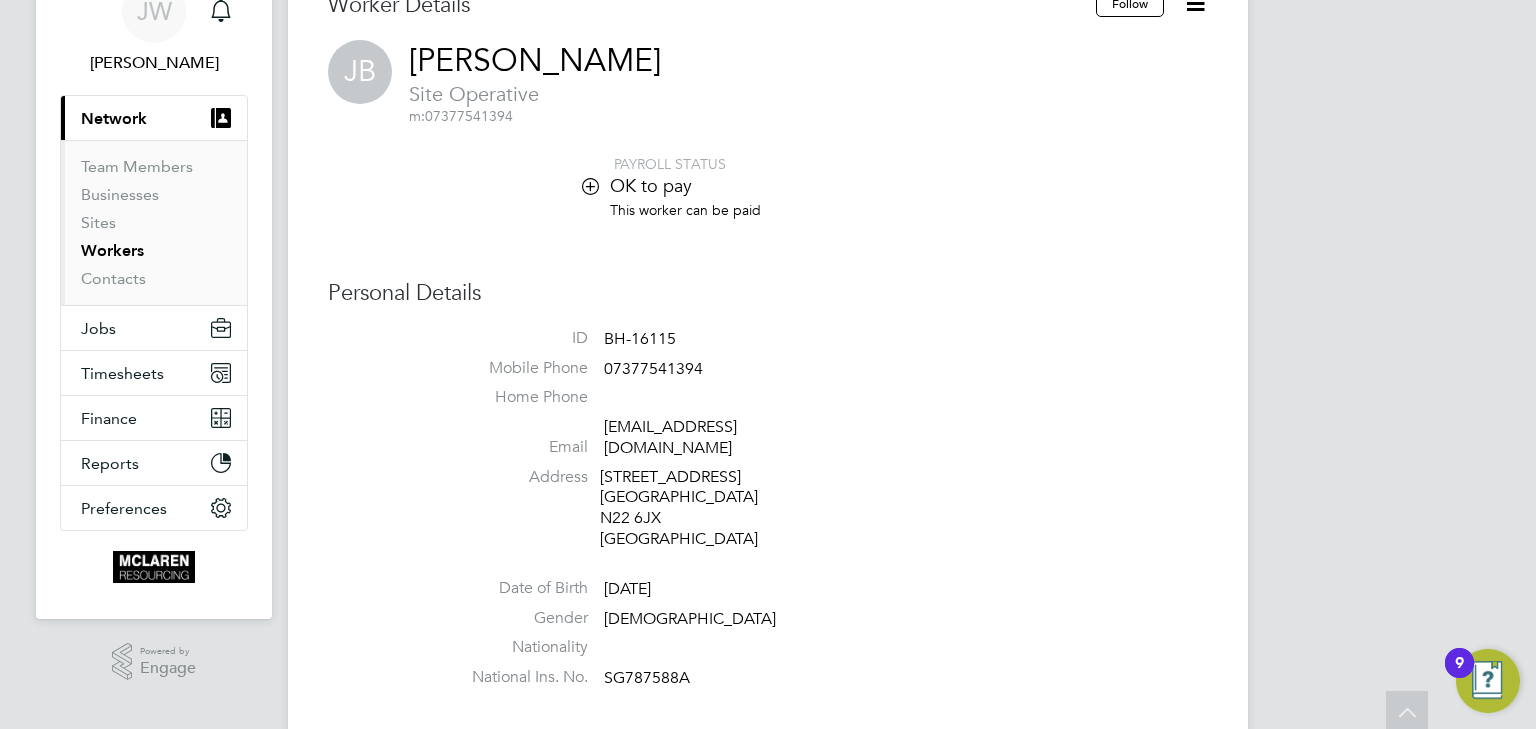 scroll, scrollTop: 0, scrollLeft: 0, axis: both 